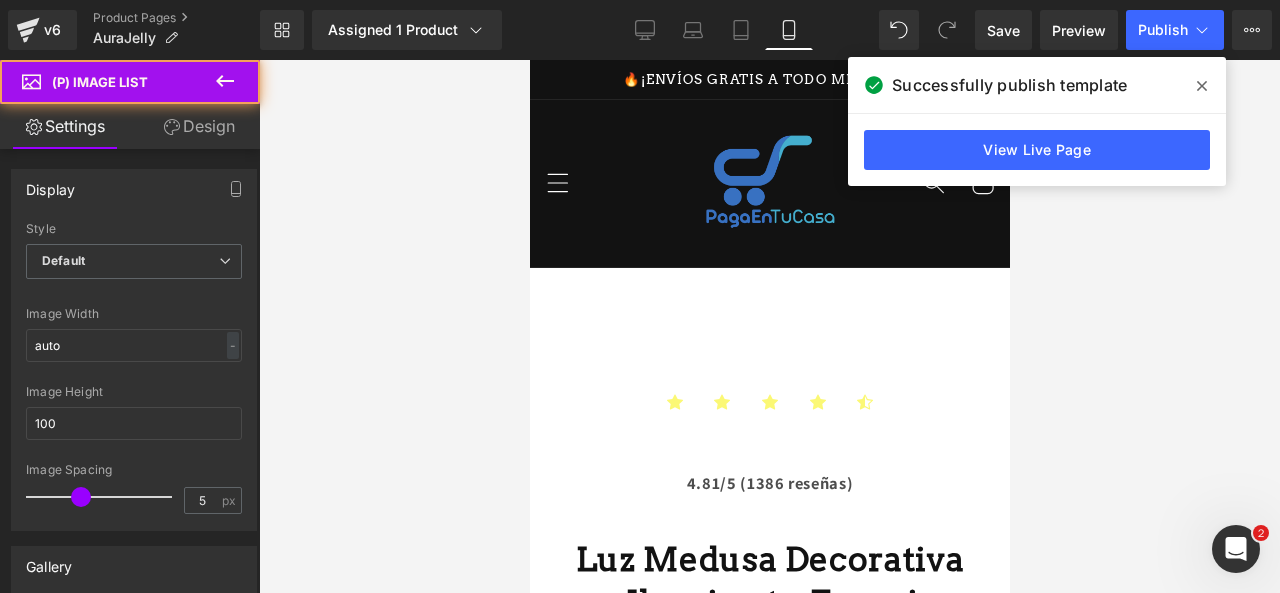scroll, scrollTop: 969, scrollLeft: 0, axis: vertical 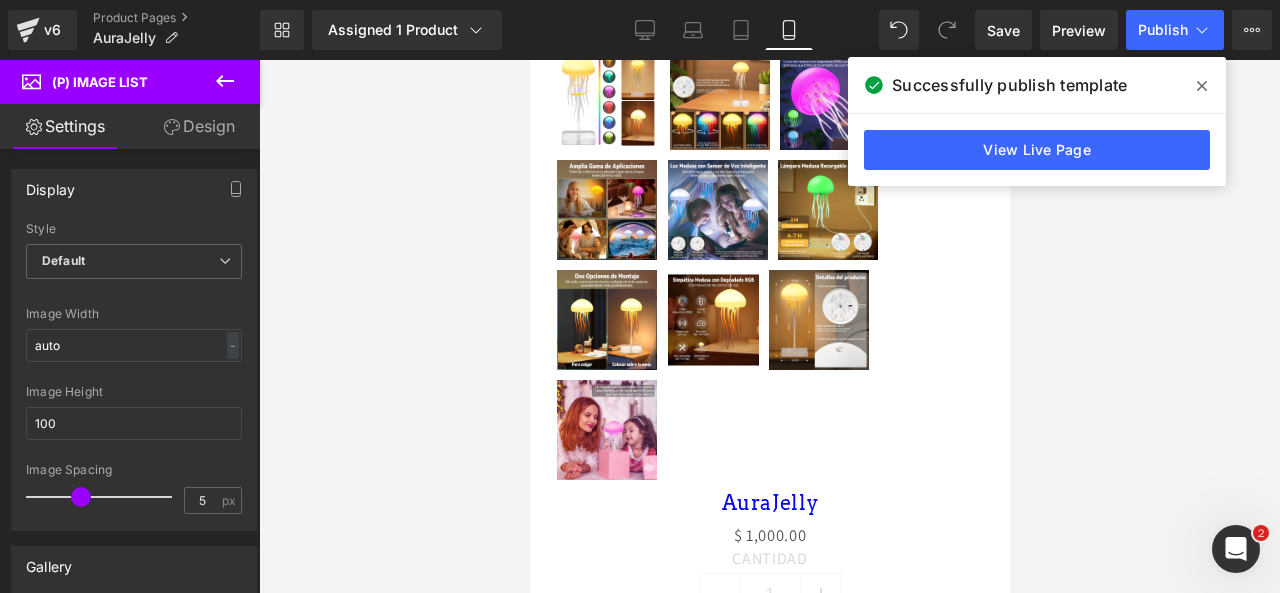 click at bounding box center (1202, 86) 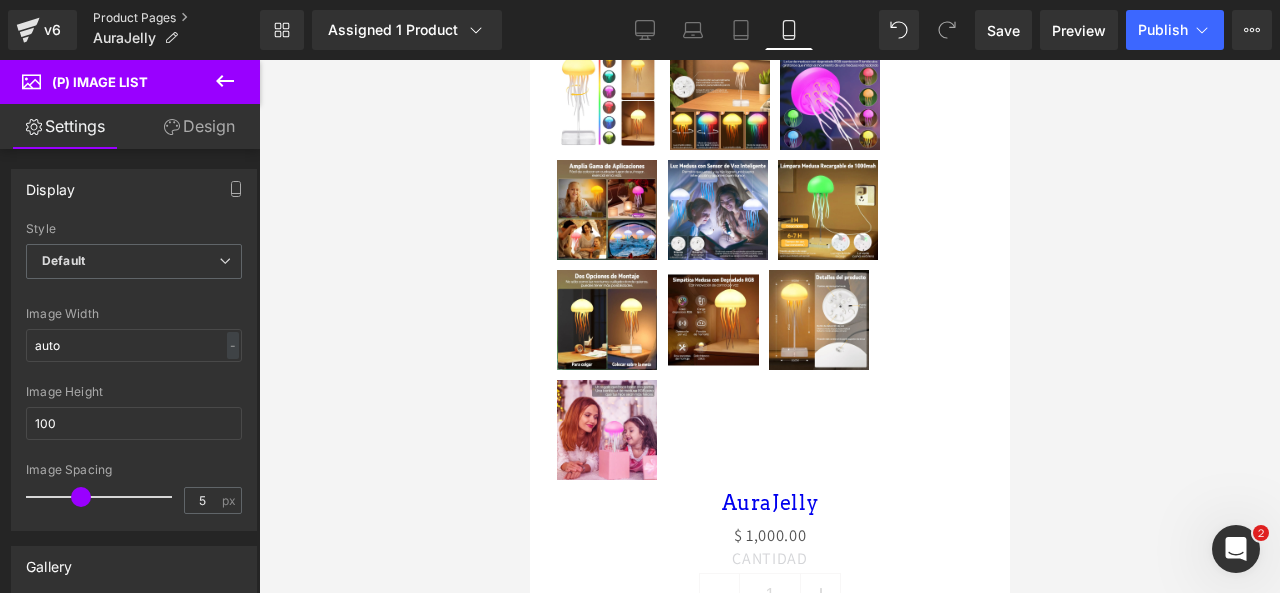 click on "Product Pages" at bounding box center [176, 18] 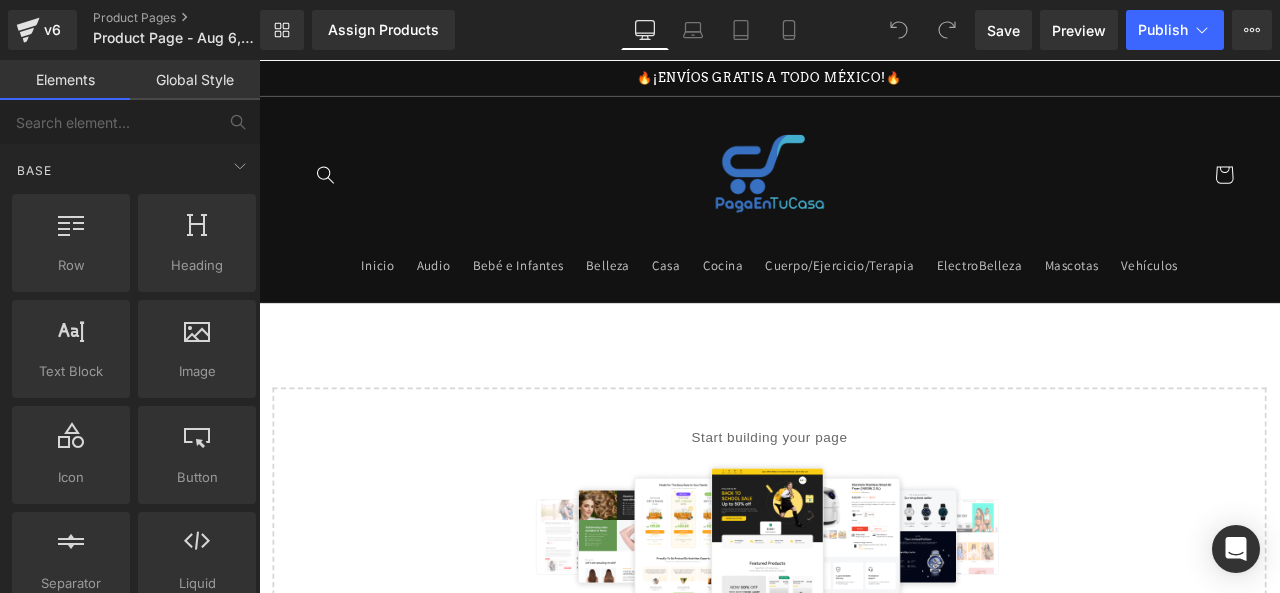 scroll, scrollTop: 0, scrollLeft: 0, axis: both 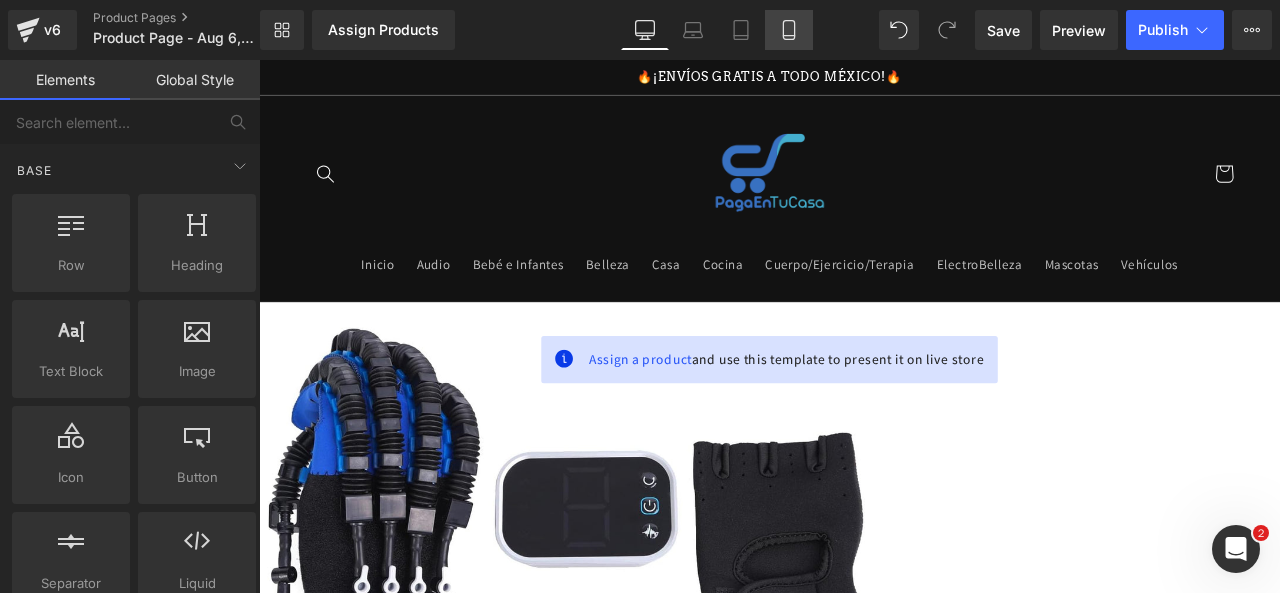 click 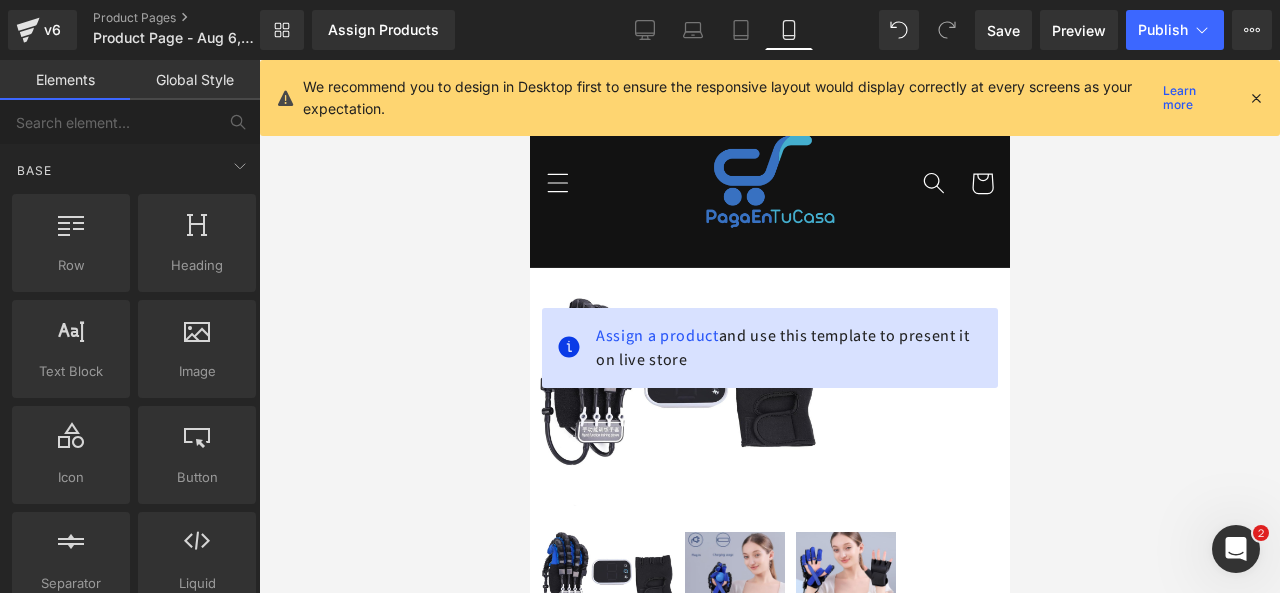 scroll, scrollTop: 206, scrollLeft: 0, axis: vertical 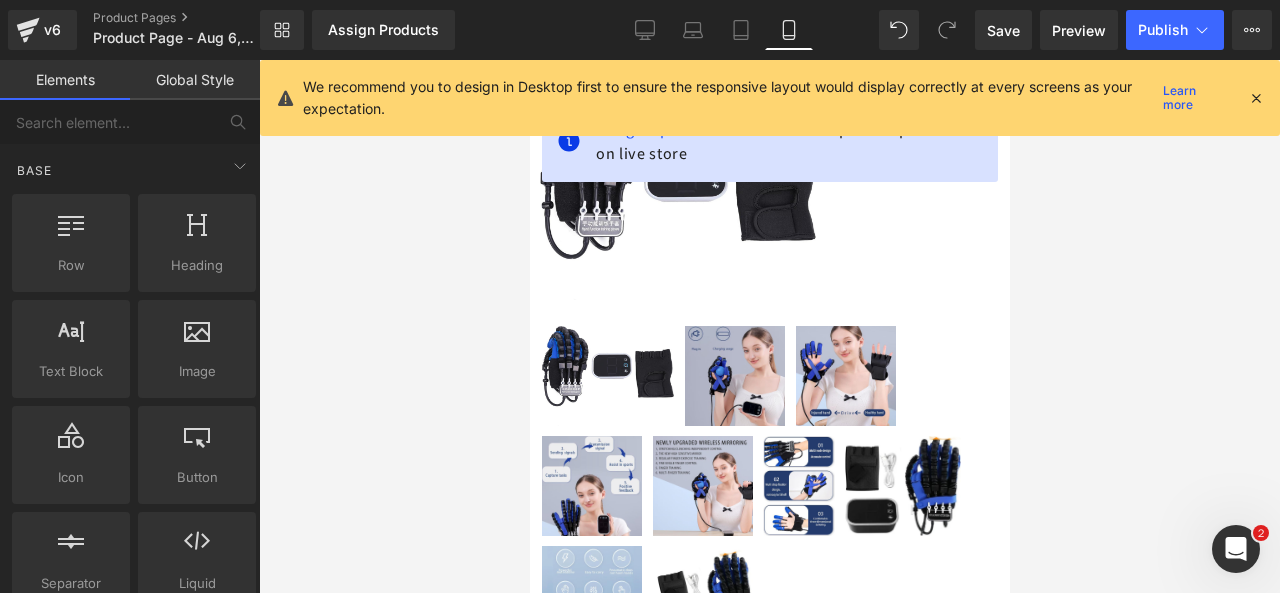 click at bounding box center (1256, 98) 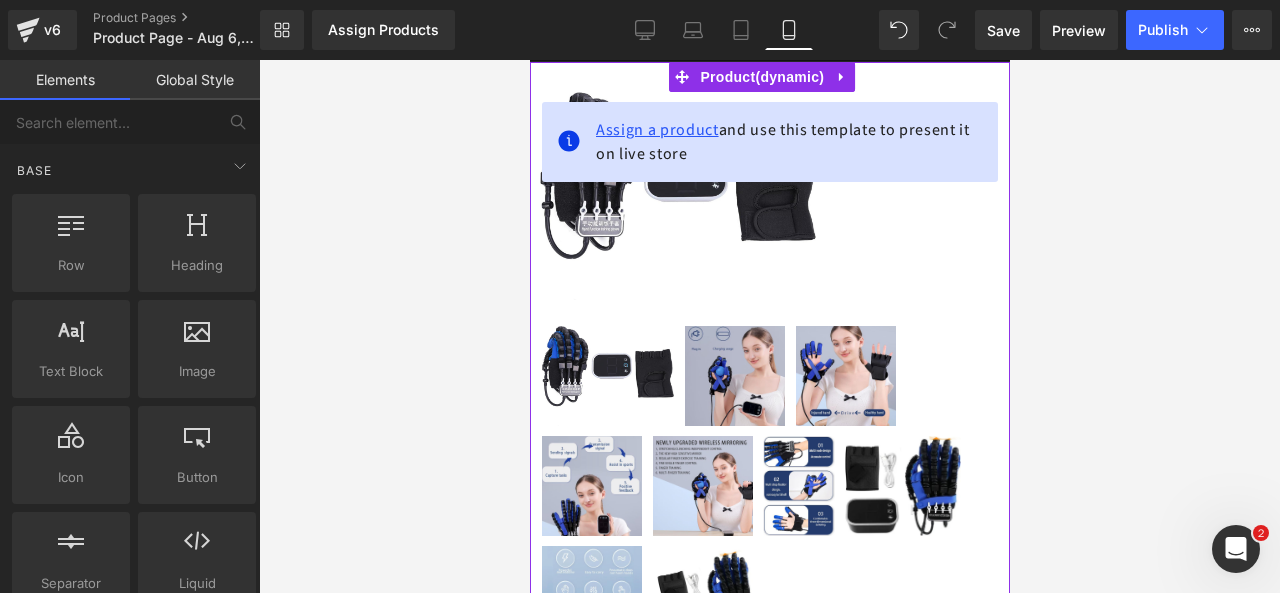click on "Assign a product" at bounding box center (656, 129) 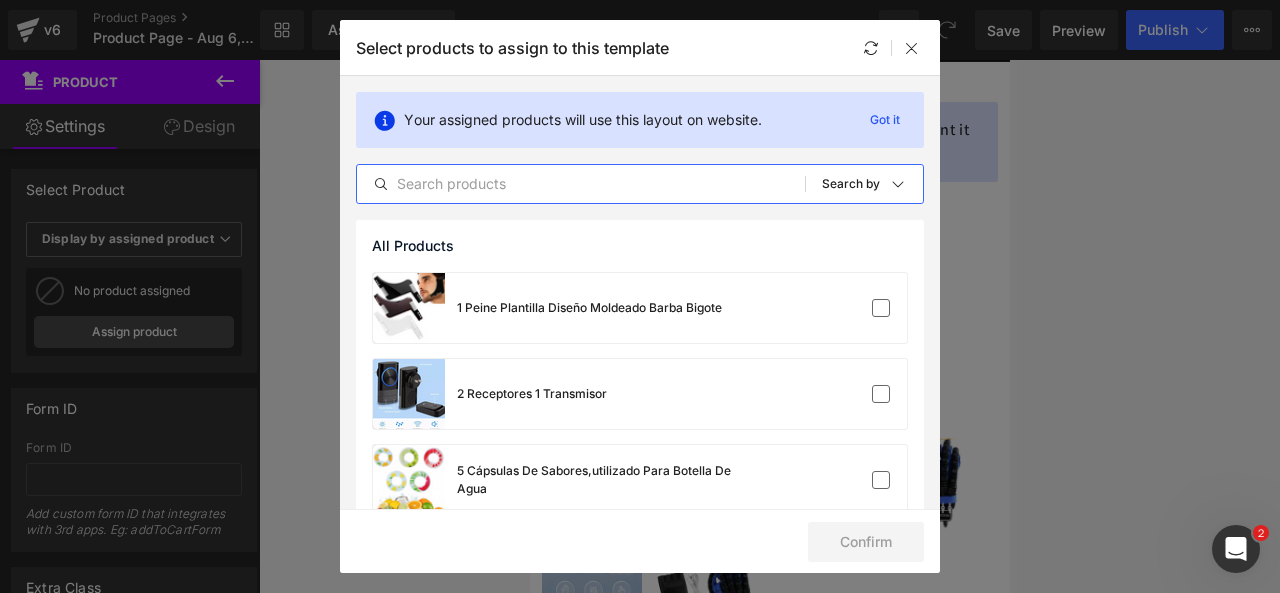 click at bounding box center [581, 184] 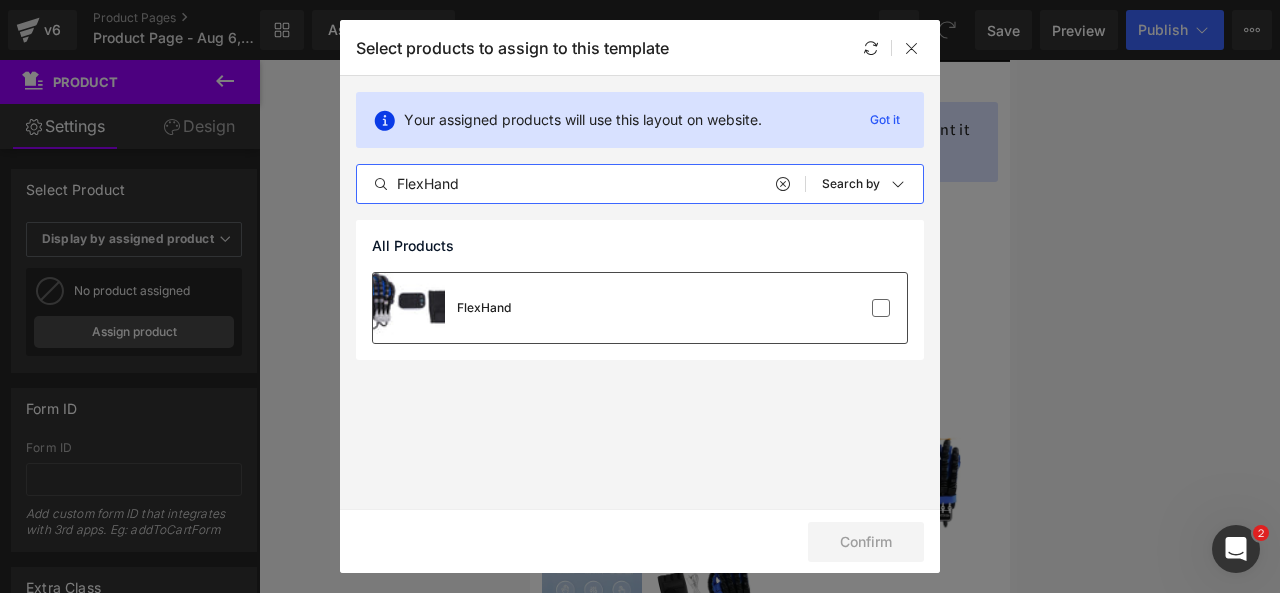 type on "FlexHand" 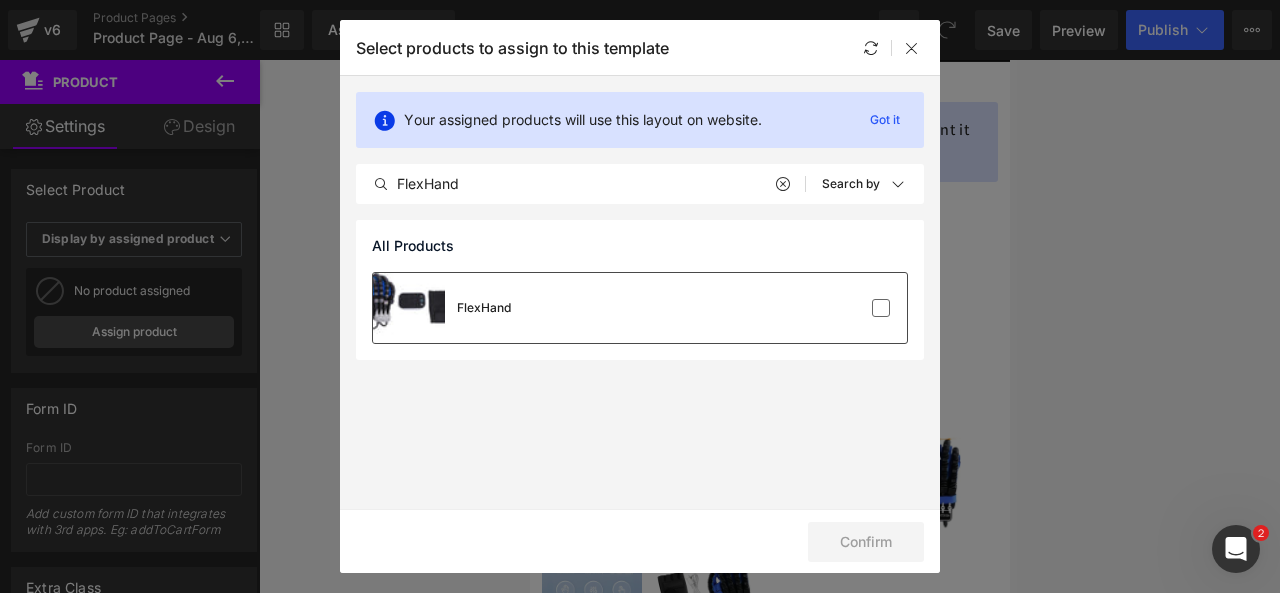 click on "FlexHand" at bounding box center [640, 308] 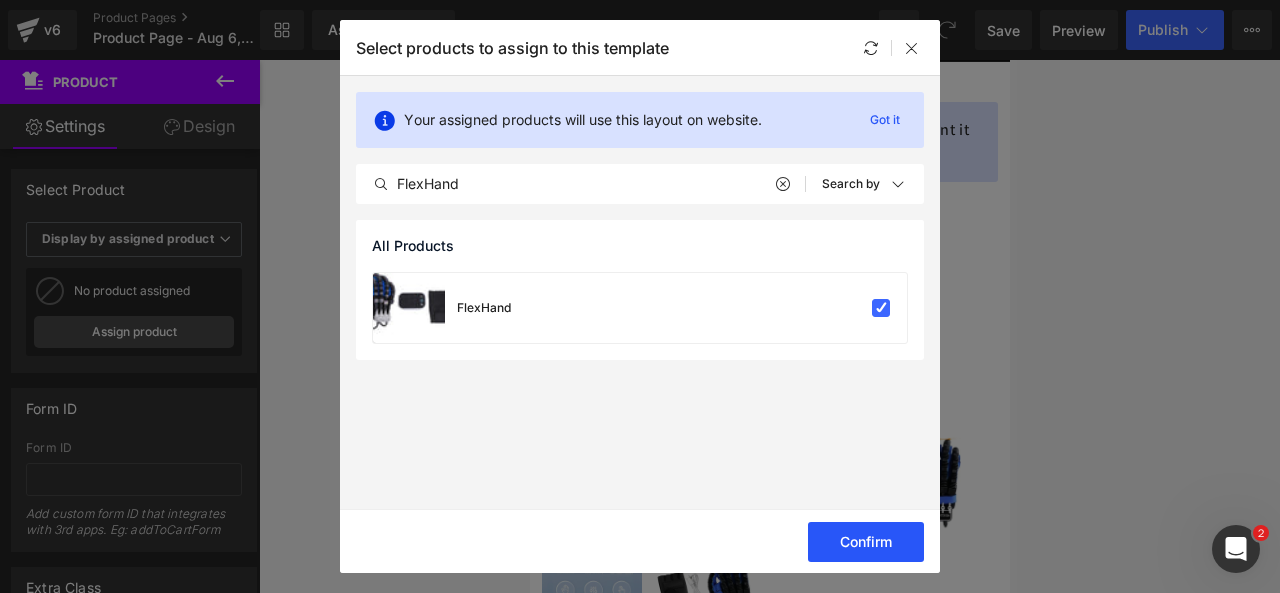 click on "Confirm" at bounding box center [866, 542] 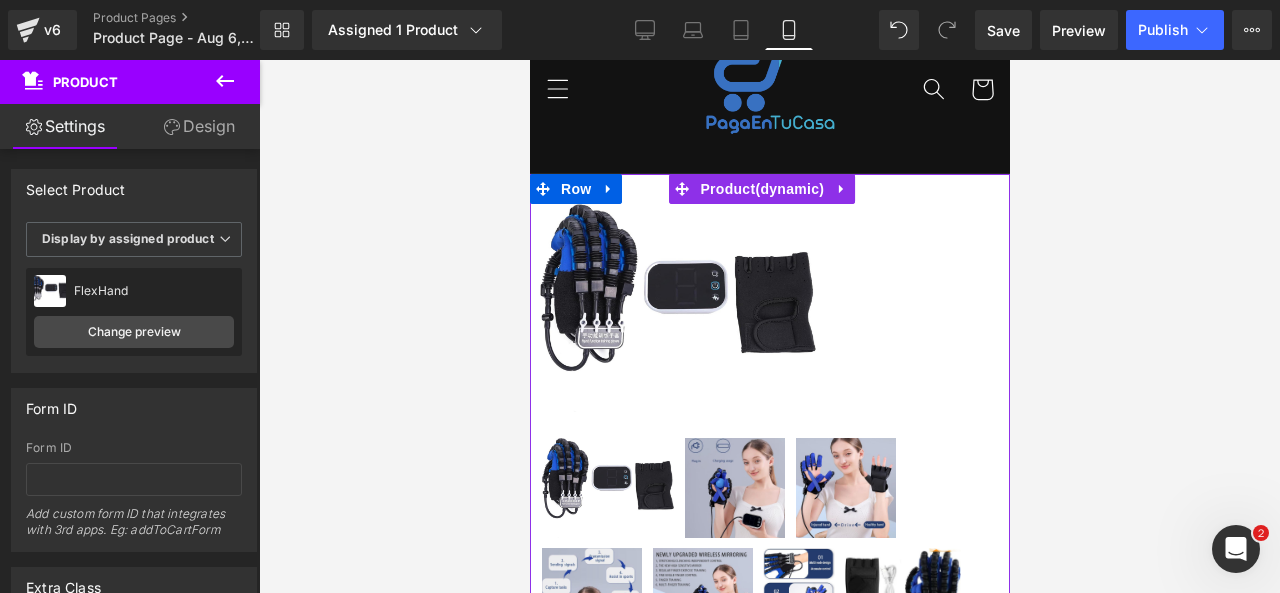 scroll, scrollTop: 80, scrollLeft: 0, axis: vertical 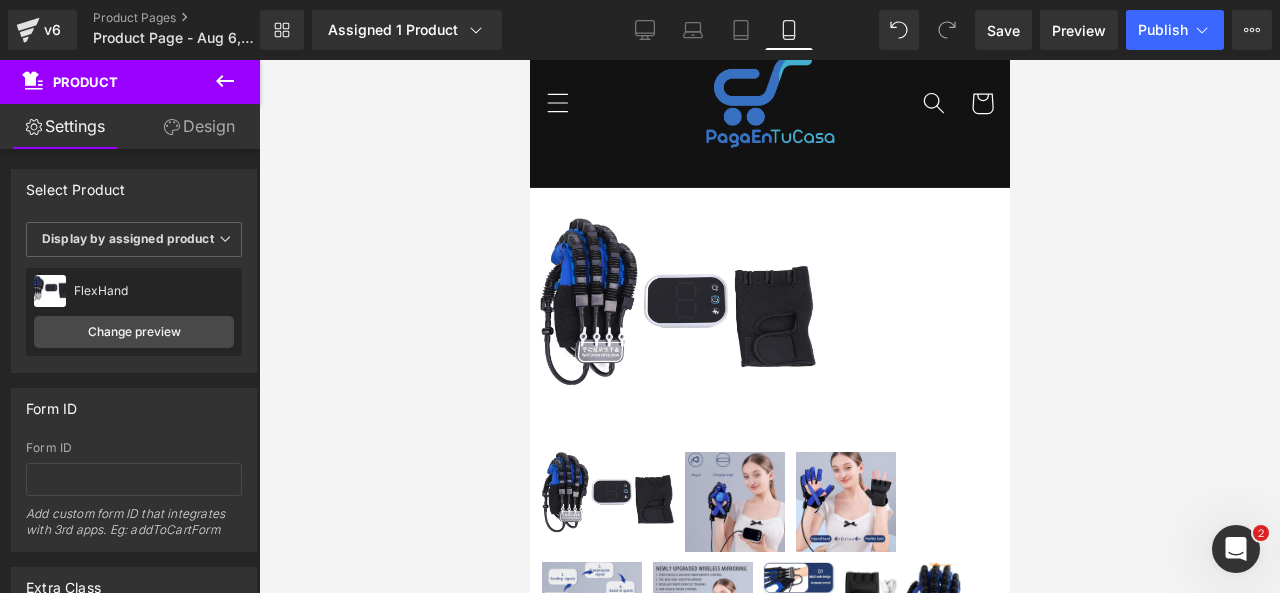 click at bounding box center [225, 82] 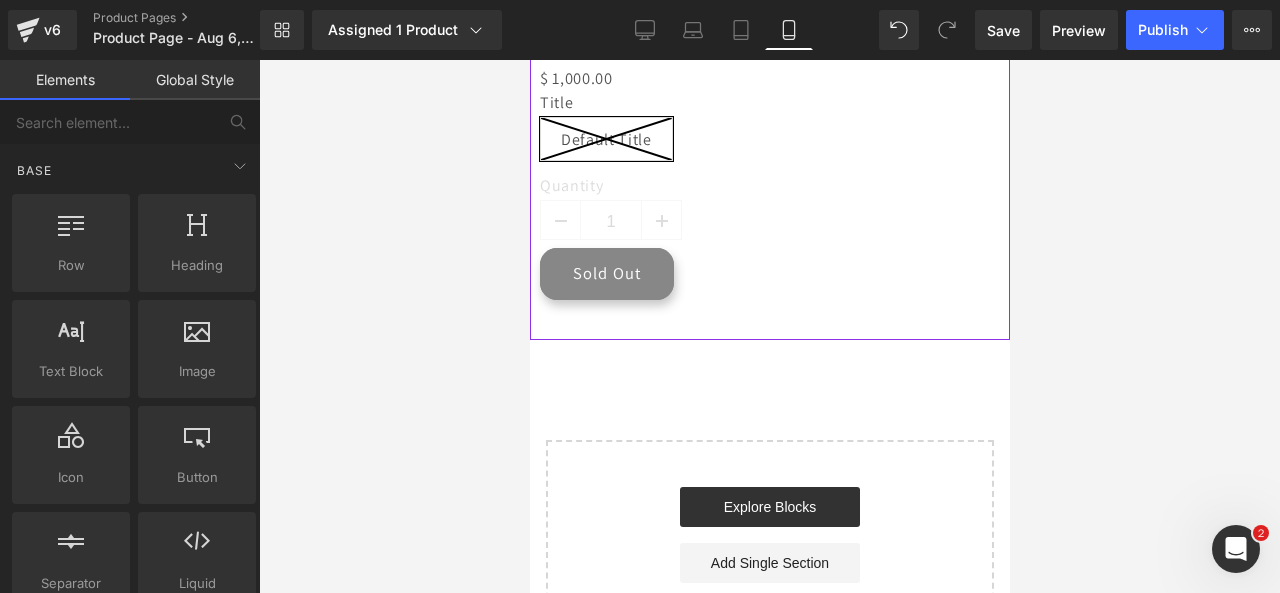 scroll, scrollTop: 832, scrollLeft: 0, axis: vertical 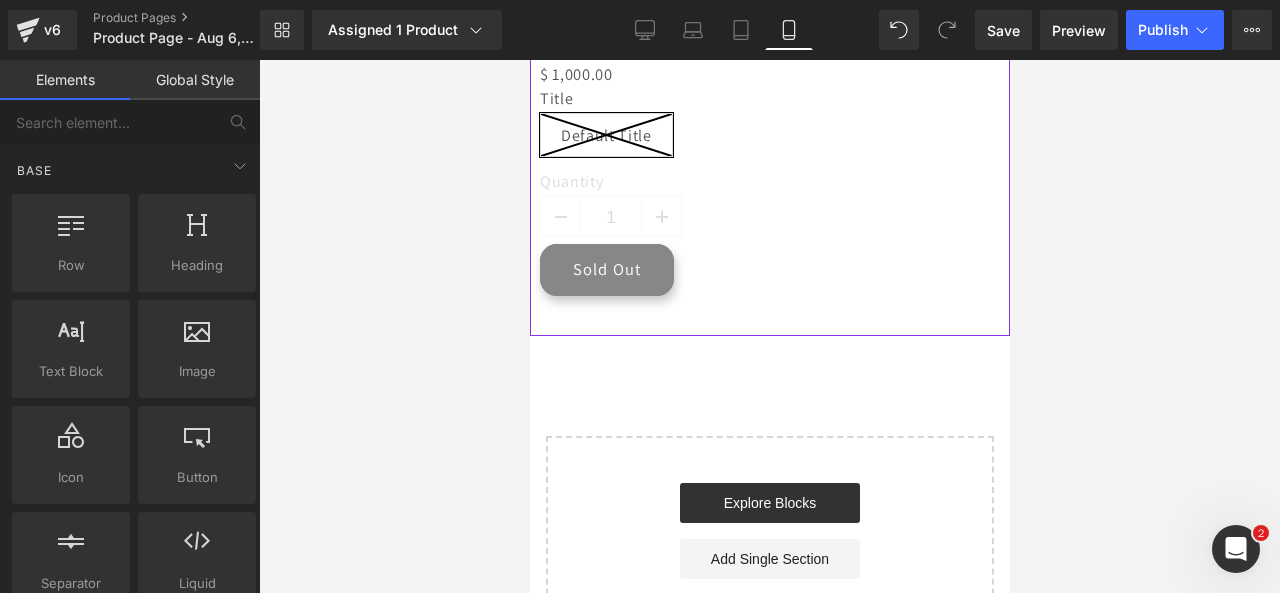 click at bounding box center (800, -114) 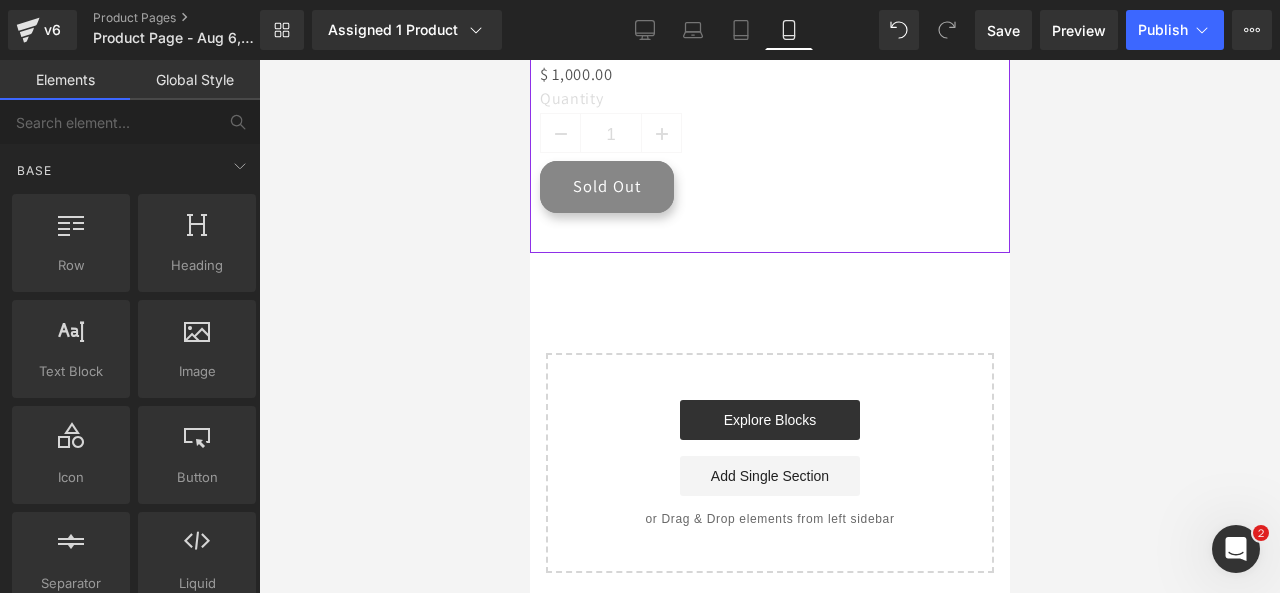 click at bounding box center (806, -156) 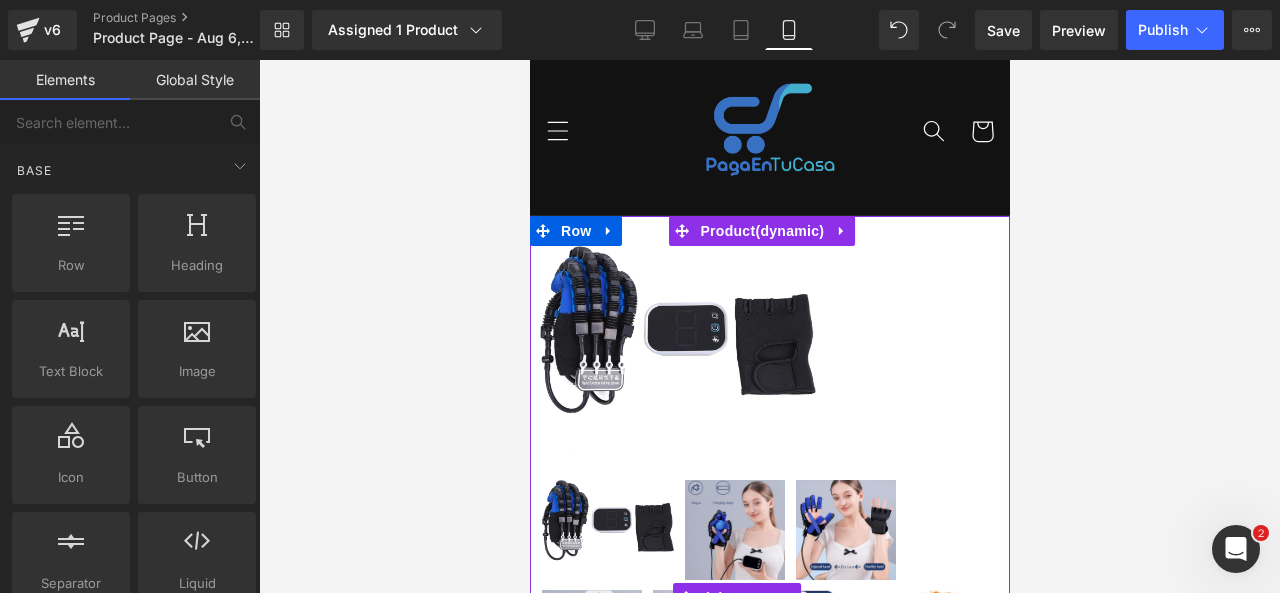 scroll, scrollTop: 48, scrollLeft: 0, axis: vertical 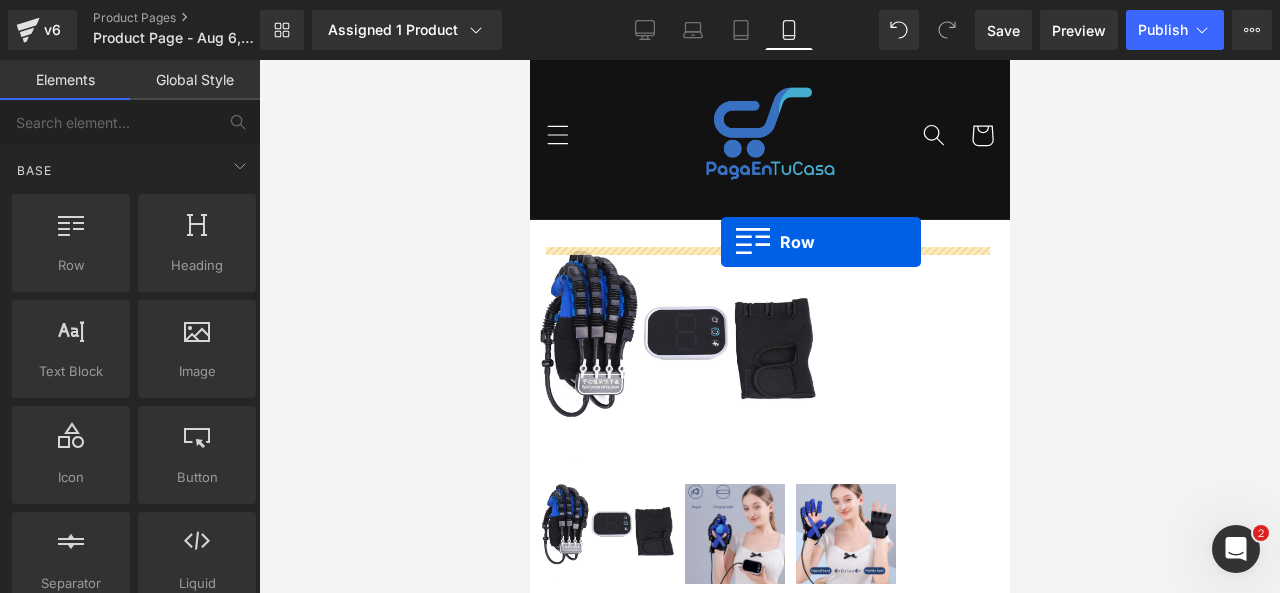 drag, startPoint x: 606, startPoint y: 315, endPoint x: 720, endPoint y: 243, distance: 134.83324 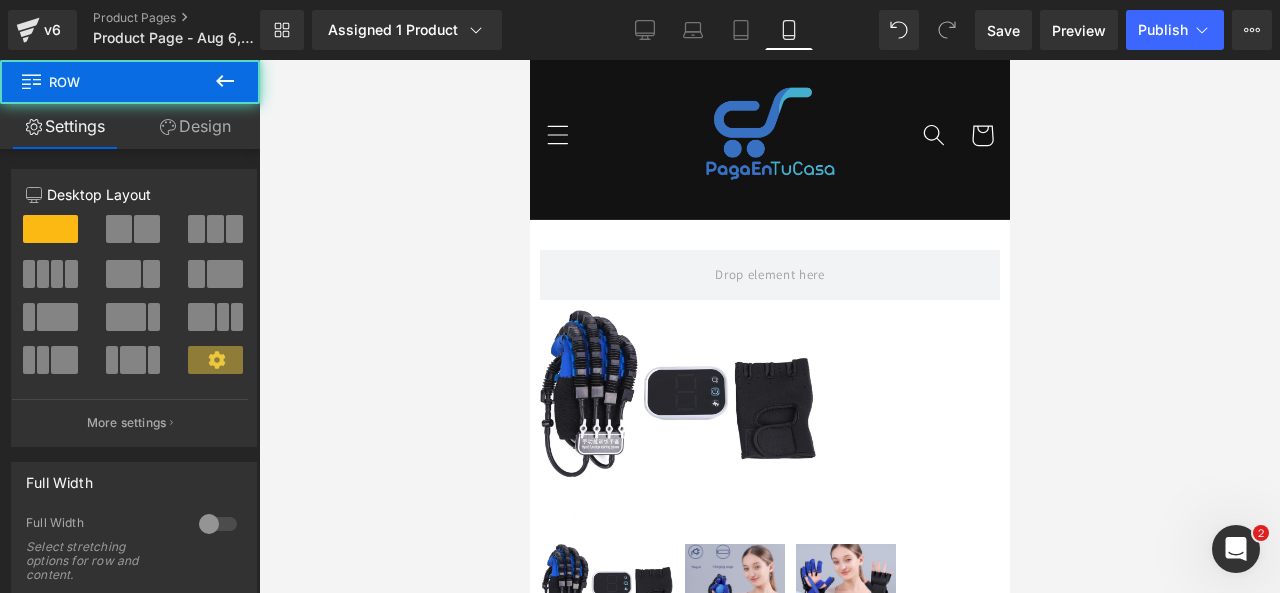click at bounding box center [225, 82] 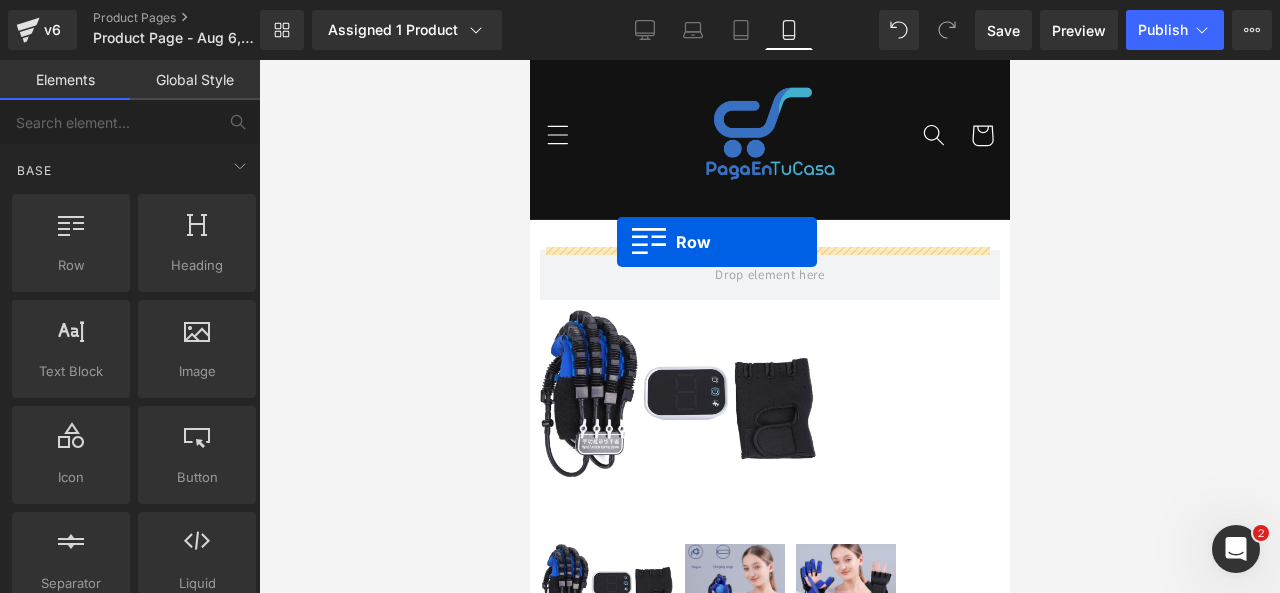 drag, startPoint x: 590, startPoint y: 311, endPoint x: 616, endPoint y: 242, distance: 73.736015 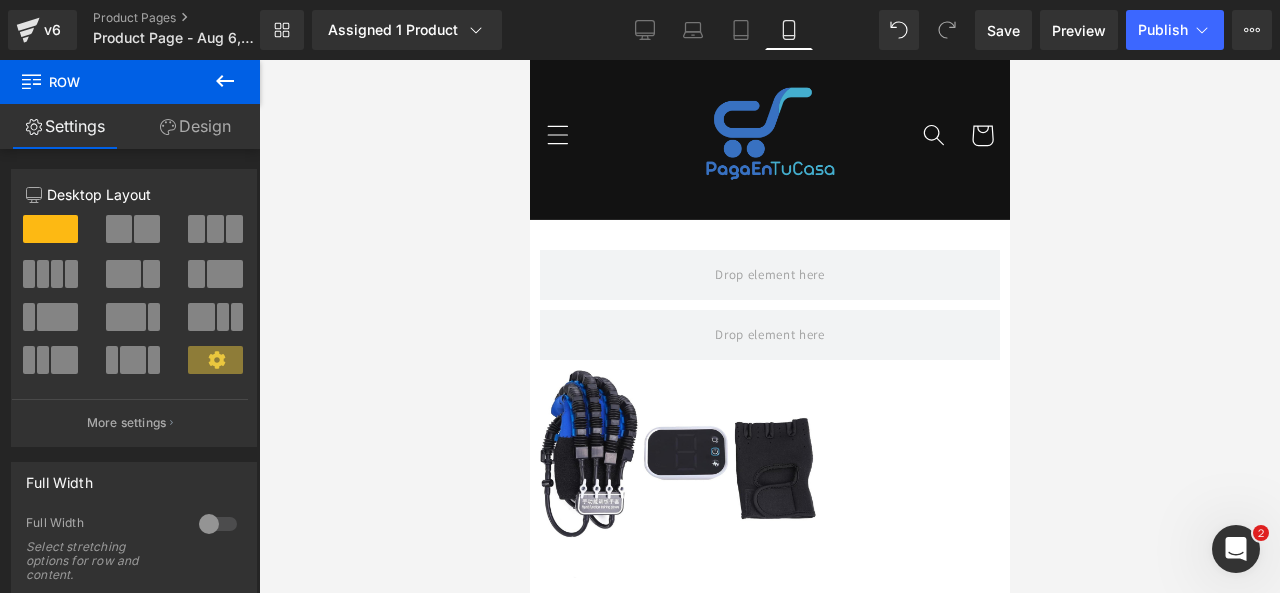 click 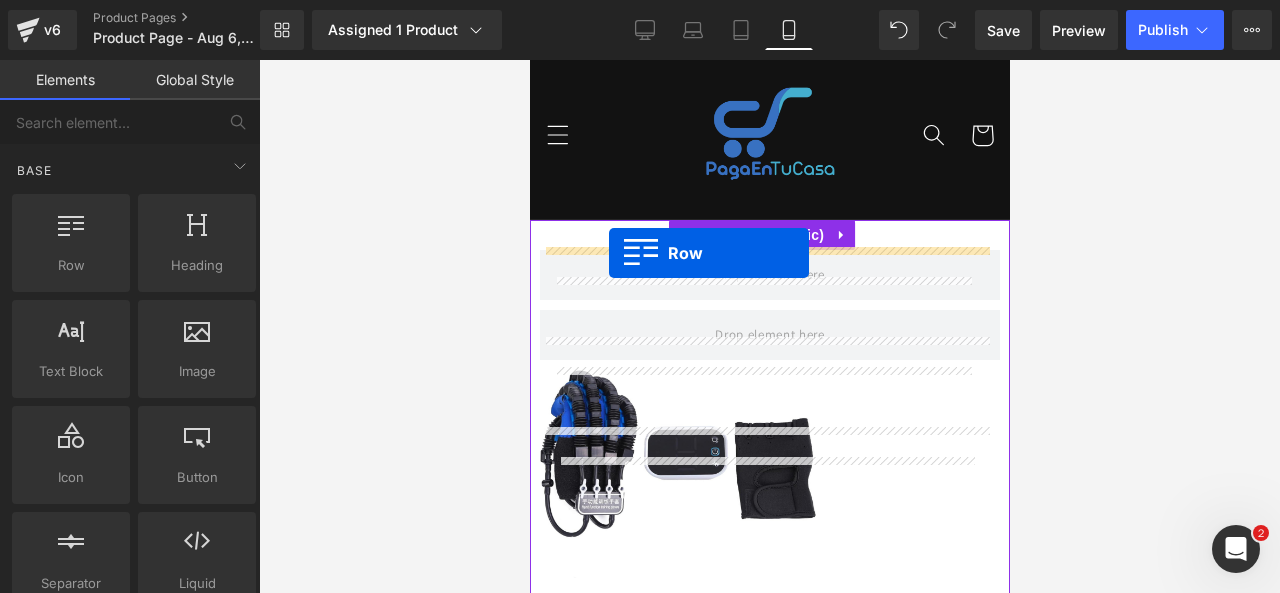 drag, startPoint x: 619, startPoint y: 321, endPoint x: 608, endPoint y: 253, distance: 68.88396 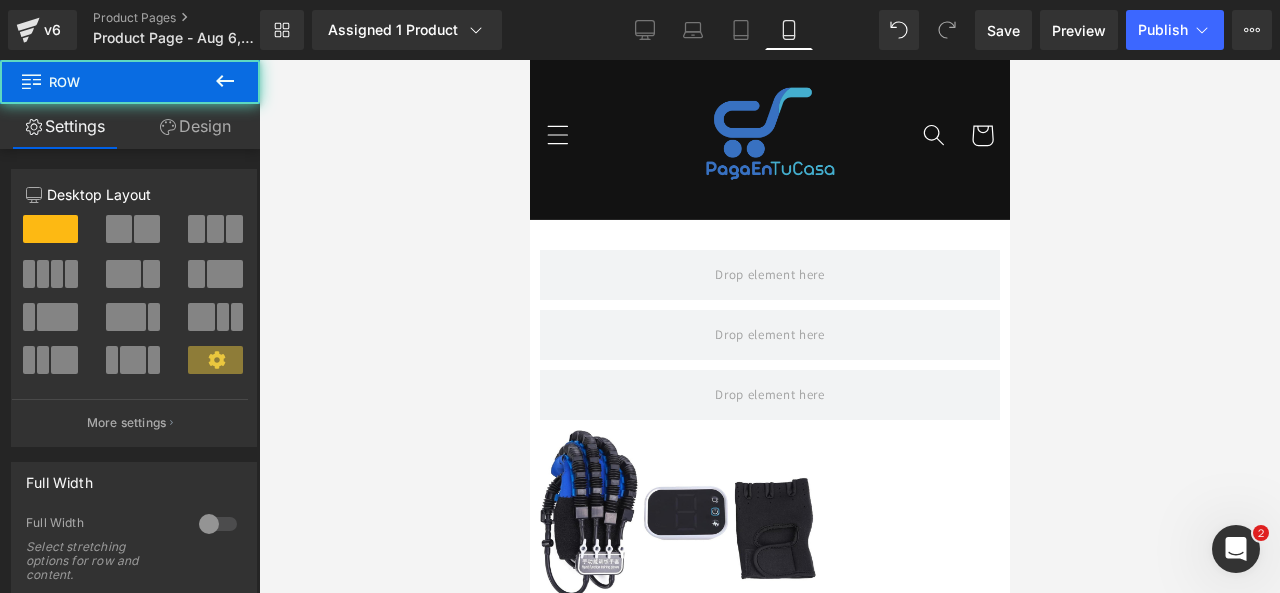 click 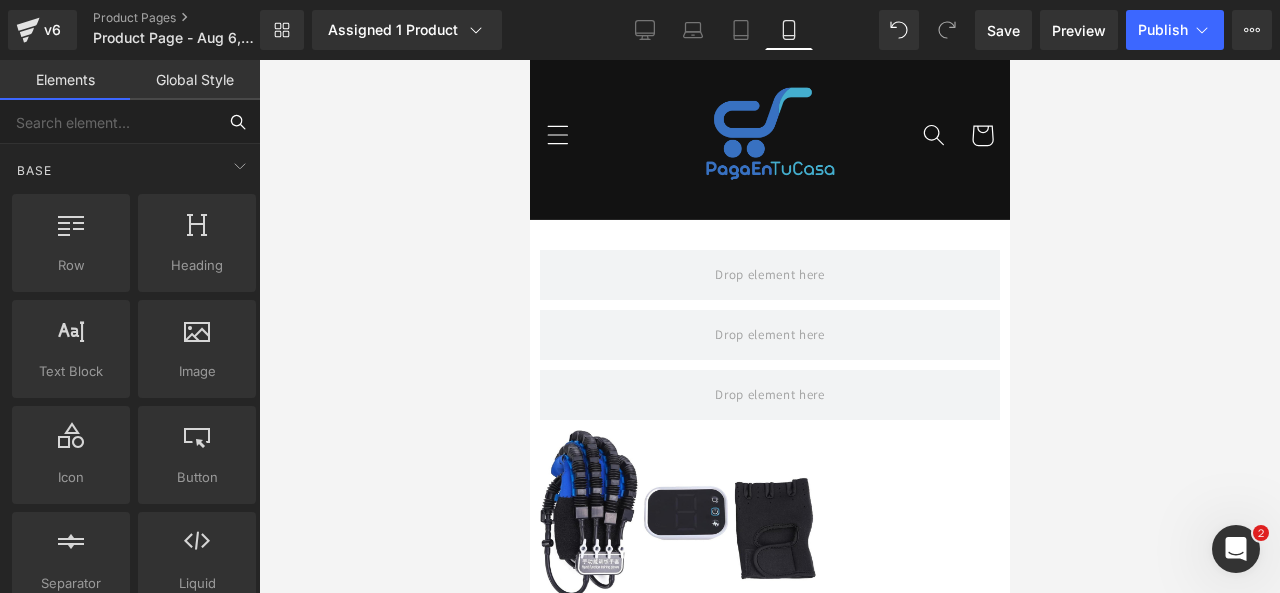 click at bounding box center (108, 122) 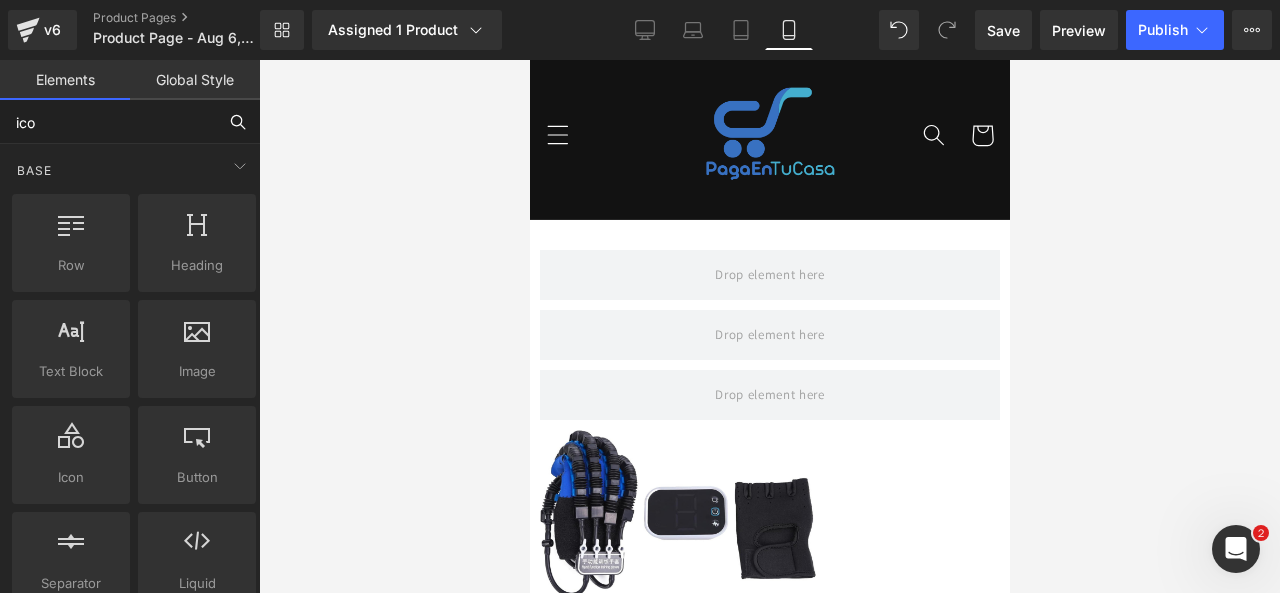 type on "icon" 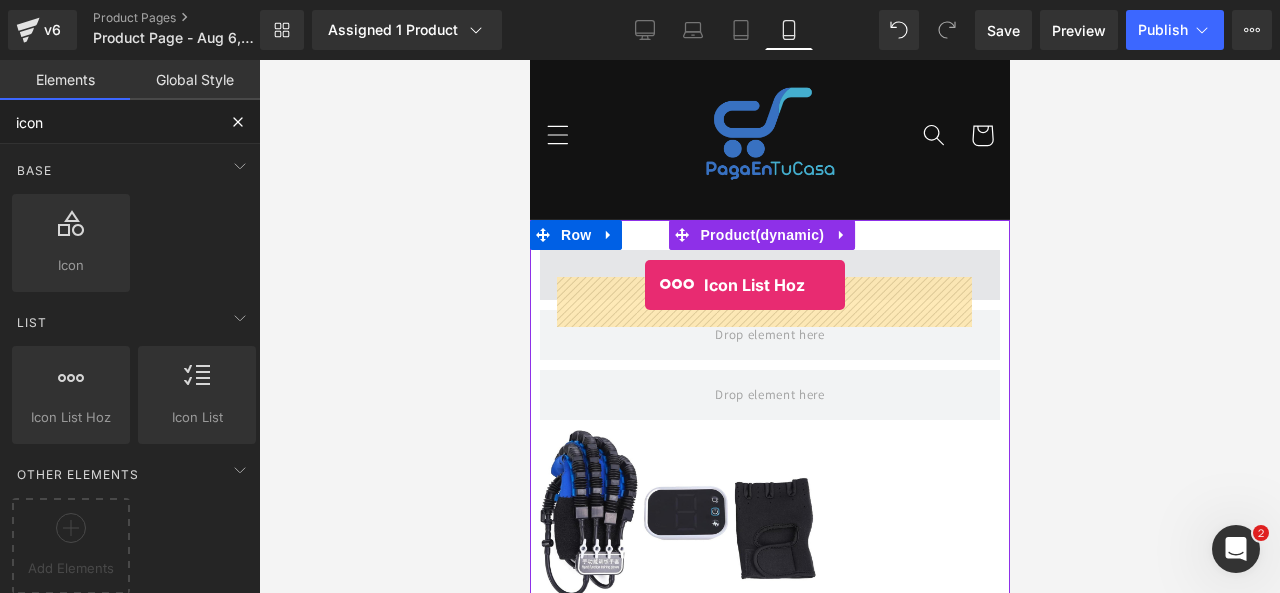 drag, startPoint x: 821, startPoint y: 361, endPoint x: 642, endPoint y: 284, distance: 194.85892 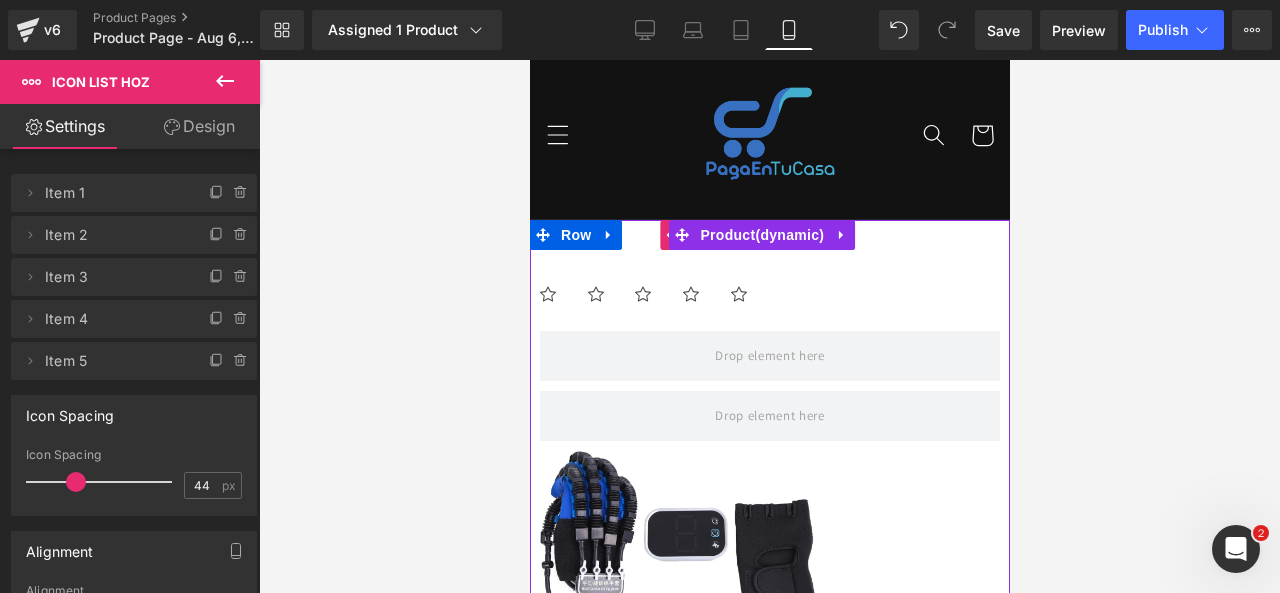 click on "Icon" at bounding box center (551, 704) 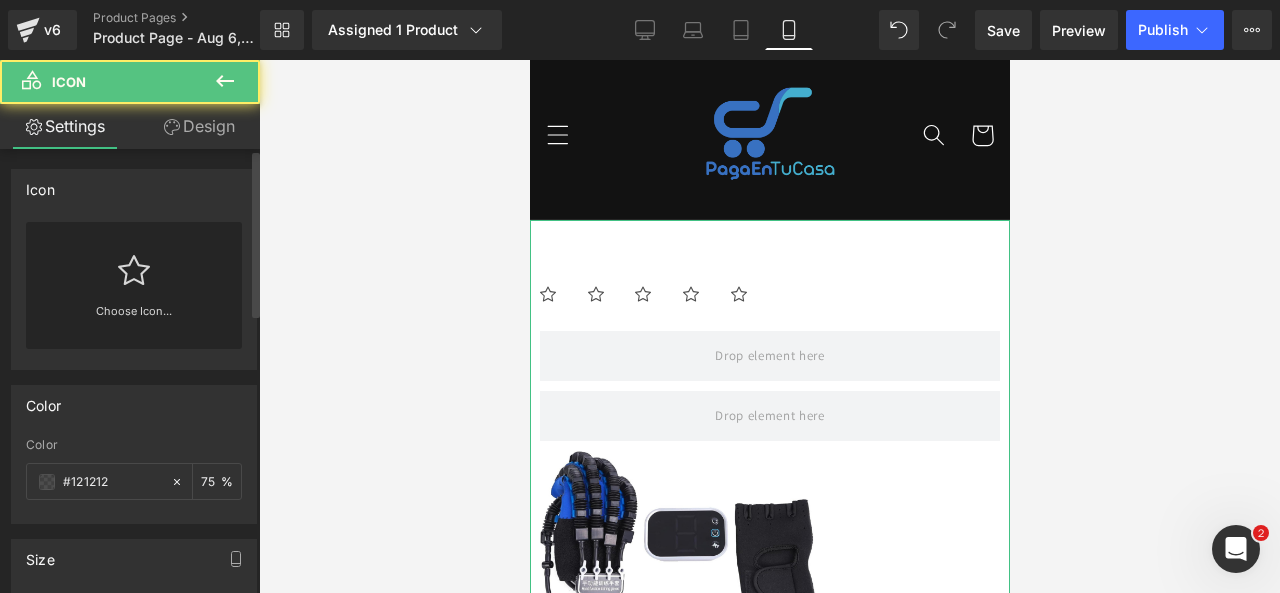 click on "Choose Icon..." at bounding box center [134, 285] 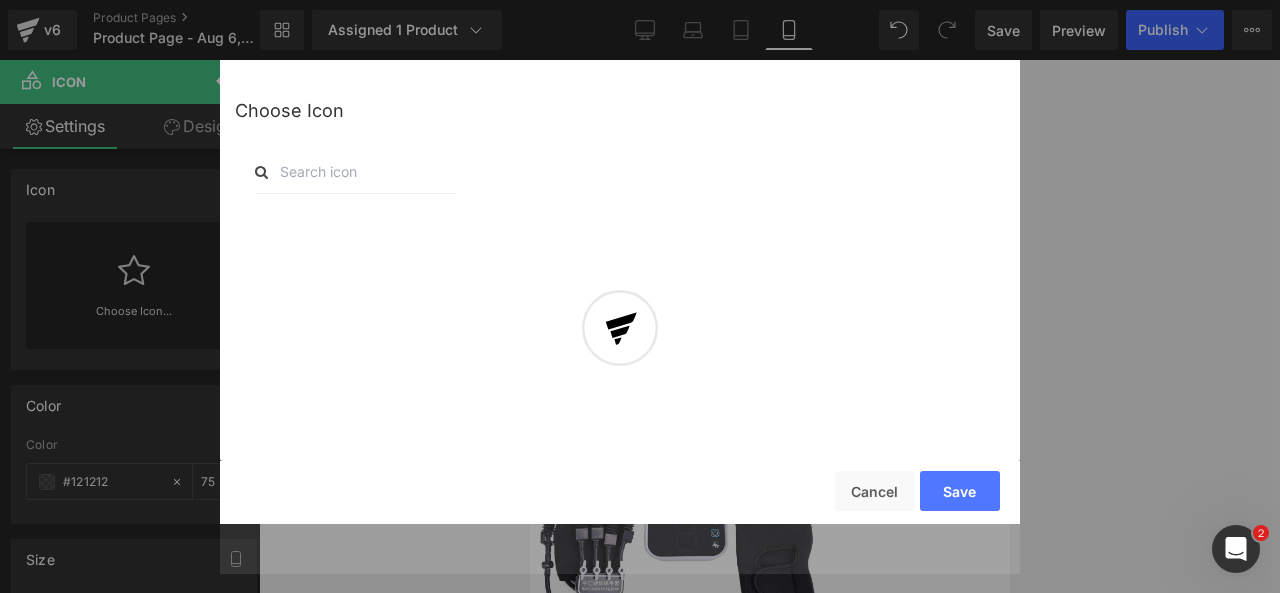 click on "Back to Library   Insert         Choose Icon                   Save Cancel" at bounding box center (620, 292) 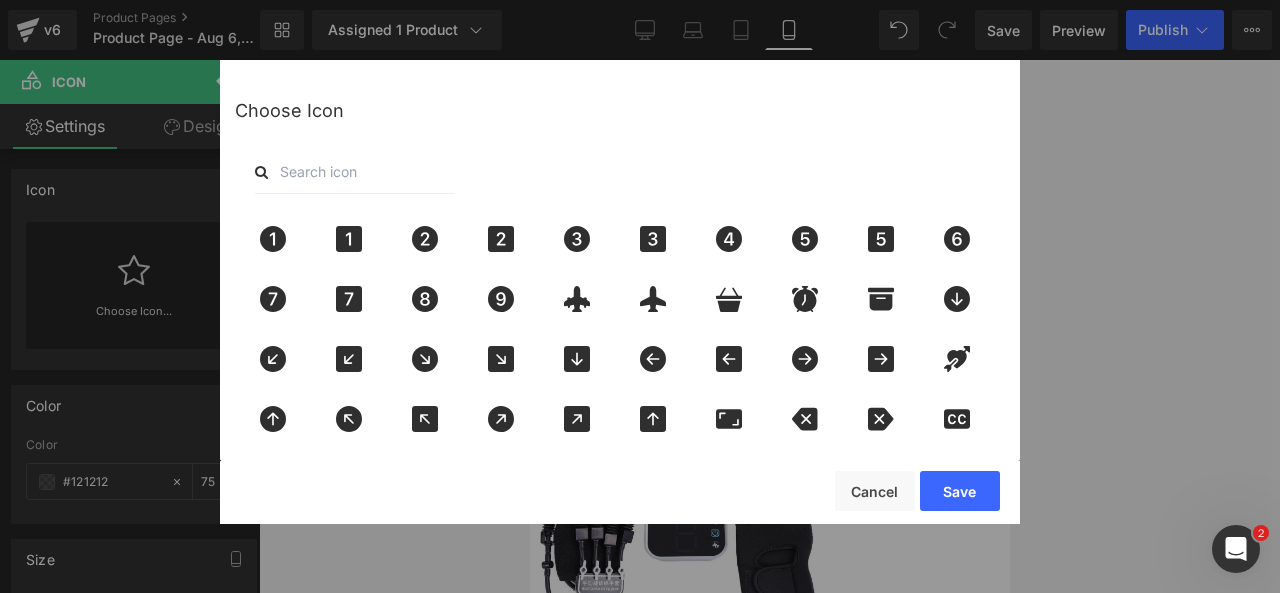 click at bounding box center [355, 172] 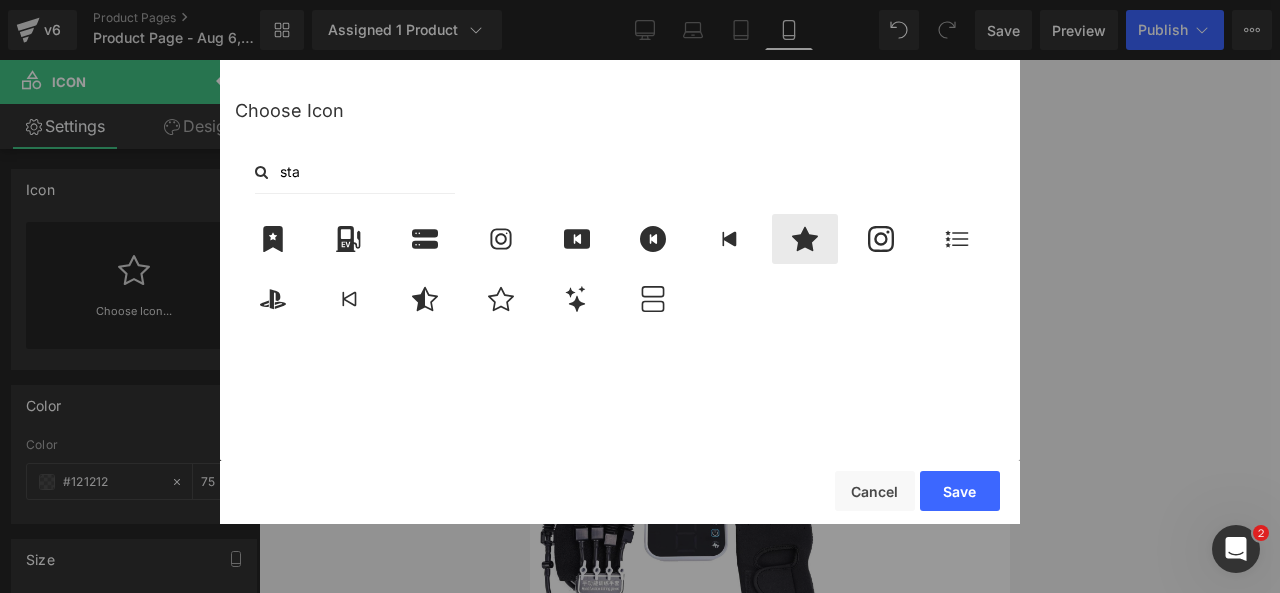 type on "sta" 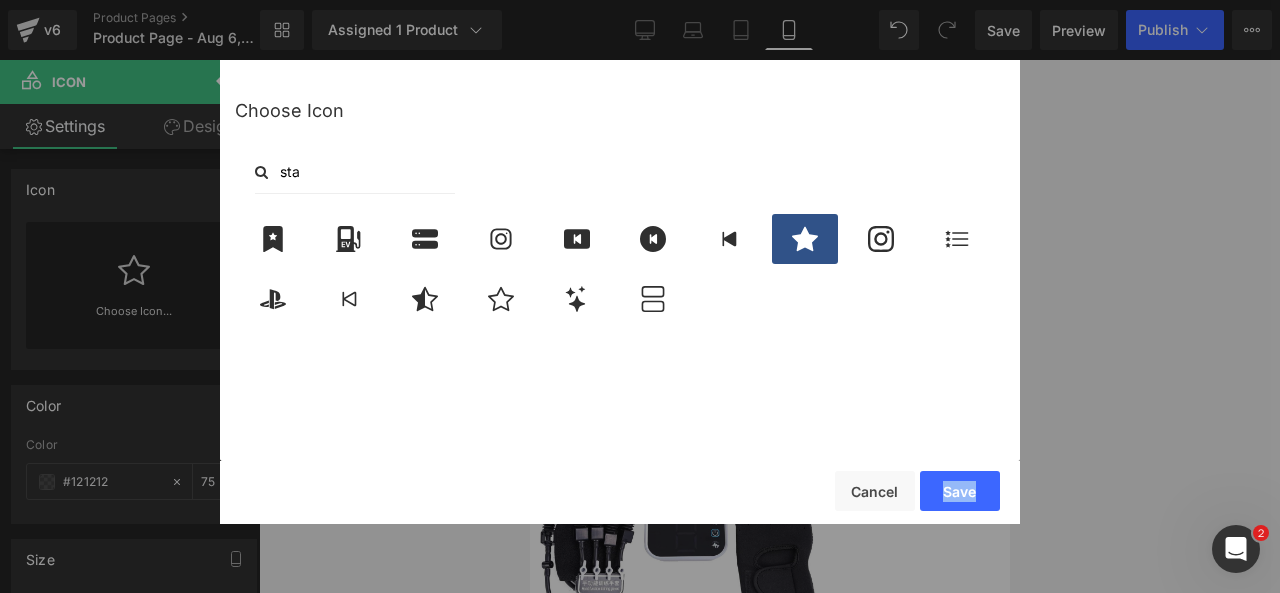 click 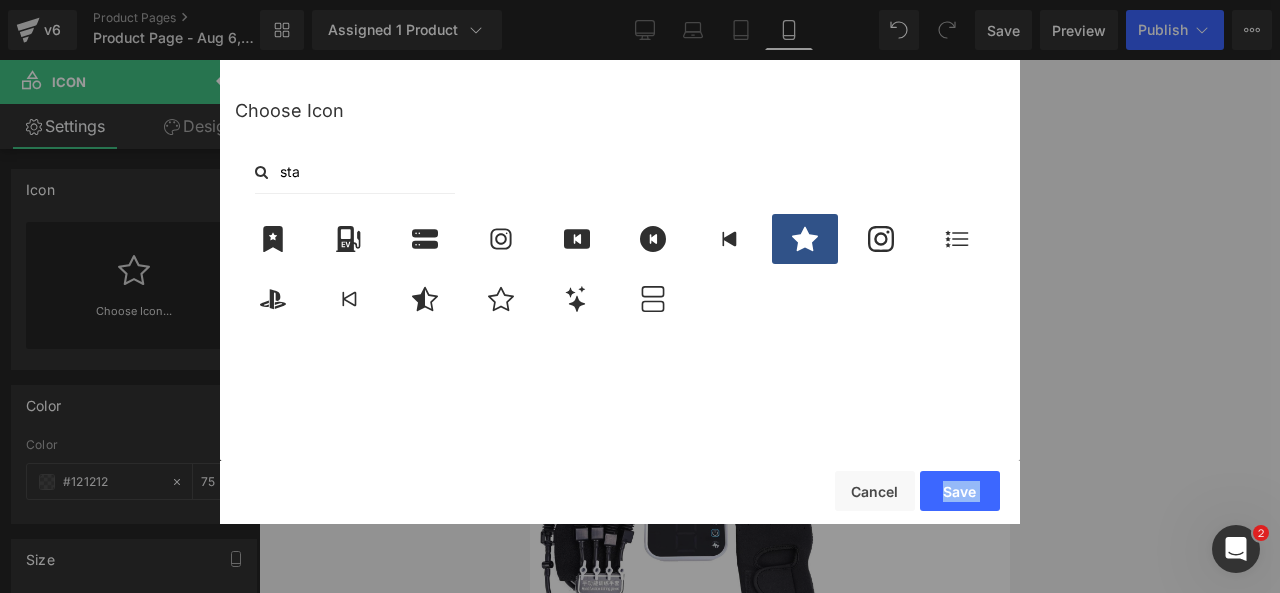 click 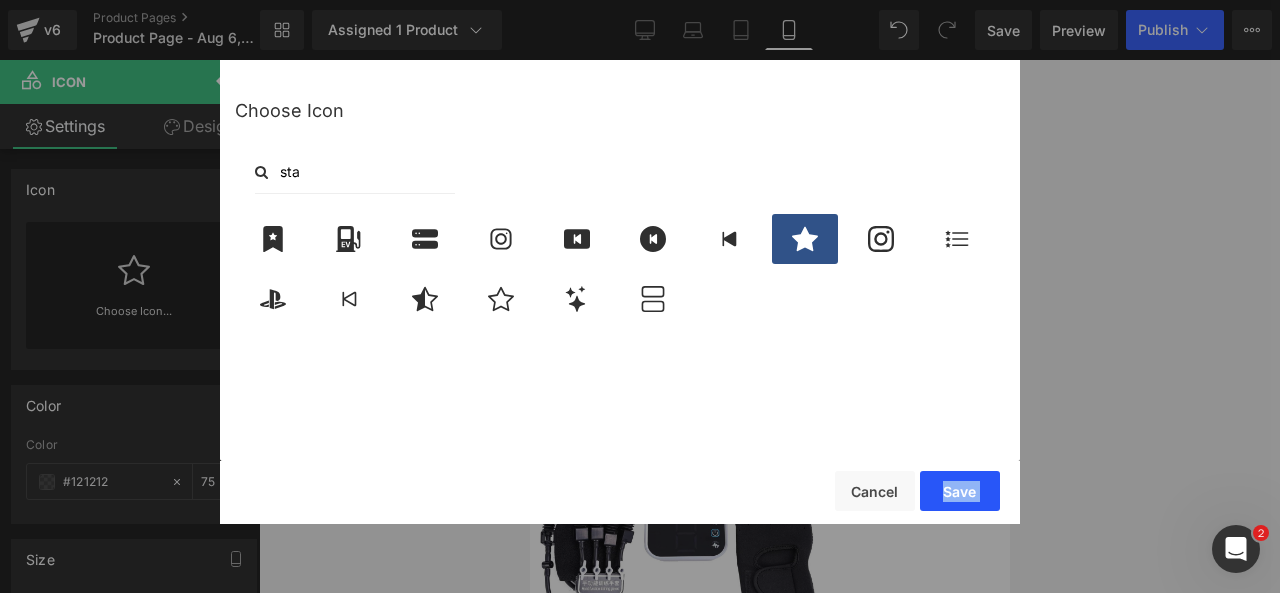 click on "Save" at bounding box center [960, 491] 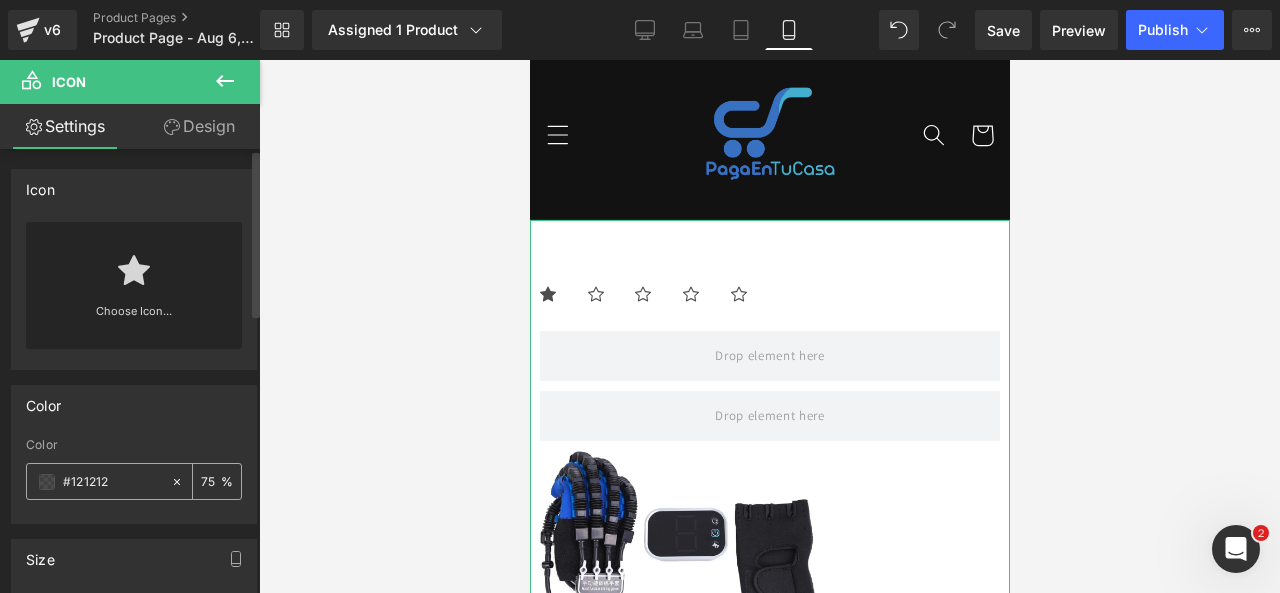 click at bounding box center [47, 482] 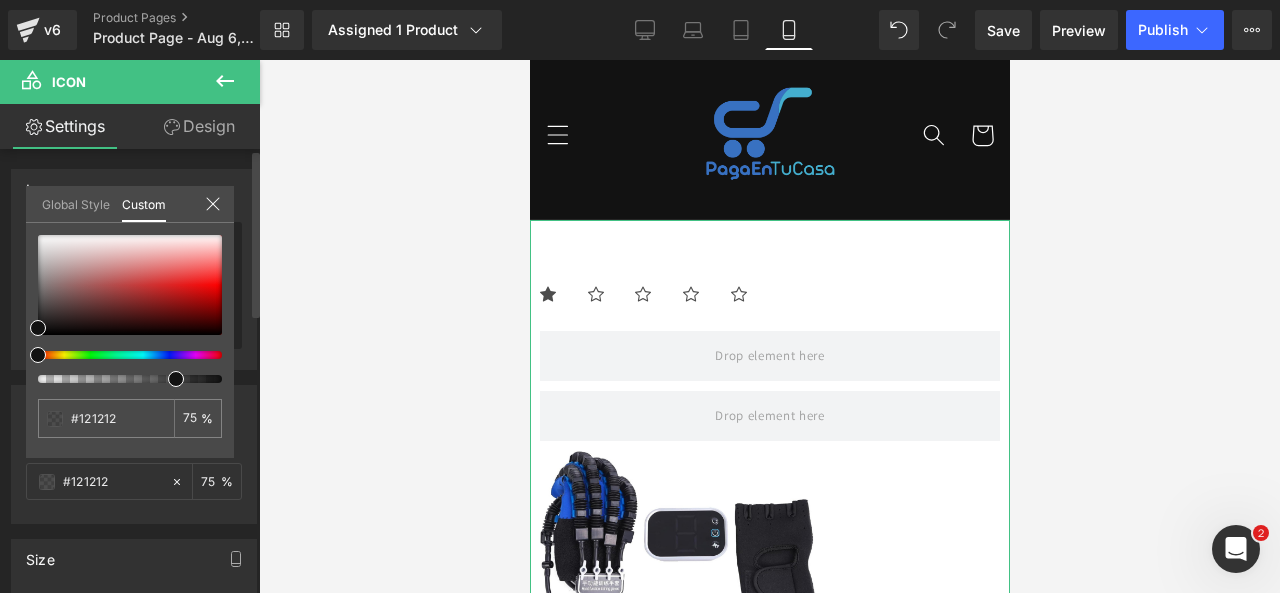 click at bounding box center (130, 309) 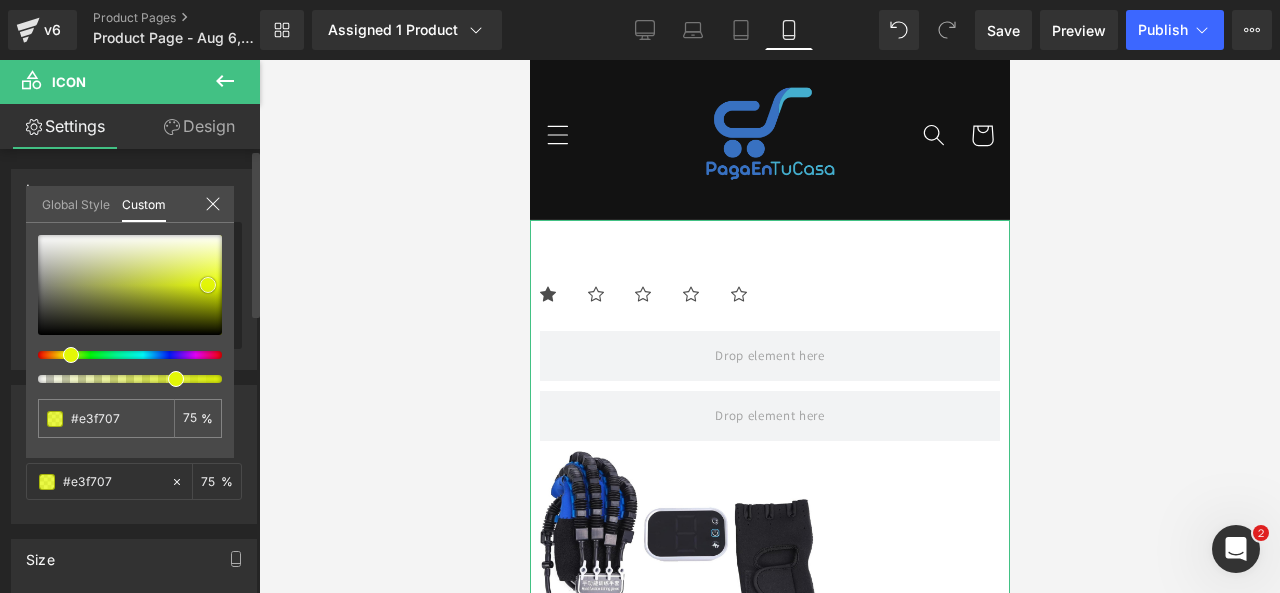 click at bounding box center [130, 285] 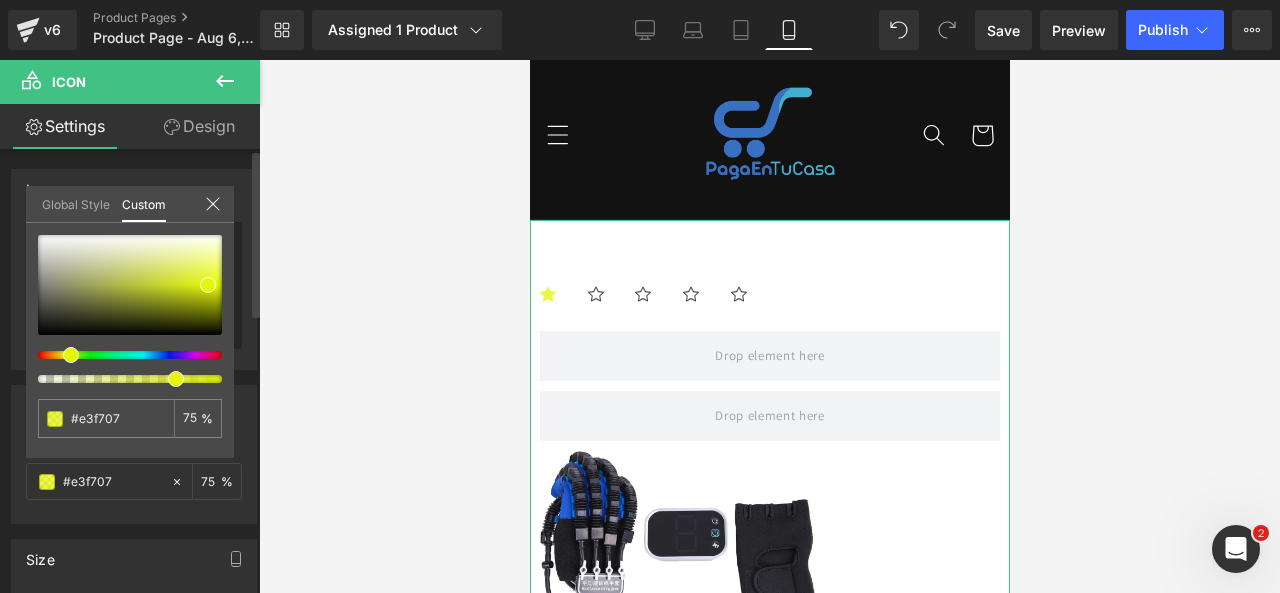 click on "Global Style Custom" at bounding box center [130, 204] 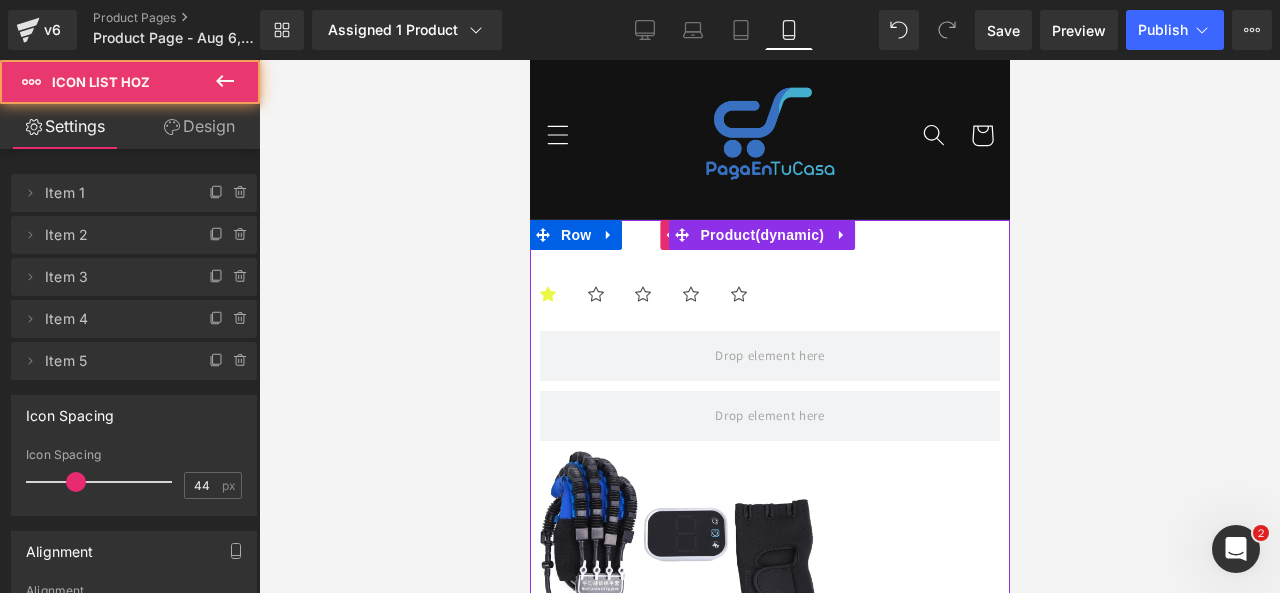click on "Icon
Icon
Icon
Icon
Icon" at bounding box center [769, 301] 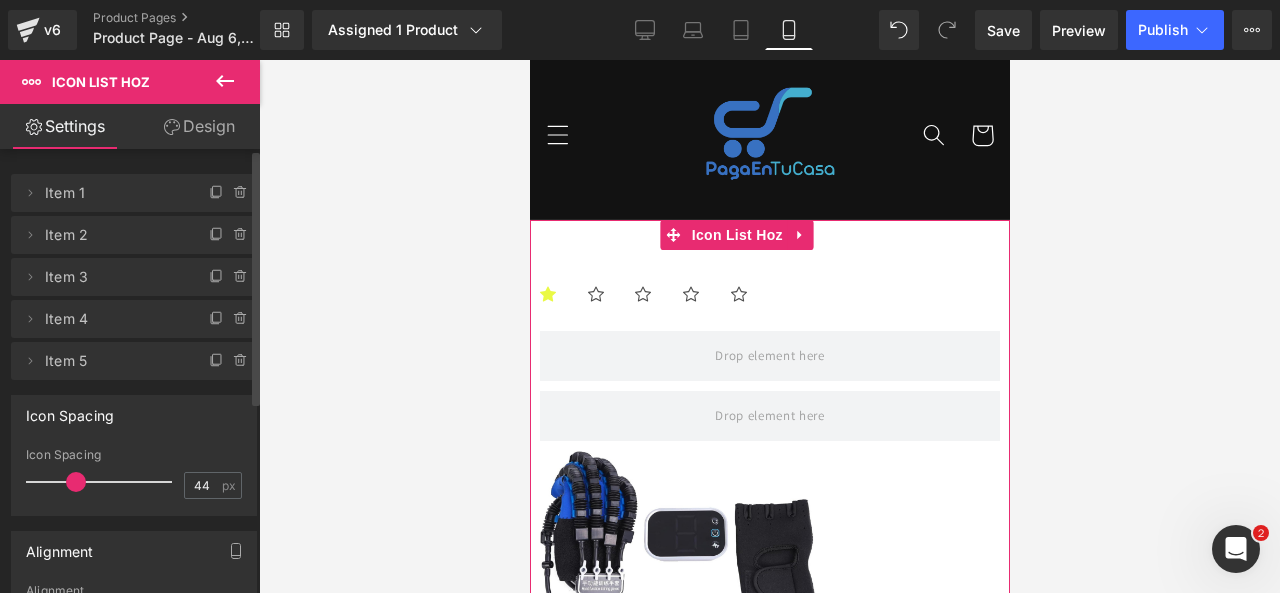 click 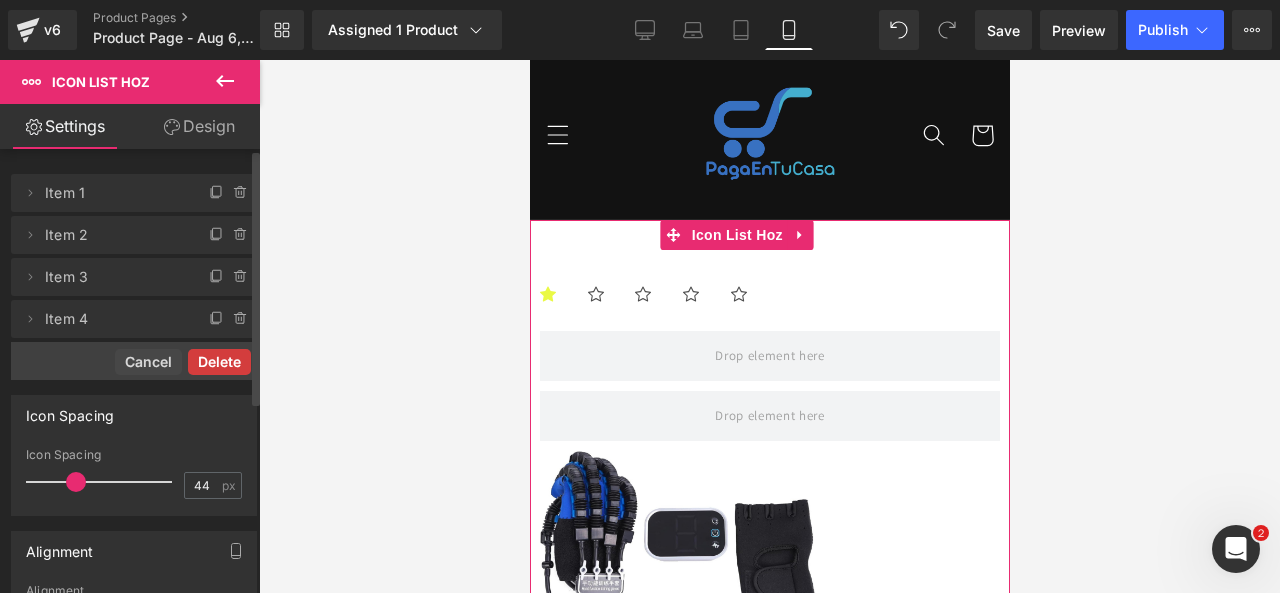 click on "Delete" at bounding box center [219, 362] 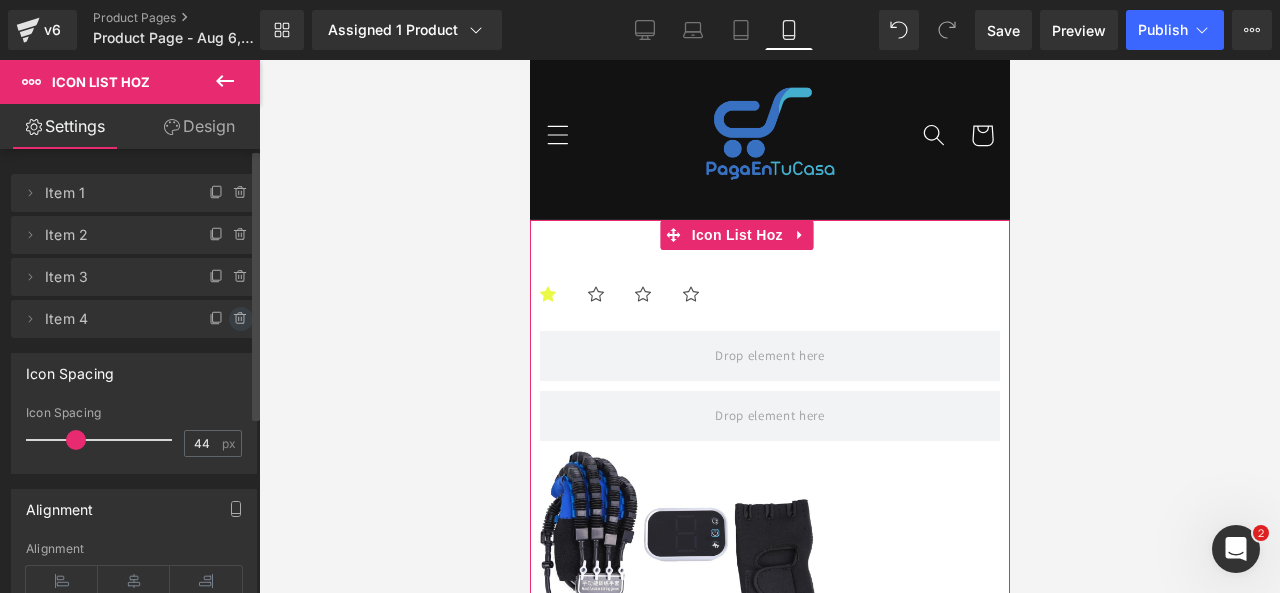 click 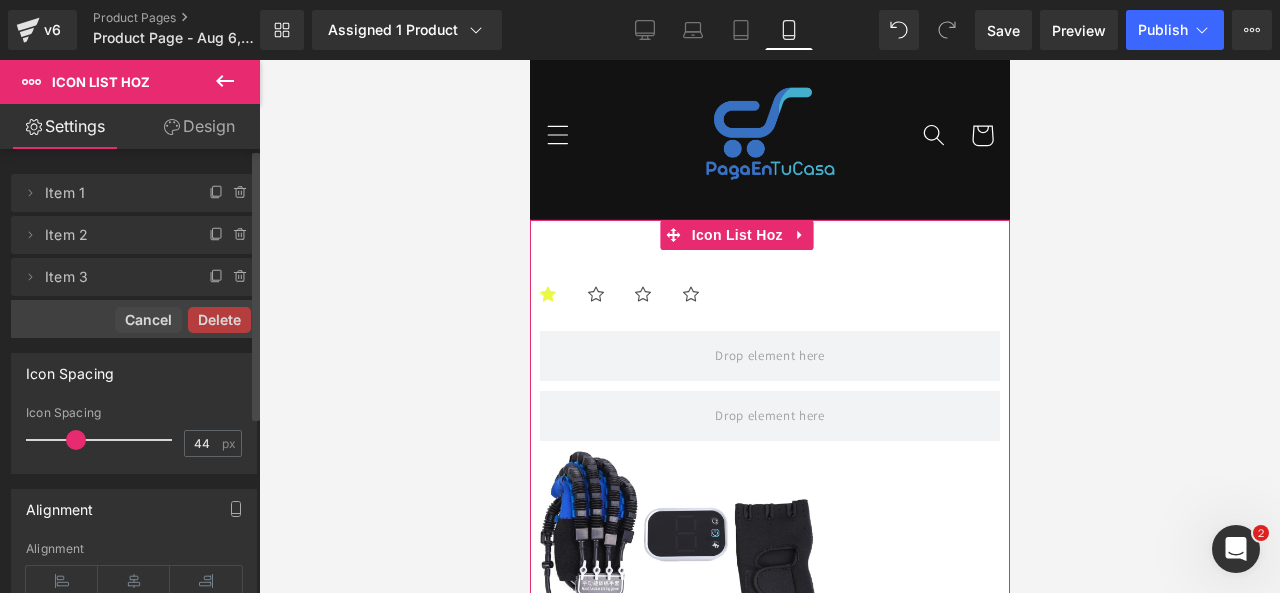 click on "Delete" at bounding box center (219, 320) 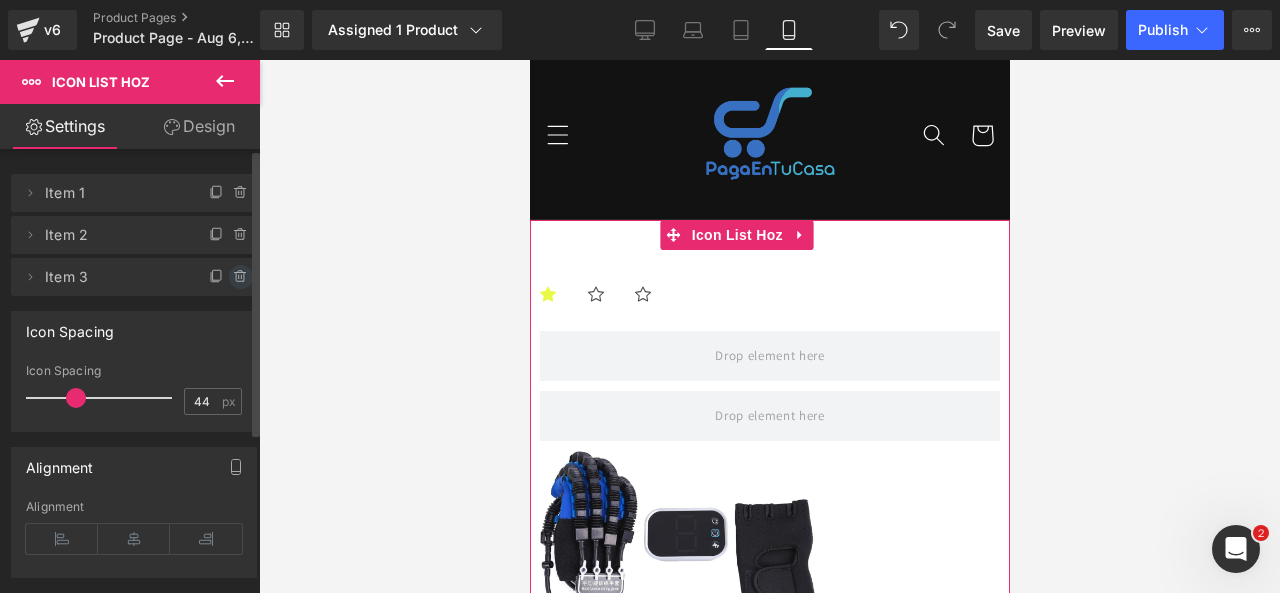 click 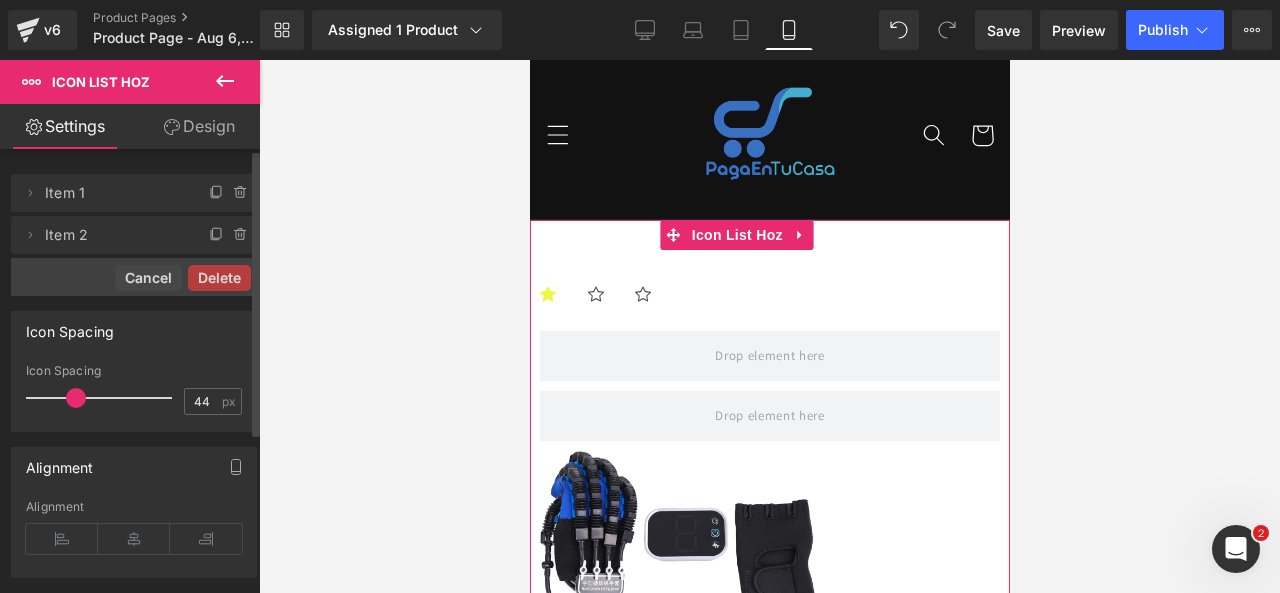 click on "Delete" at bounding box center (219, 278) 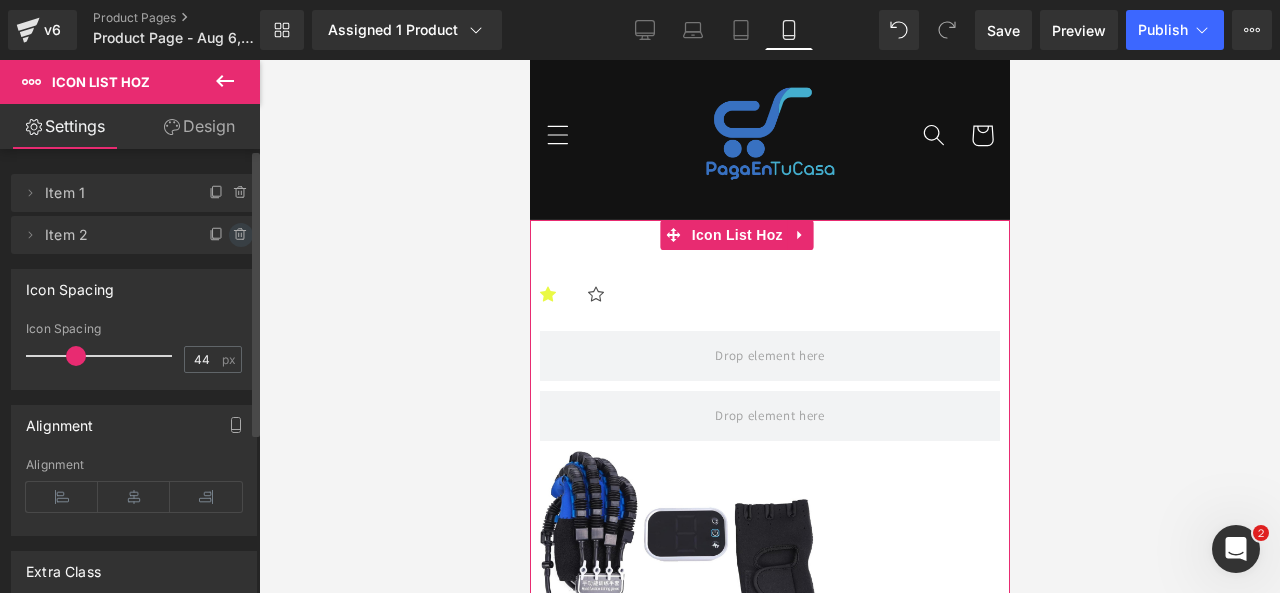click 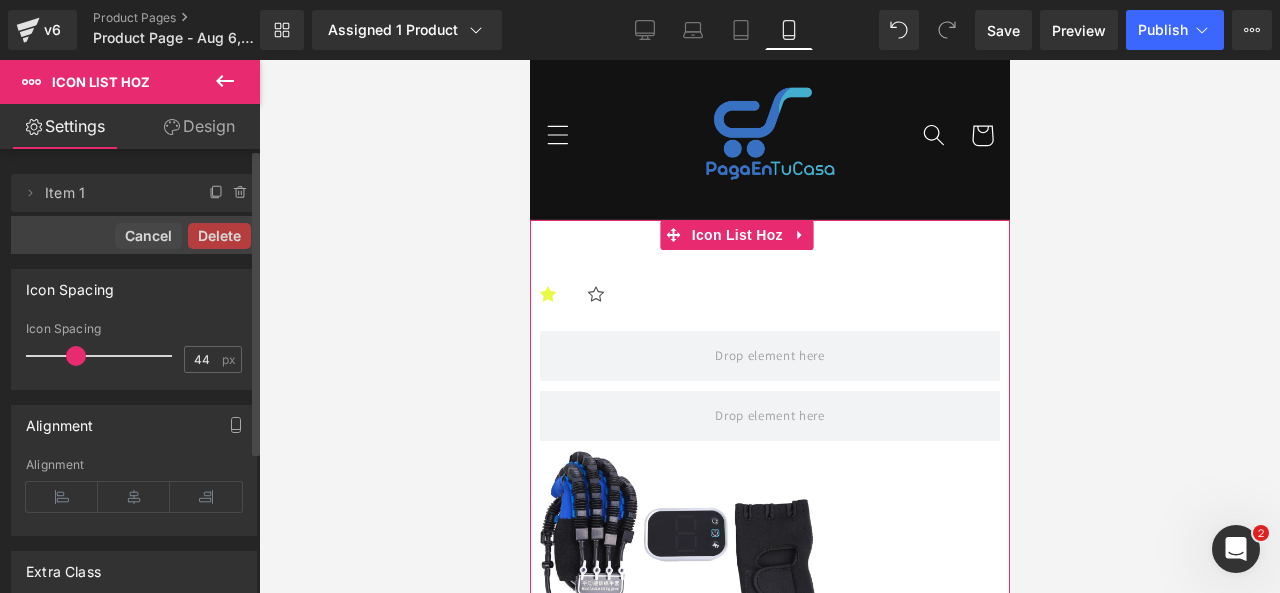 click on "Delete" at bounding box center (219, 236) 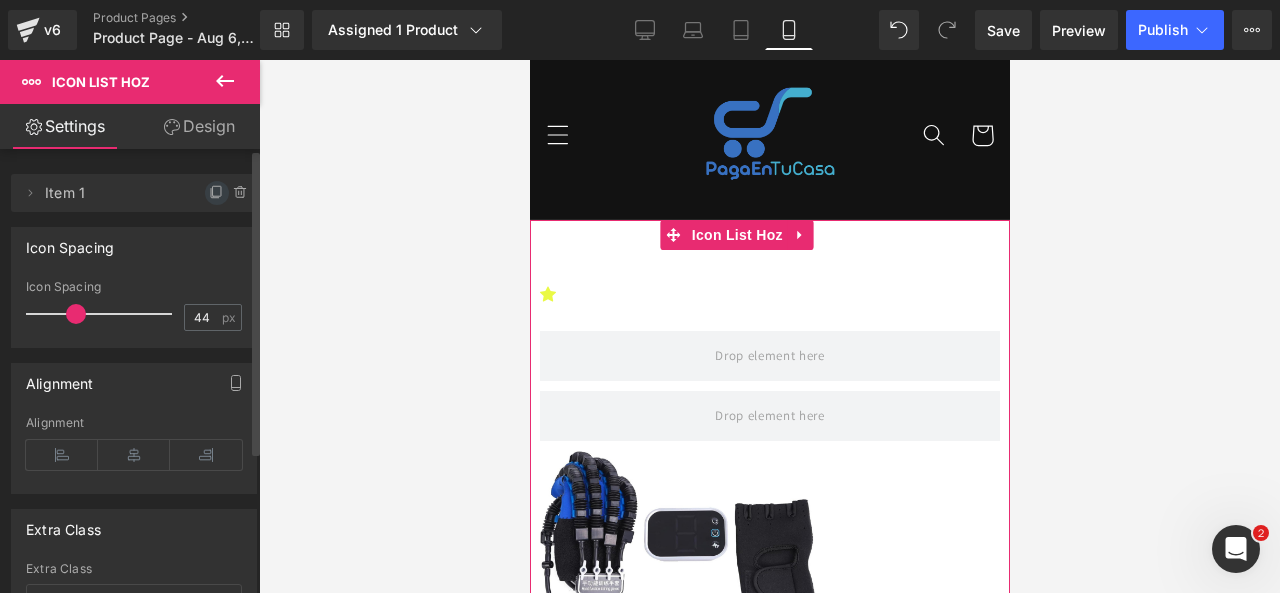 click 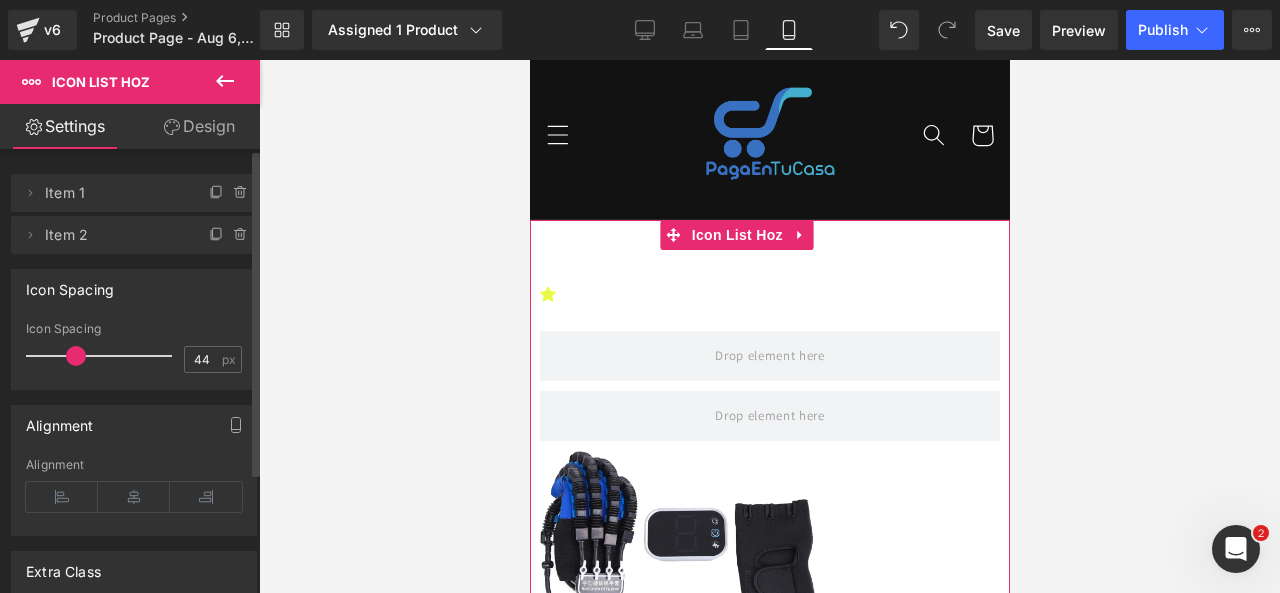 click 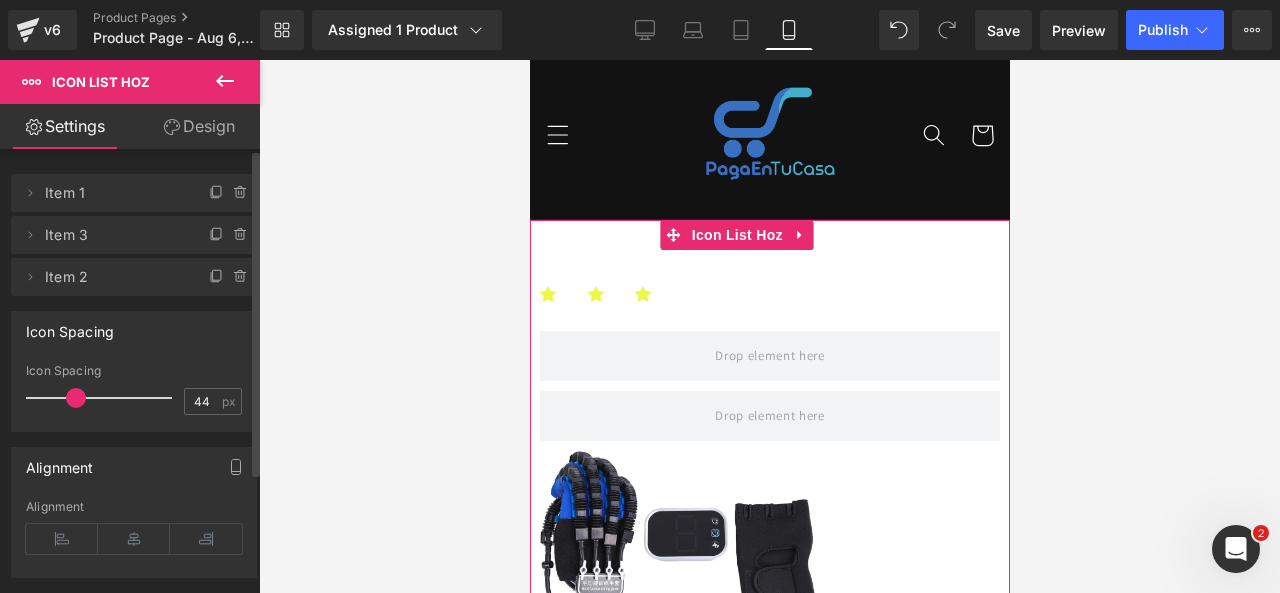 click 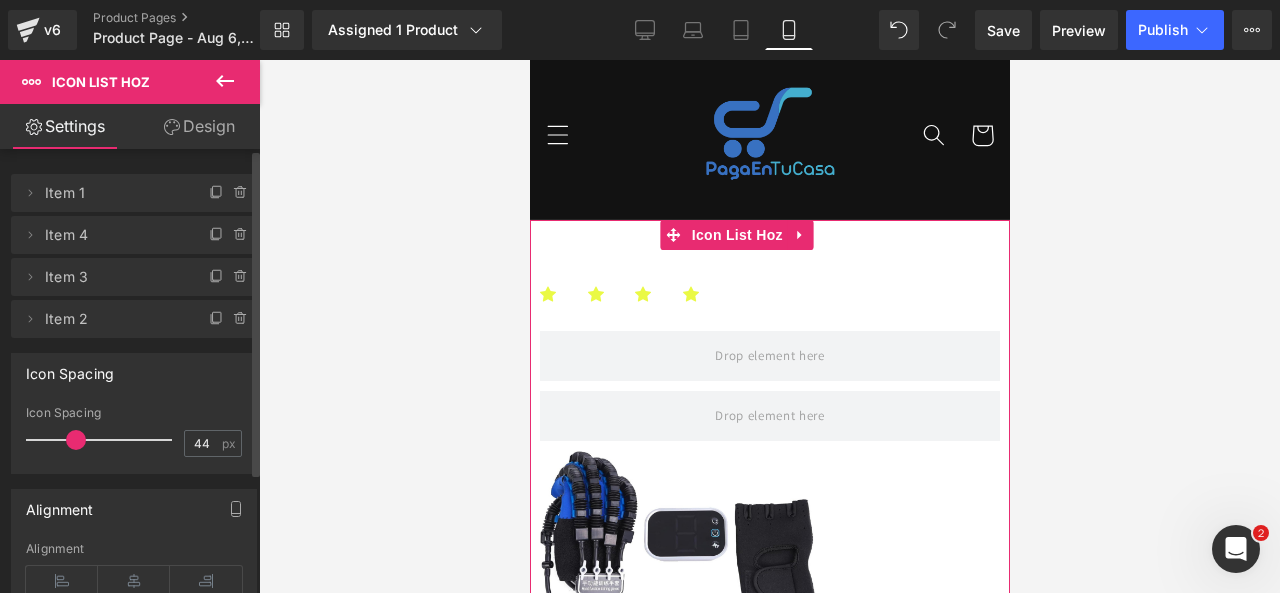 click 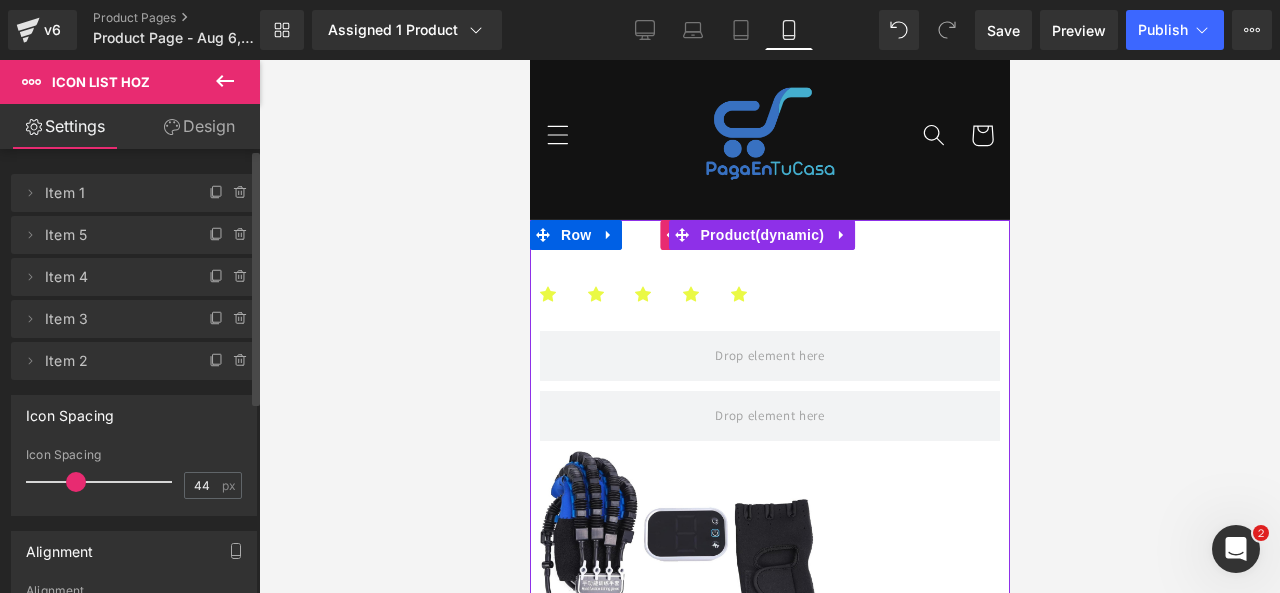 click on "Icon" at bounding box center [551, 703] 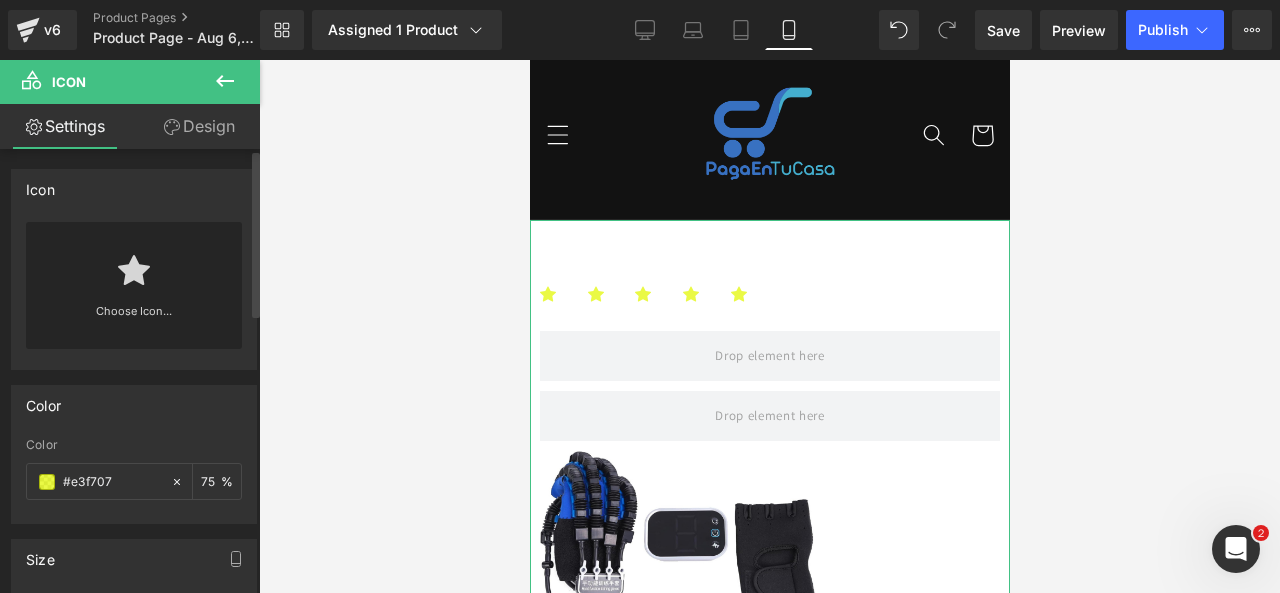 click on "Choose Icon..." at bounding box center (134, 285) 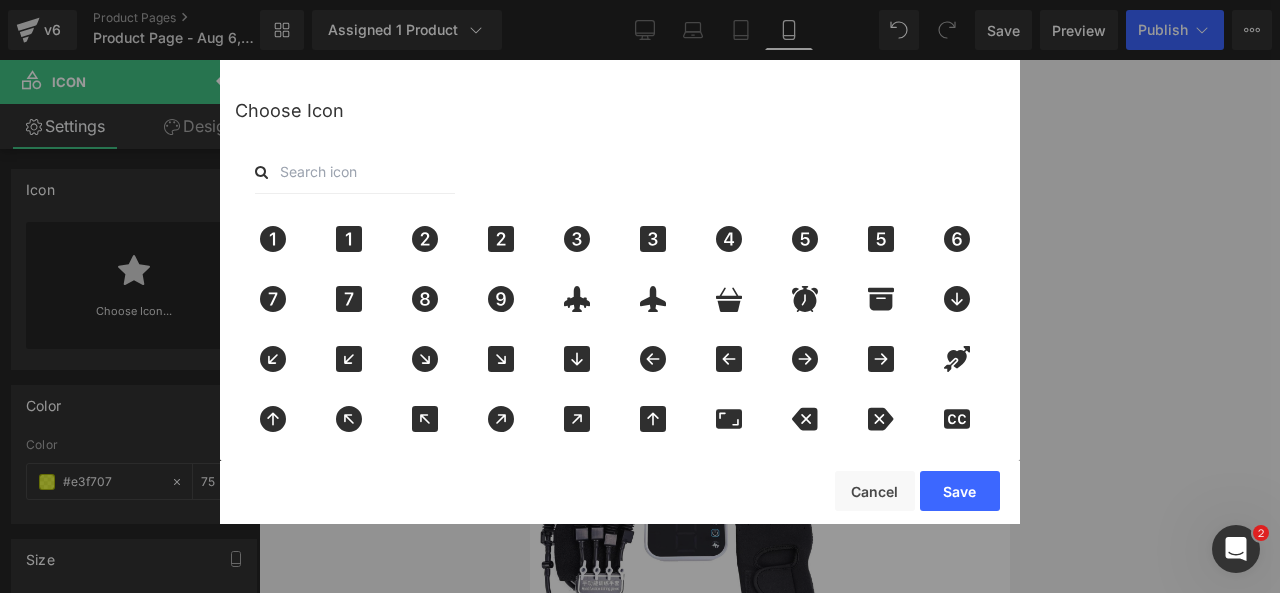 click on "Choose Icon" at bounding box center (620, 322) 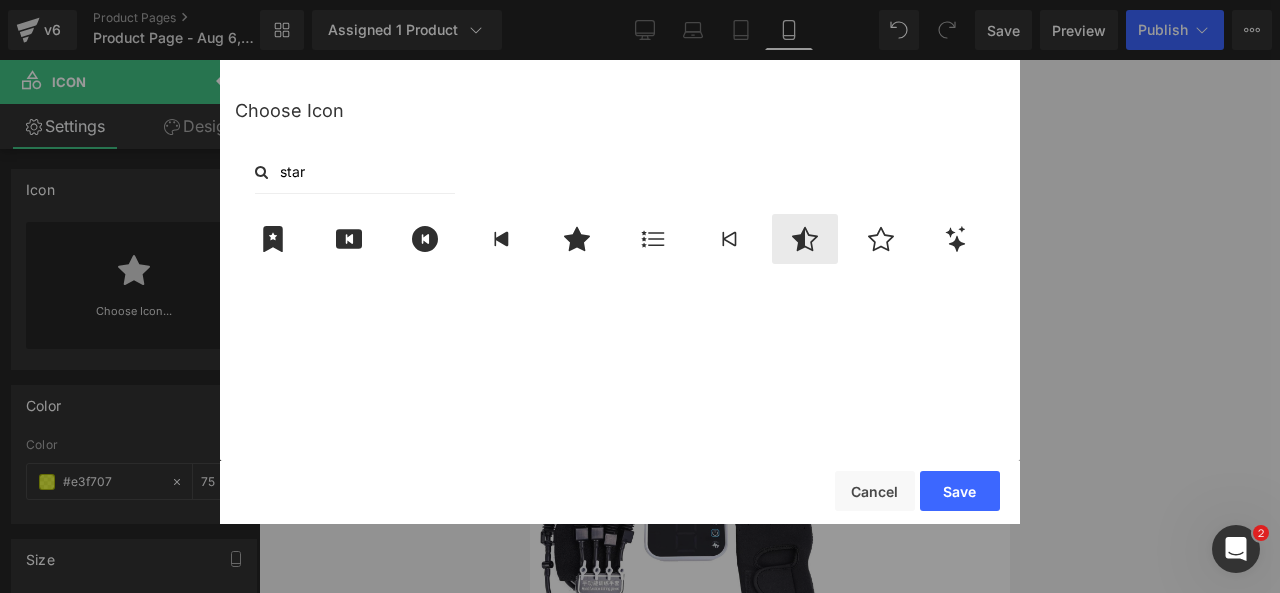 type on "star" 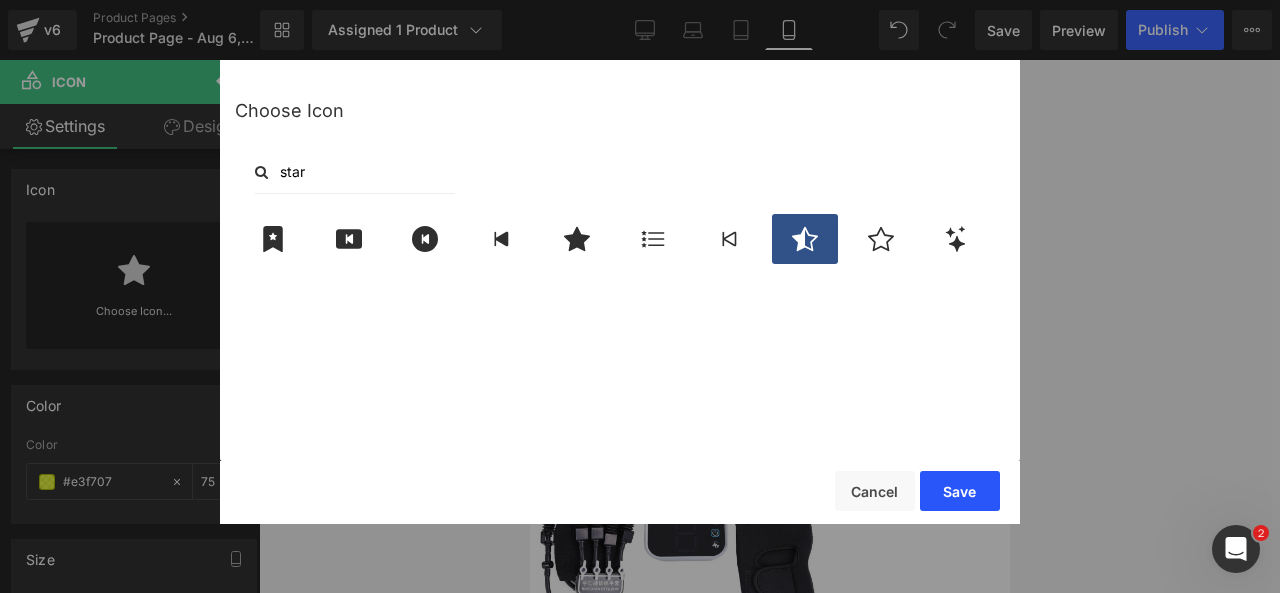 click on "Save" at bounding box center (960, 491) 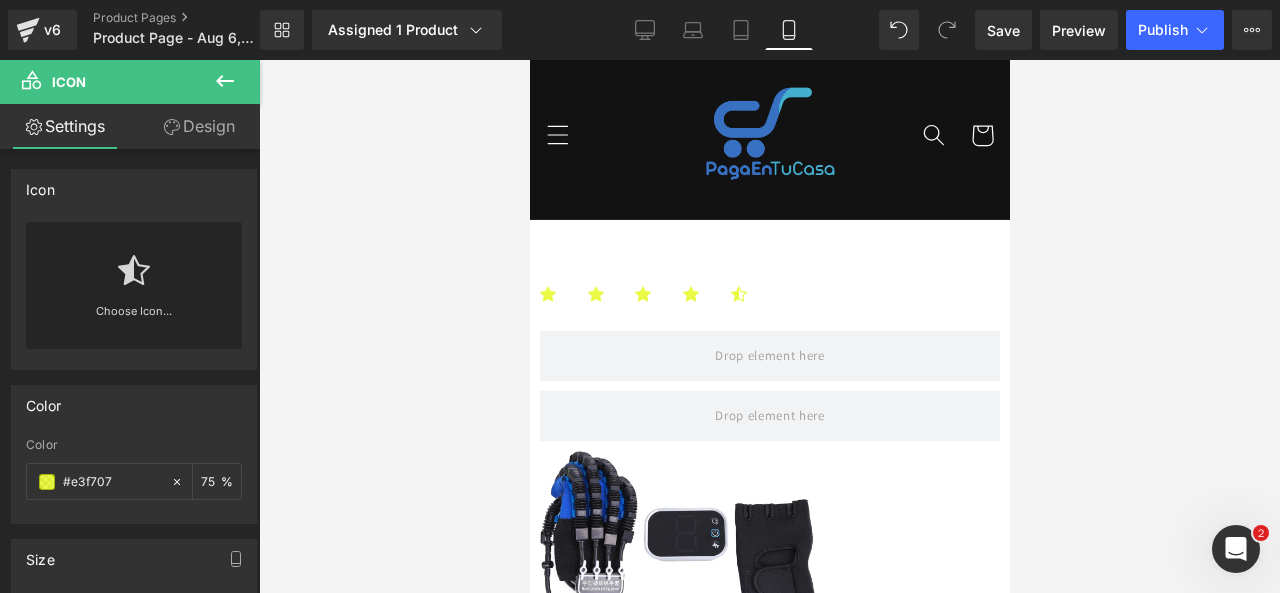 click 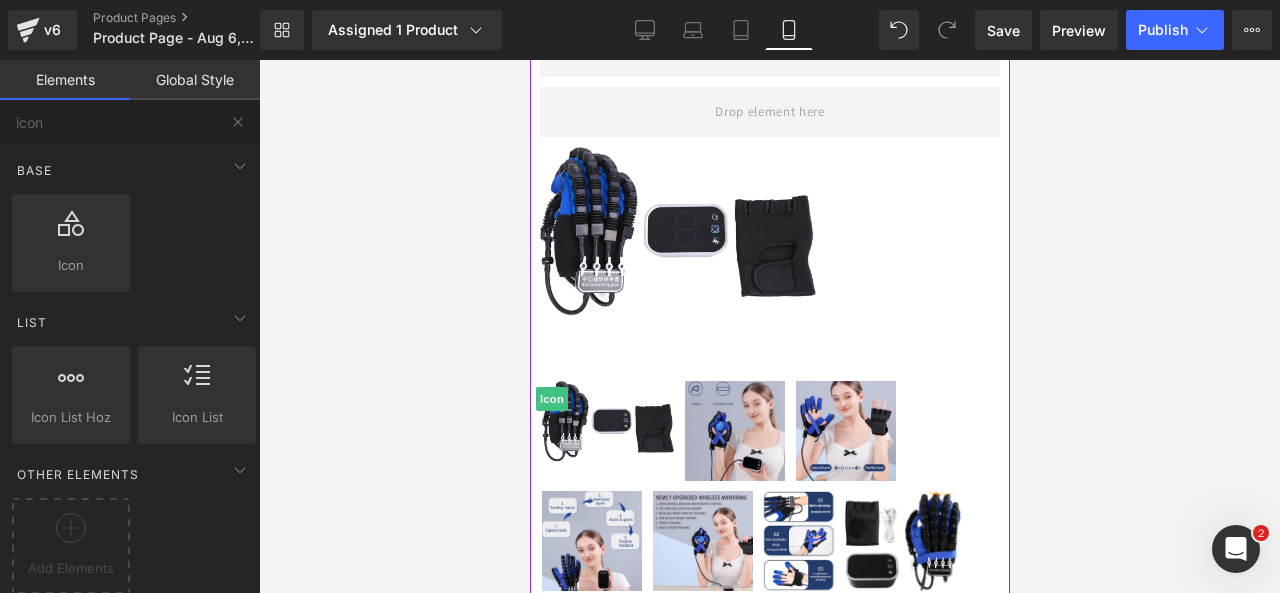 scroll, scrollTop: 354, scrollLeft: 0, axis: vertical 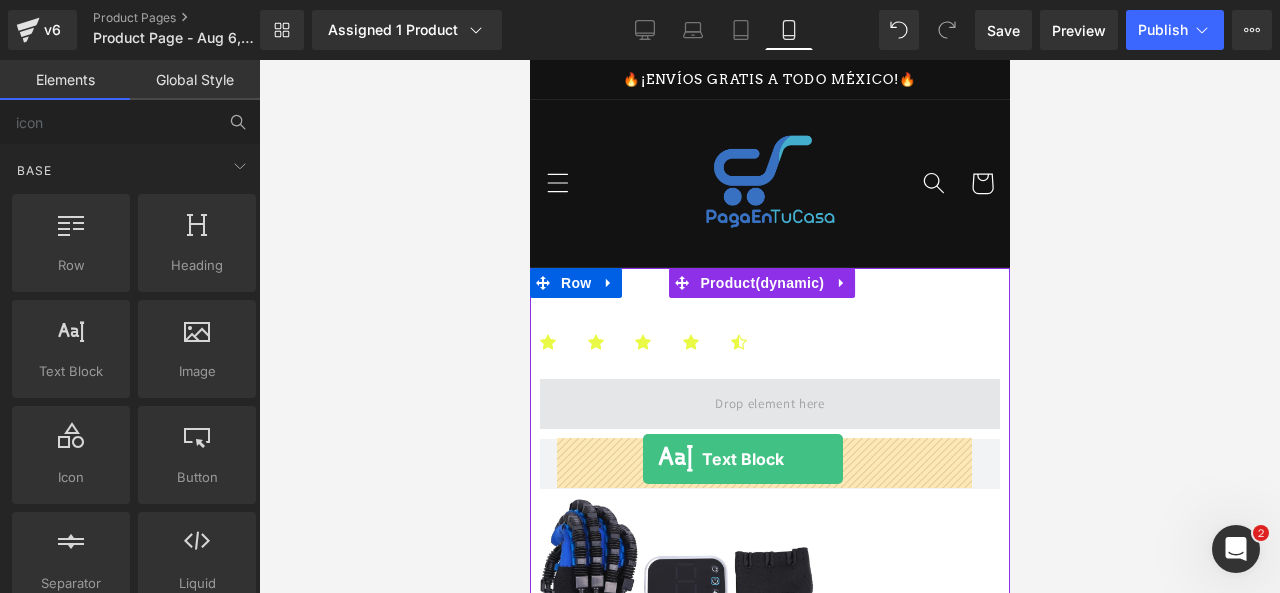 drag, startPoint x: 604, startPoint y: 378, endPoint x: 642, endPoint y: 459, distance: 89.470665 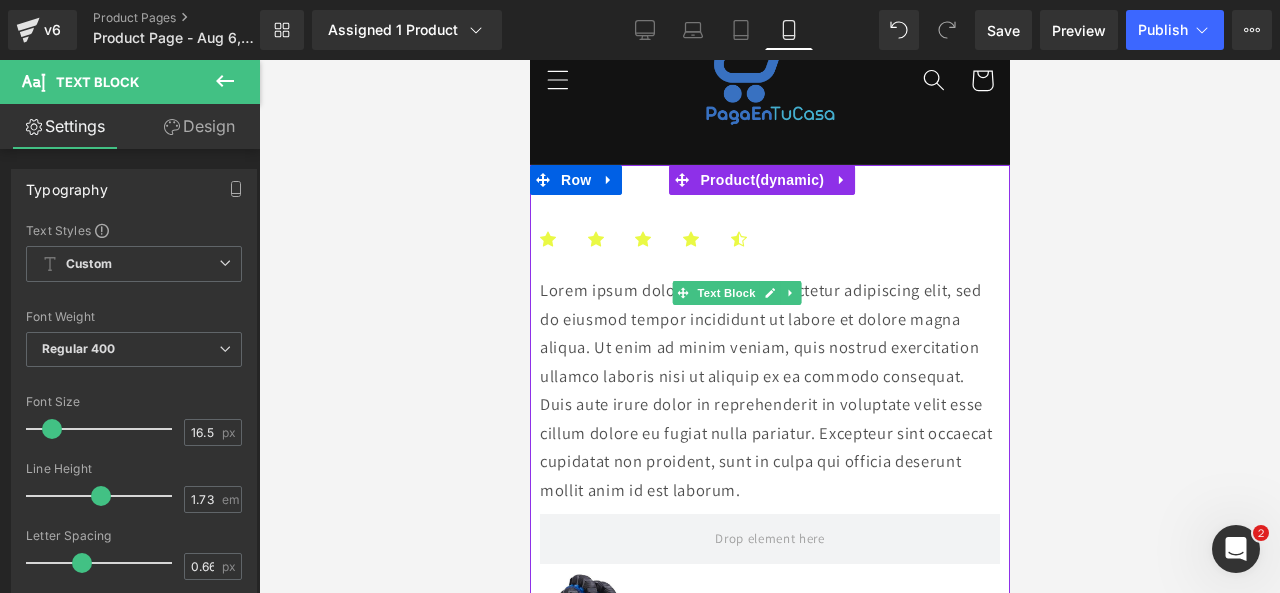 scroll, scrollTop: 107, scrollLeft: 0, axis: vertical 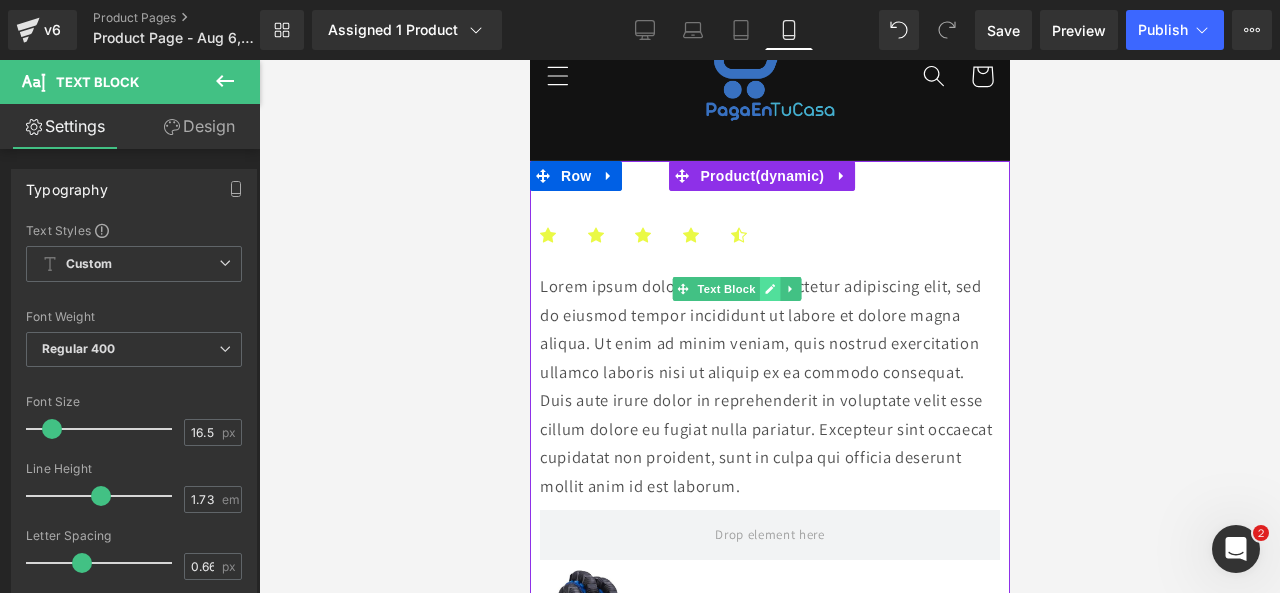 click 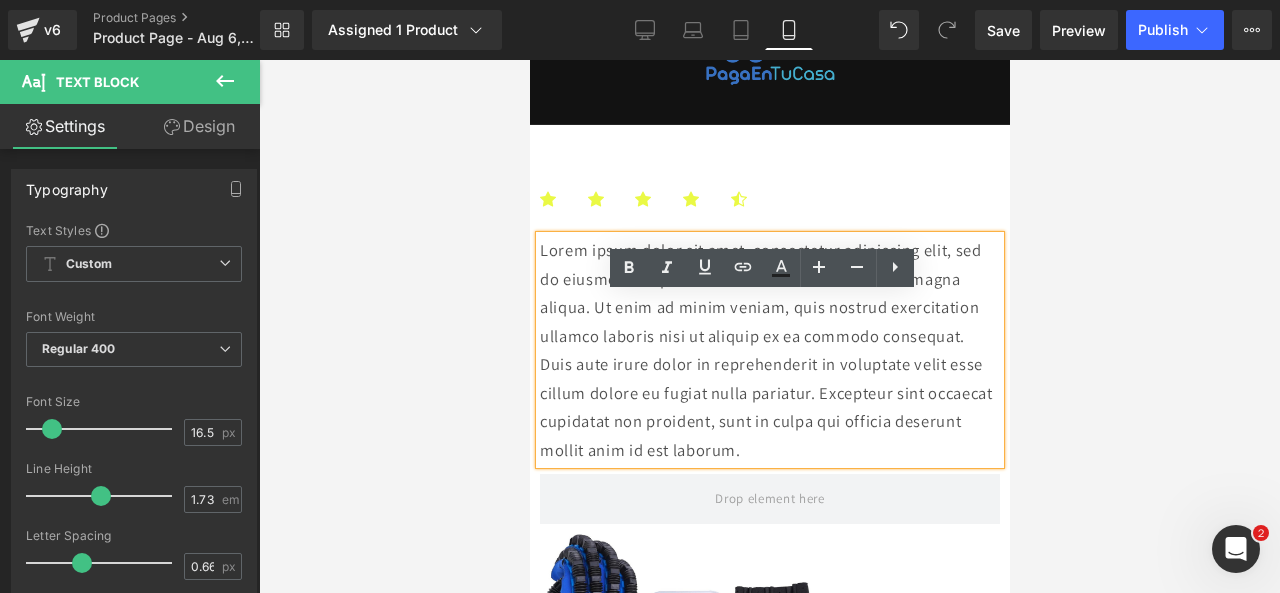 scroll, scrollTop: 144, scrollLeft: 0, axis: vertical 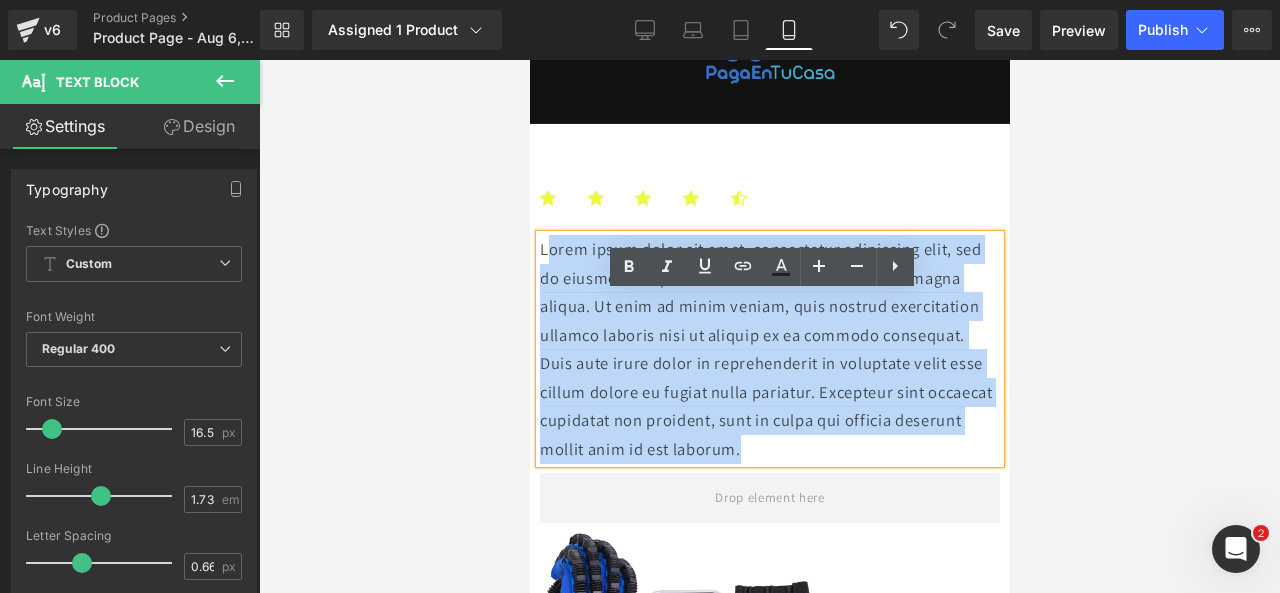 drag, startPoint x: 740, startPoint y: 527, endPoint x: 565, endPoint y: 314, distance: 275.6701 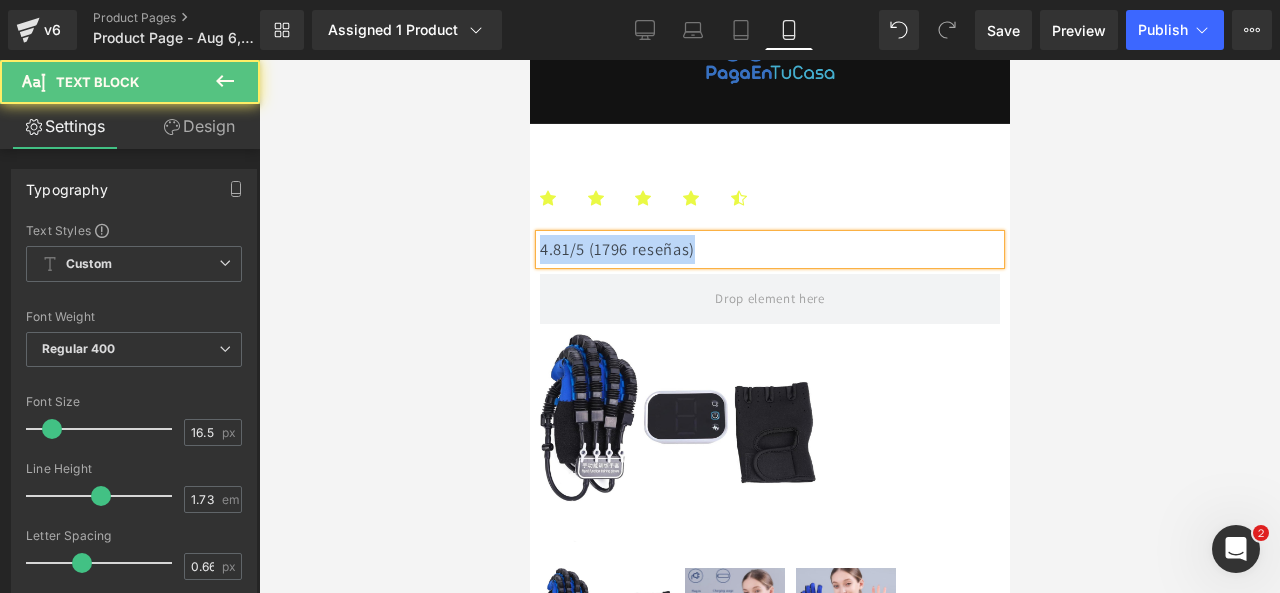 drag, startPoint x: 733, startPoint y: 301, endPoint x: 554, endPoint y: 306, distance: 179.06982 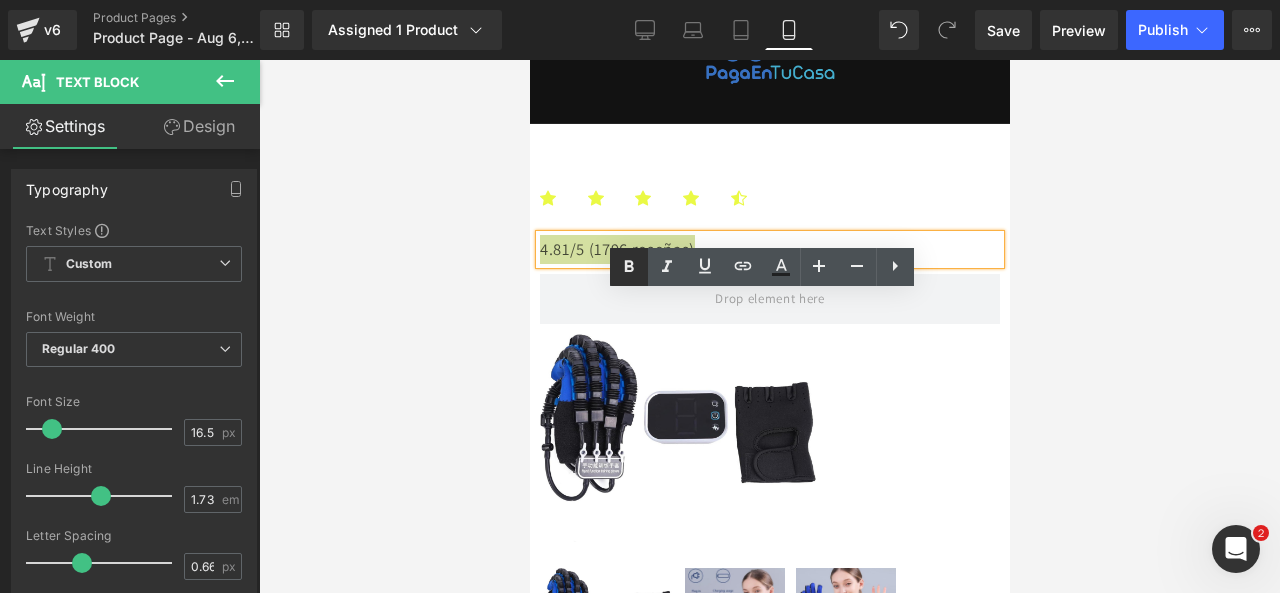 click 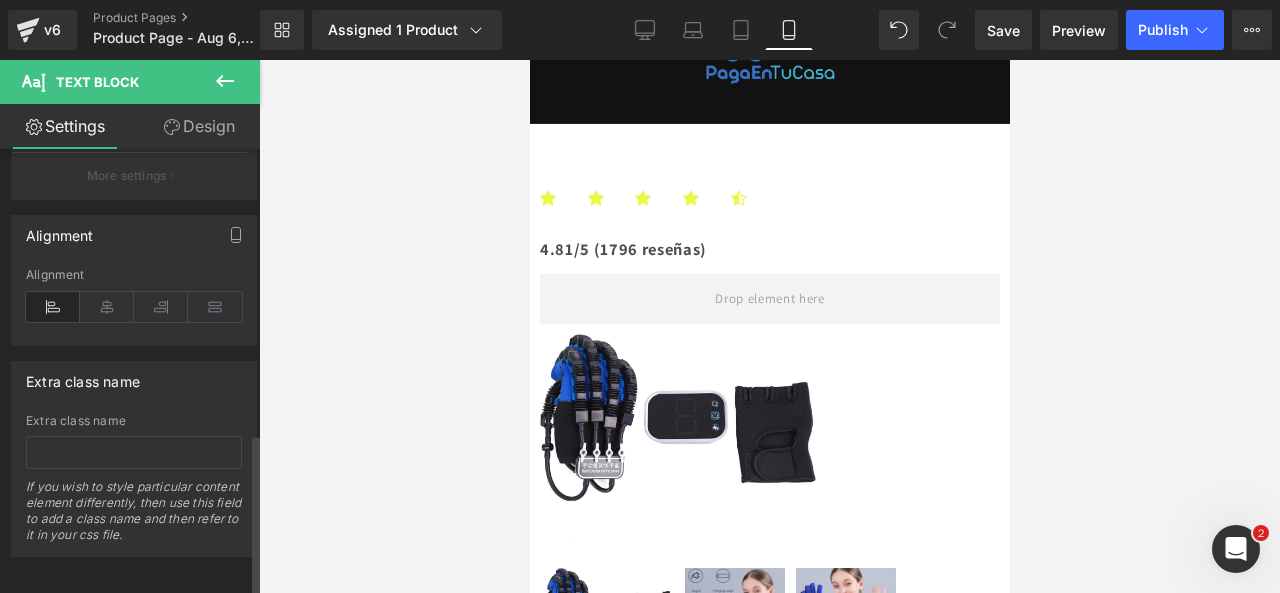 scroll, scrollTop: 814, scrollLeft: 0, axis: vertical 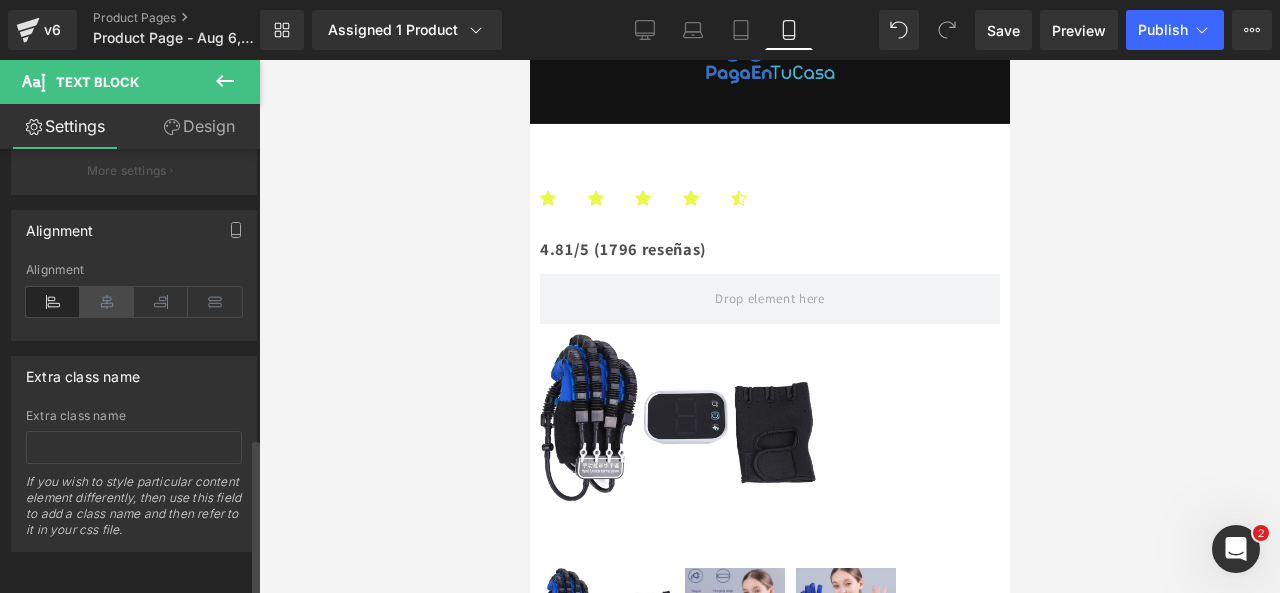 click at bounding box center (107, 302) 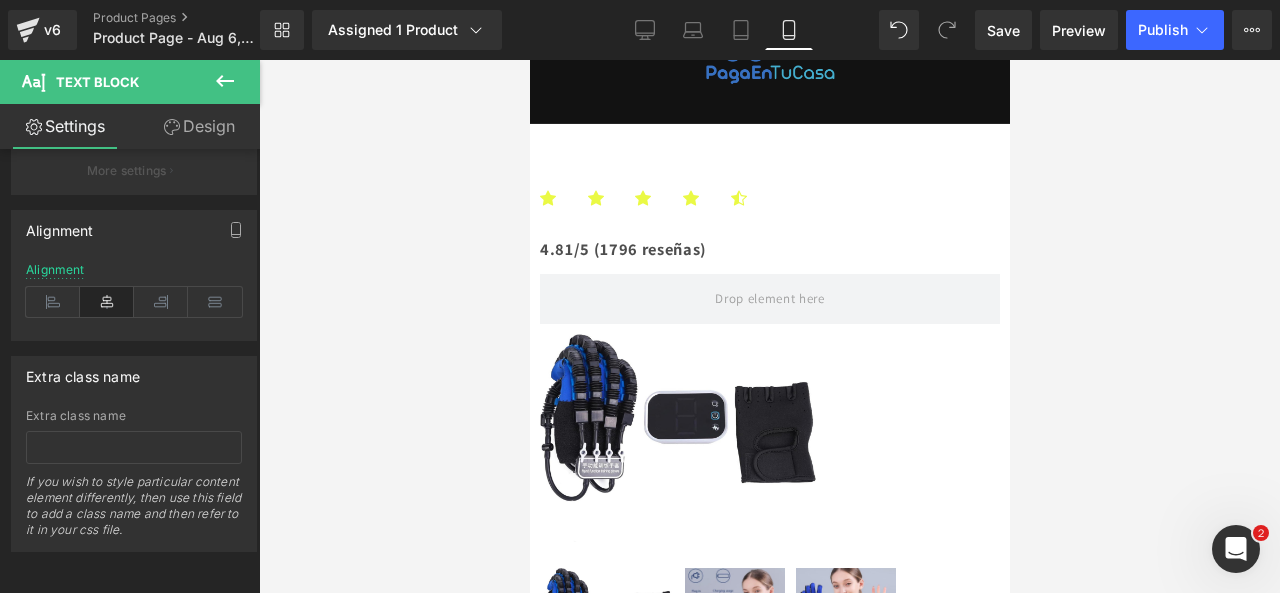 click 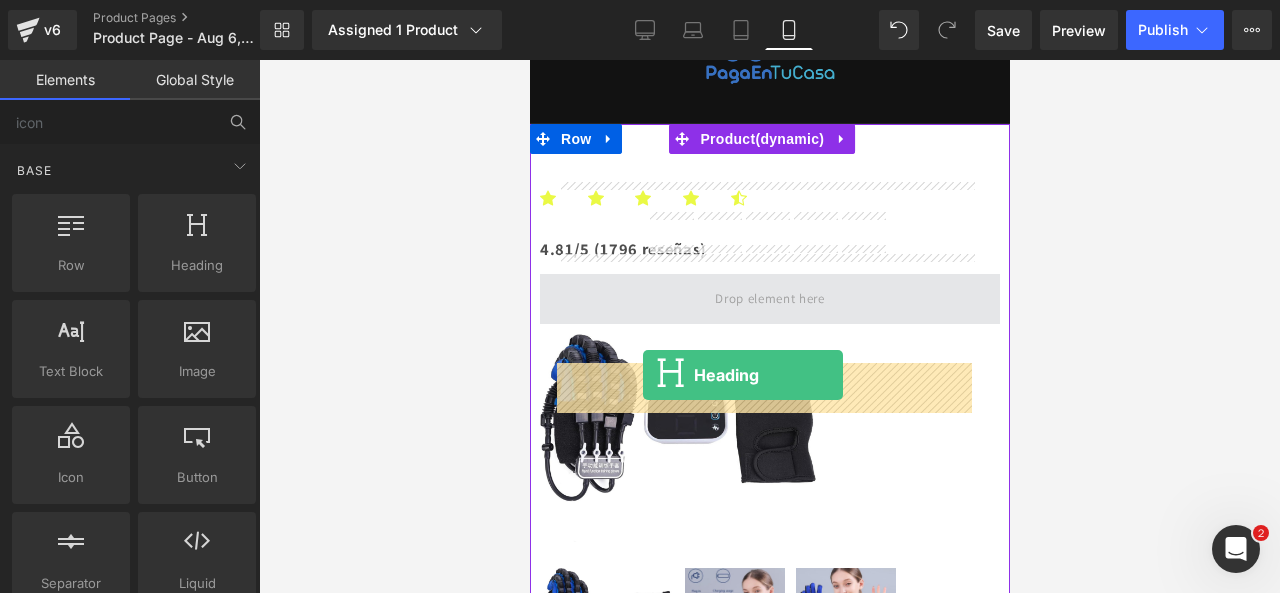 drag, startPoint x: 728, startPoint y: 285, endPoint x: 642, endPoint y: 375, distance: 124.48293 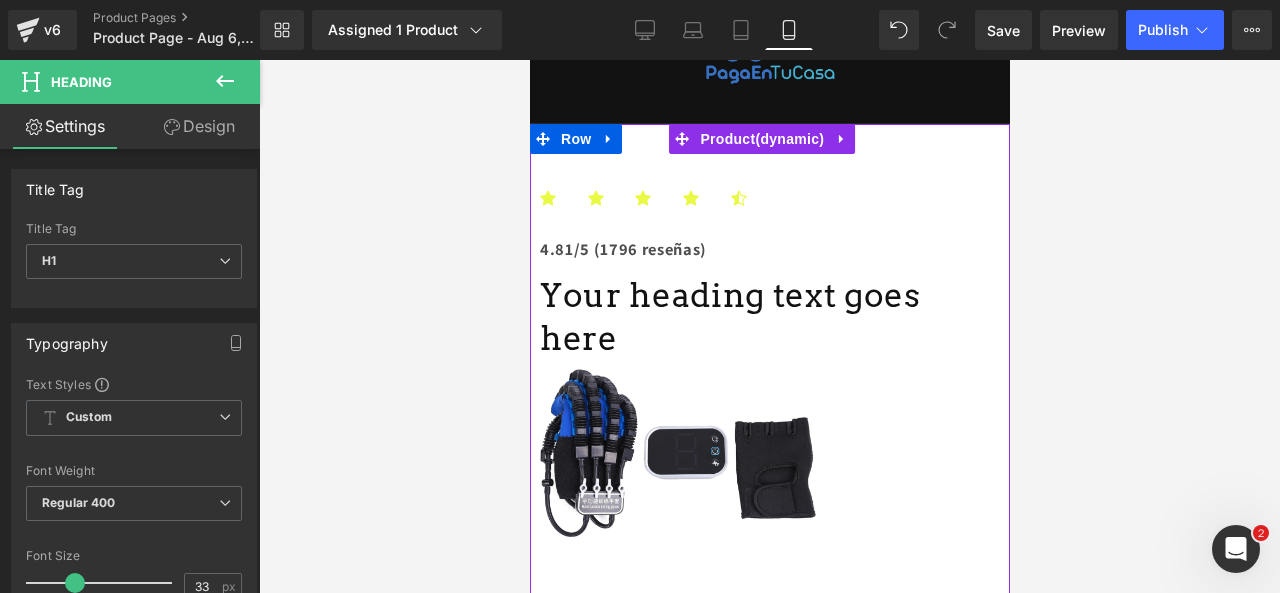 click 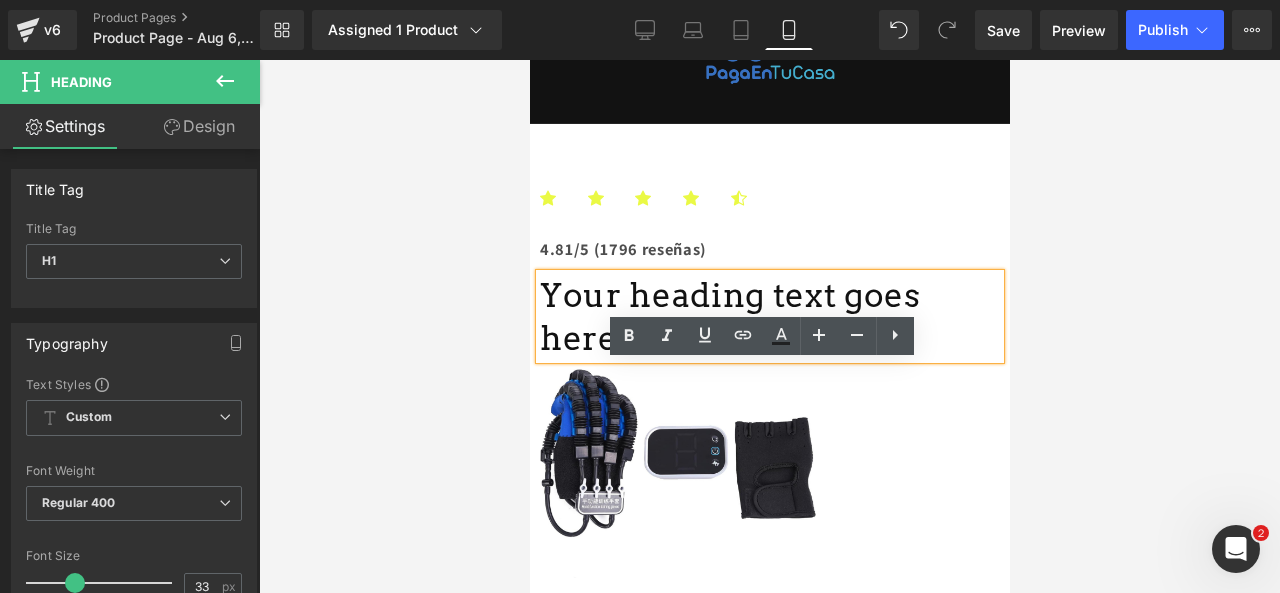 click on "Your heading text goes here" at bounding box center [769, 317] 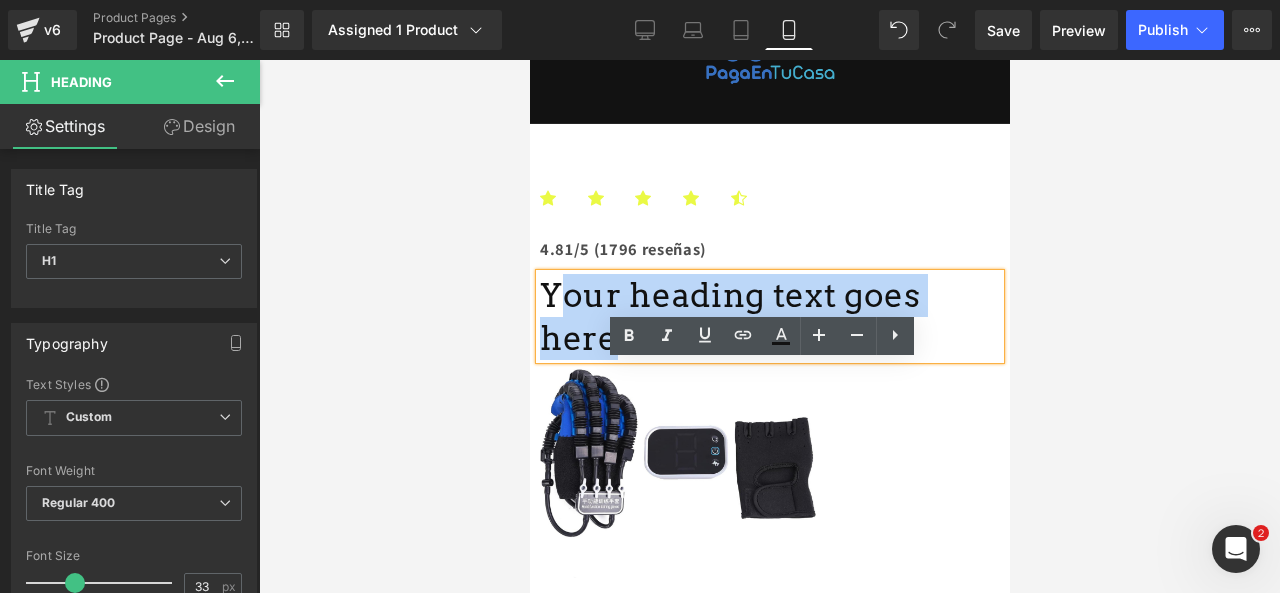 drag, startPoint x: 954, startPoint y: 375, endPoint x: 585, endPoint y: 365, distance: 369.13547 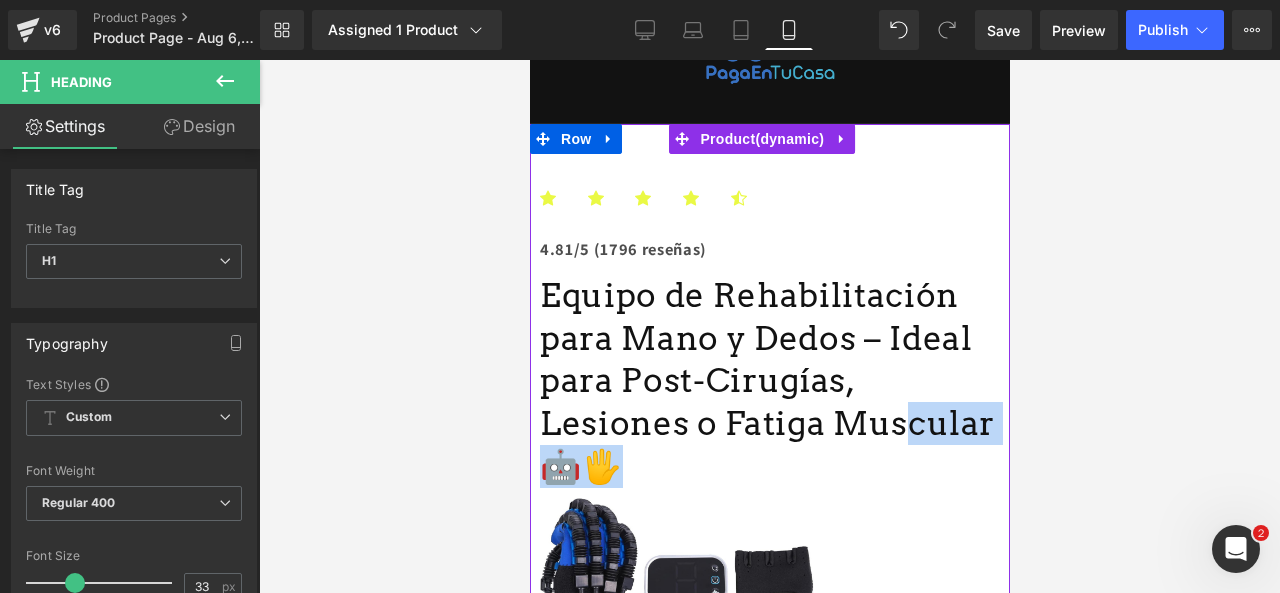 drag, startPoint x: 930, startPoint y: 511, endPoint x: 587, endPoint y: 383, distance: 366.10516 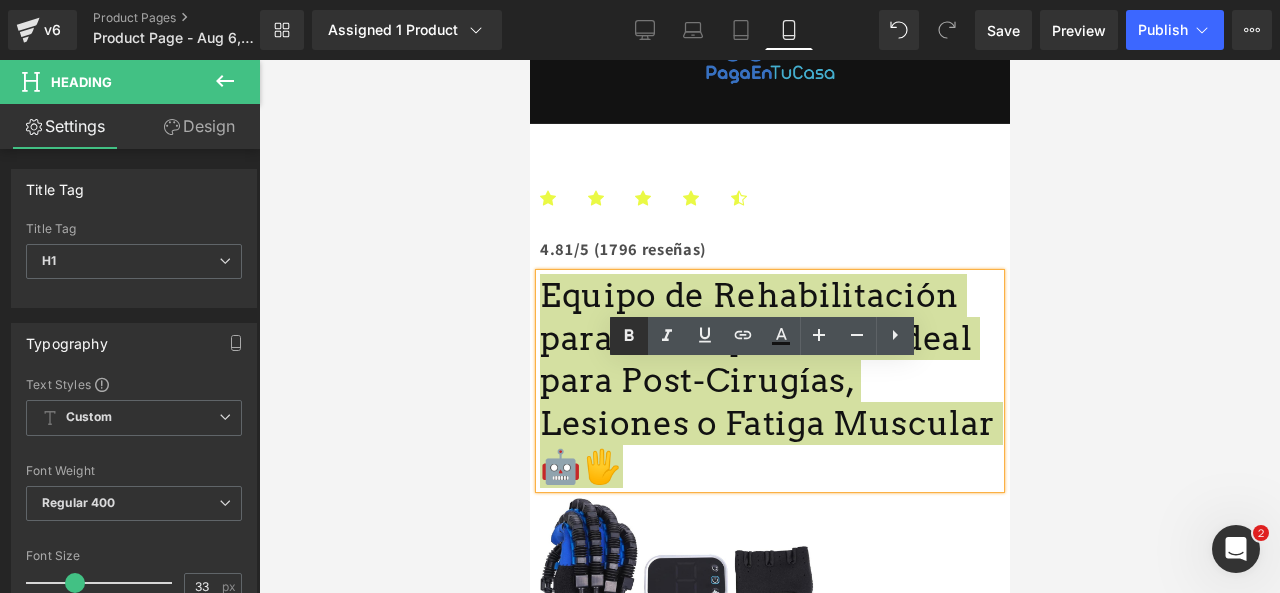 click 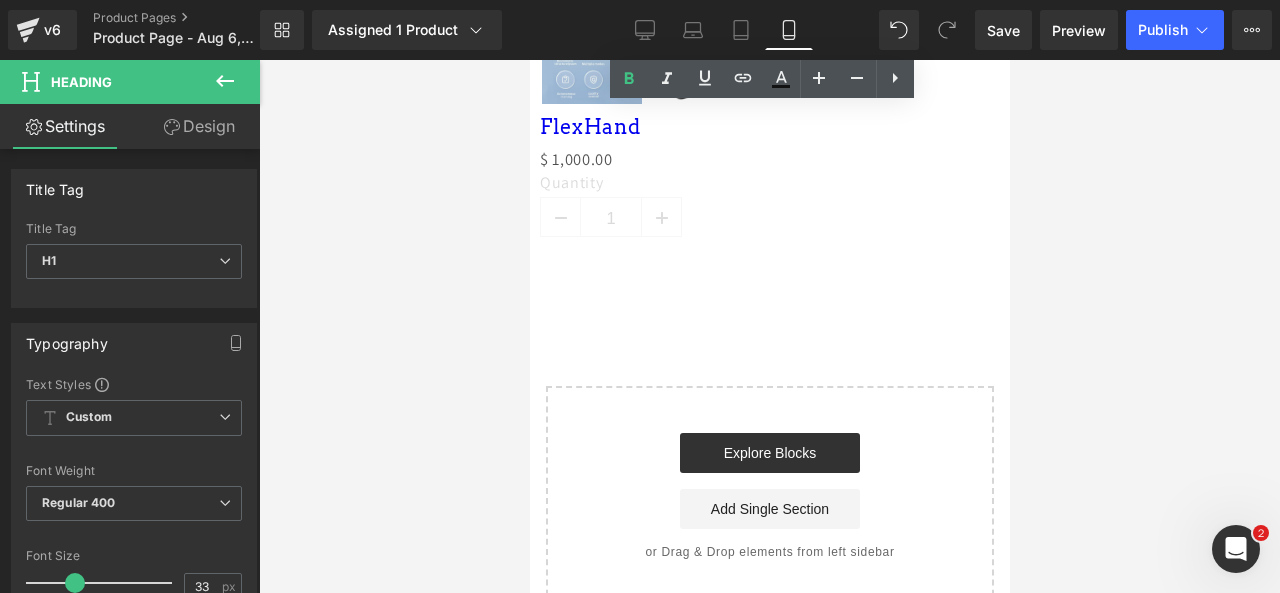 scroll, scrollTop: 1093, scrollLeft: 0, axis: vertical 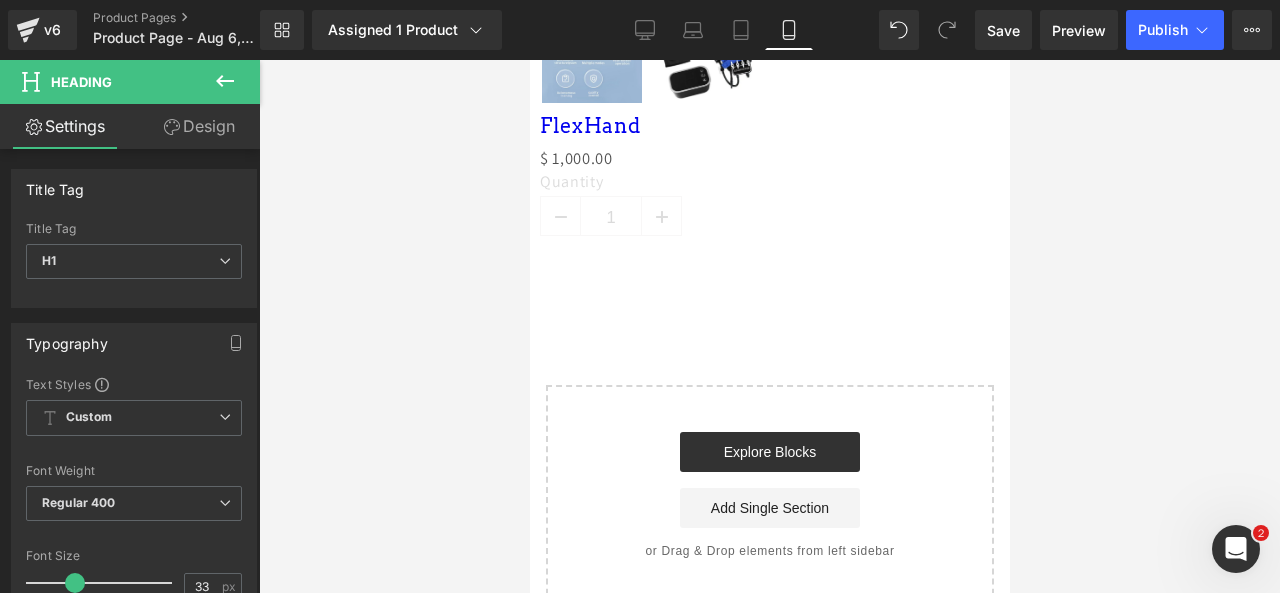click at bounding box center (225, 82) 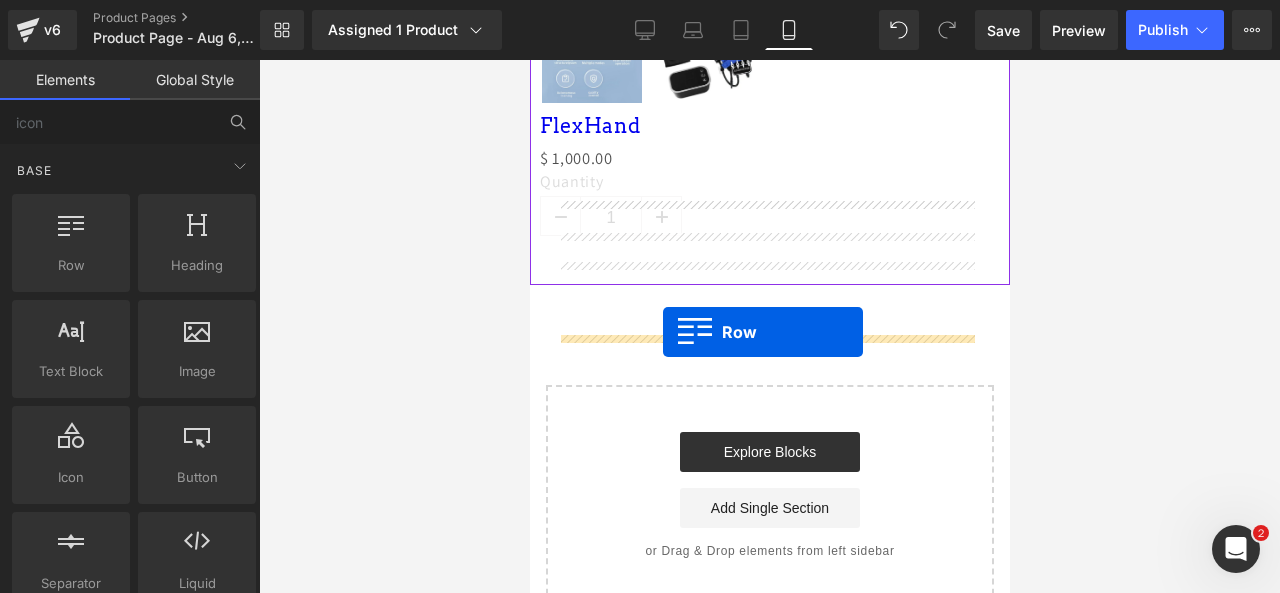 drag, startPoint x: 626, startPoint y: 269, endPoint x: 662, endPoint y: 332, distance: 72.56032 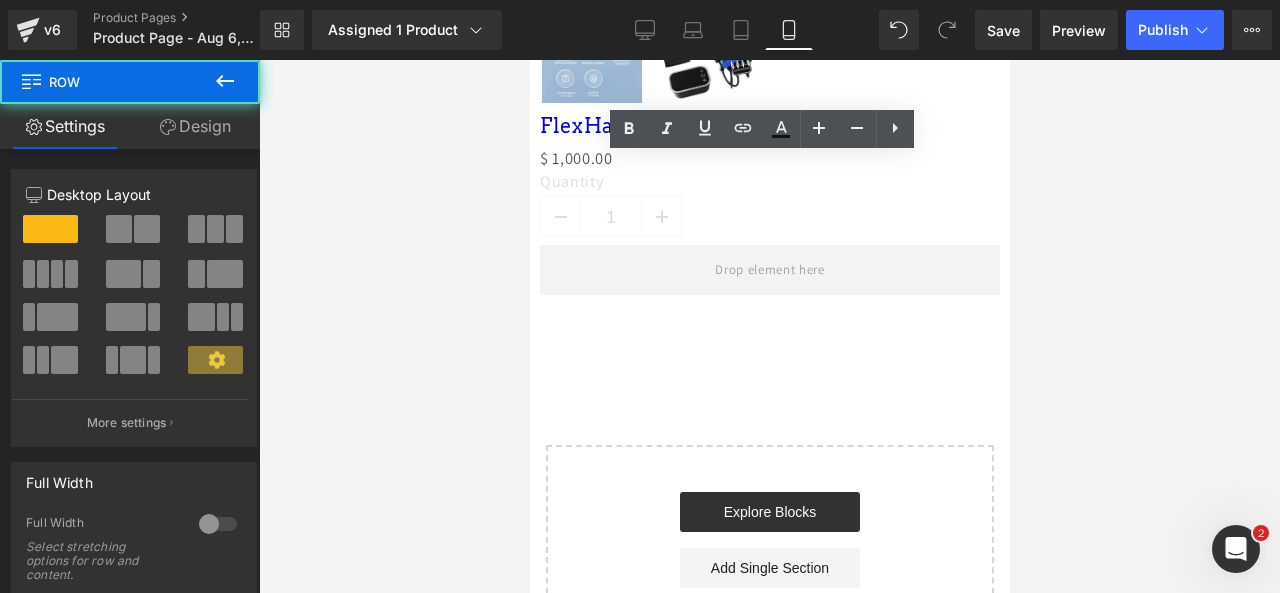 click at bounding box center [225, 82] 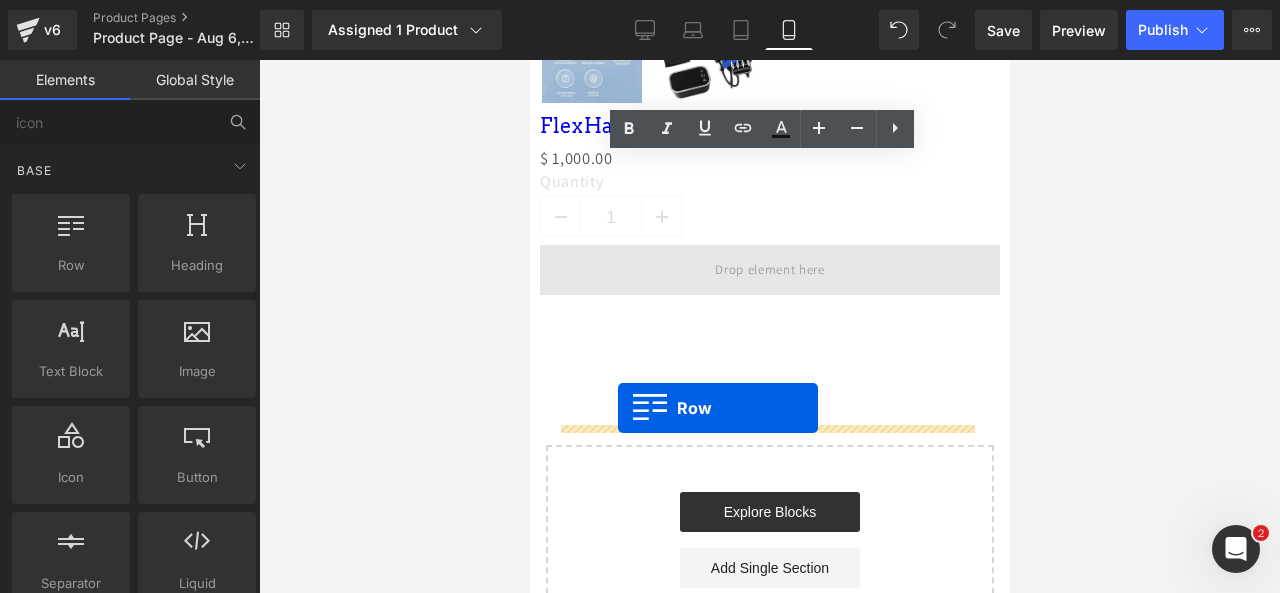 drag, startPoint x: 618, startPoint y: 294, endPoint x: 617, endPoint y: 408, distance: 114.00439 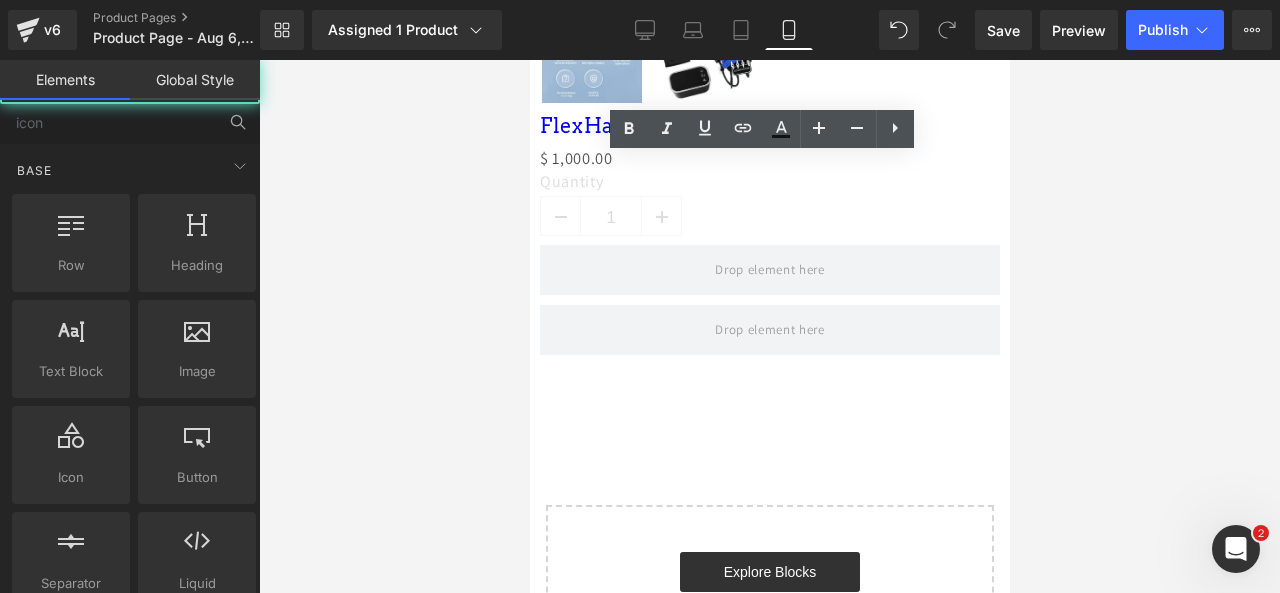 click at bounding box center [769, 326] 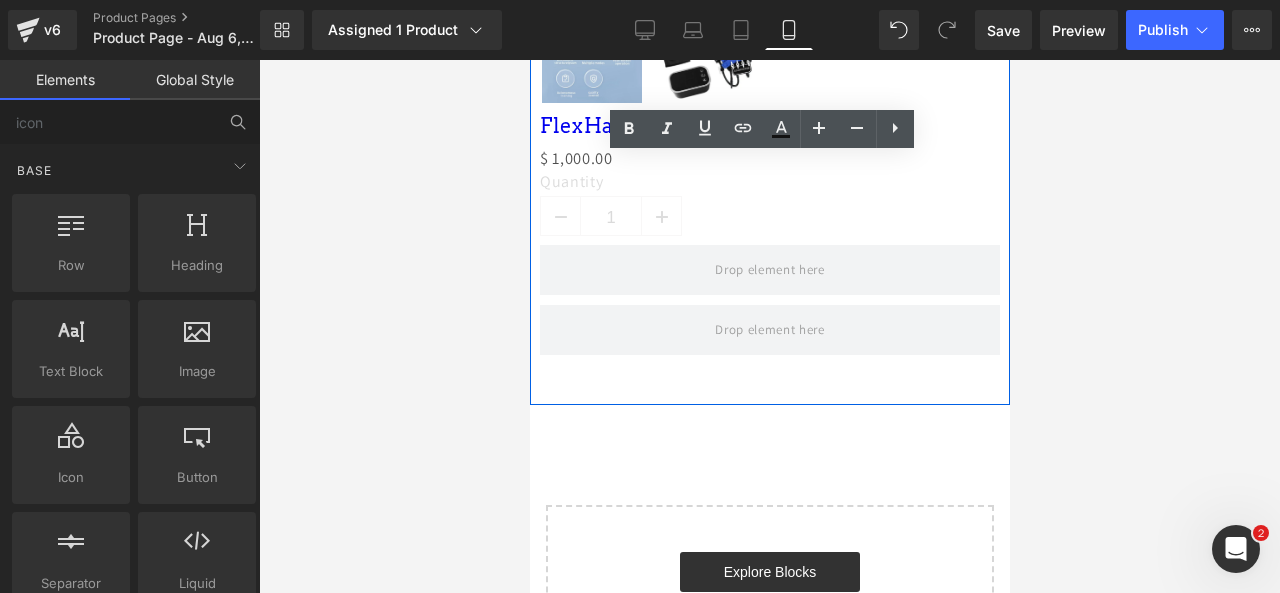 click at bounding box center (542, -810) 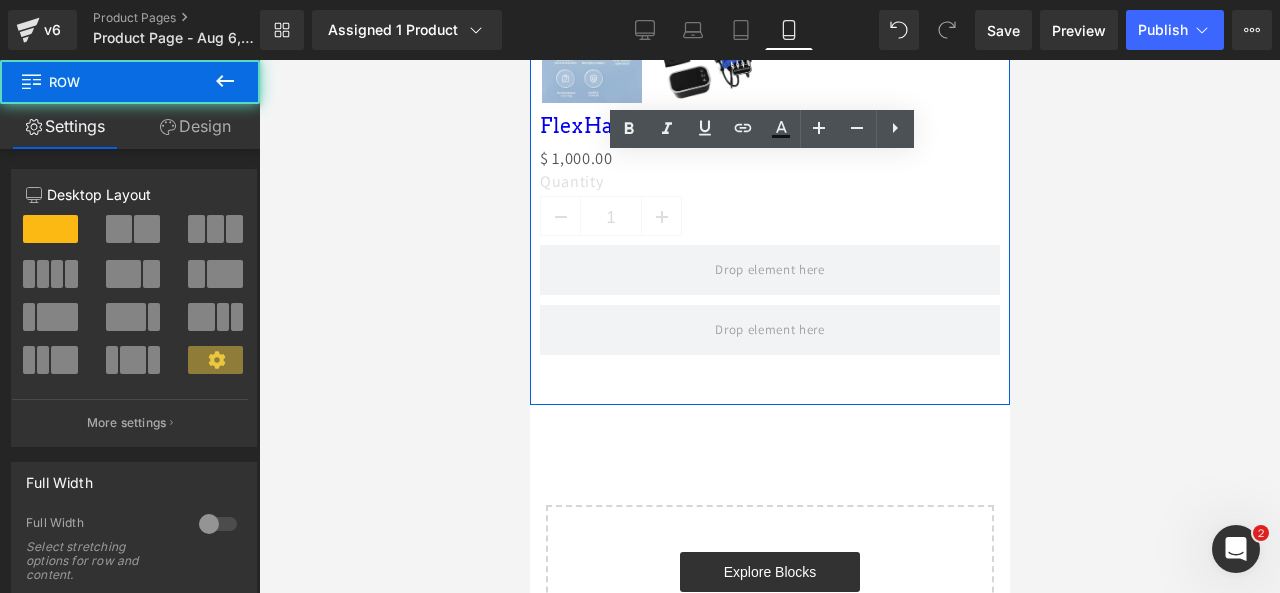click on "Row" at bounding box center [575, -809] 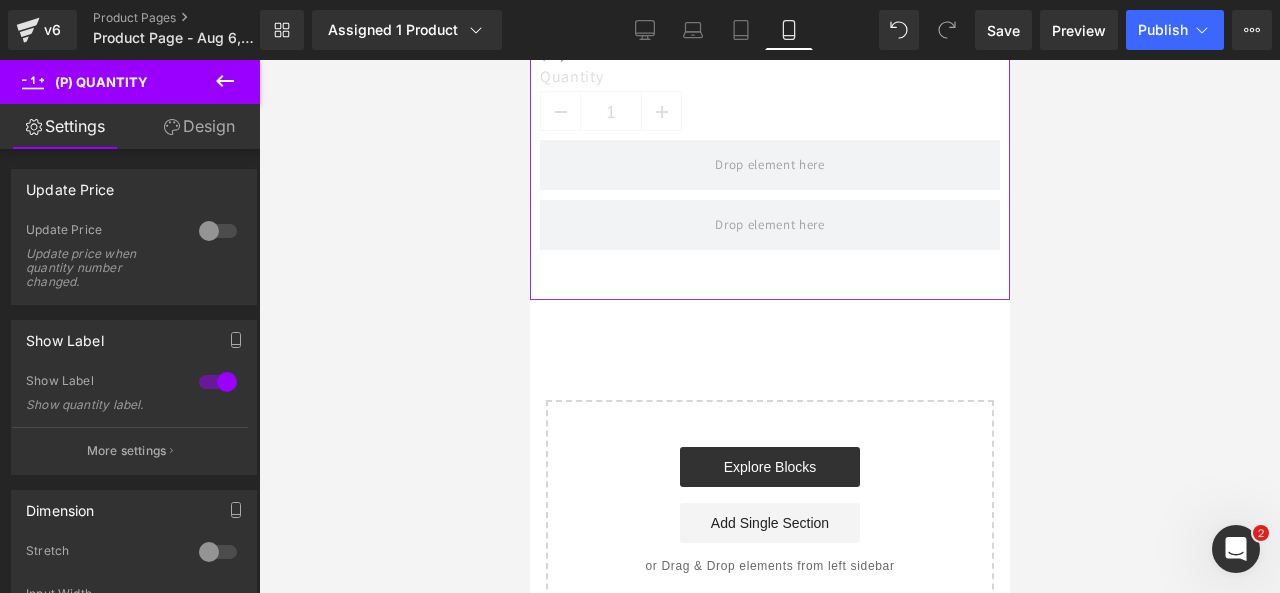 scroll, scrollTop: 1201, scrollLeft: 0, axis: vertical 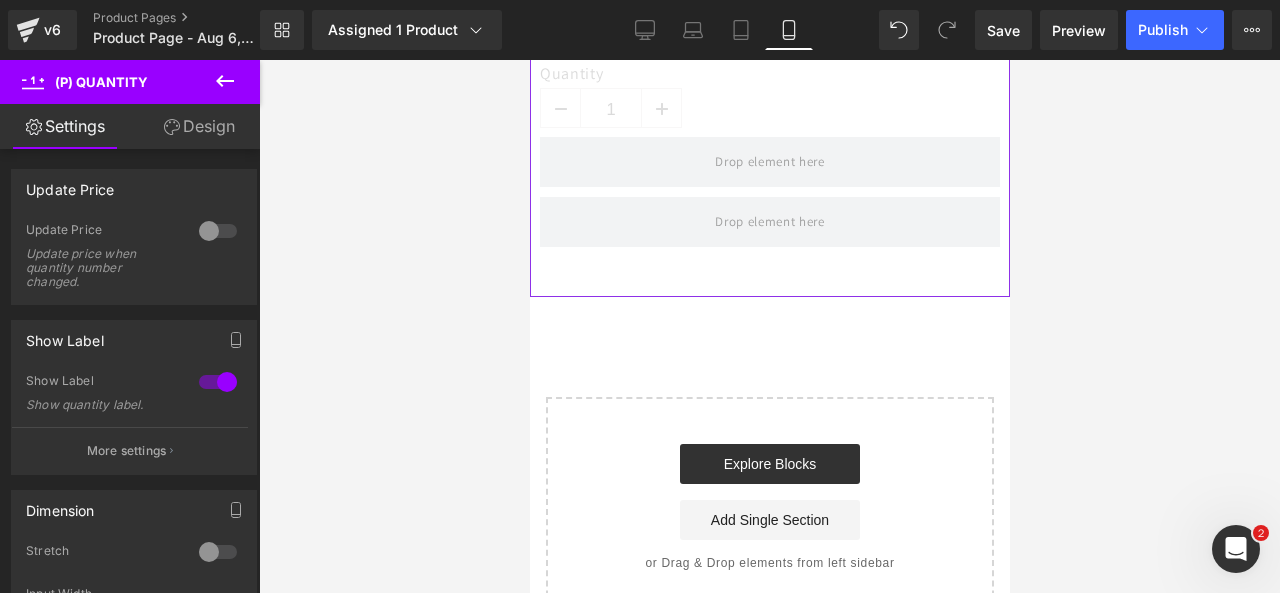 click on "(P) Quantity" at bounding box center (756, -318) 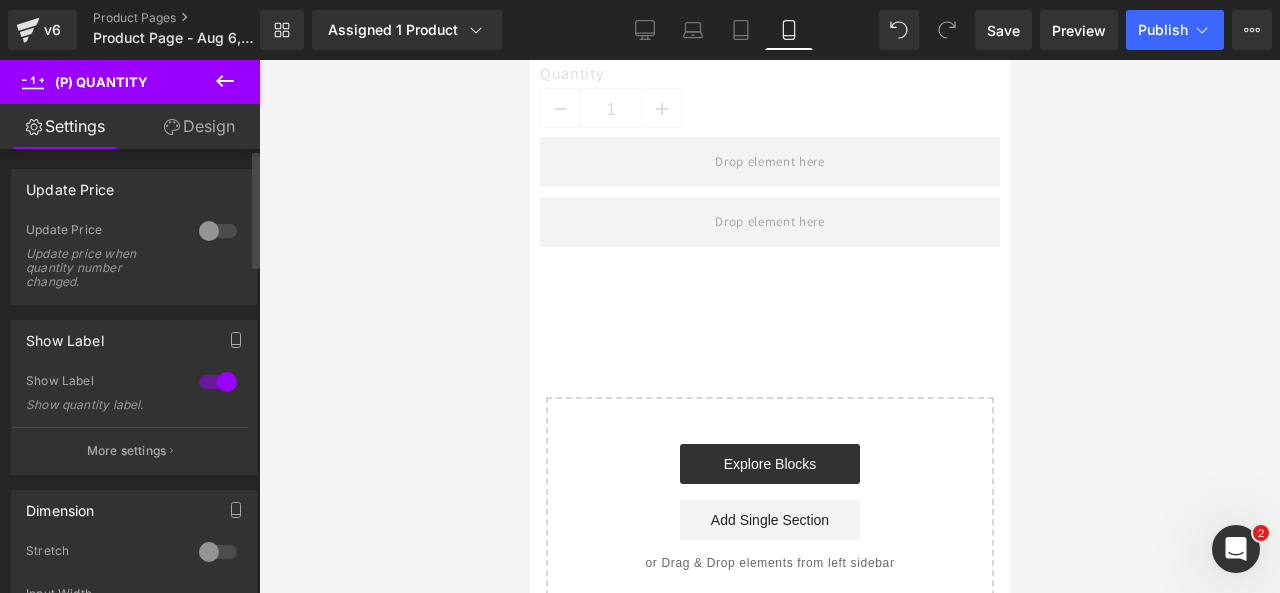 click on "Show Label Show quantity label." at bounding box center [134, 400] 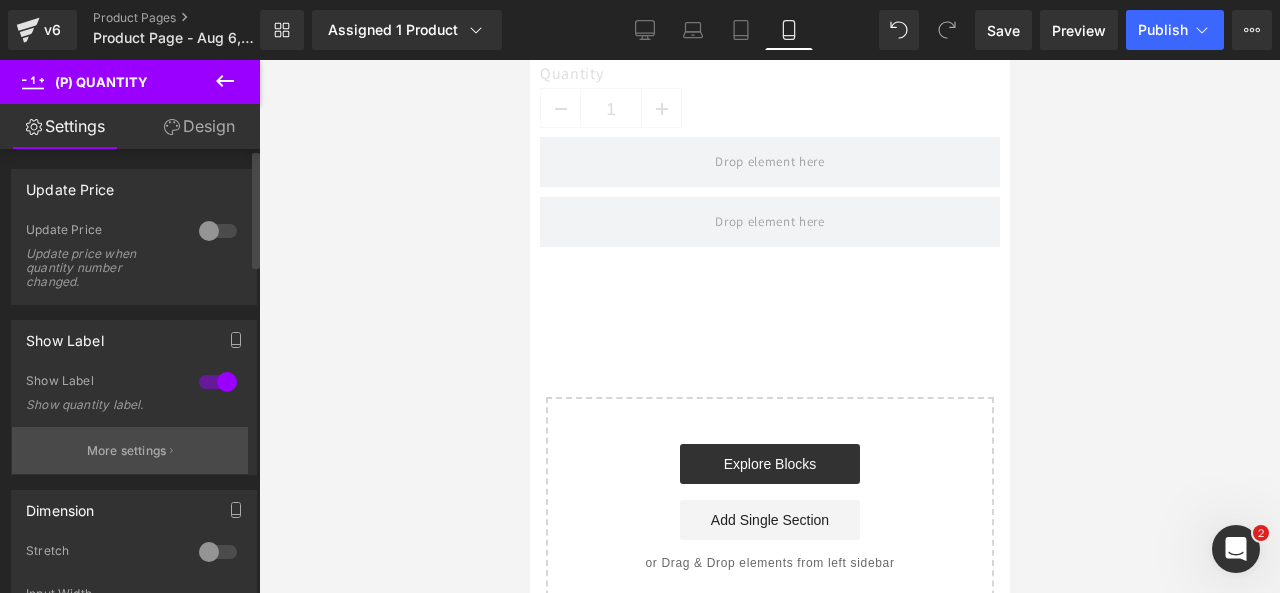 click on "More settings" at bounding box center (127, 451) 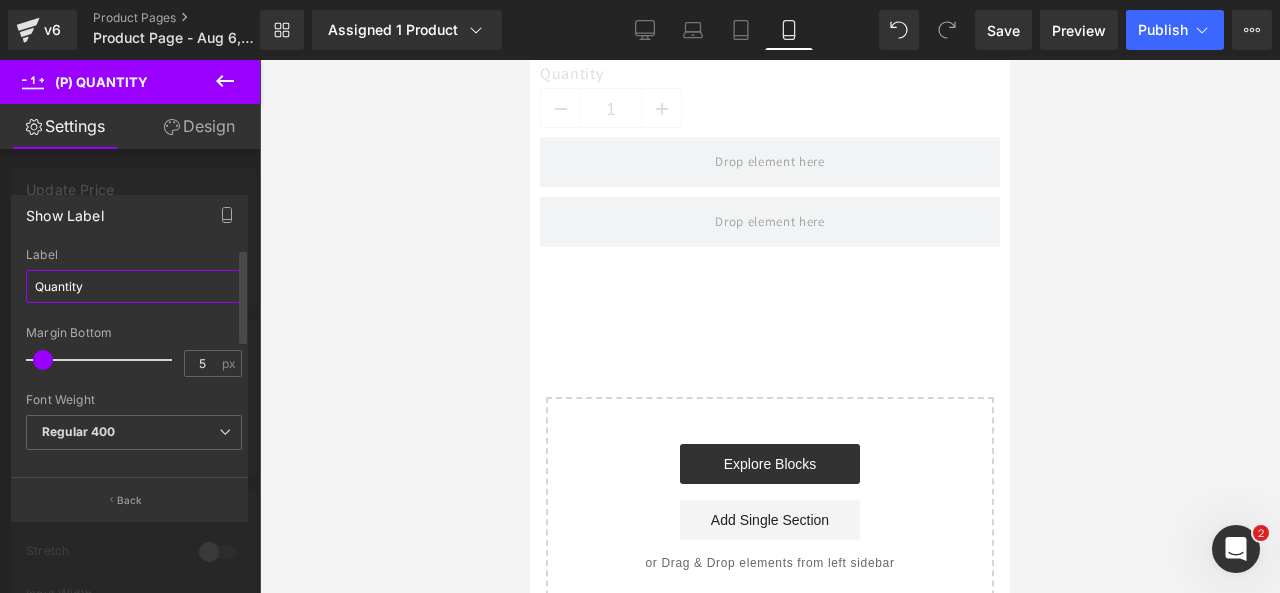 click on "Quantity" at bounding box center (134, 286) 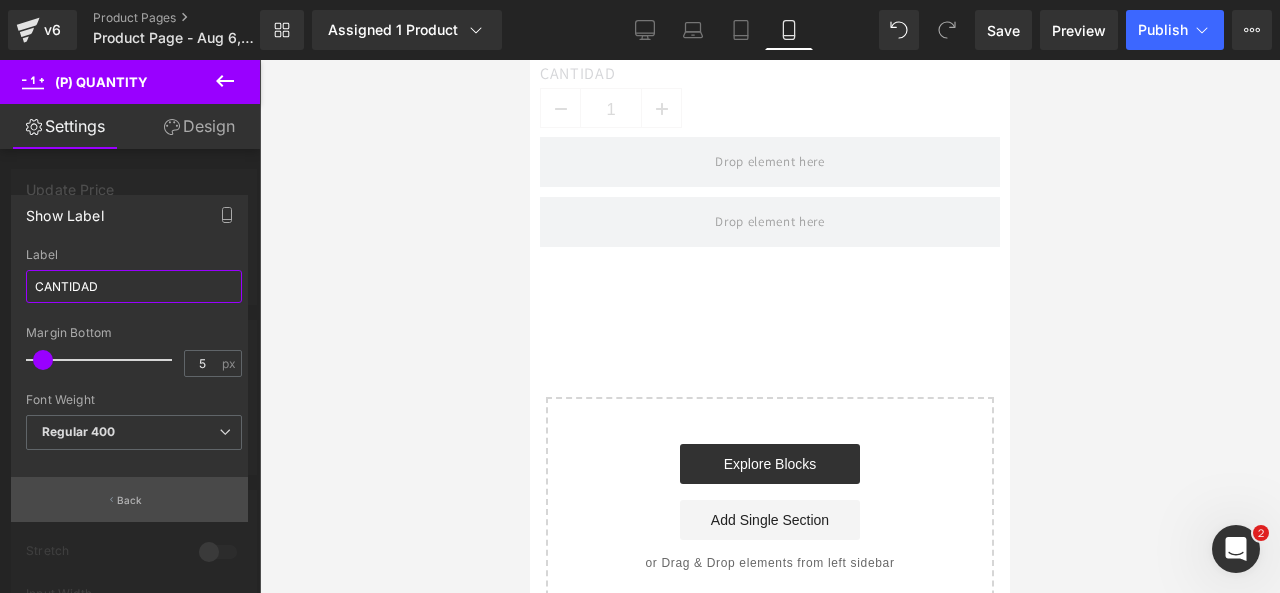 type on "CANTIDAD" 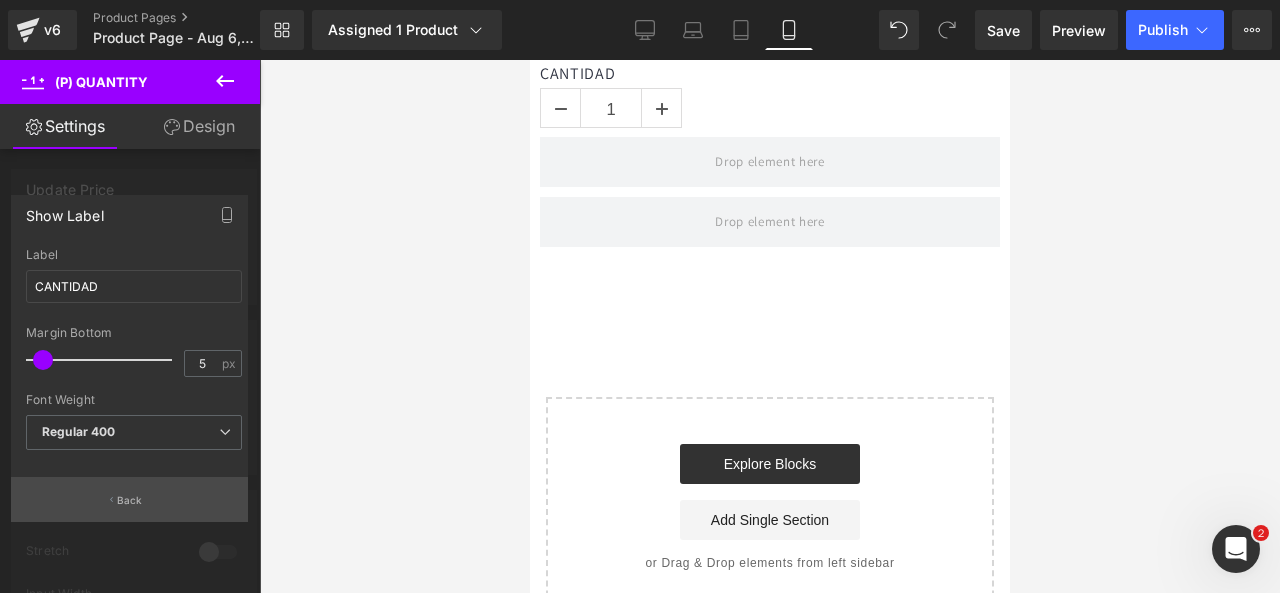 click on "Back" at bounding box center (129, 499) 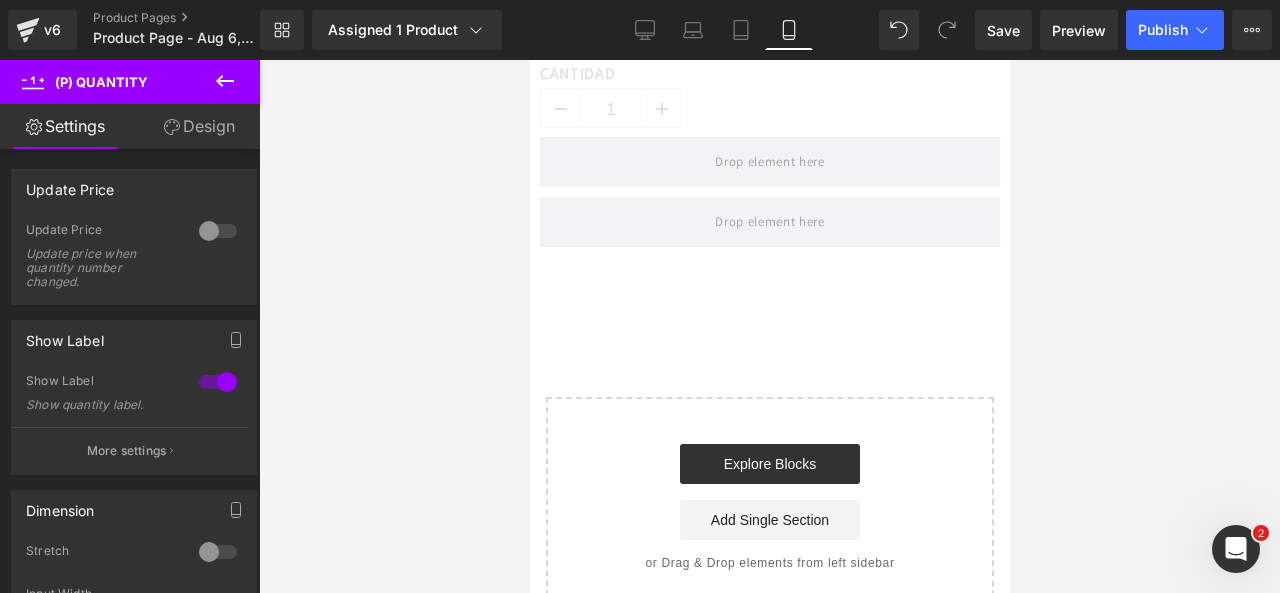 click 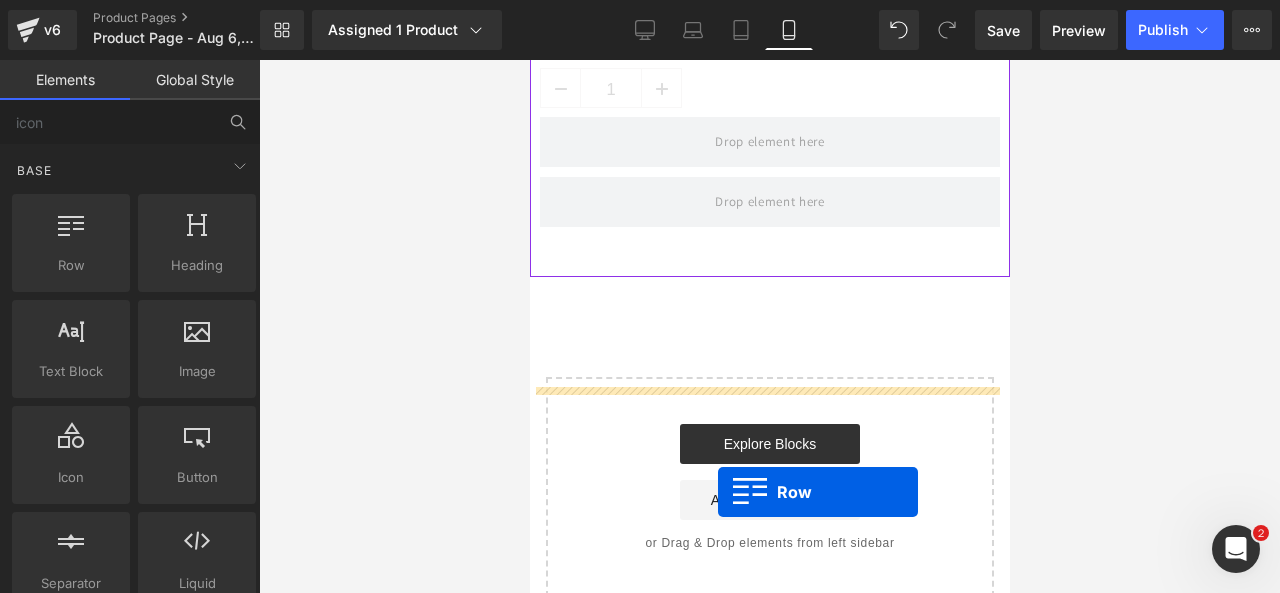 scroll, scrollTop: 1261, scrollLeft: 0, axis: vertical 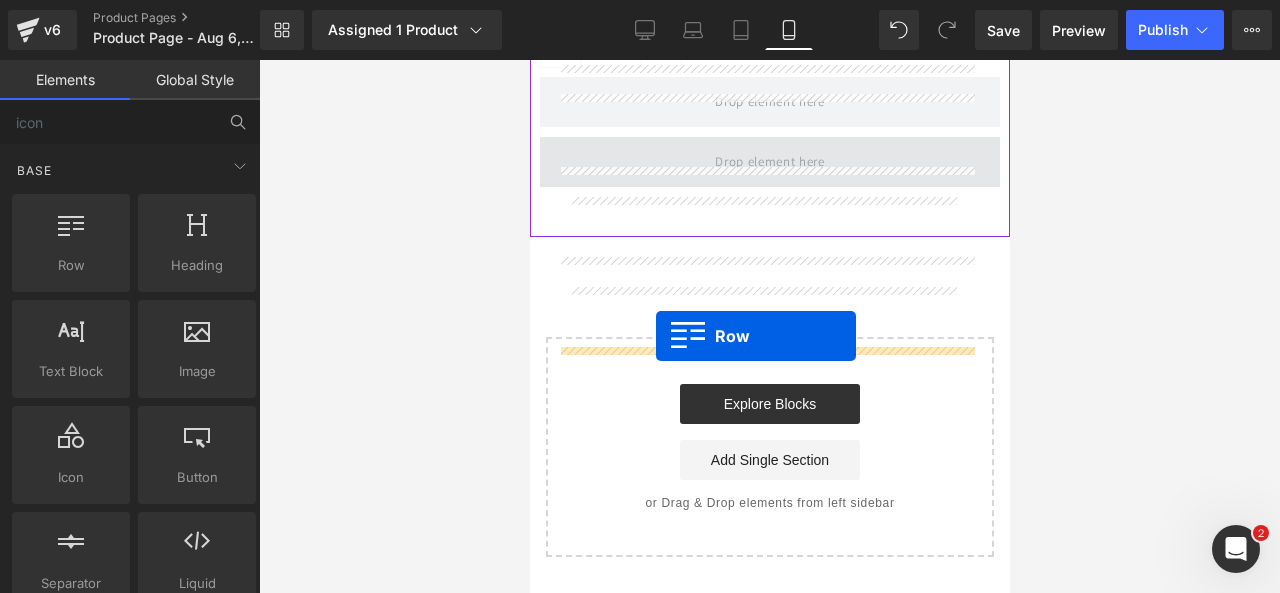 drag, startPoint x: 635, startPoint y: 287, endPoint x: 655, endPoint y: 335, distance: 52 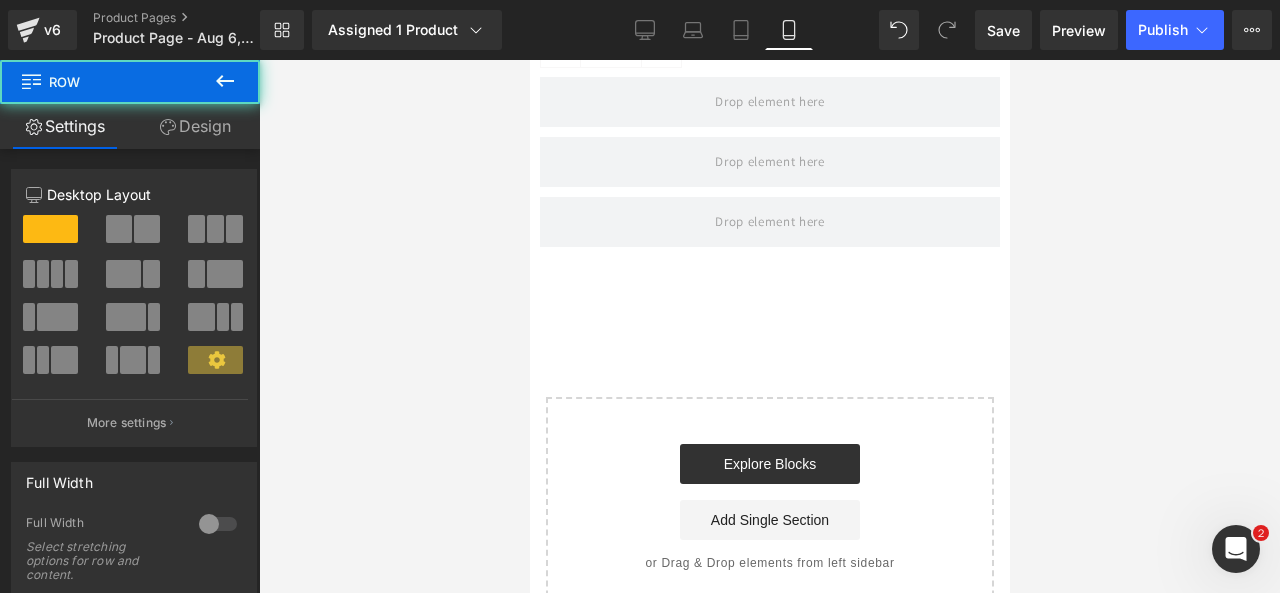 click at bounding box center (225, 82) 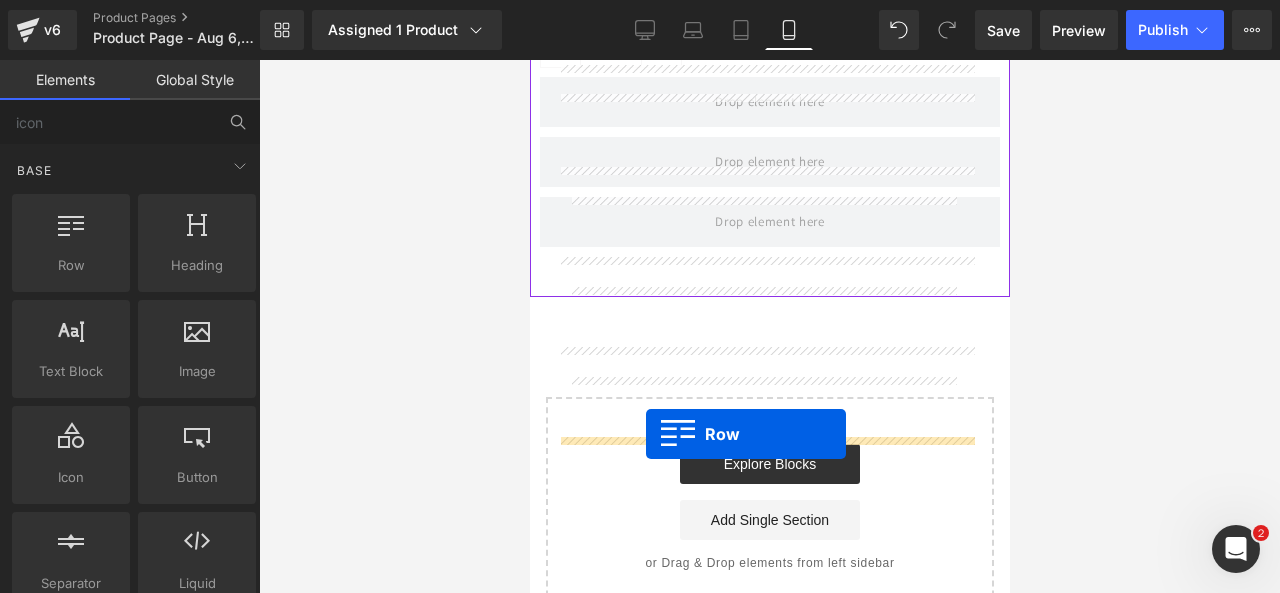 drag, startPoint x: 629, startPoint y: 331, endPoint x: 645, endPoint y: 434, distance: 104.23531 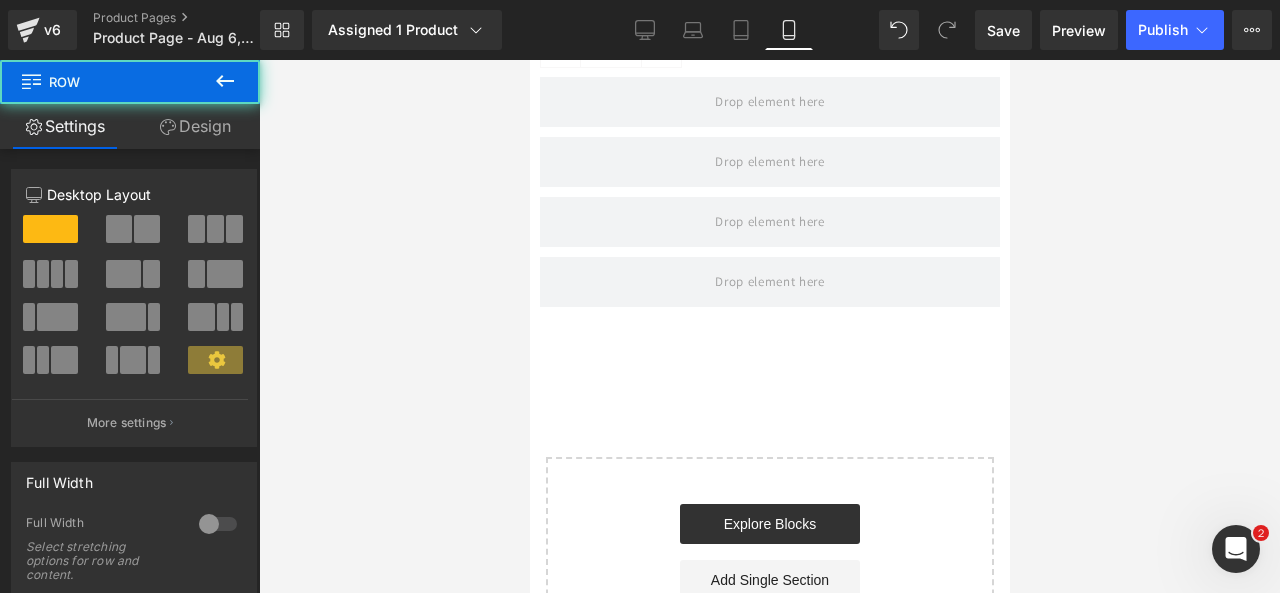 click 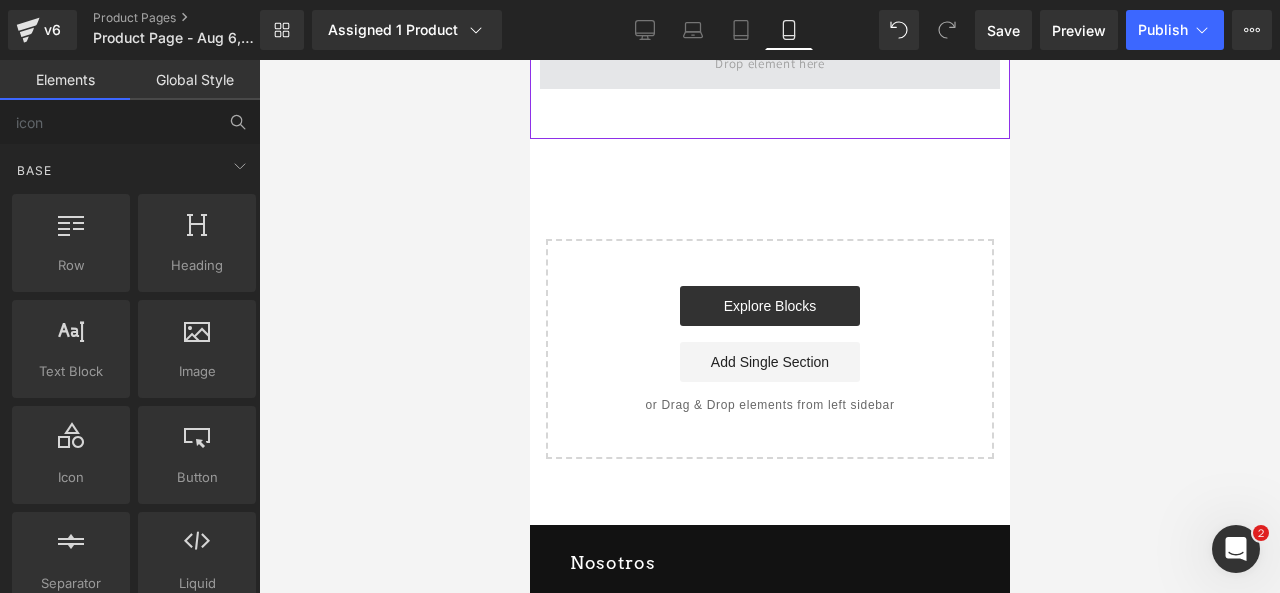 scroll, scrollTop: 1480, scrollLeft: 0, axis: vertical 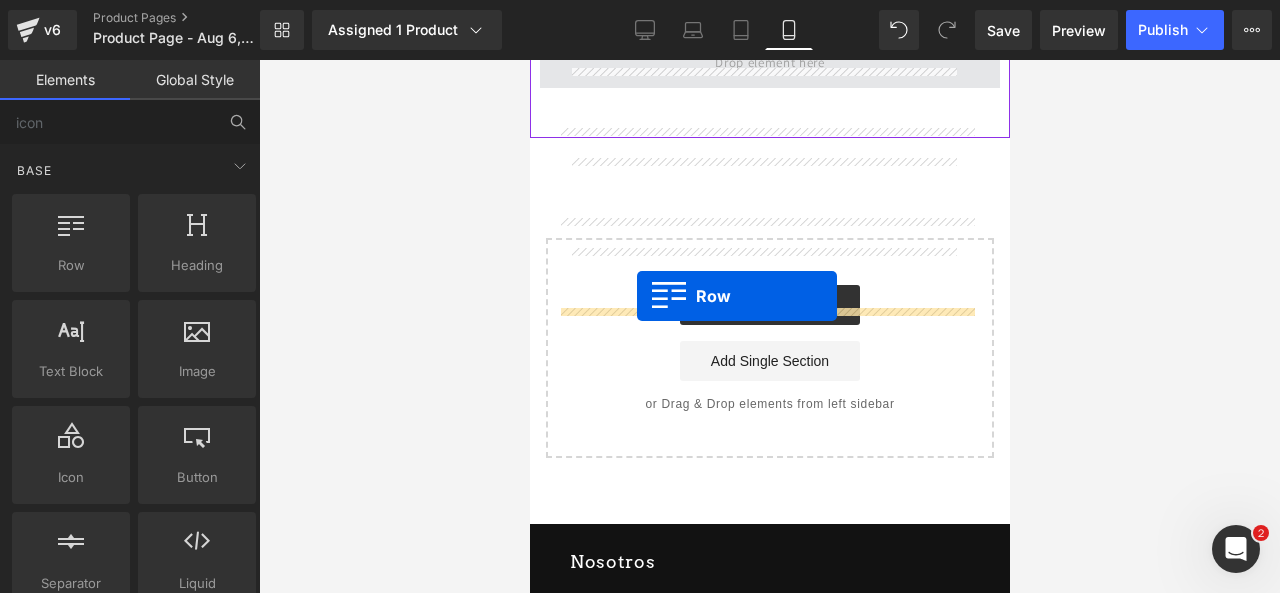 drag, startPoint x: 633, startPoint y: 315, endPoint x: 636, endPoint y: 296, distance: 19.235384 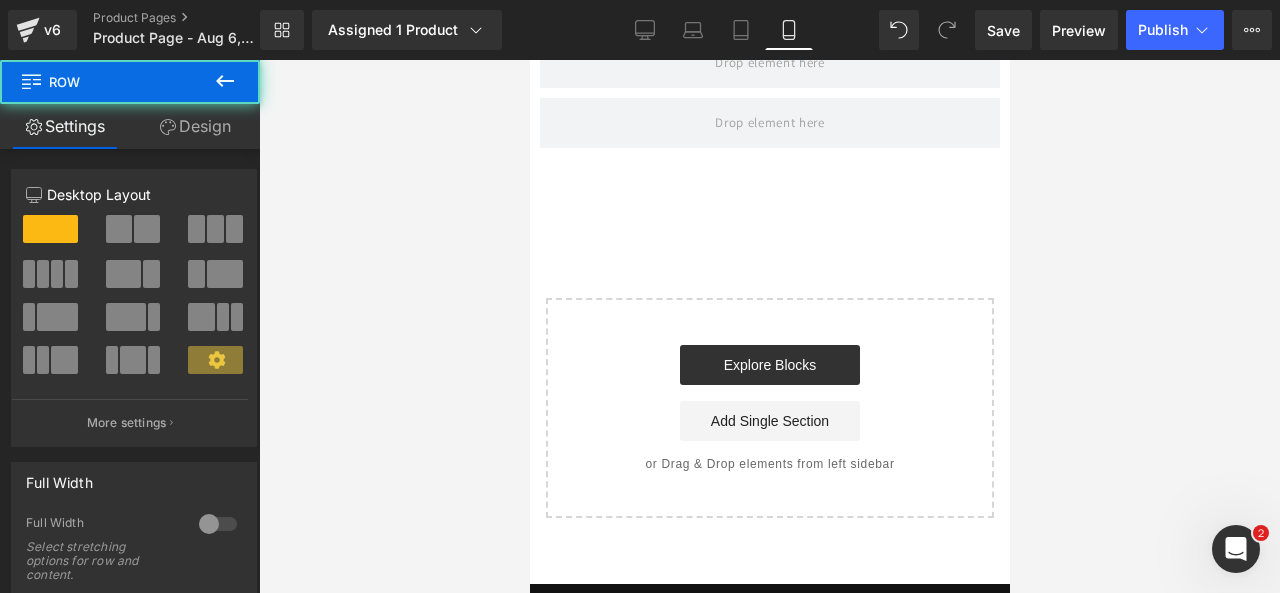 click 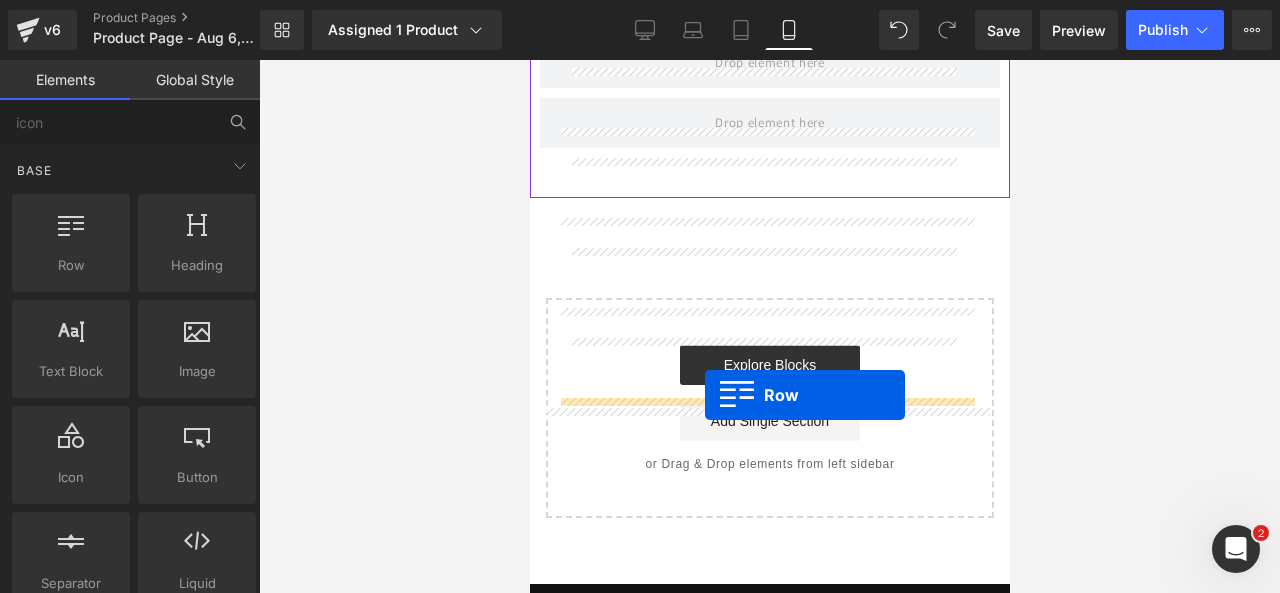 drag, startPoint x: 610, startPoint y: 271, endPoint x: 704, endPoint y: 395, distance: 155.60205 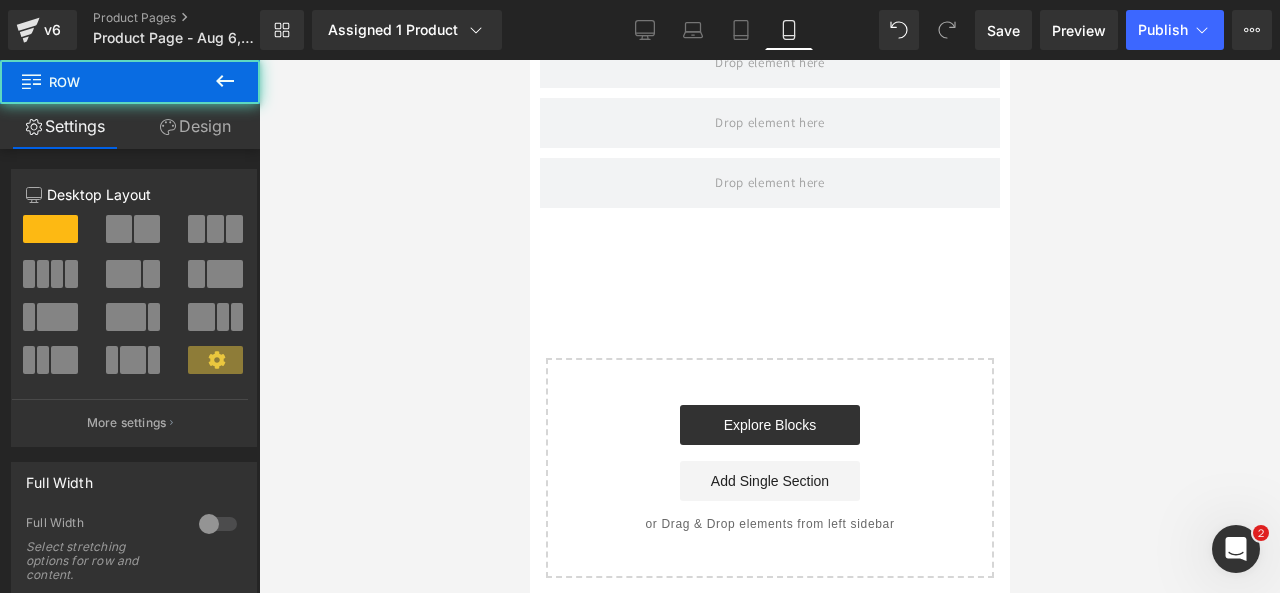 click 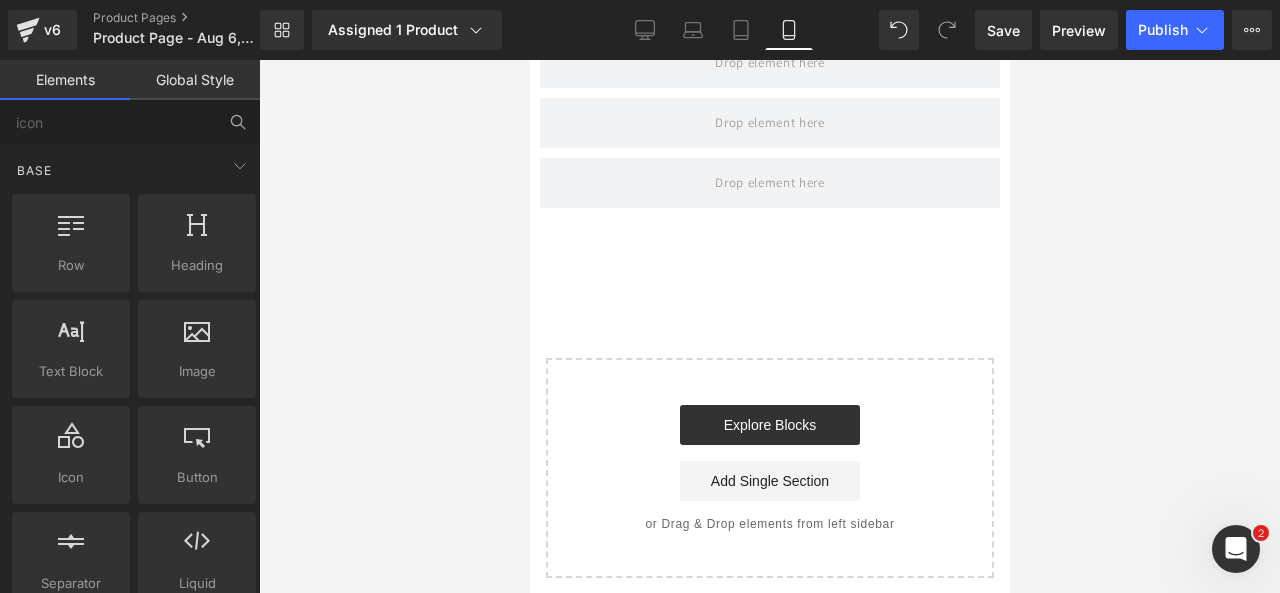 click on "Text Block  texts, paragraphs, contents, blocks" 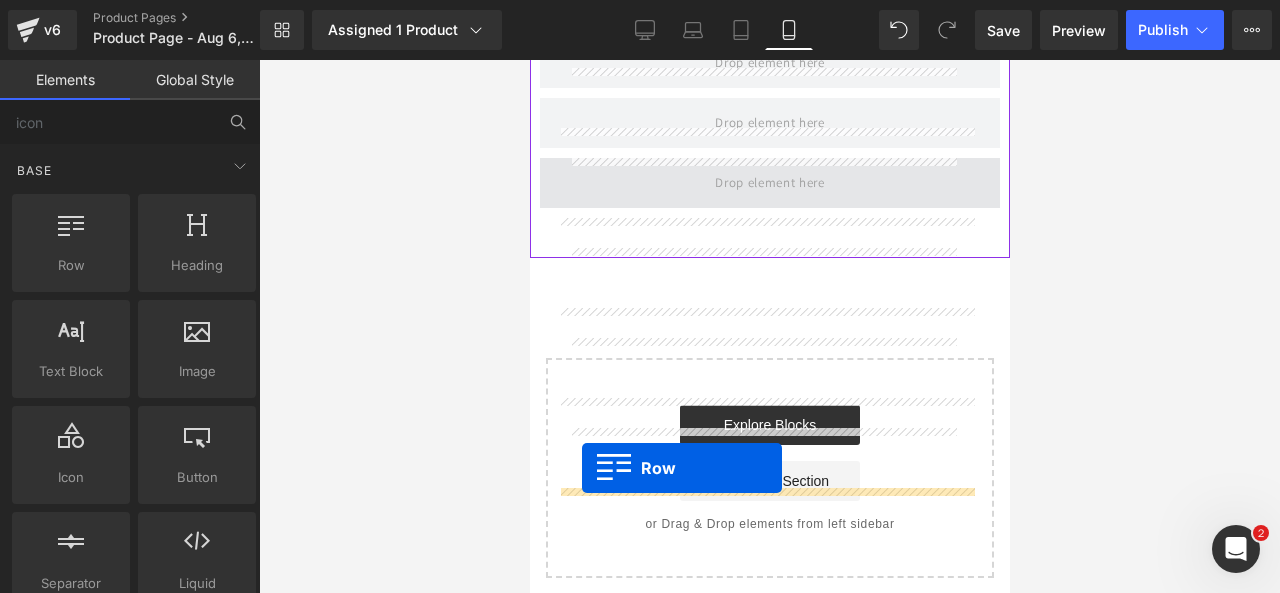 drag, startPoint x: 566, startPoint y: 332, endPoint x: 581, endPoint y: 468, distance: 136.8247 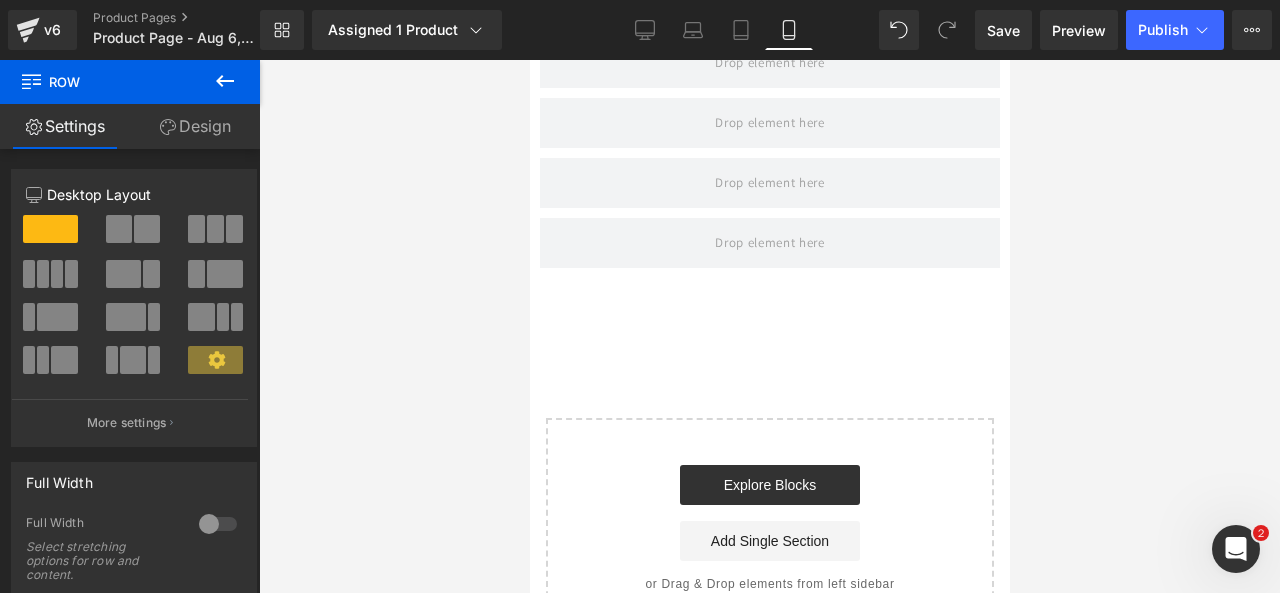 click at bounding box center [225, 82] 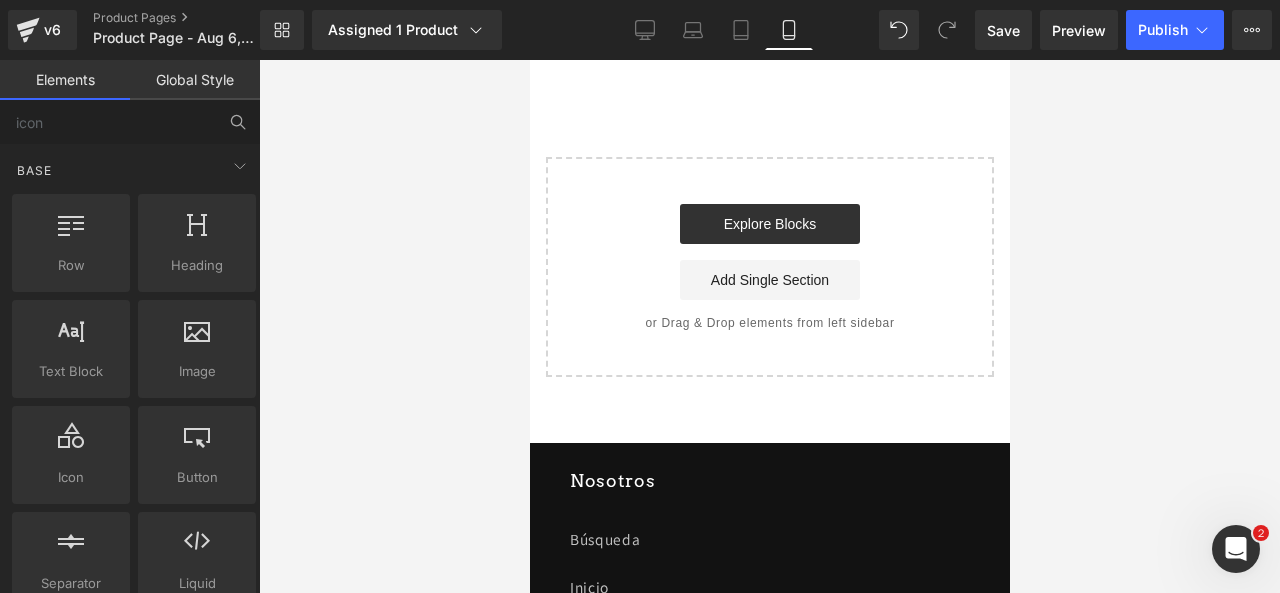 scroll, scrollTop: 1742, scrollLeft: 0, axis: vertical 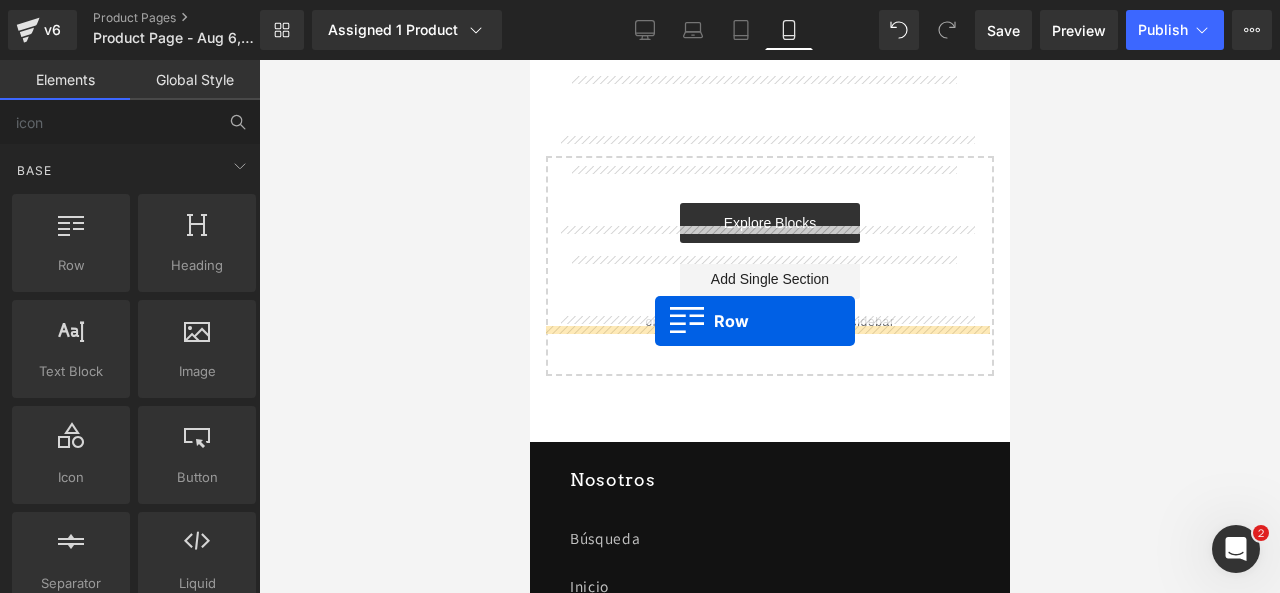 drag, startPoint x: 598, startPoint y: 285, endPoint x: 653, endPoint y: 317, distance: 63.631752 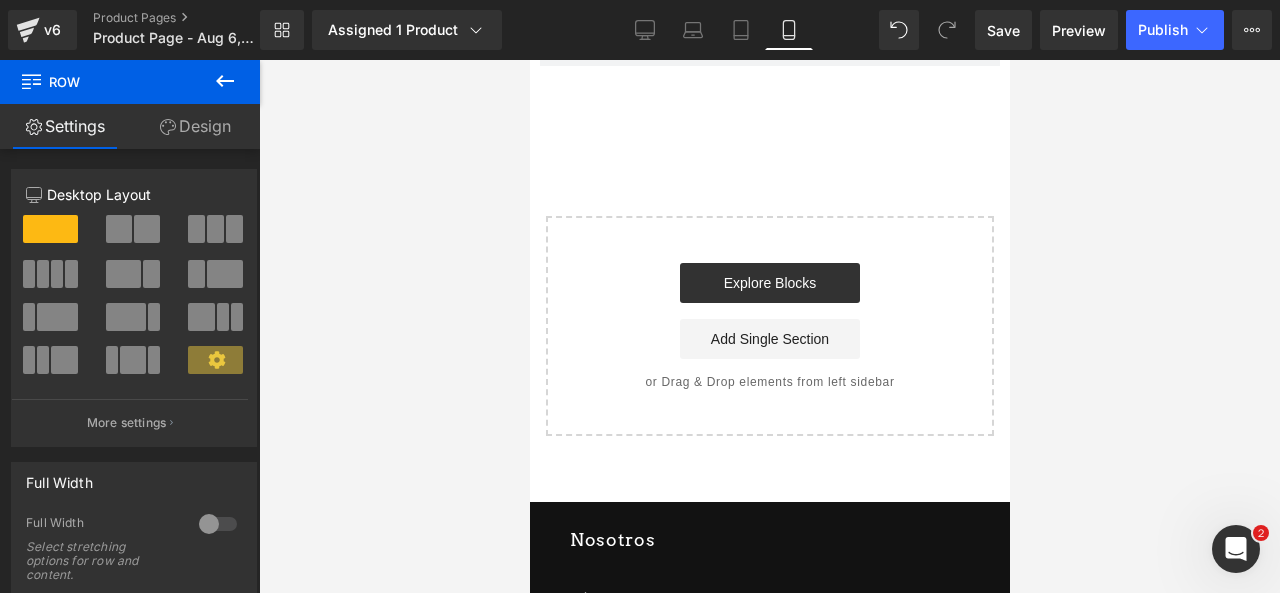 click 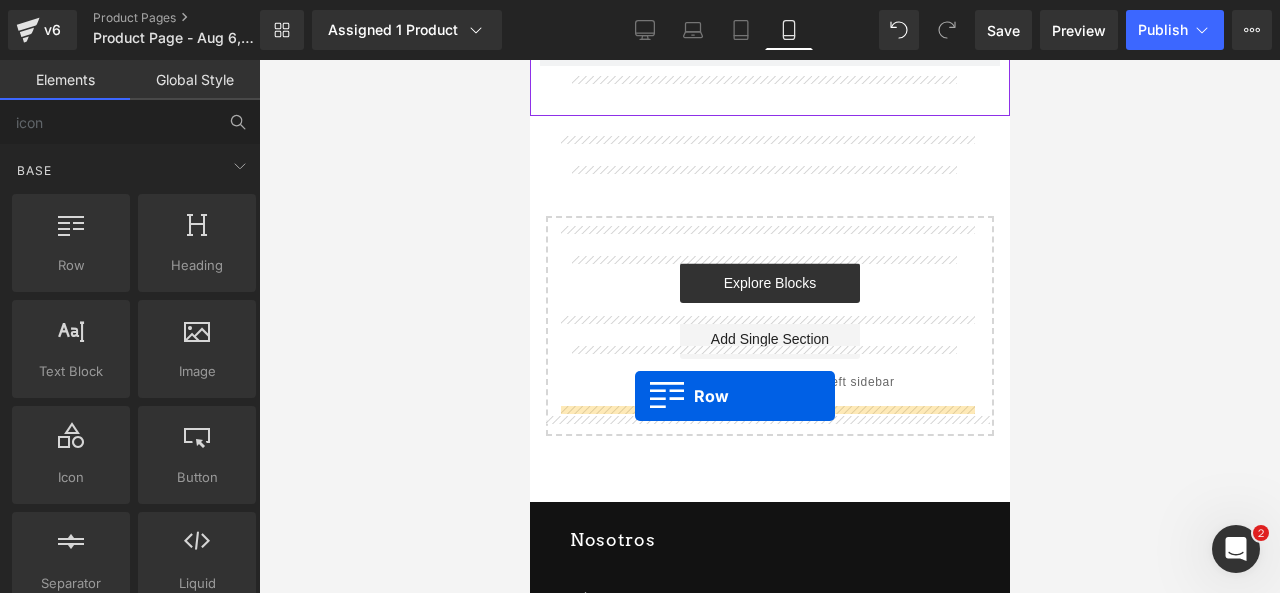 drag, startPoint x: 641, startPoint y: 285, endPoint x: 634, endPoint y: 396, distance: 111.220505 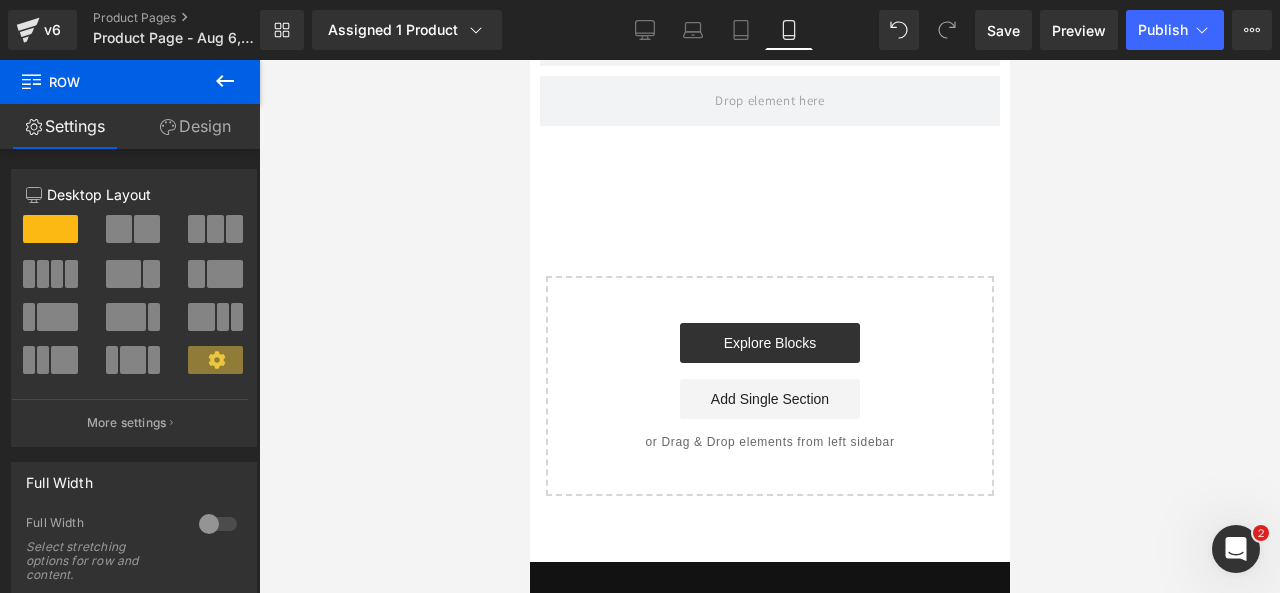 click 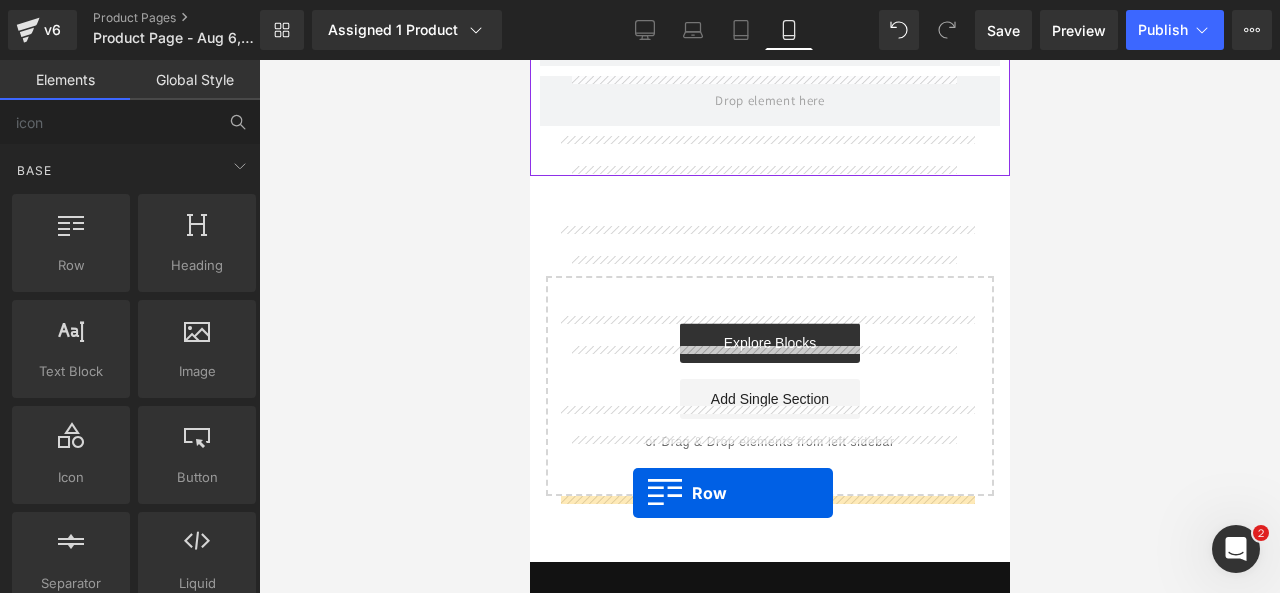 drag, startPoint x: 636, startPoint y: 328, endPoint x: 632, endPoint y: 493, distance: 165.04848 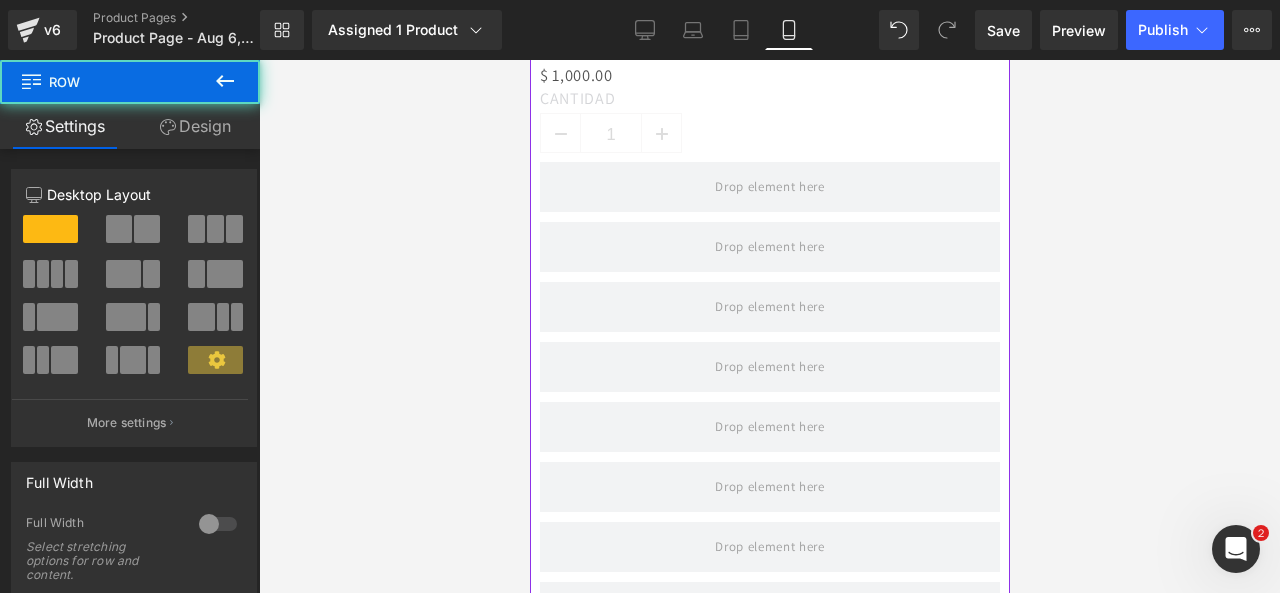 scroll, scrollTop: 1177, scrollLeft: 0, axis: vertical 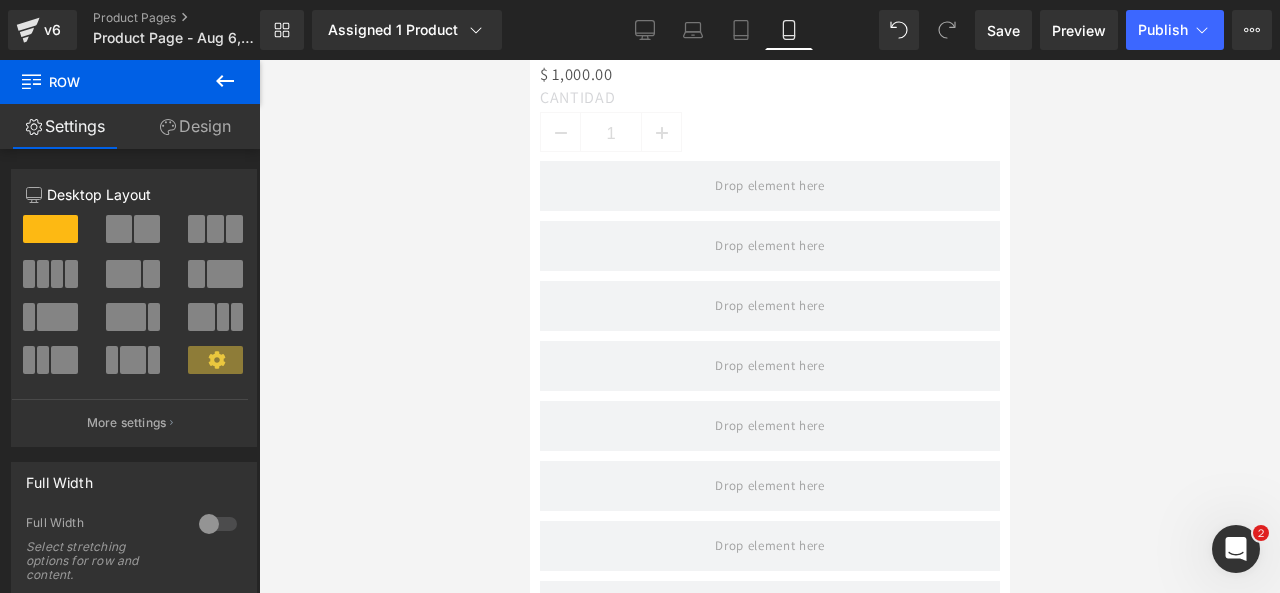 click at bounding box center (225, 82) 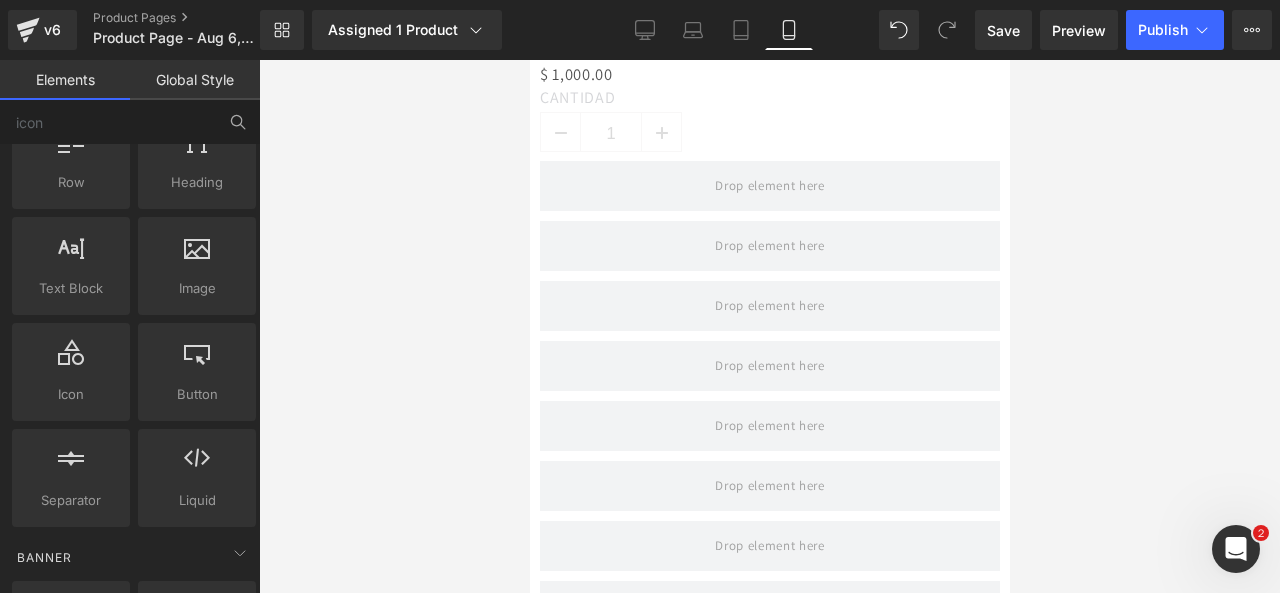 scroll, scrollTop: 84, scrollLeft: 0, axis: vertical 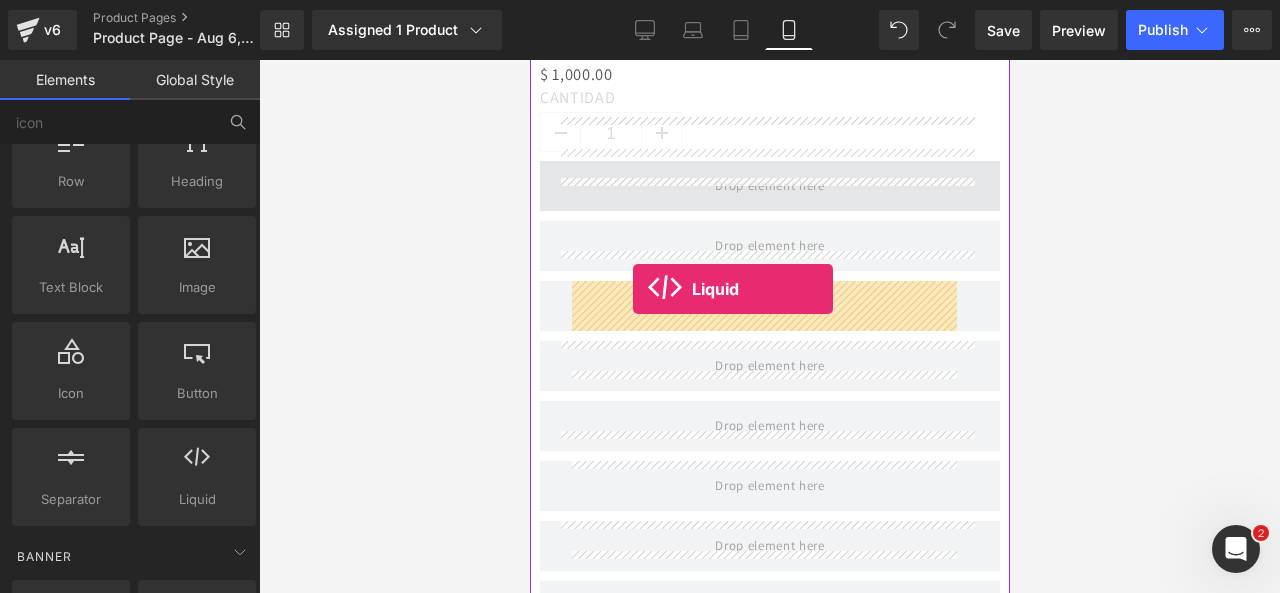 drag, startPoint x: 710, startPoint y: 552, endPoint x: 650, endPoint y: 295, distance: 263.91098 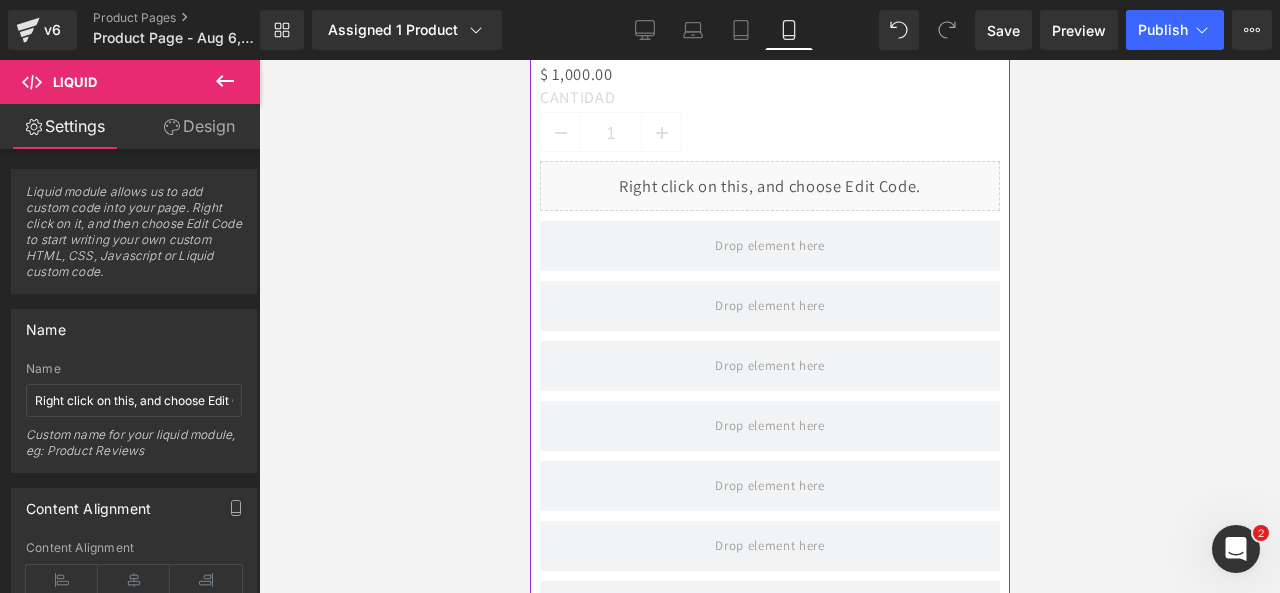 click on "Liquid" at bounding box center [769, 186] 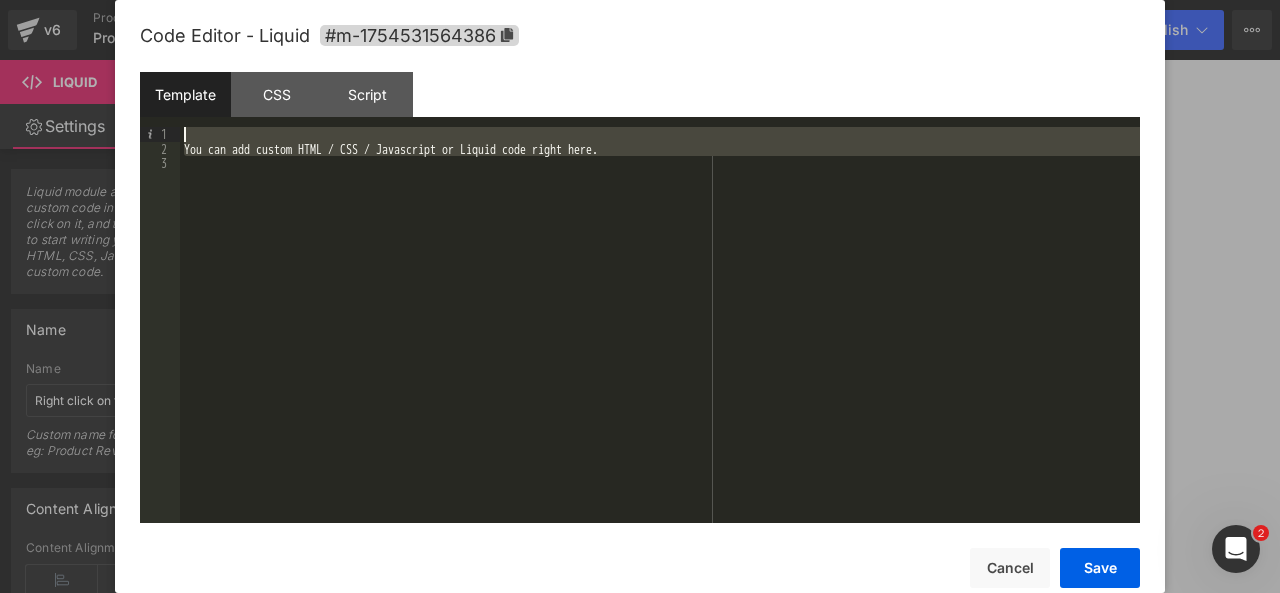 drag, startPoint x: 690, startPoint y: 160, endPoint x: 625, endPoint y: 104, distance: 85.79627 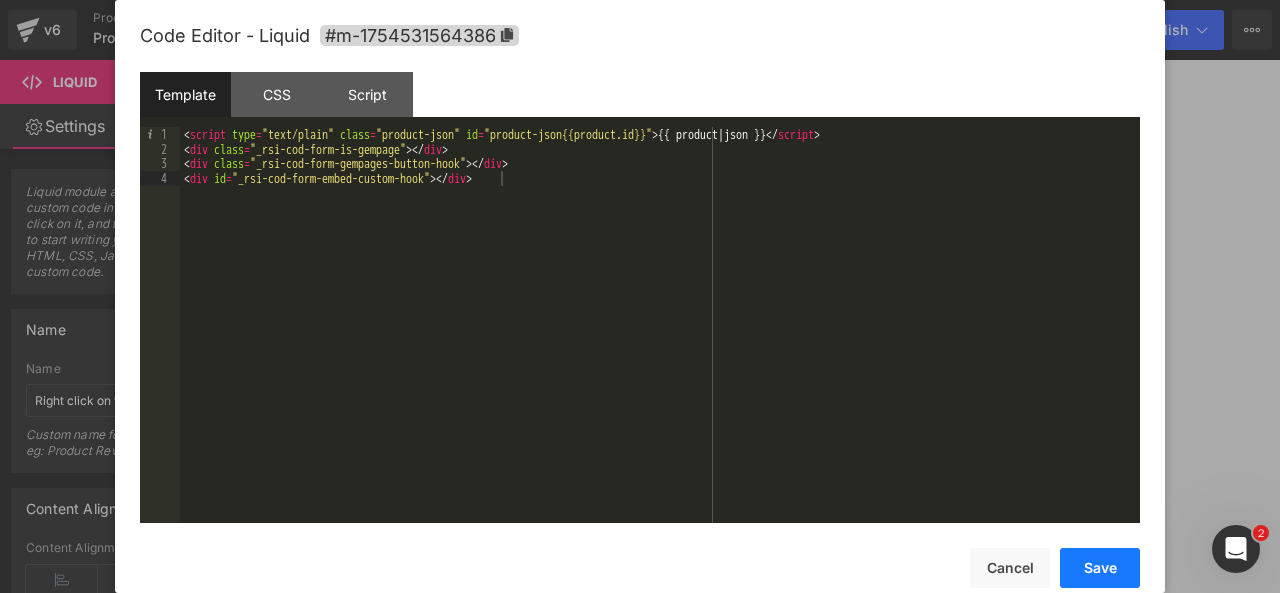 click on "Save" at bounding box center (1100, 568) 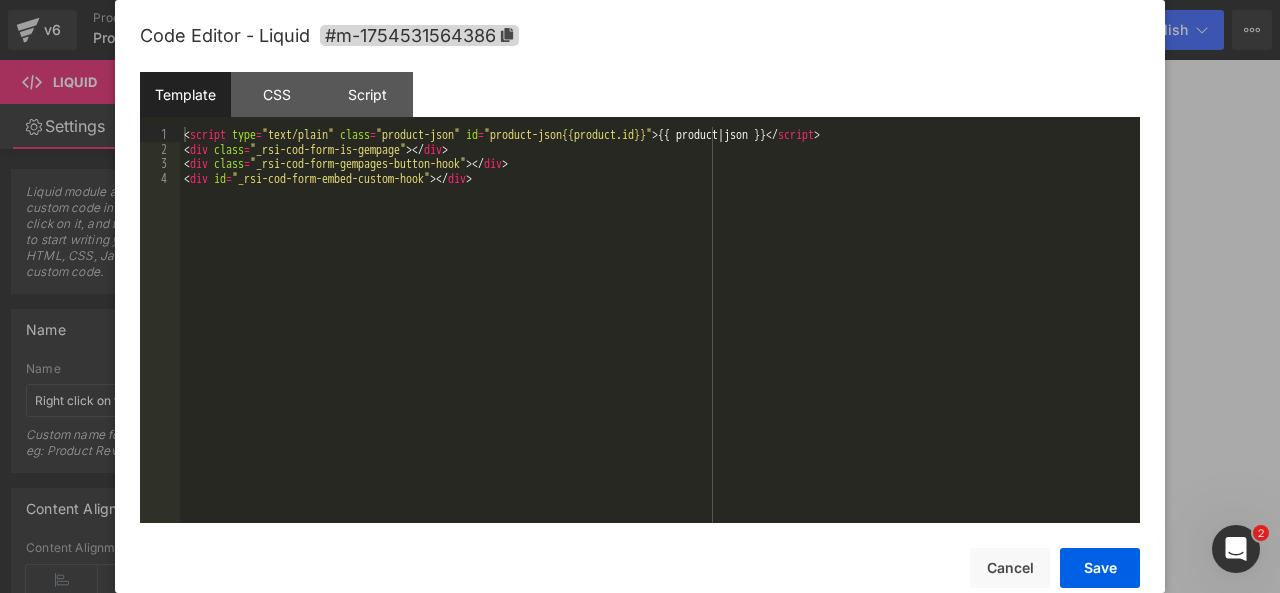 click on "Liquid" at bounding box center [769, 186] 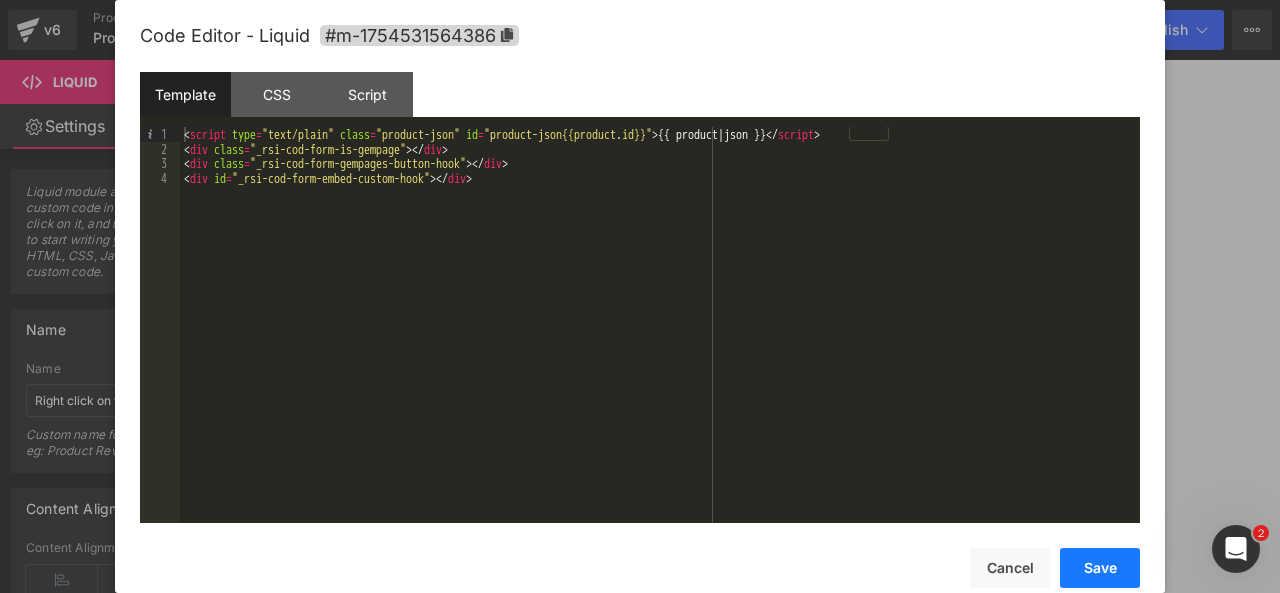 click on "Save" at bounding box center [1100, 568] 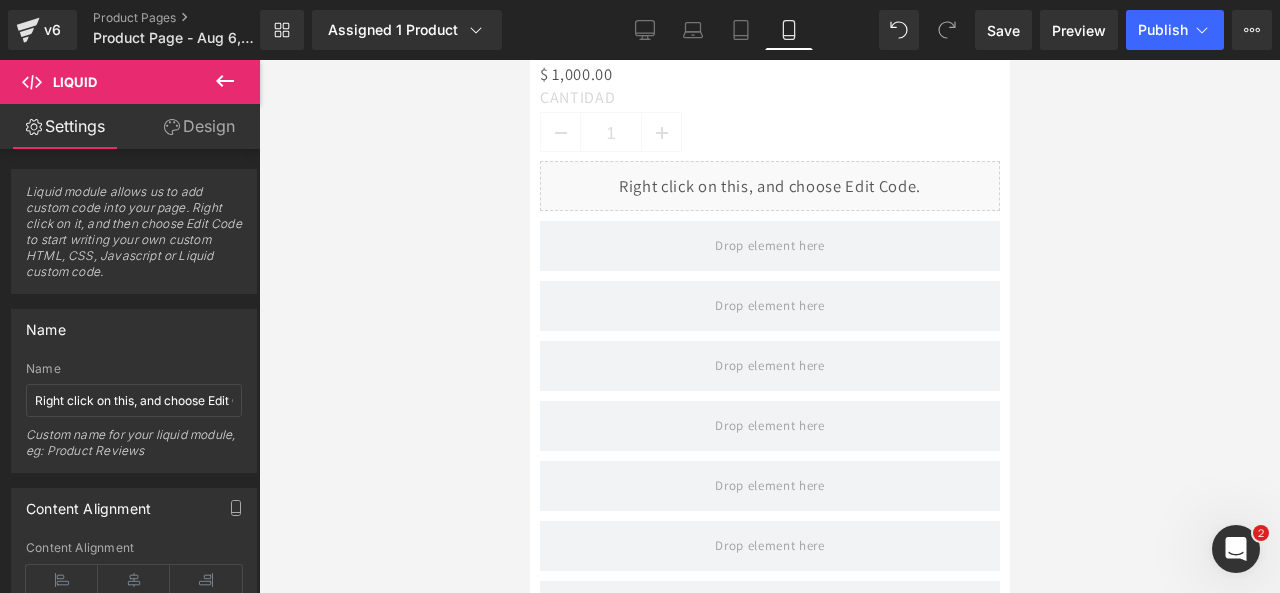 click at bounding box center (225, 82) 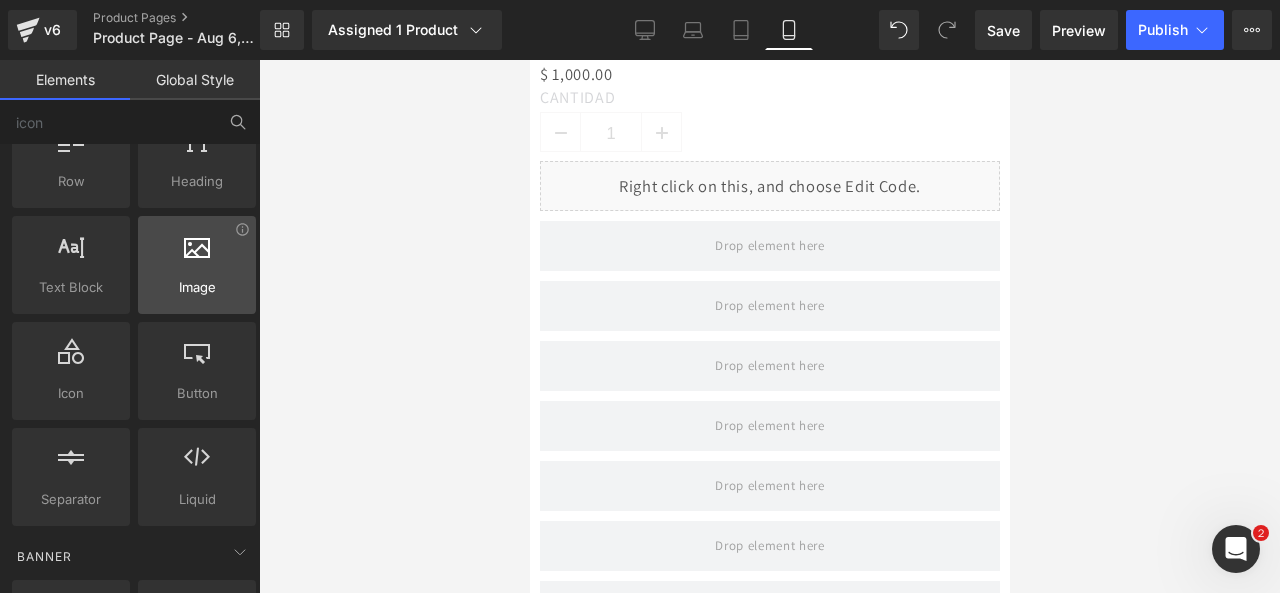 scroll, scrollTop: 0, scrollLeft: 0, axis: both 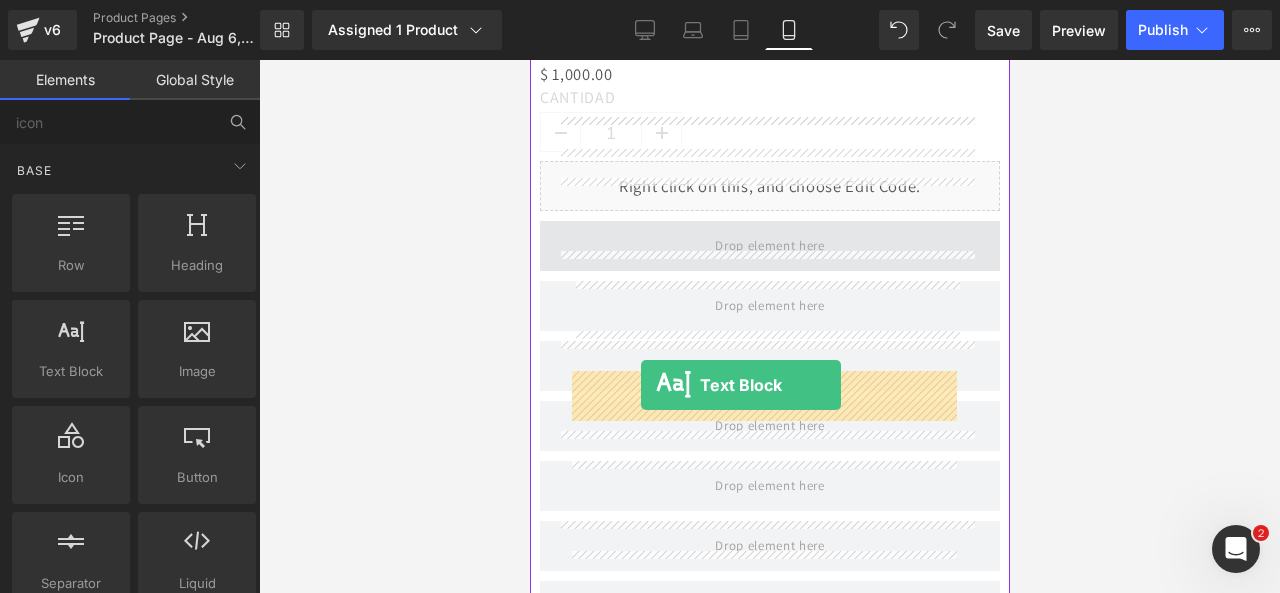 drag, startPoint x: 598, startPoint y: 408, endPoint x: 640, endPoint y: 385, distance: 47.88528 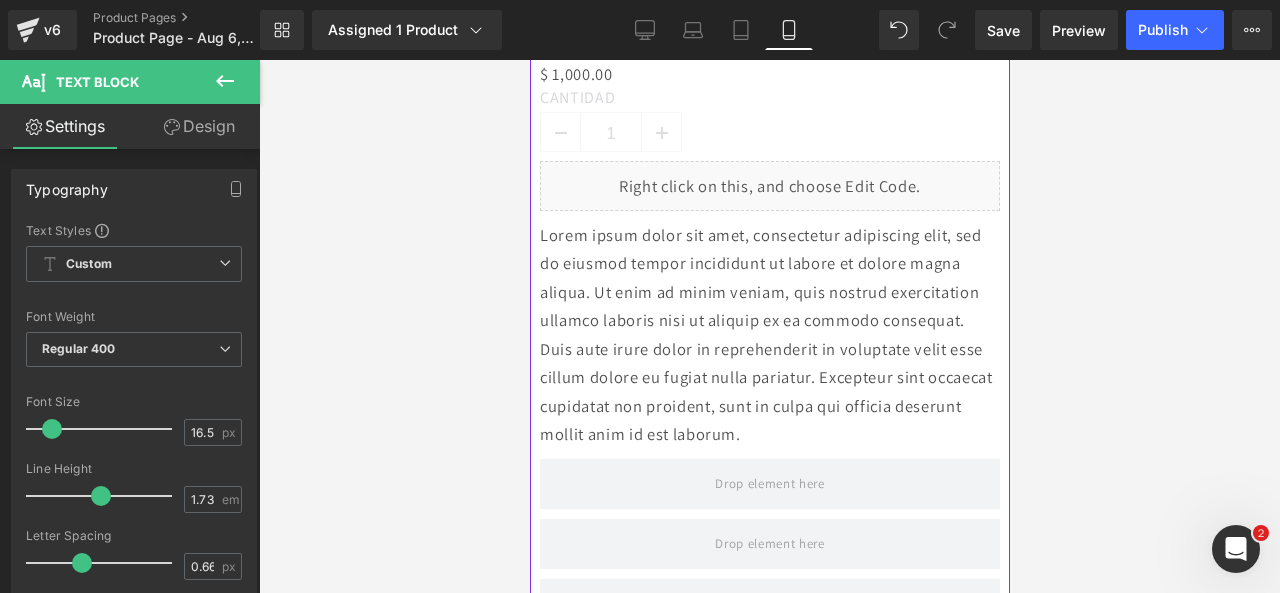 scroll, scrollTop: 1308, scrollLeft: 0, axis: vertical 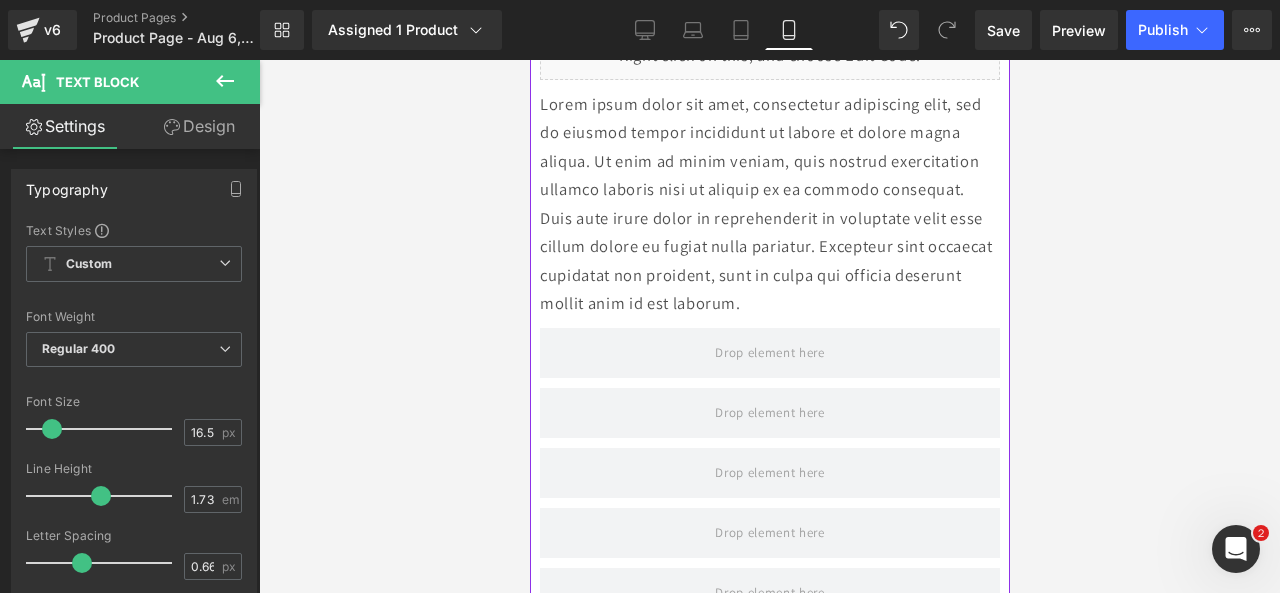 click 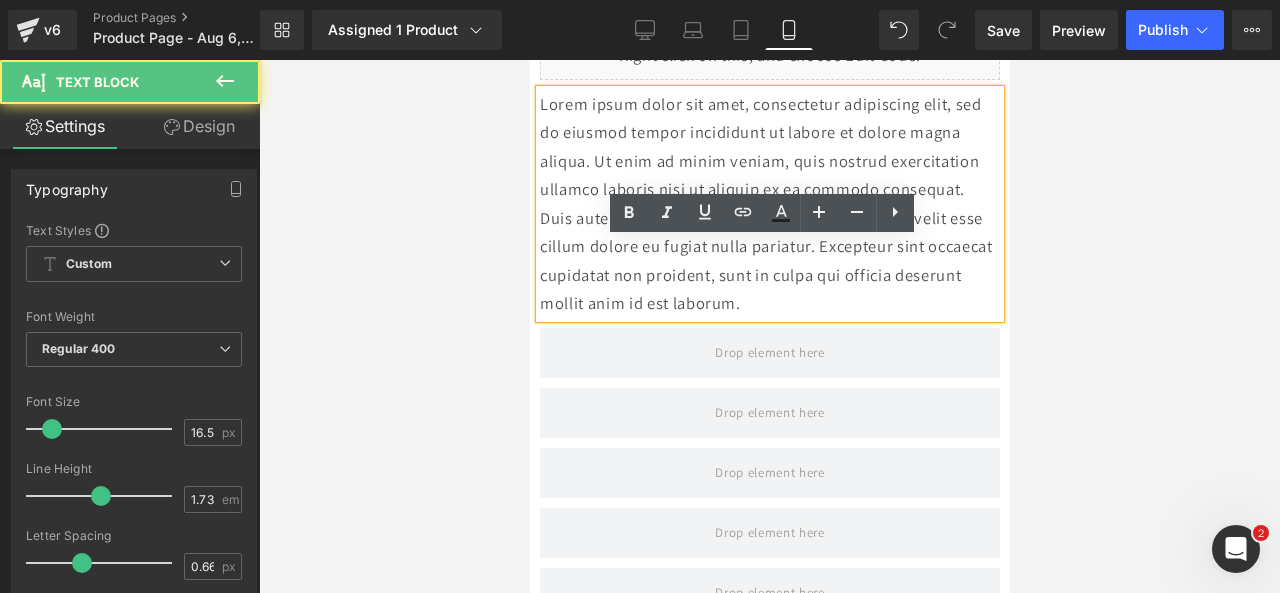 click on "Lorem ipsum dolor sit amet, consectetur adipiscing elit, sed do eiusmod tempor incididunt ut labore et dolore magna aliqua. Ut enim ad minim veniam, quis nostrud exercitation ullamco laboris nisi ut aliquip ex ea commodo consequat. Duis aute irure dolor in reprehenderit in voluptate velit esse cillum dolore eu fugiat nulla pariatur. Excepteur sint occaecat cupidatat non proident, sunt in culpa qui officia deserunt mollit anim id est laborum." at bounding box center (769, 204) 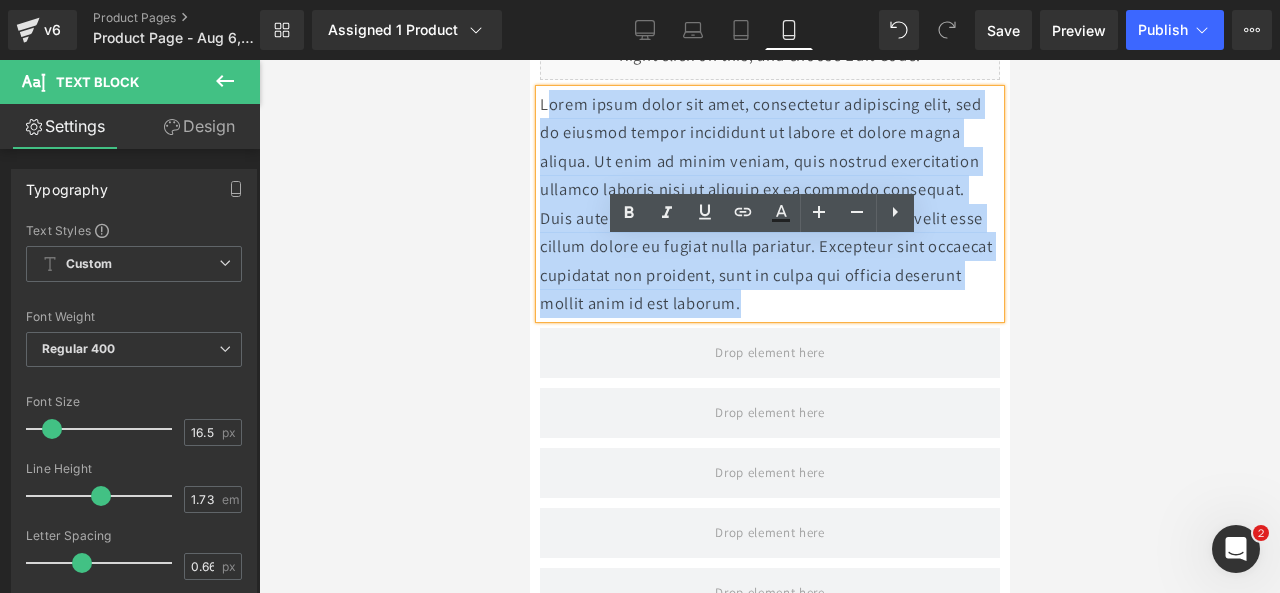 drag, startPoint x: 924, startPoint y: 481, endPoint x: 574, endPoint y: 253, distance: 417.71283 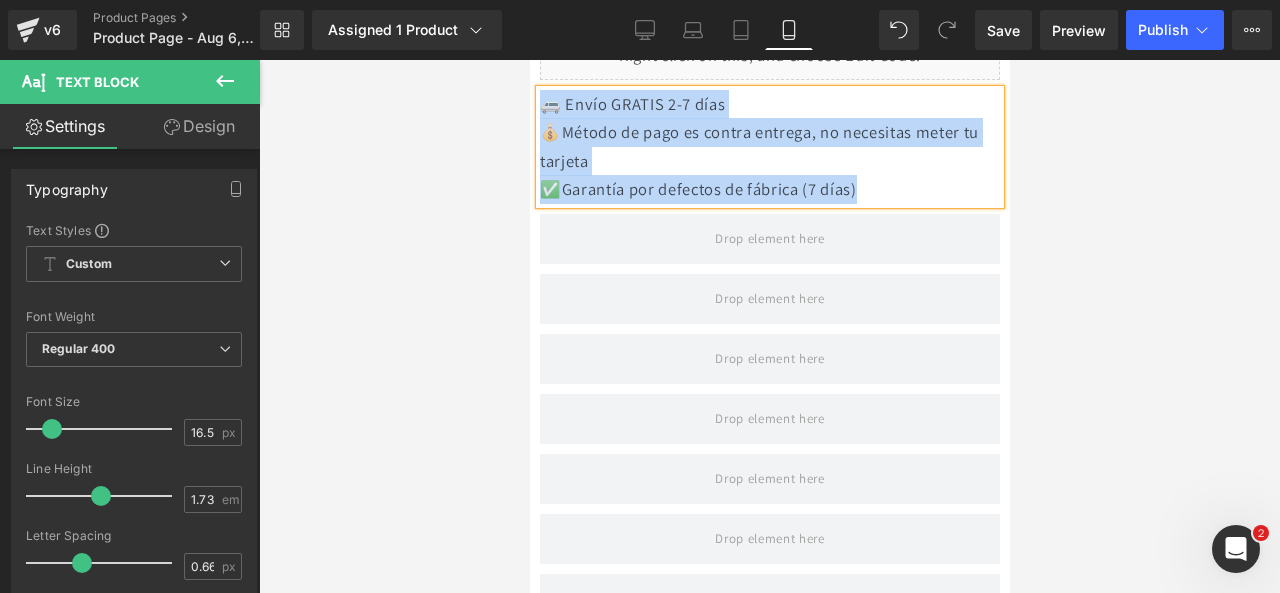 drag, startPoint x: 899, startPoint y: 349, endPoint x: 572, endPoint y: 244, distance: 343.4443 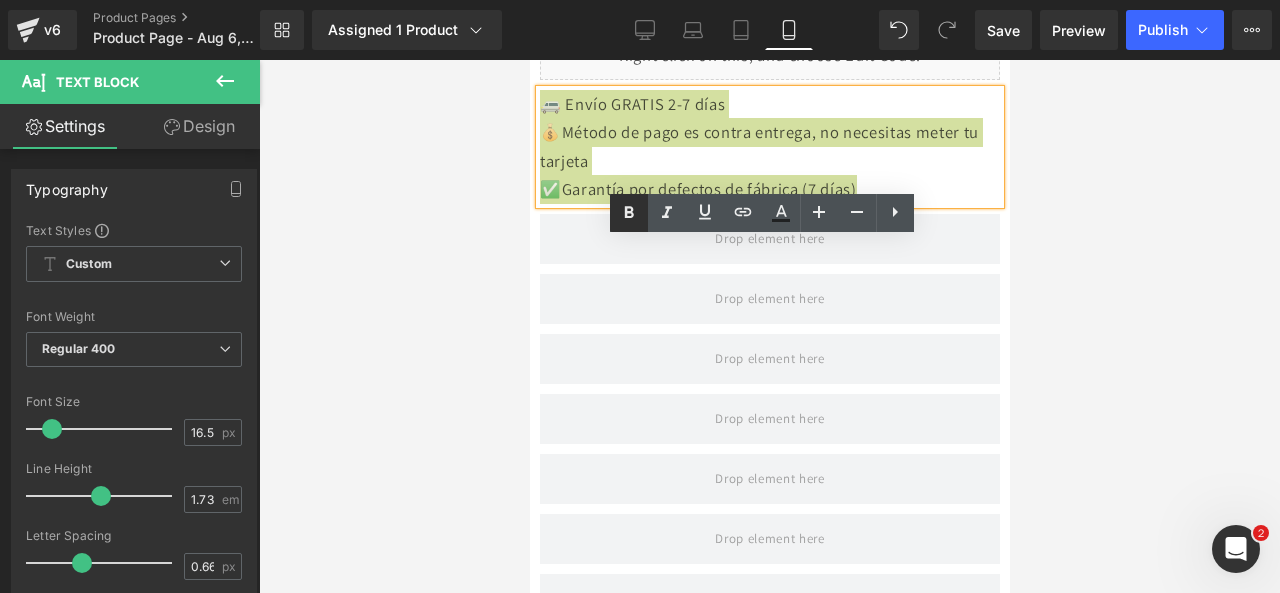 click 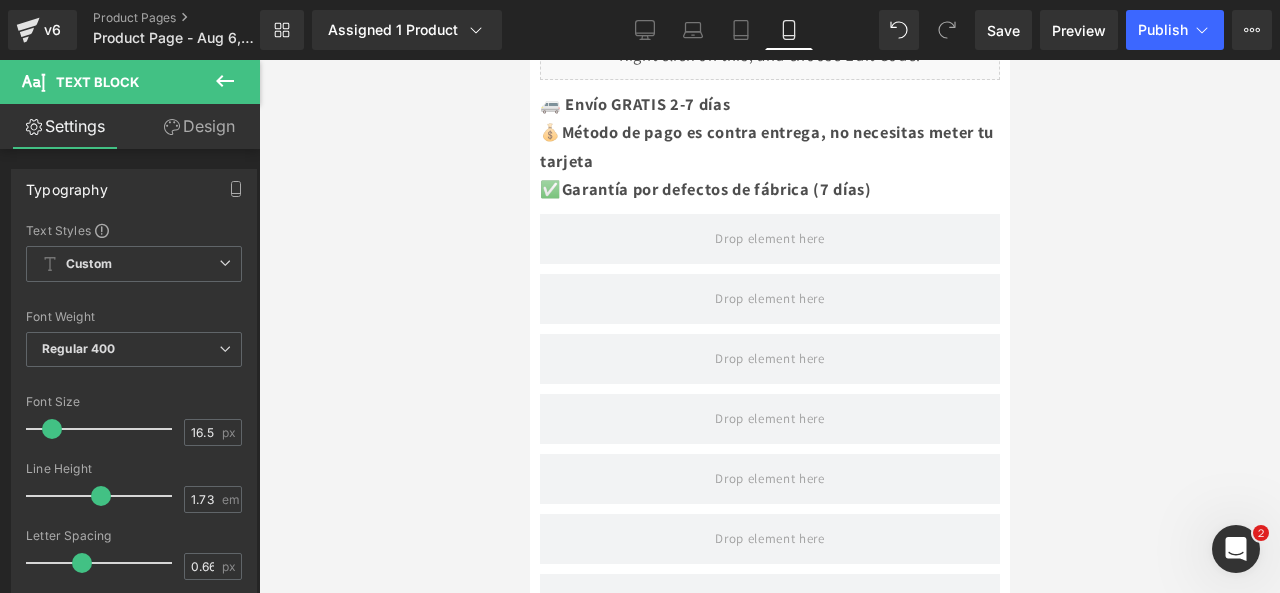 click 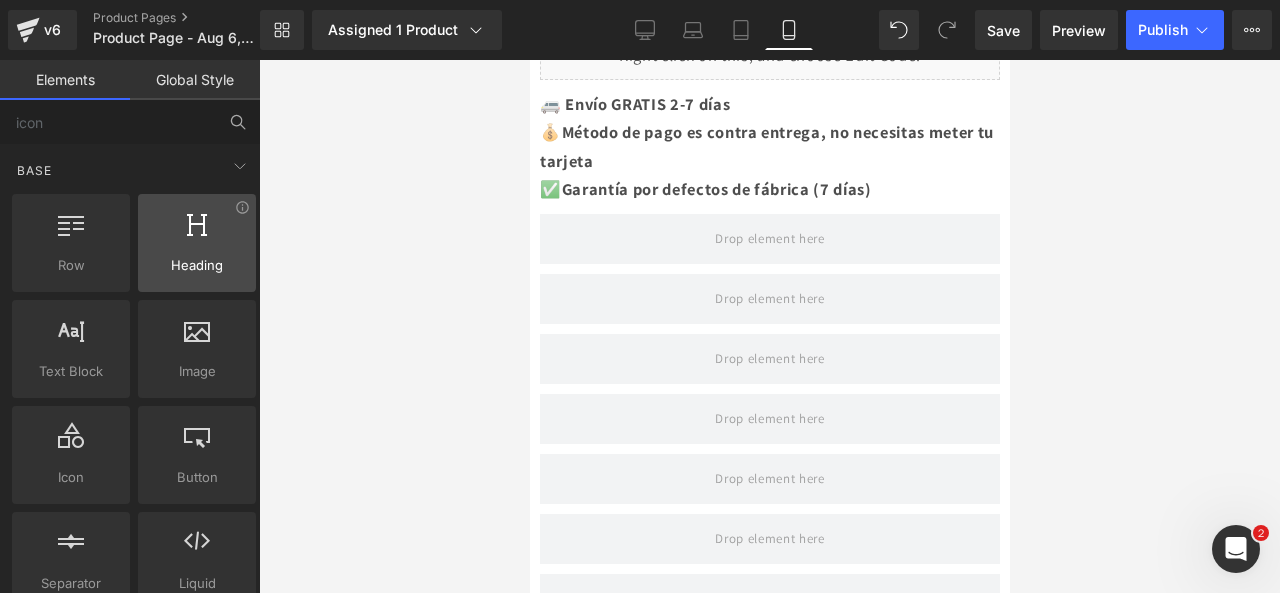 click at bounding box center (197, 232) 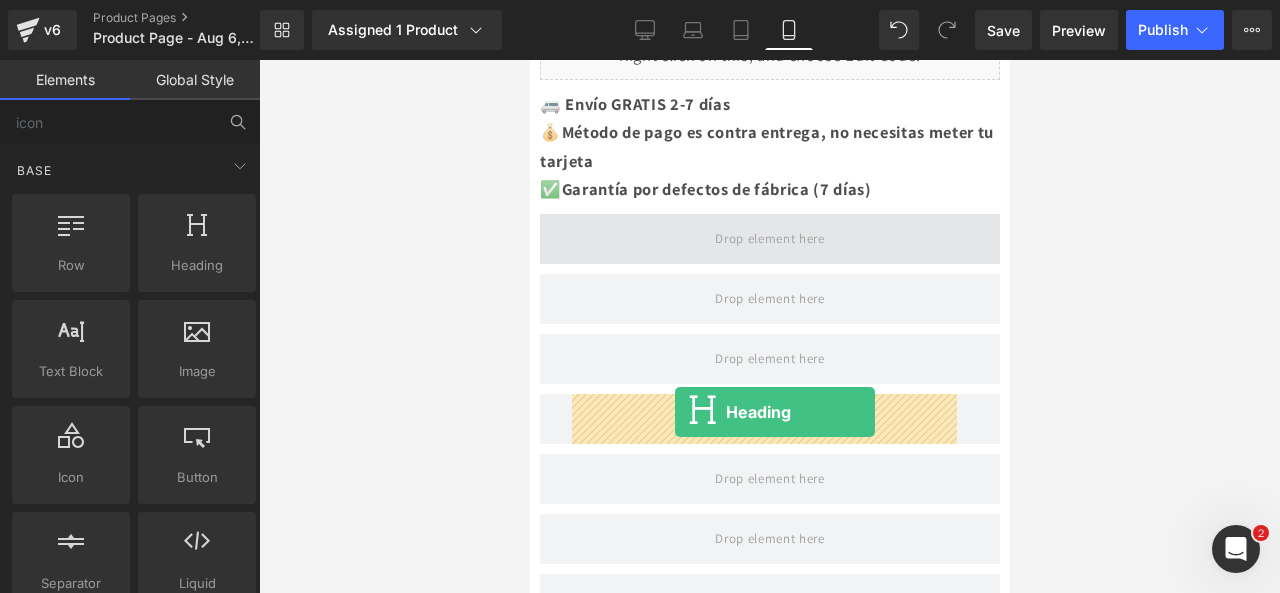 drag, startPoint x: 725, startPoint y: 311, endPoint x: 674, endPoint y: 412, distance: 113.14592 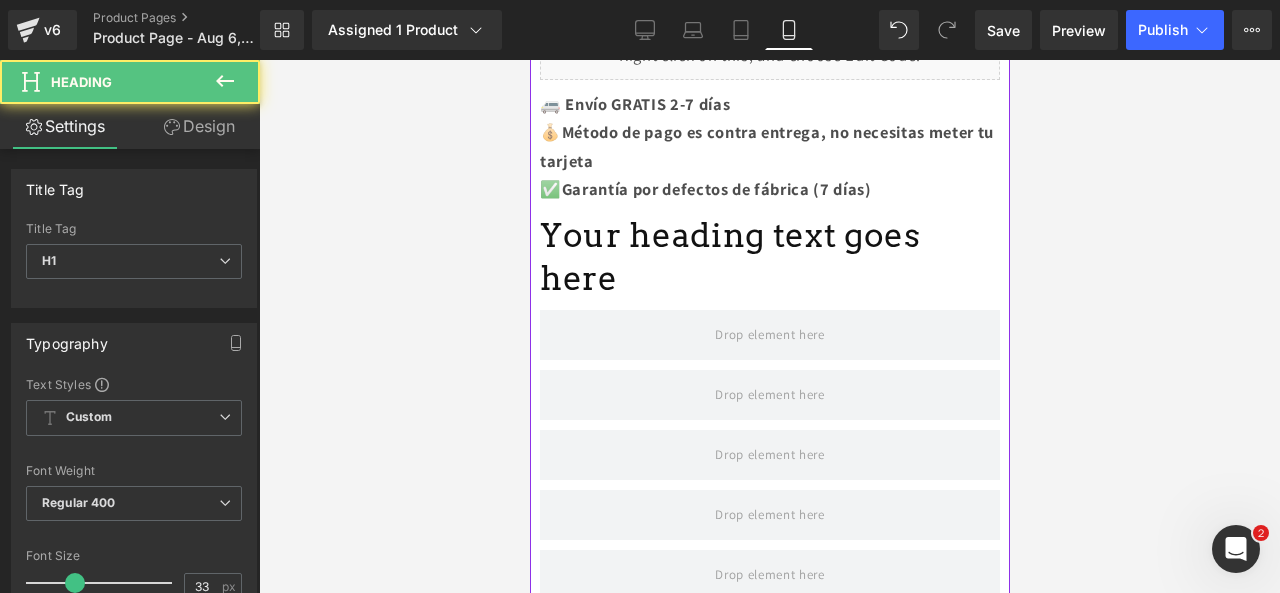 click on "Your heading text goes here" at bounding box center [769, 257] 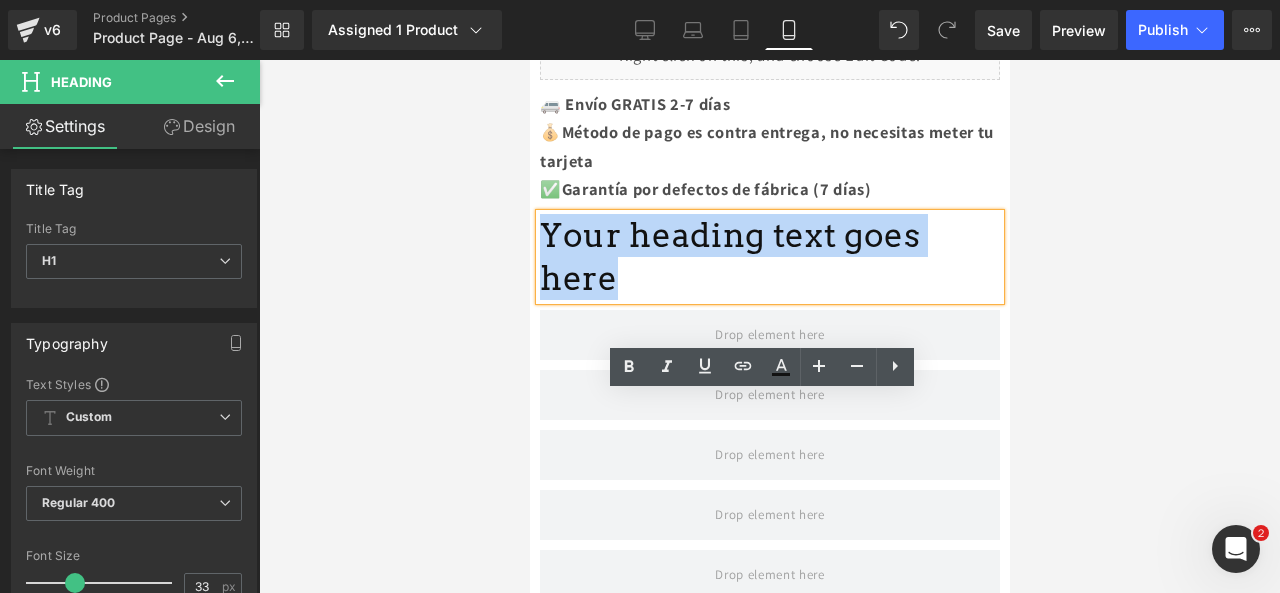 drag, startPoint x: 823, startPoint y: 451, endPoint x: 566, endPoint y: 387, distance: 264.849 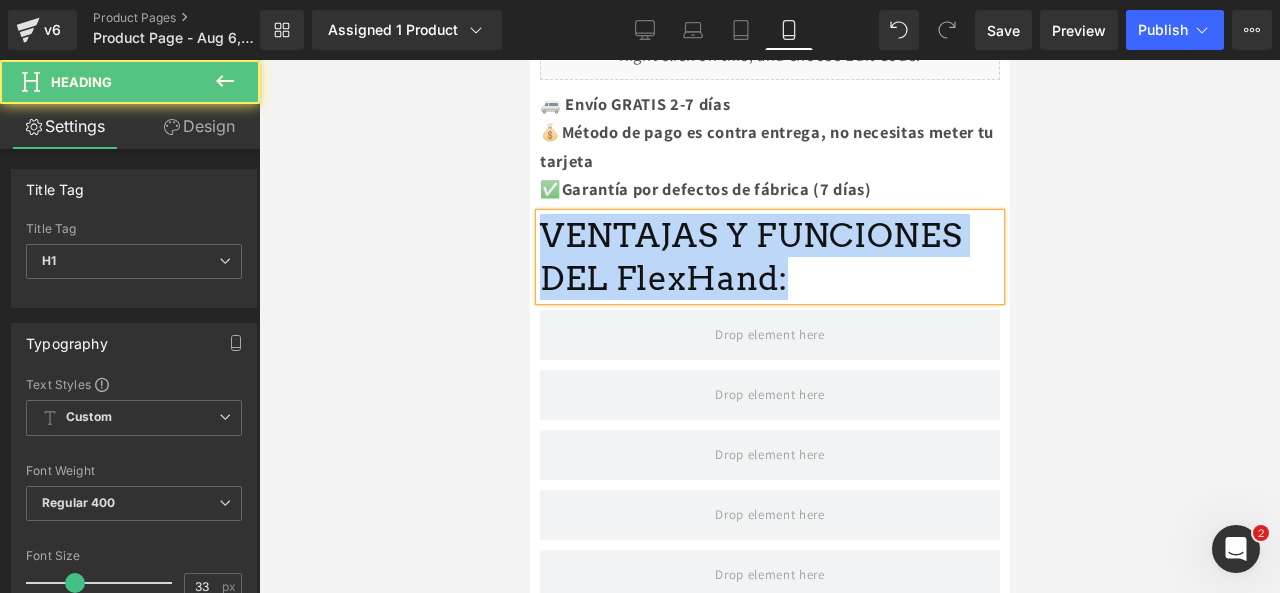 drag, startPoint x: 866, startPoint y: 489, endPoint x: 588, endPoint y: 398, distance: 292.51495 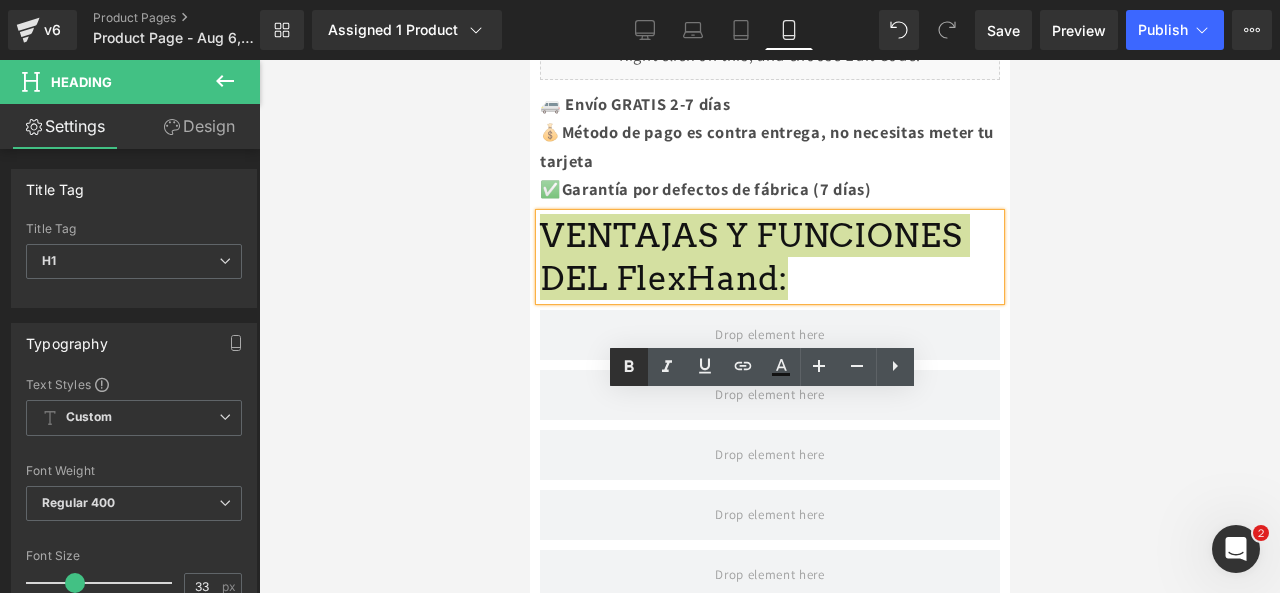 click at bounding box center [629, 367] 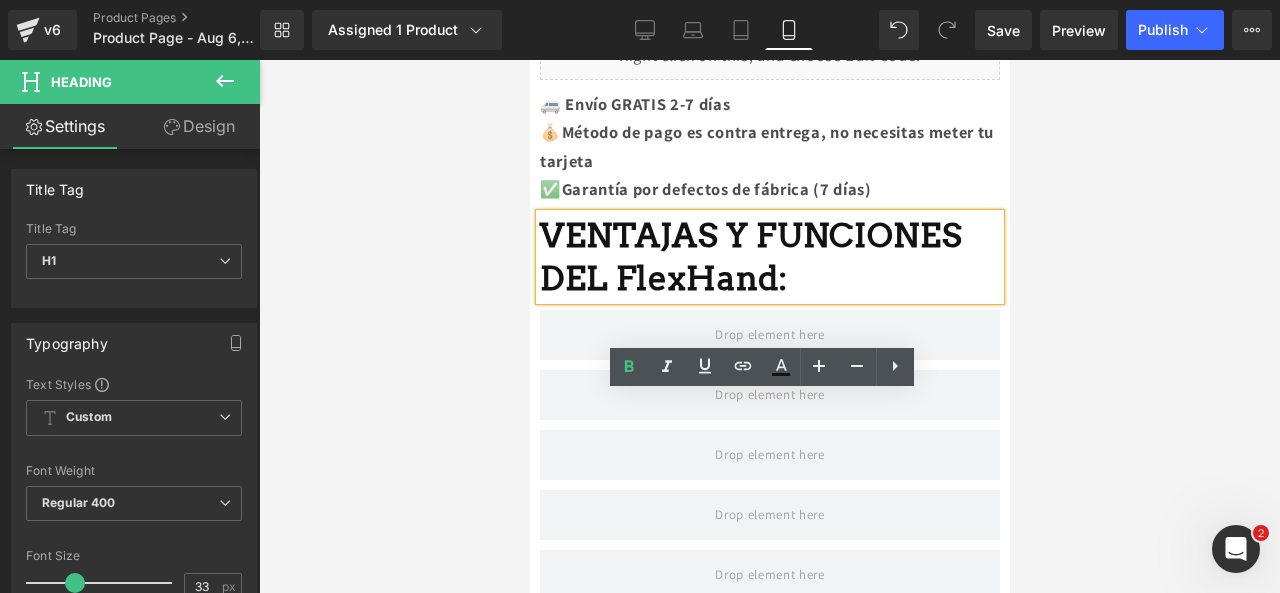 click on "VENTAJAS Y FUNCIONES DEL FlexHand:" at bounding box center [769, 257] 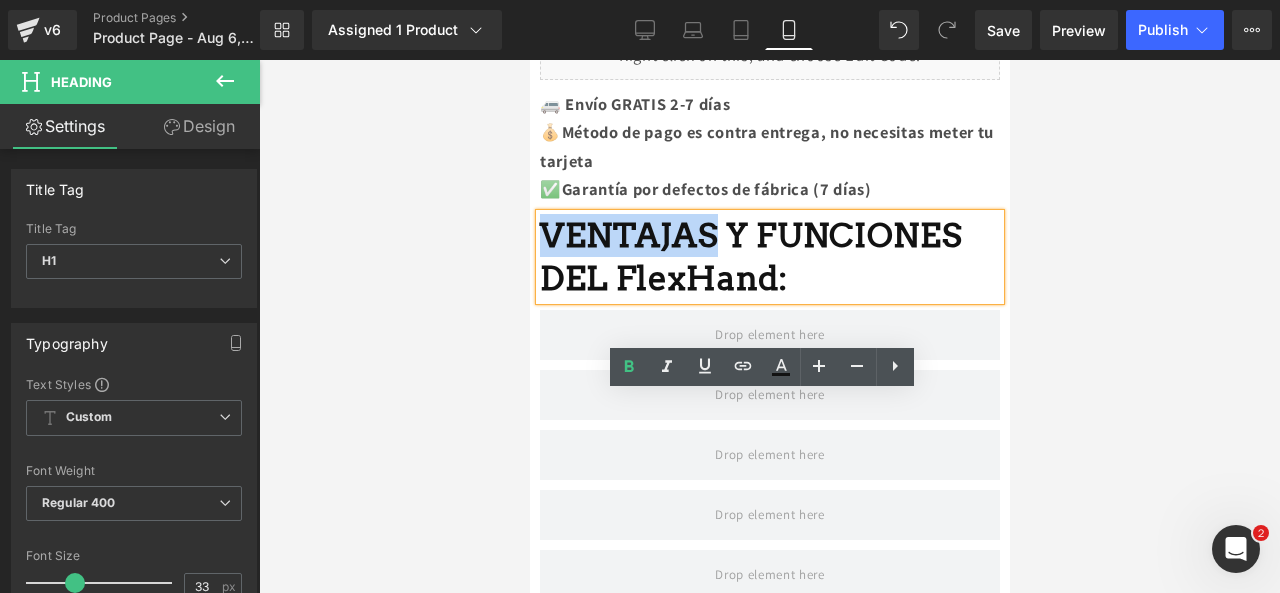 click on "VENTAJAS Y FUNCIONES DEL FlexHand:" at bounding box center (769, 257) 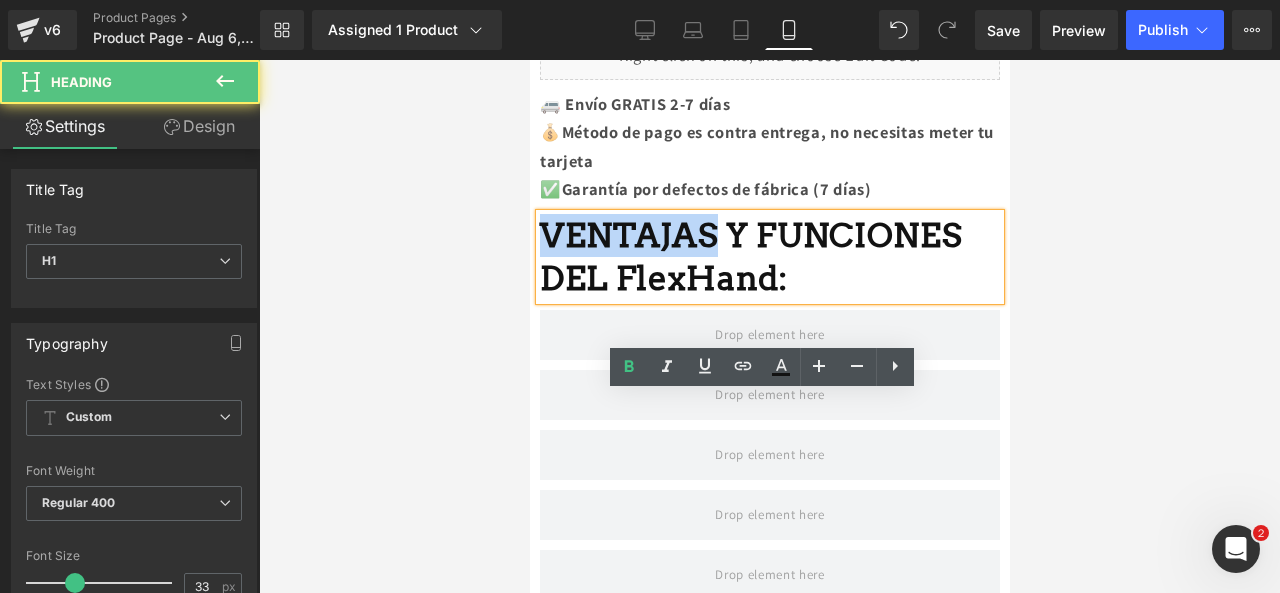 click on "VENTAJAS Y FUNCIONES DEL FlexHand:" at bounding box center [769, 257] 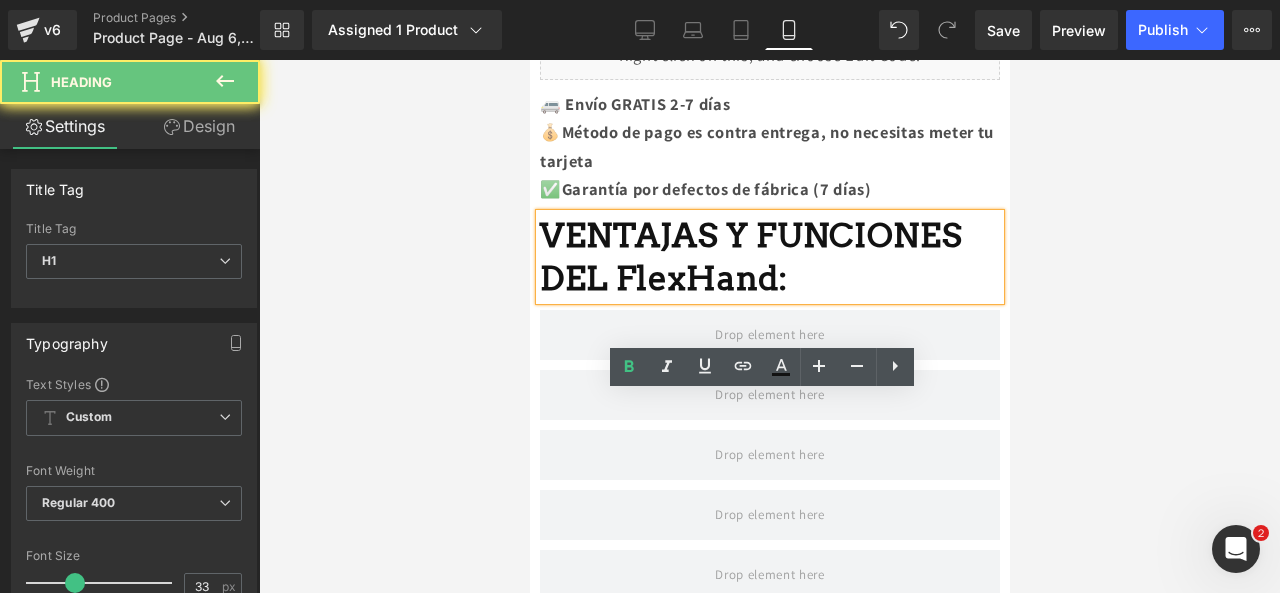 click on "VENTAJAS Y FUNCIONES DEL FlexHand:" at bounding box center (750, 256) 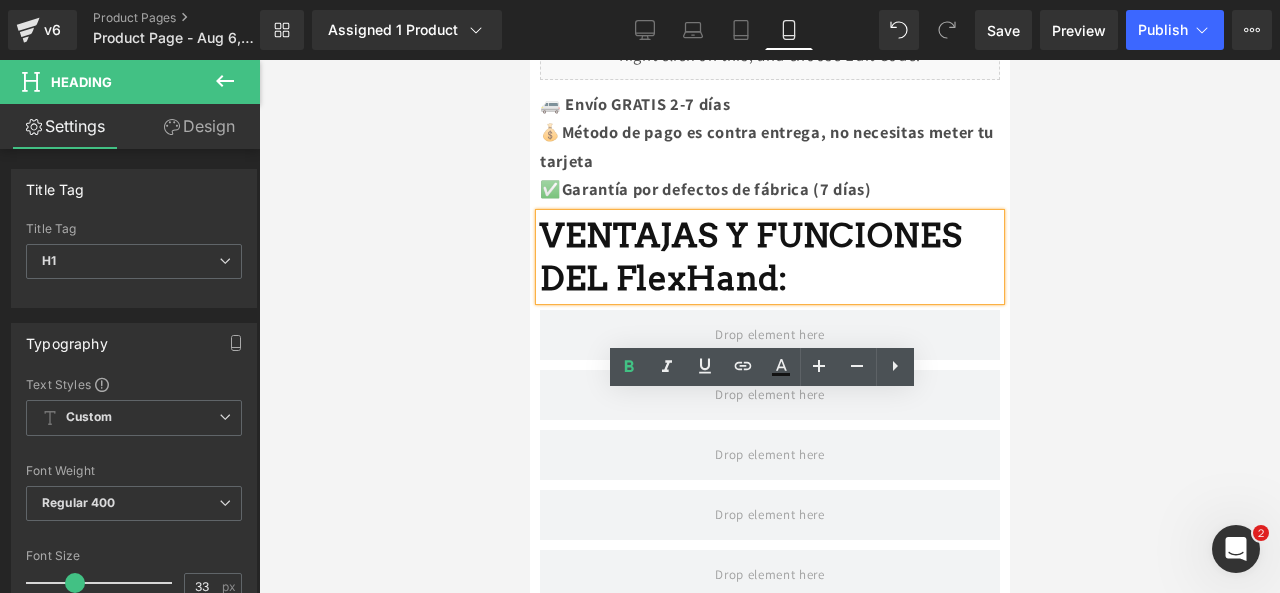 click on "VENTAJAS Y FUNCIONES DEL FlexHand:" at bounding box center (769, 257) 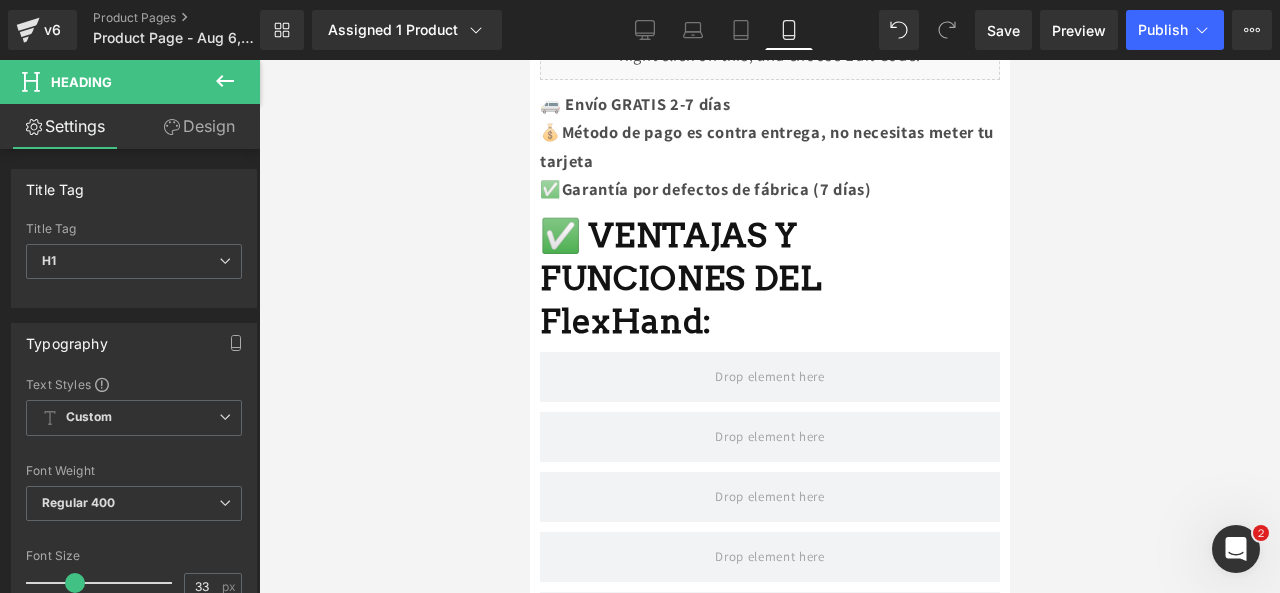 click 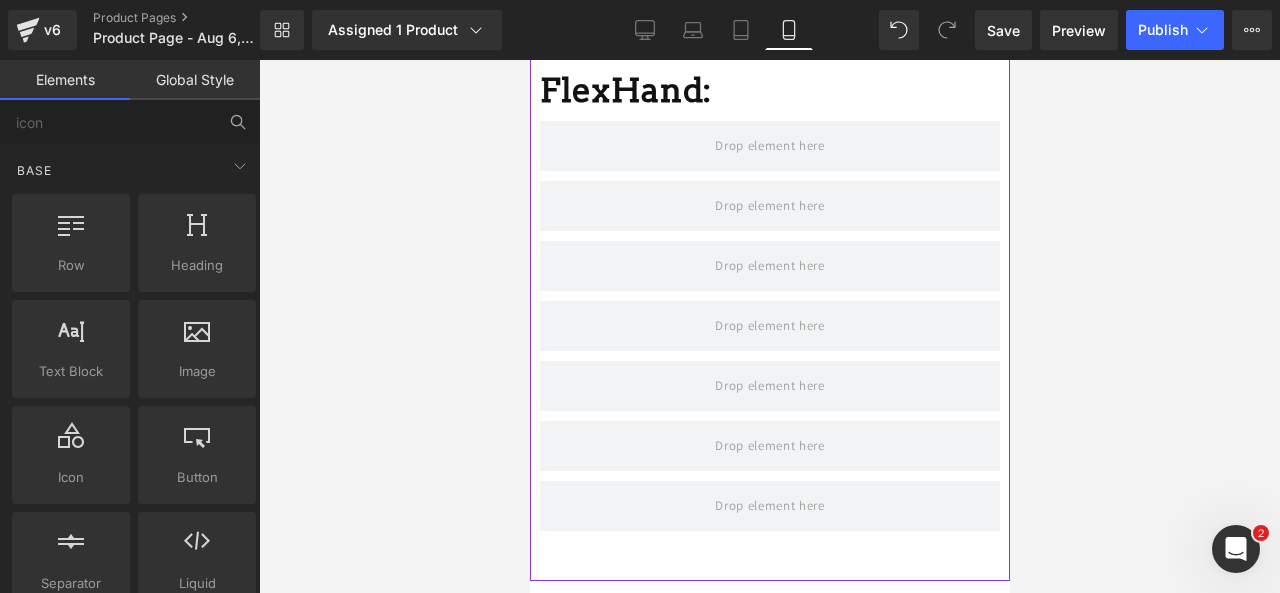scroll, scrollTop: 1545, scrollLeft: 0, axis: vertical 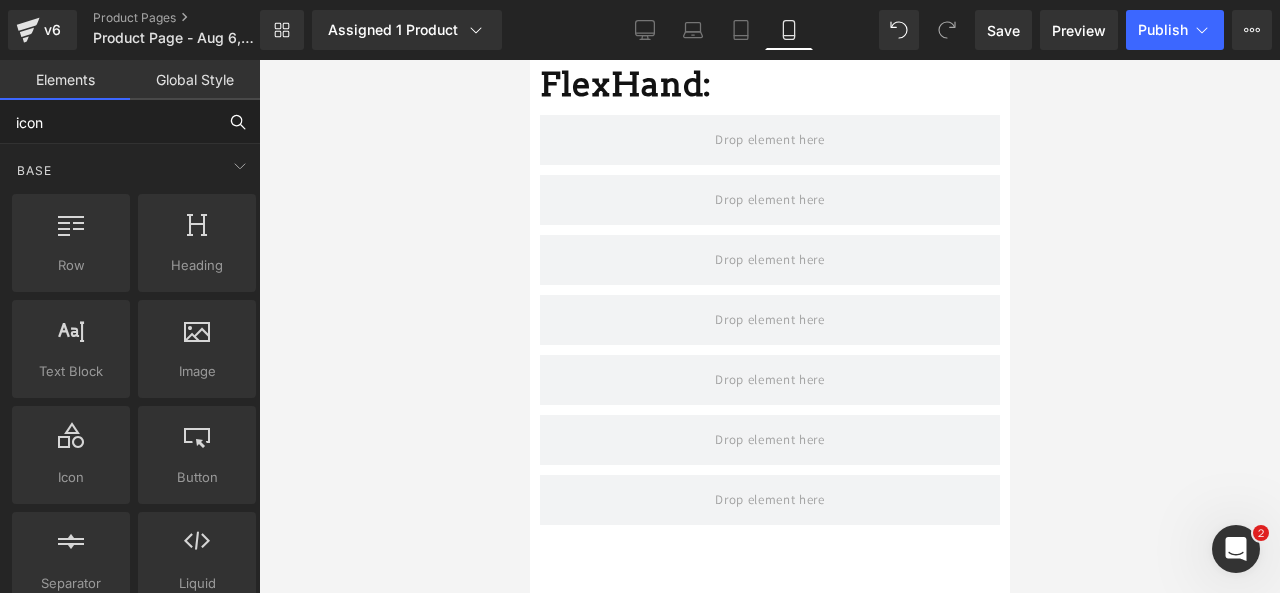 click on "icon" at bounding box center (108, 122) 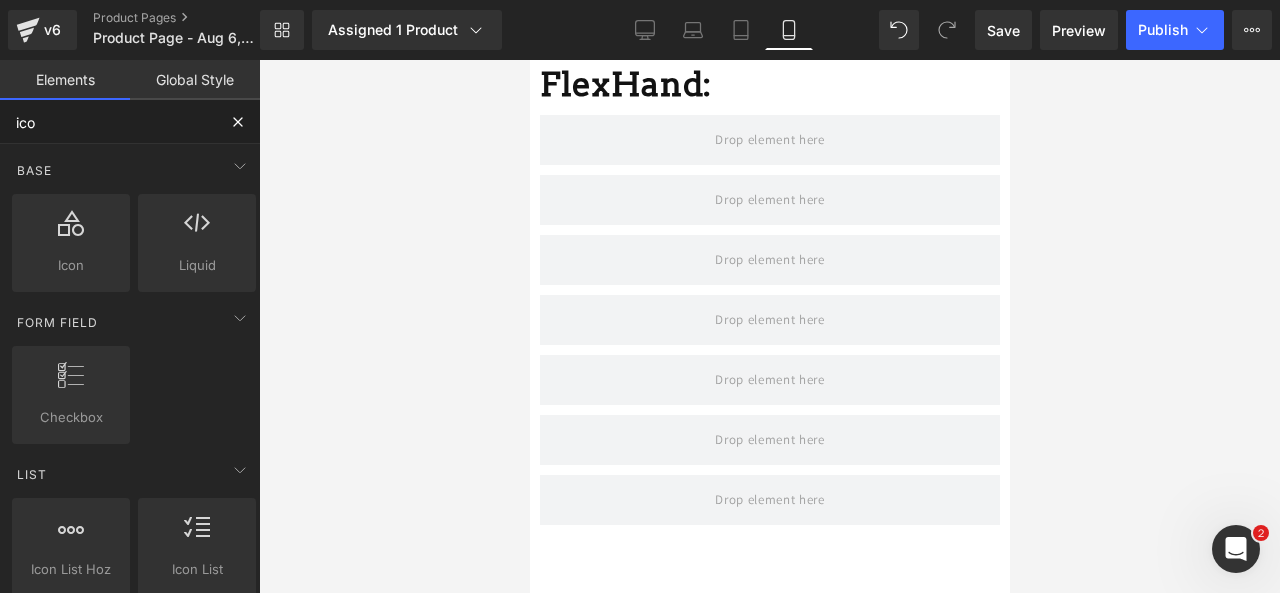 type on "icon" 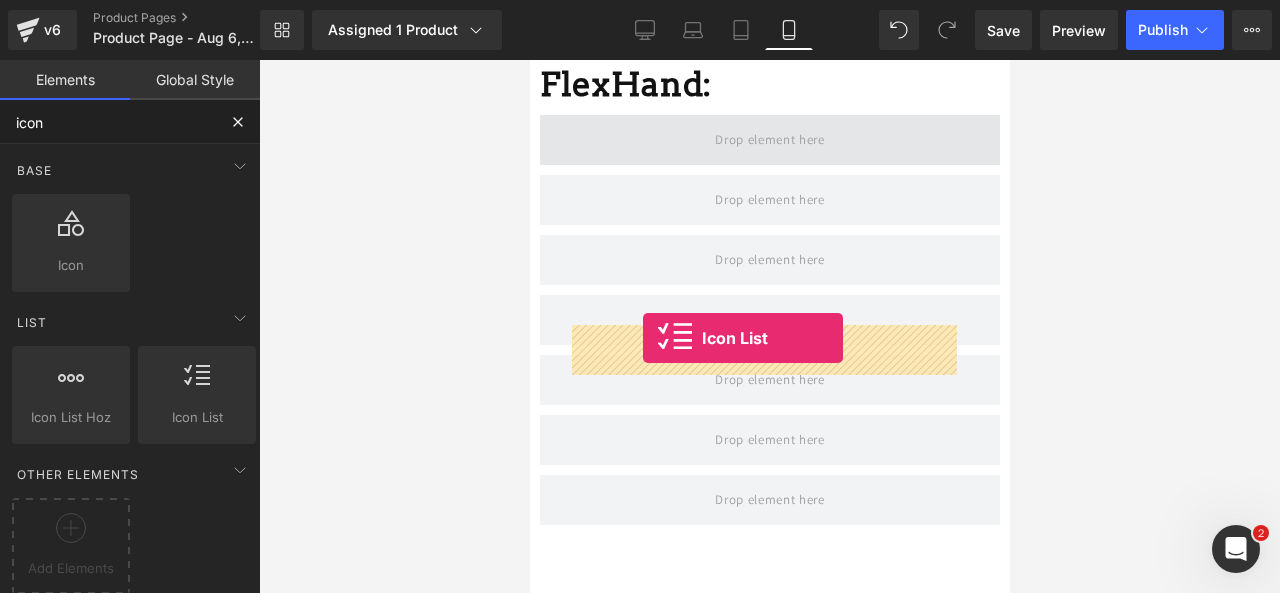 drag, startPoint x: 711, startPoint y: 414, endPoint x: 640, endPoint y: 337, distance: 104.73777 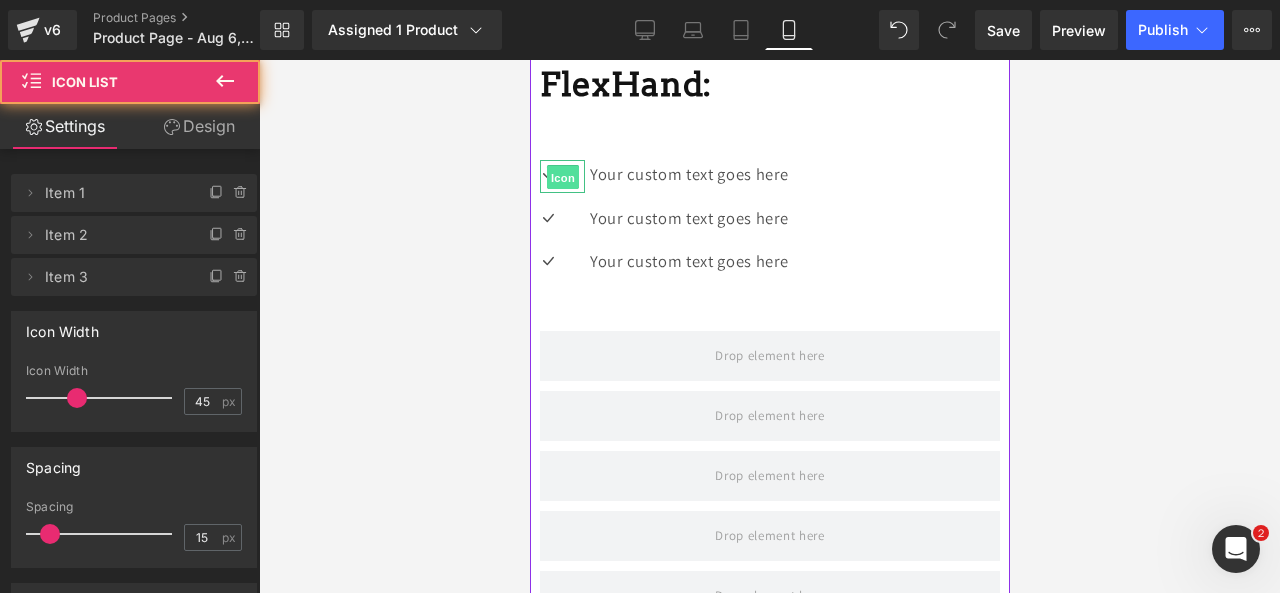 click on "Icon" at bounding box center (562, 178) 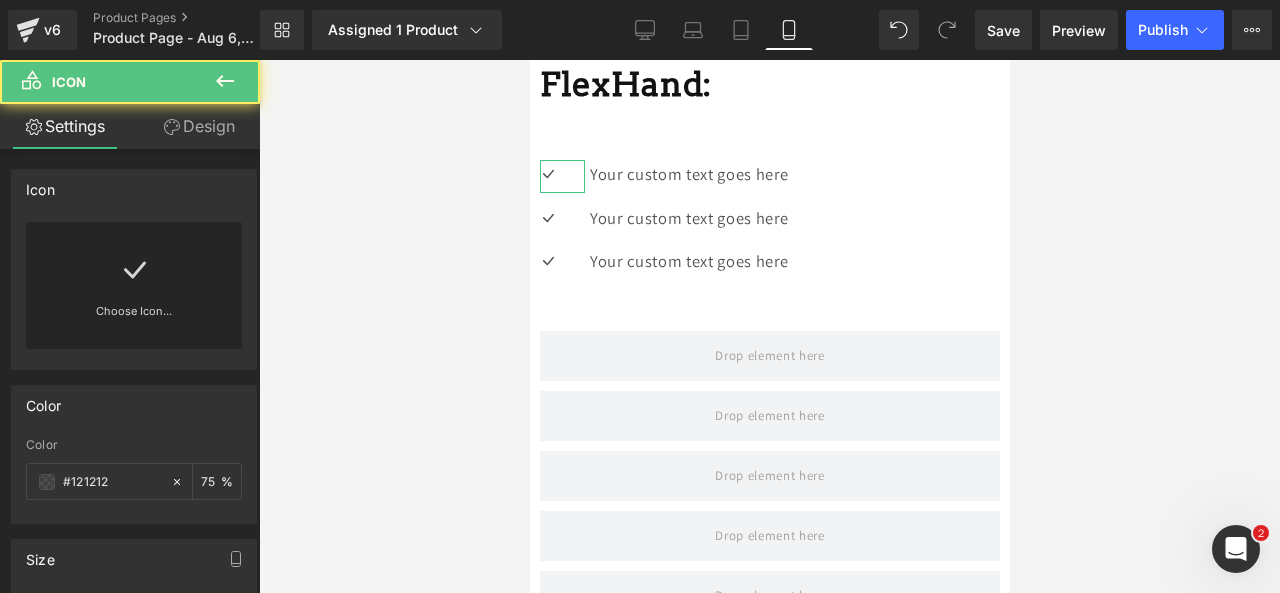 click on "Choose Icon..." at bounding box center [134, 285] 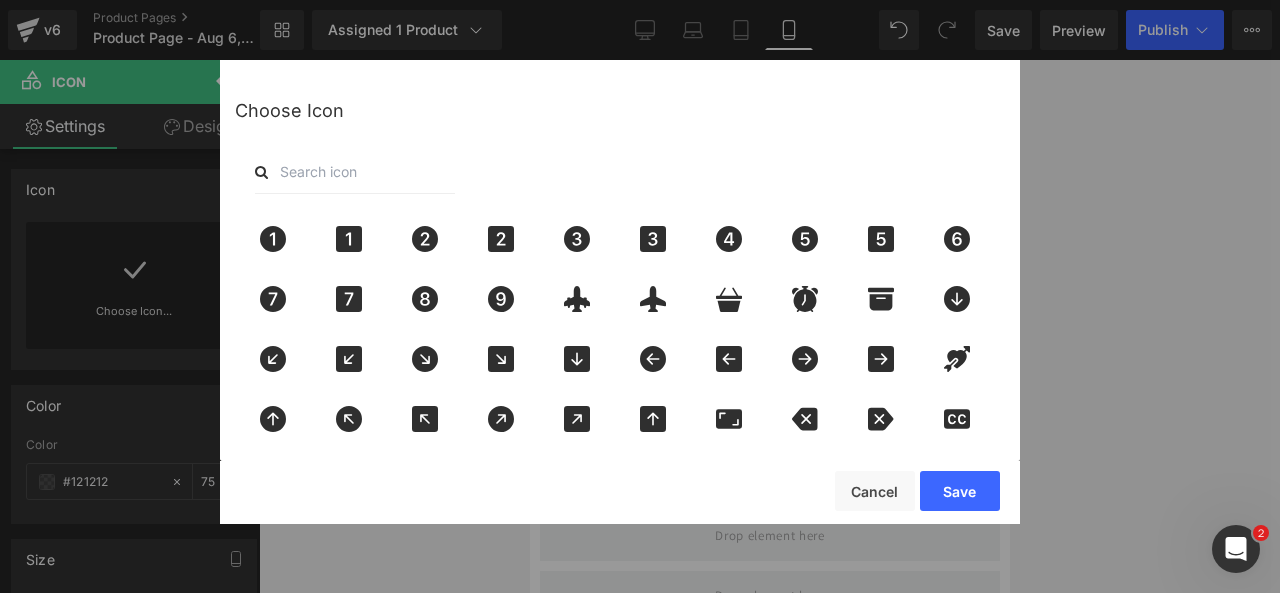 click at bounding box center (355, 172) 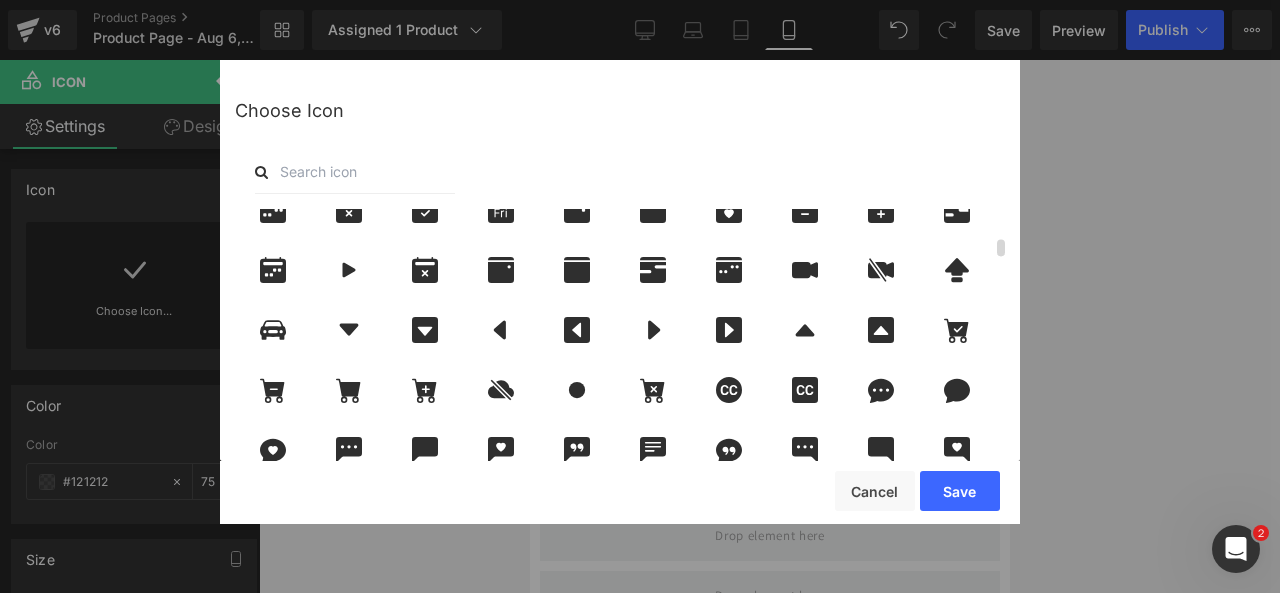 scroll, scrollTop: 568, scrollLeft: 0, axis: vertical 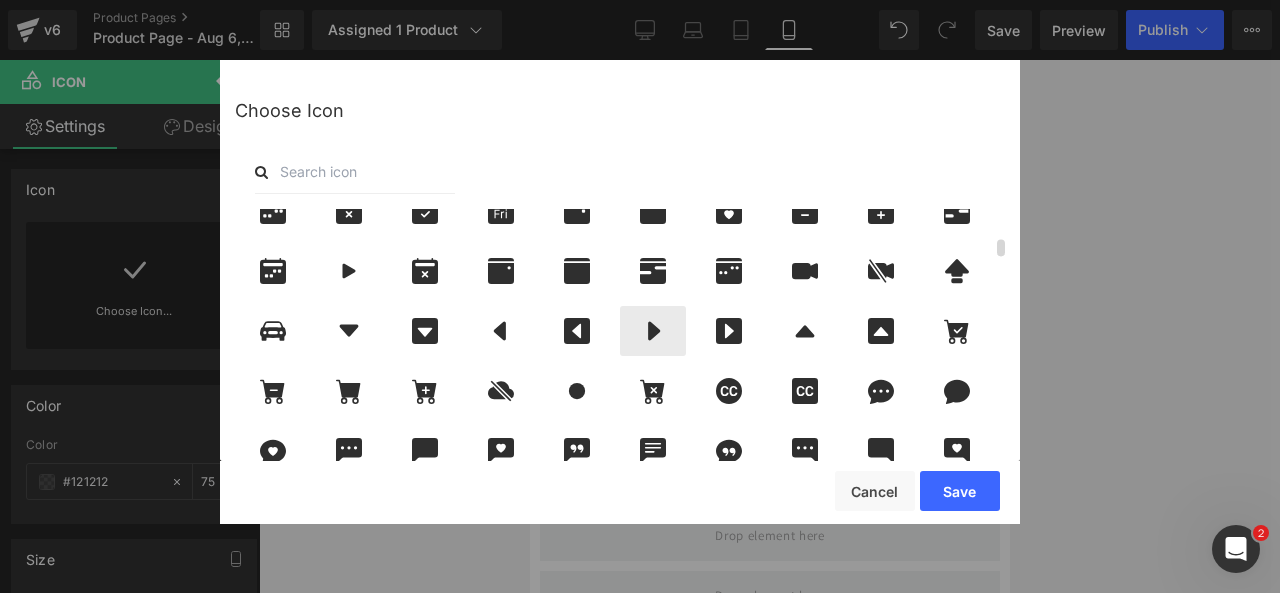 click 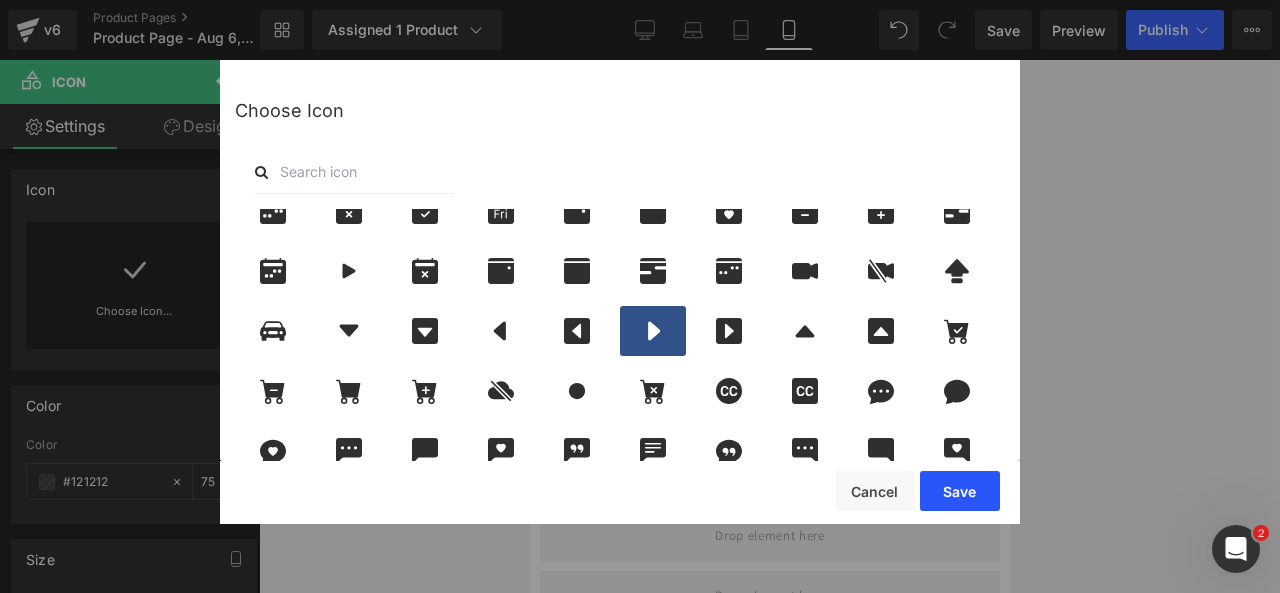 click on "Save" at bounding box center [960, 491] 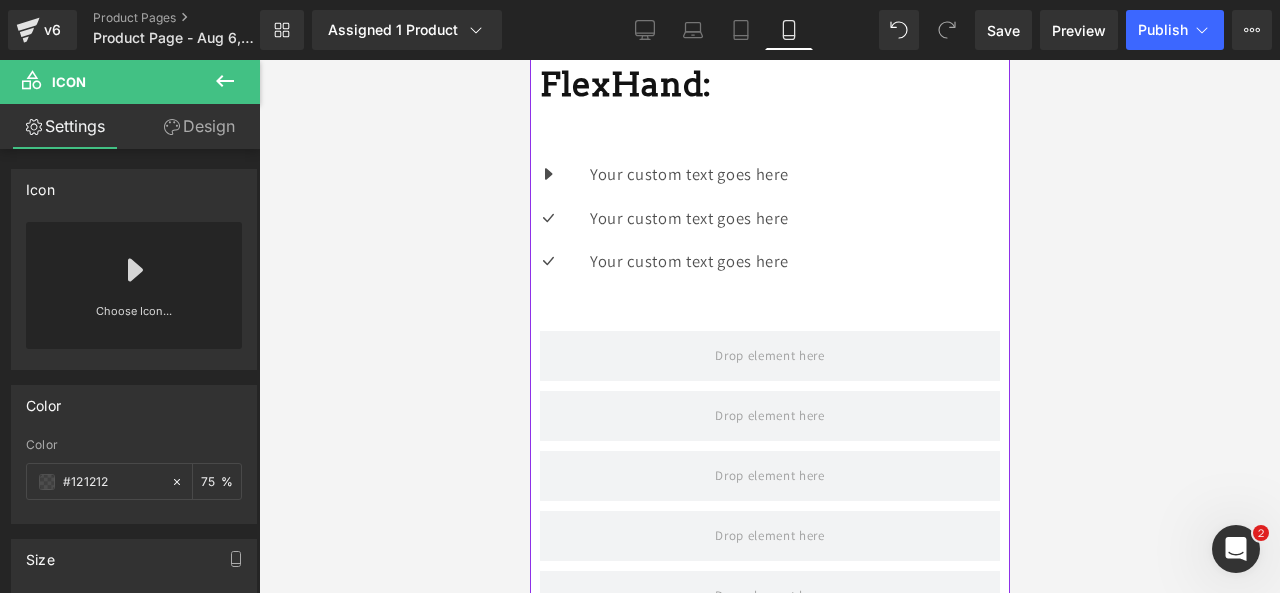click on "Icon
Your custom text goes here
Text Block
Icon
Your custom text goes here
Text Block
Icon
Your custom text goes here
Text Block" at bounding box center [769, 225] 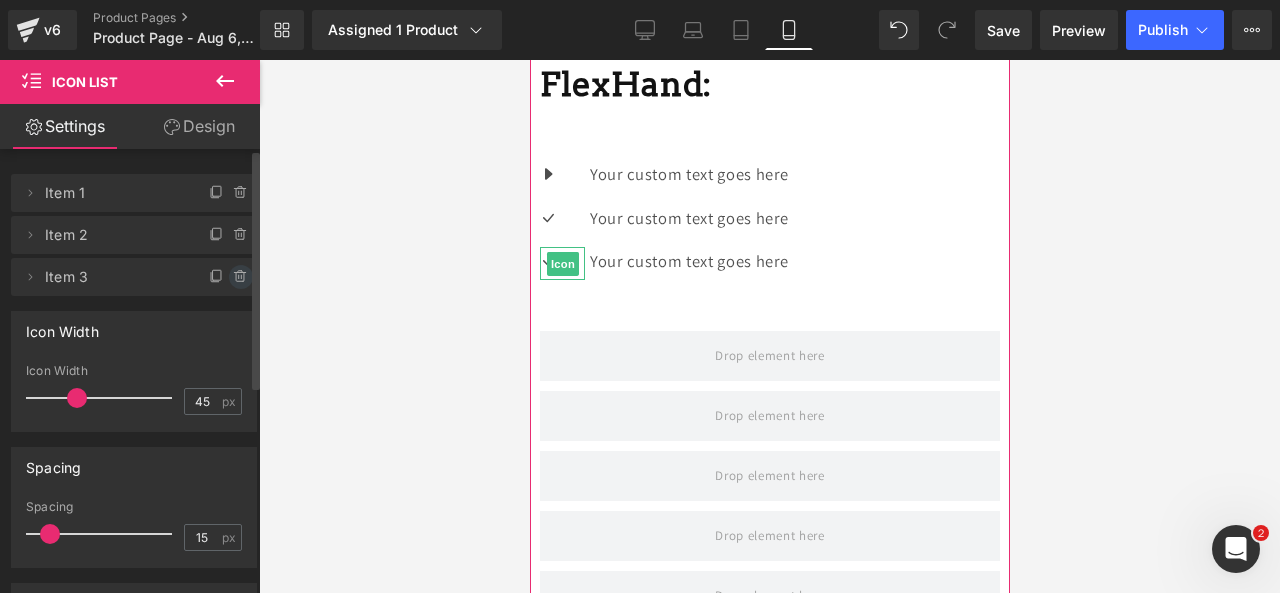 click 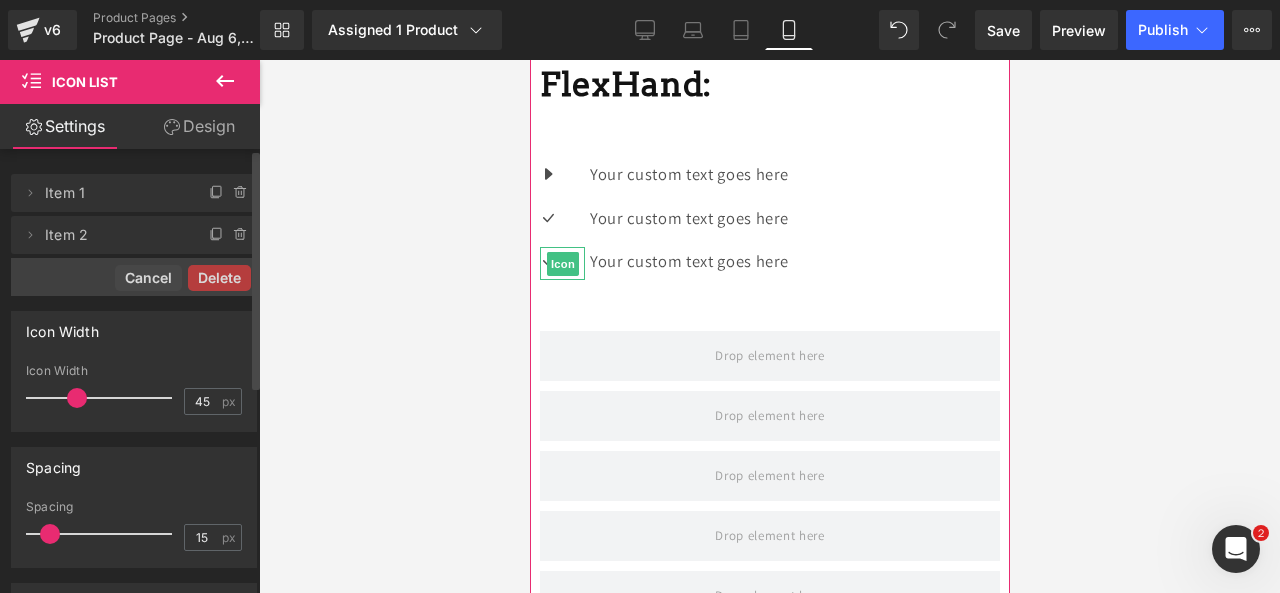 click on "Delete" at bounding box center (219, 278) 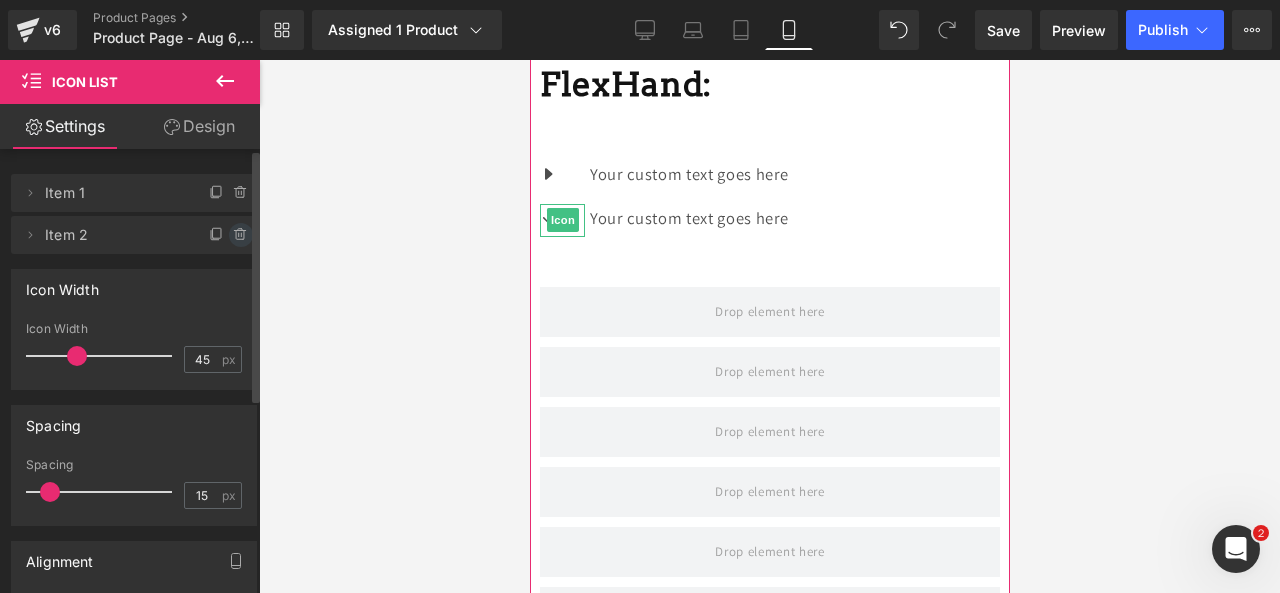 click at bounding box center (241, 235) 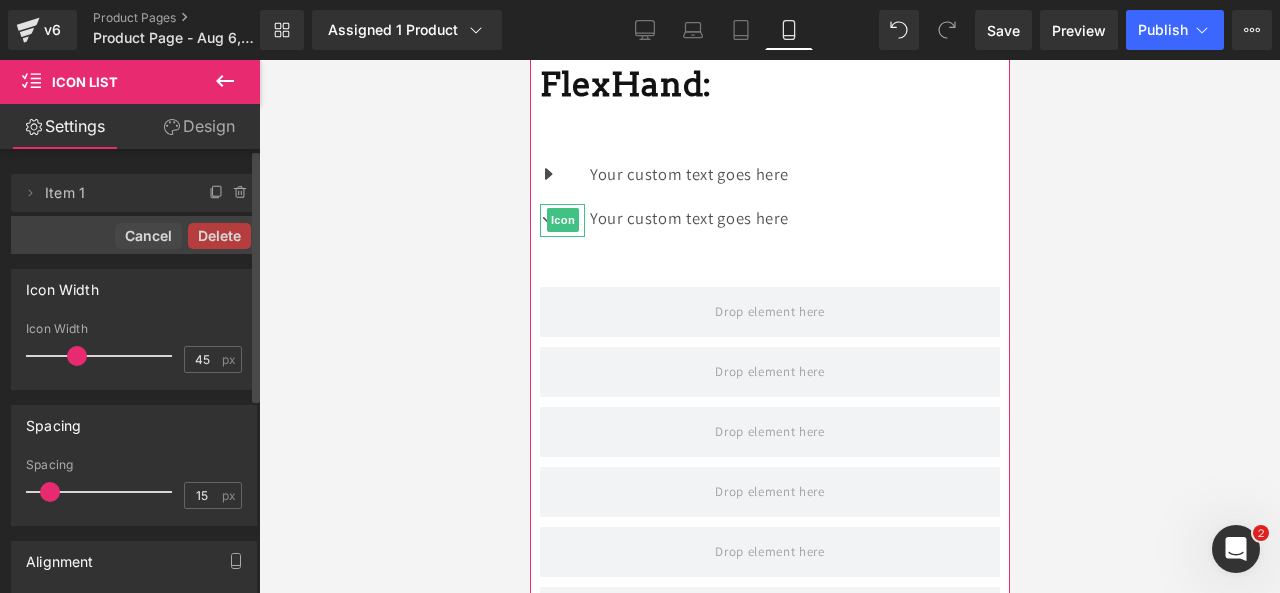 click on "Delete" at bounding box center (219, 236) 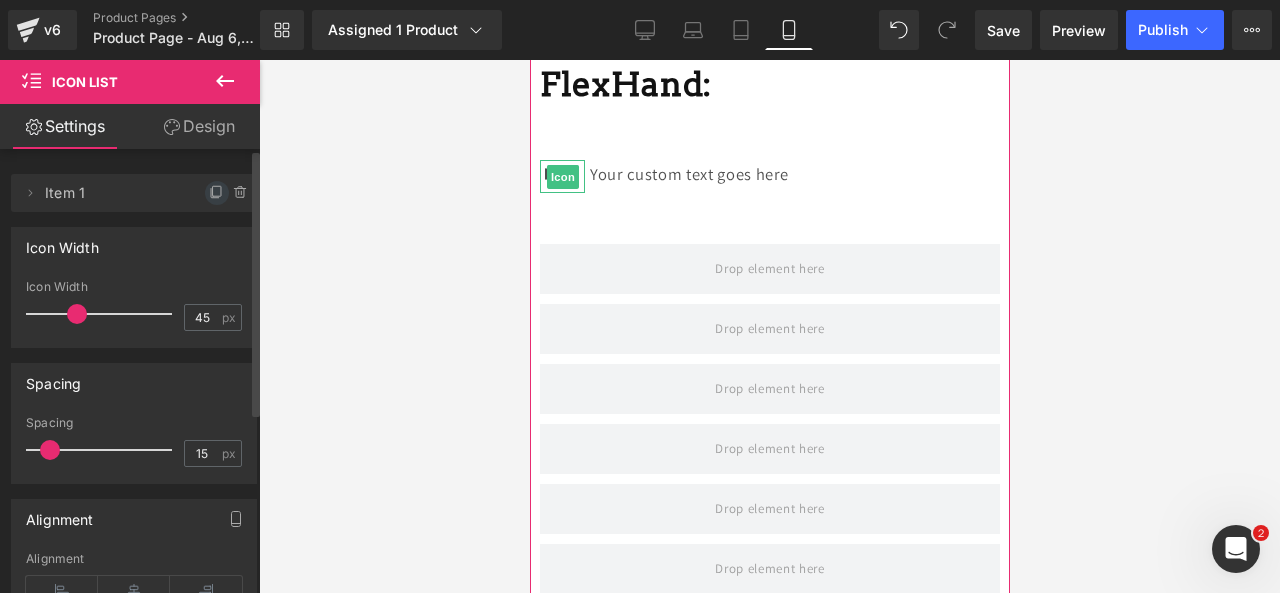 click 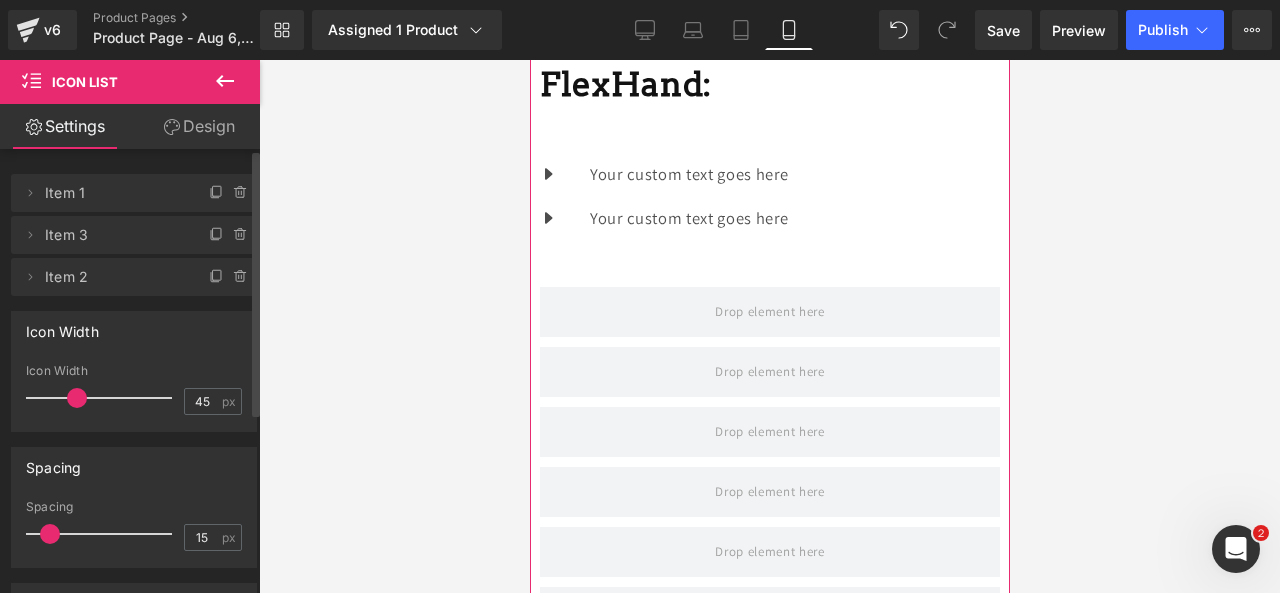 click 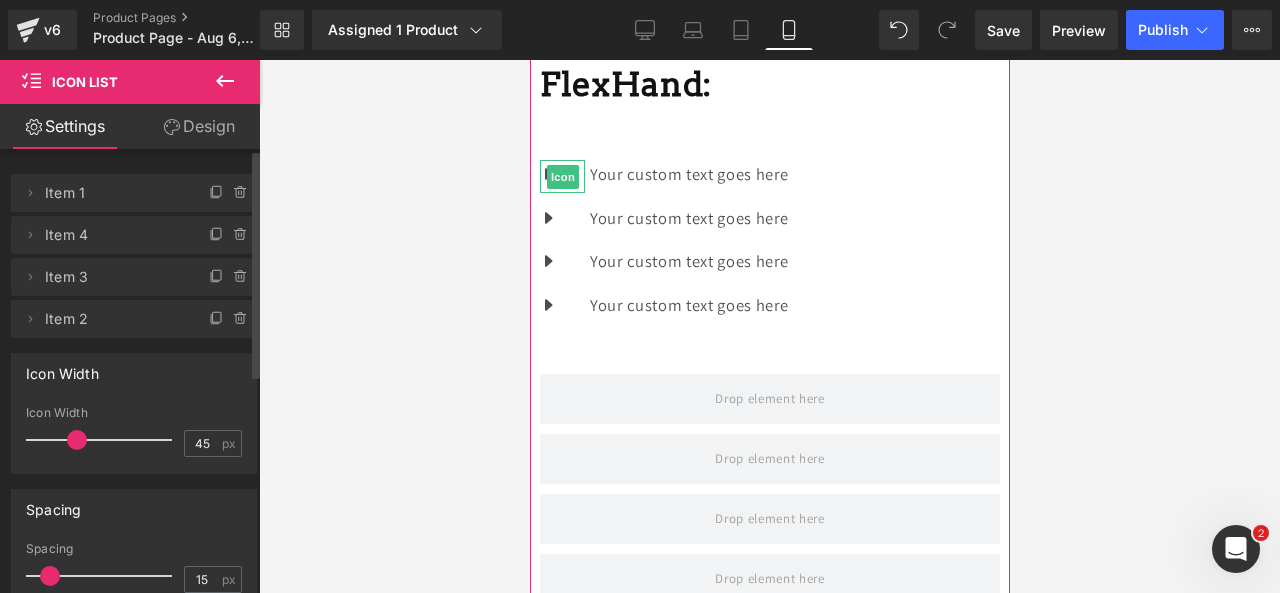 click 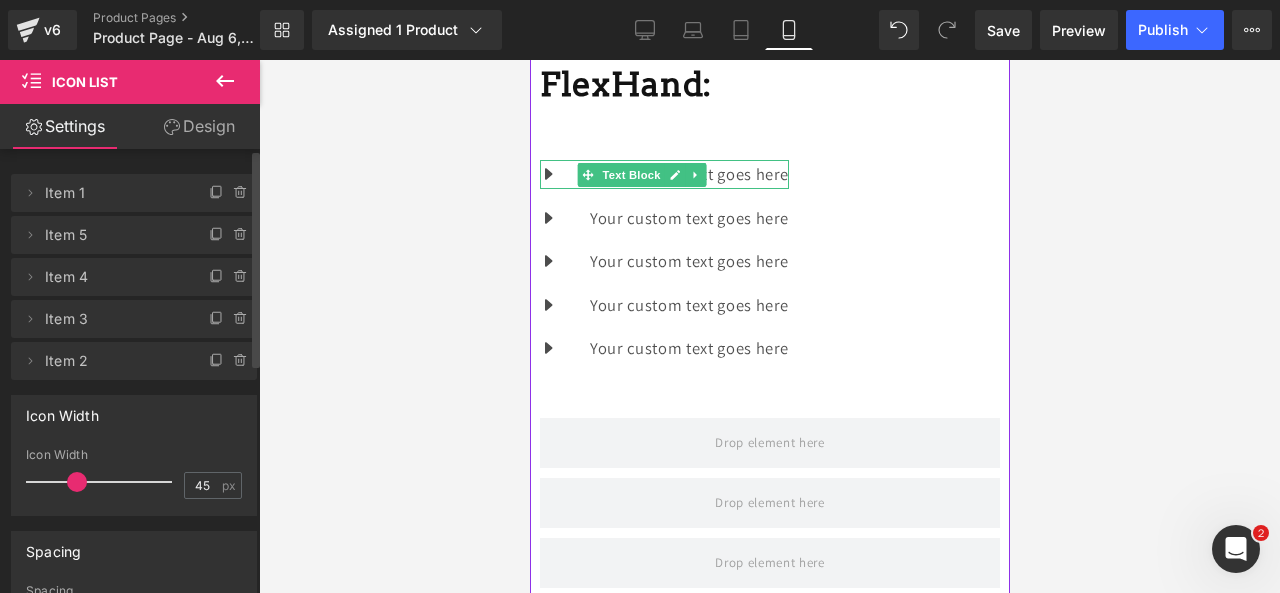 click at bounding box center (674, 175) 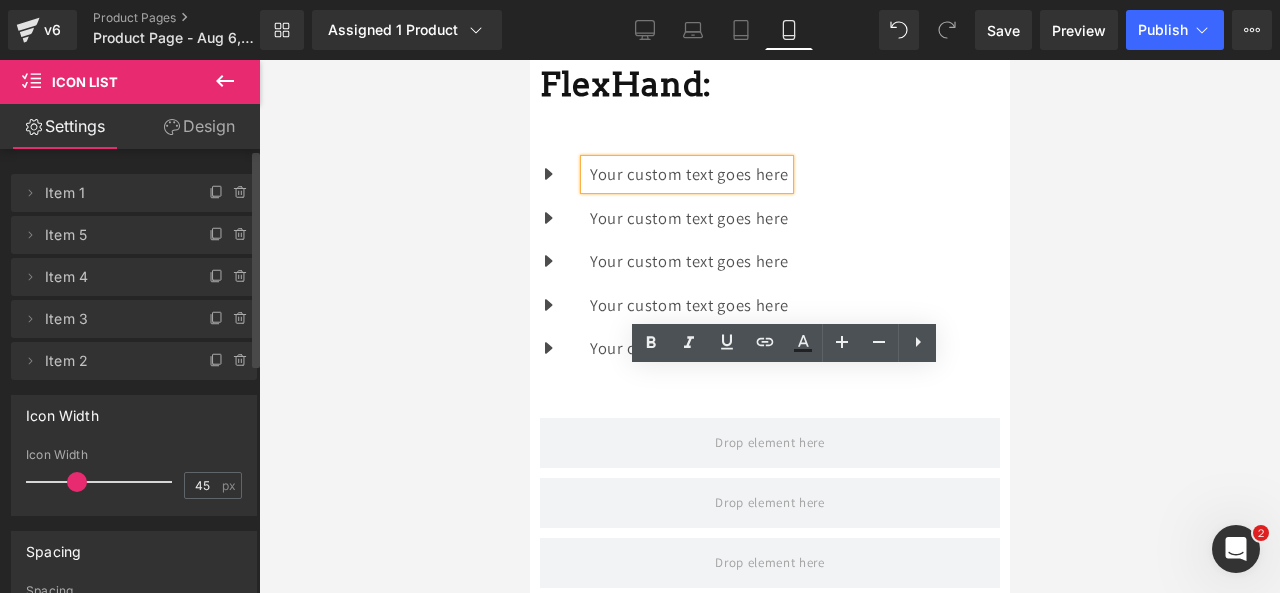 click on "Your custom text goes here" at bounding box center (688, 174) 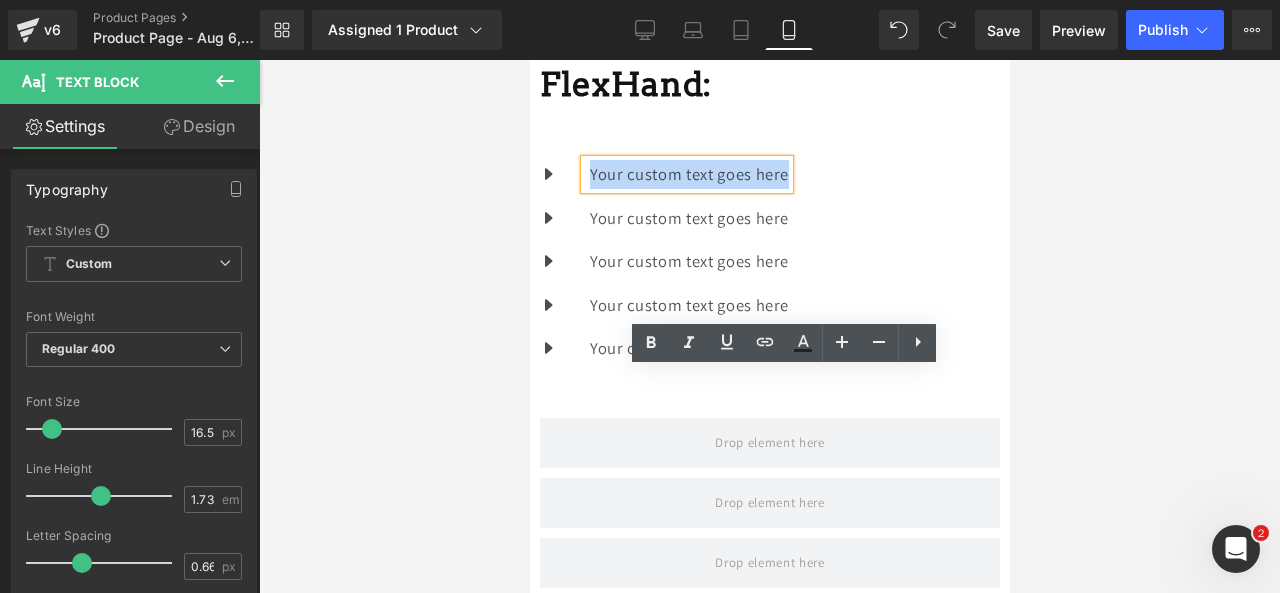 drag, startPoint x: 883, startPoint y: 384, endPoint x: 688, endPoint y: 381, distance: 195.02307 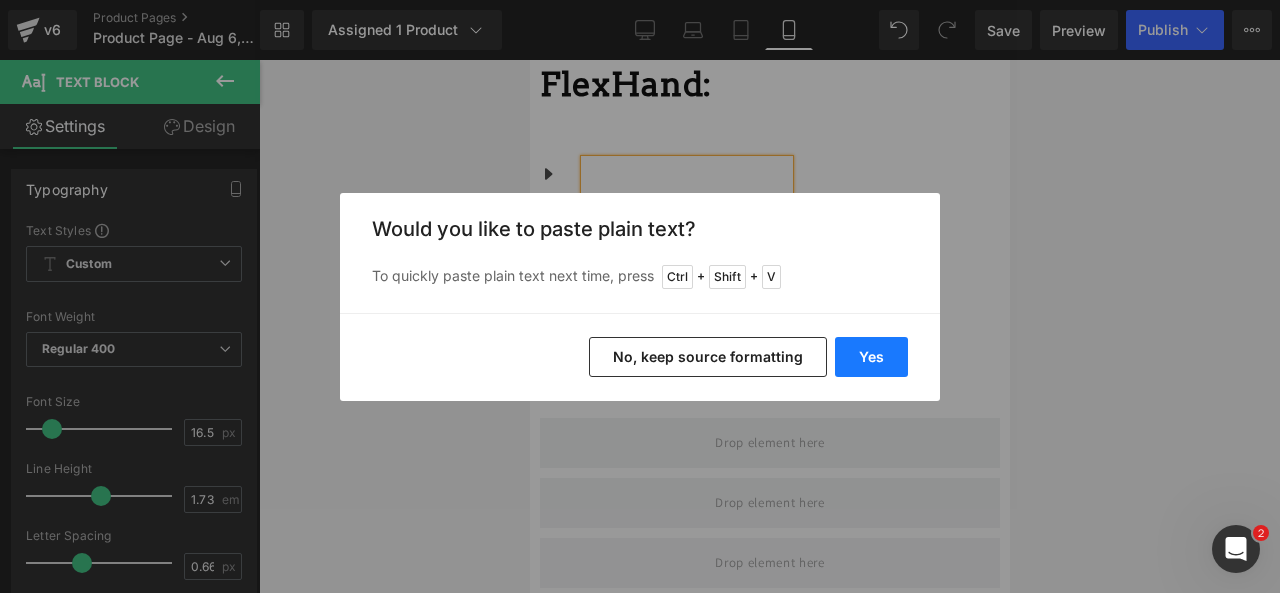 drag, startPoint x: 868, startPoint y: 363, endPoint x: 339, endPoint y: 303, distance: 532.3918 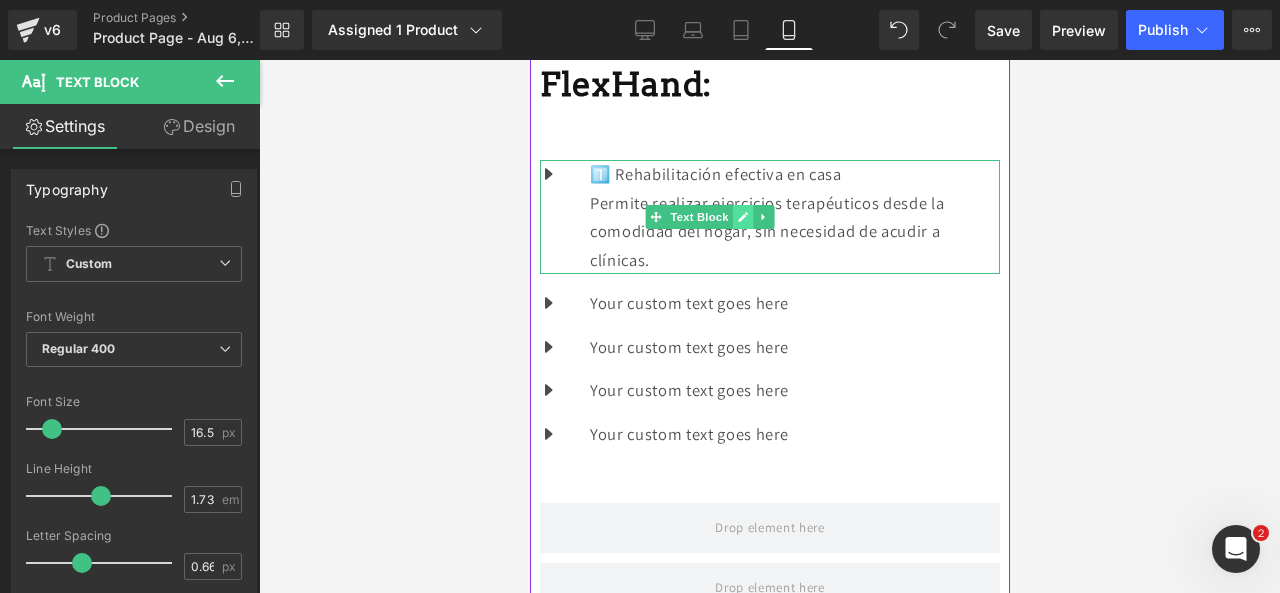 click 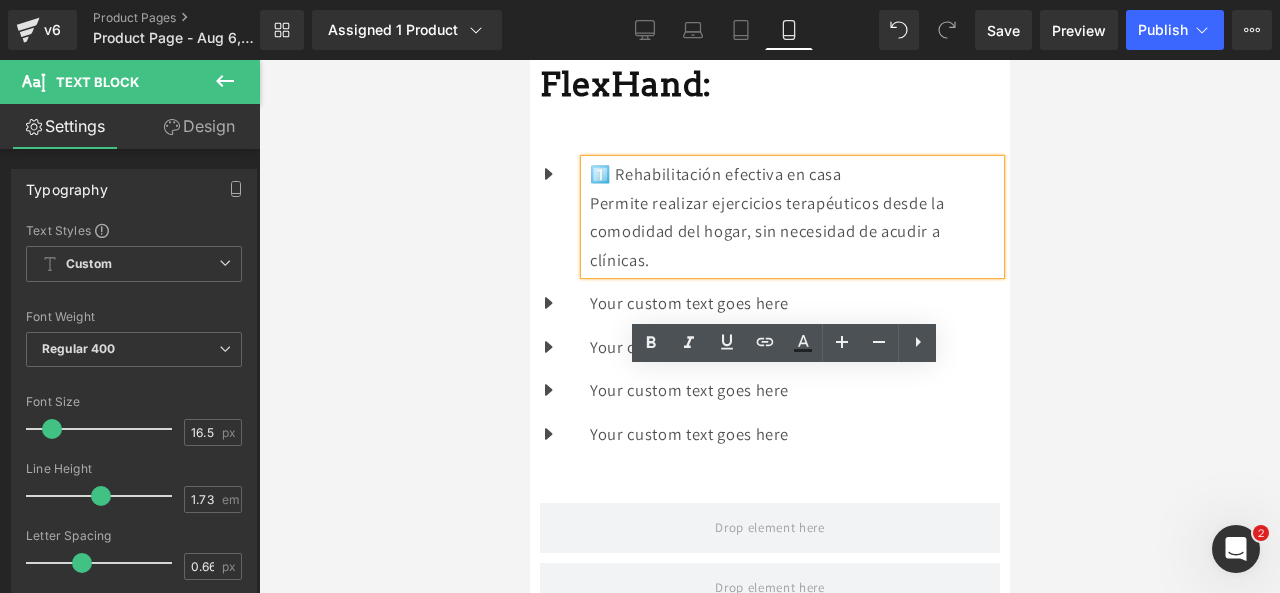 click on "Permite realizar ejercicios terapéuticos desde la comodidad del hogar, sin necesidad de acudir a clínicas." at bounding box center (794, 232) 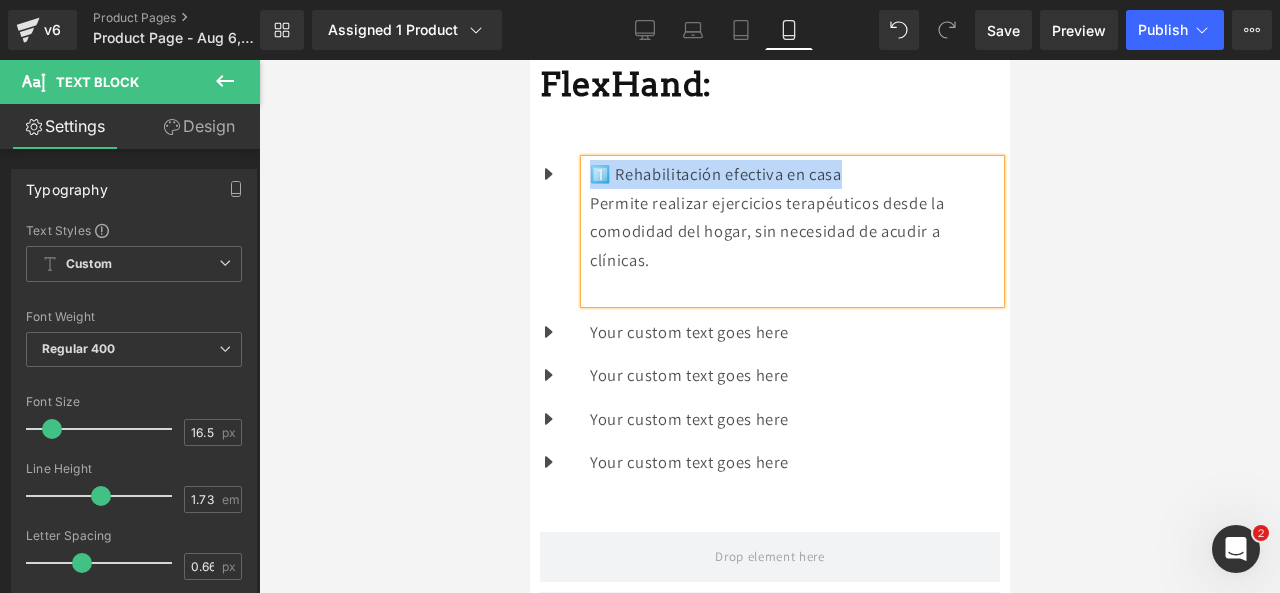 drag, startPoint x: 880, startPoint y: 387, endPoint x: 628, endPoint y: 381, distance: 252.07141 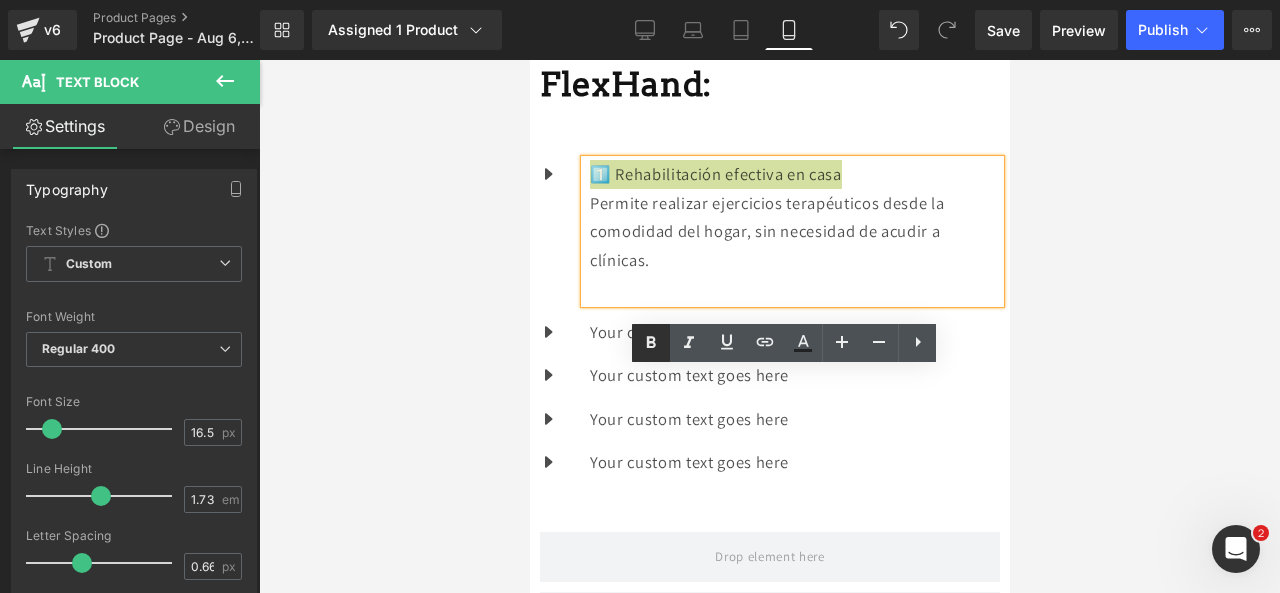 click 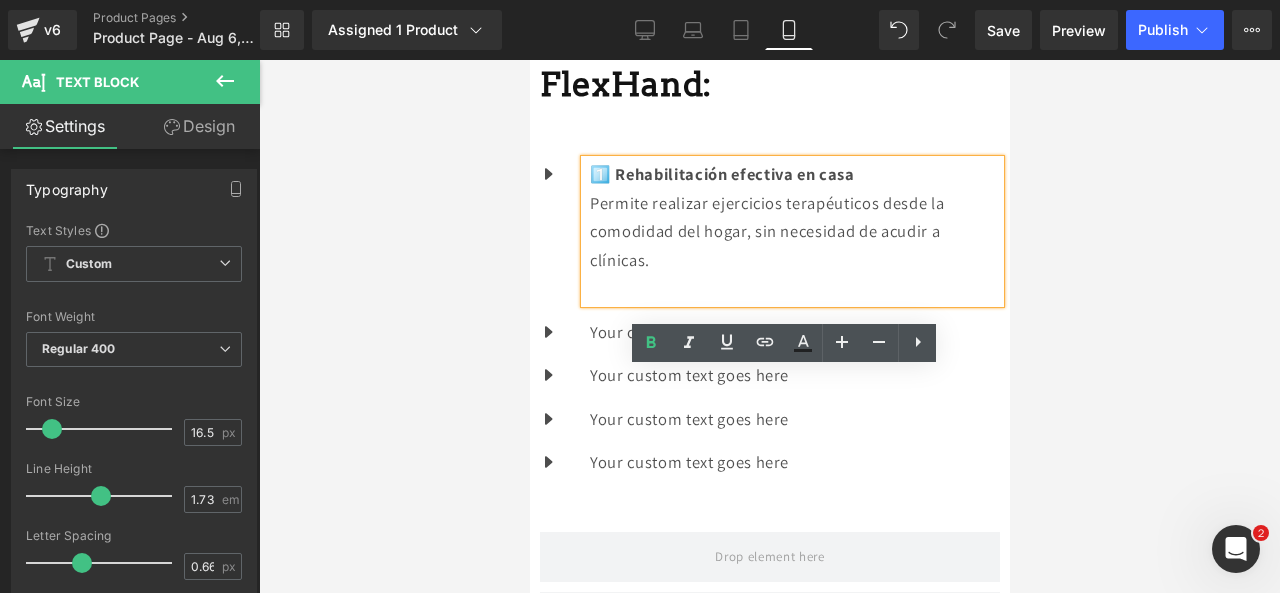 scroll, scrollTop: 1711, scrollLeft: 0, axis: vertical 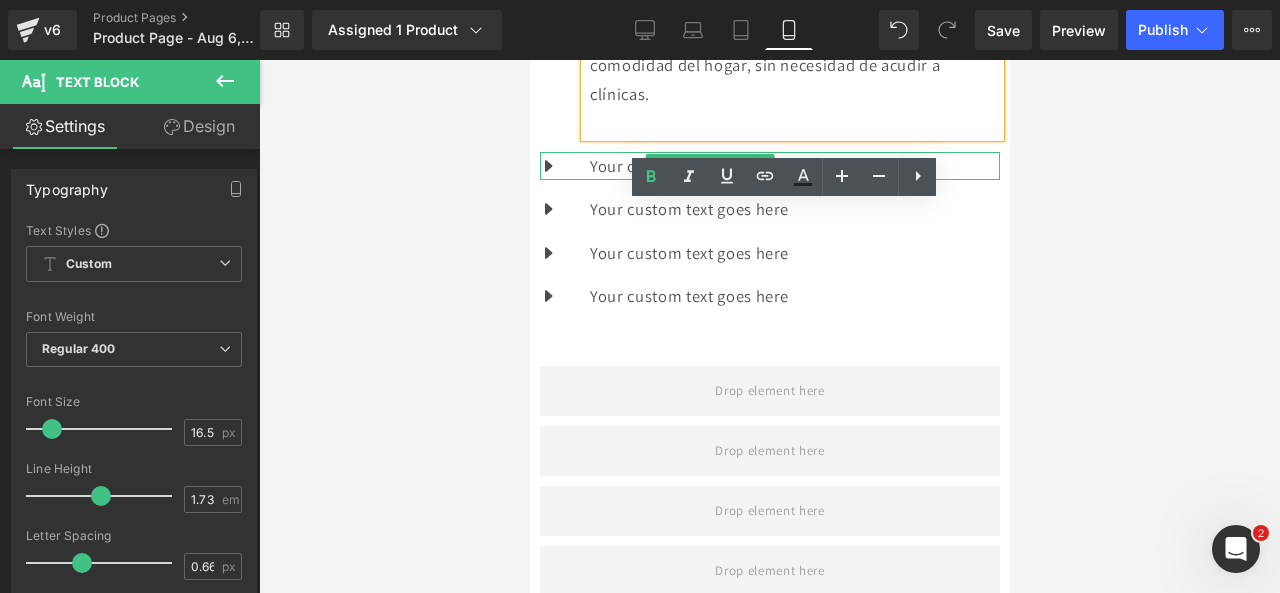 click at bounding box center (742, 166) 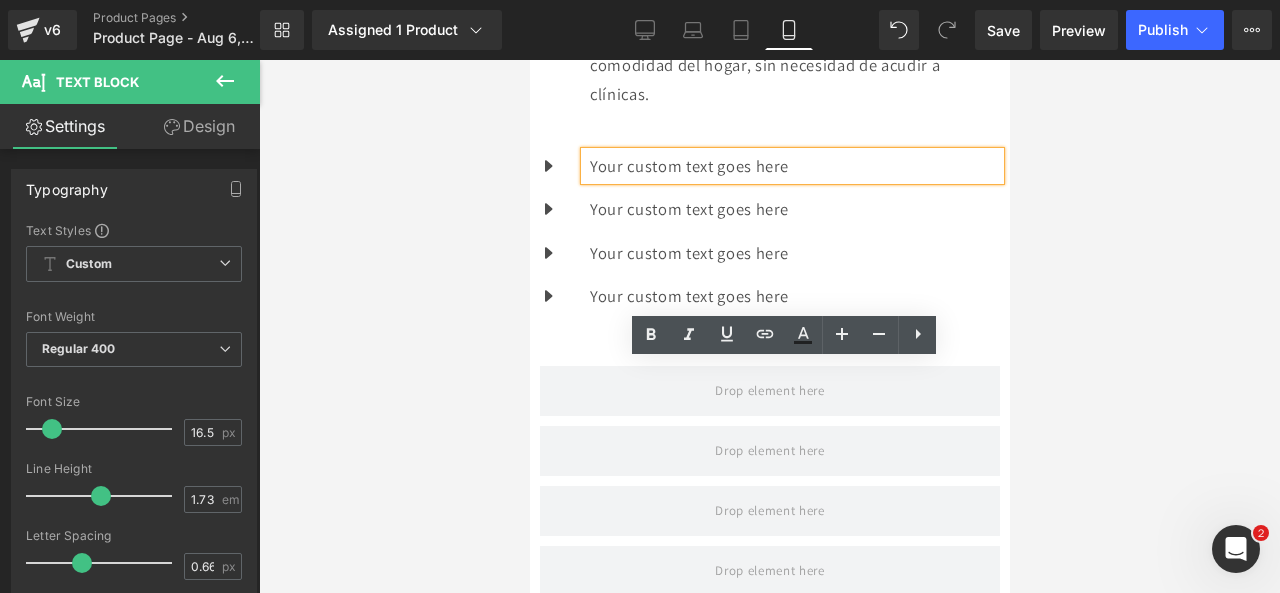 click on "Your custom text goes here" at bounding box center (794, 166) 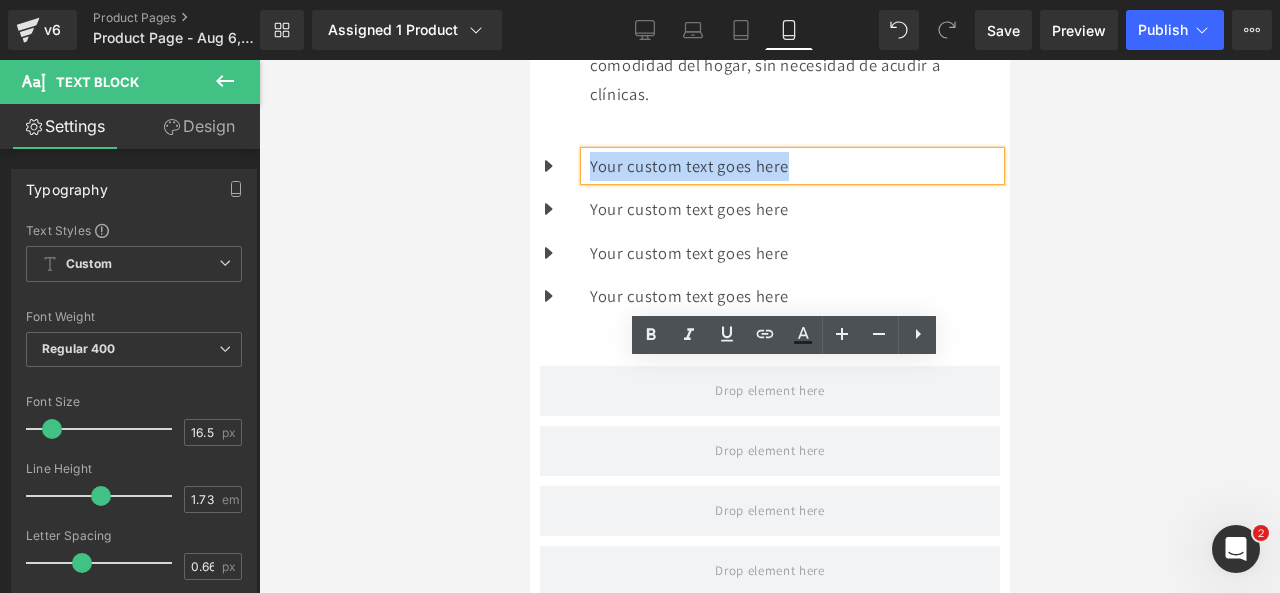 drag, startPoint x: 896, startPoint y: 376, endPoint x: 618, endPoint y: 374, distance: 278.0072 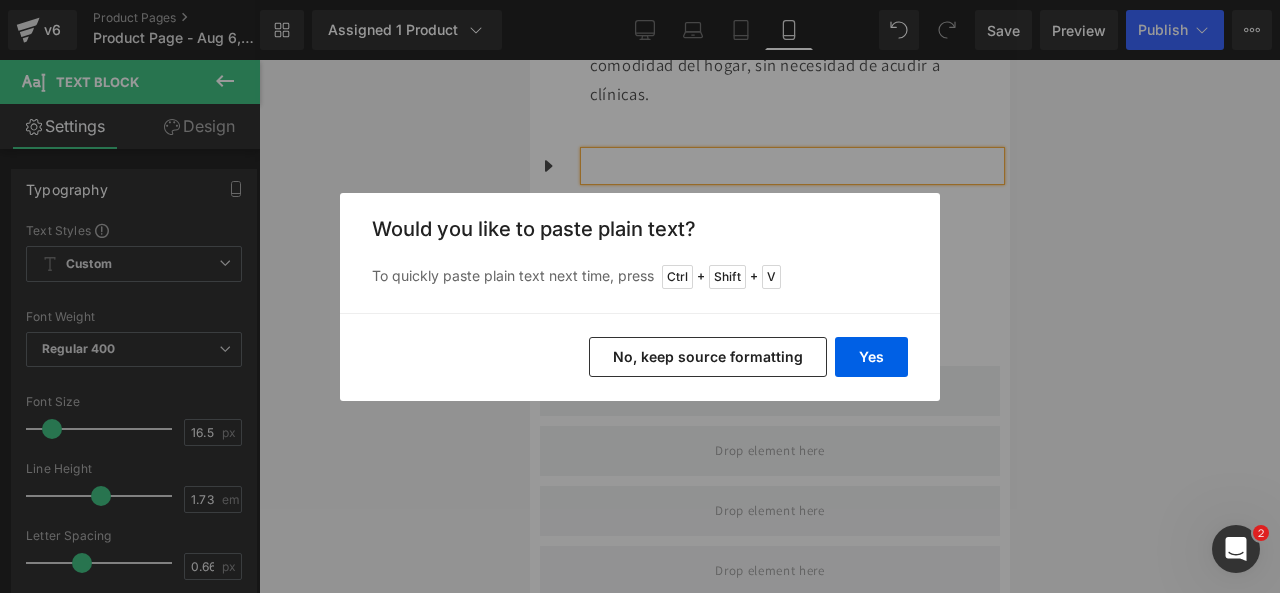 click on "Yes No, keep source formatting" at bounding box center (640, 357) 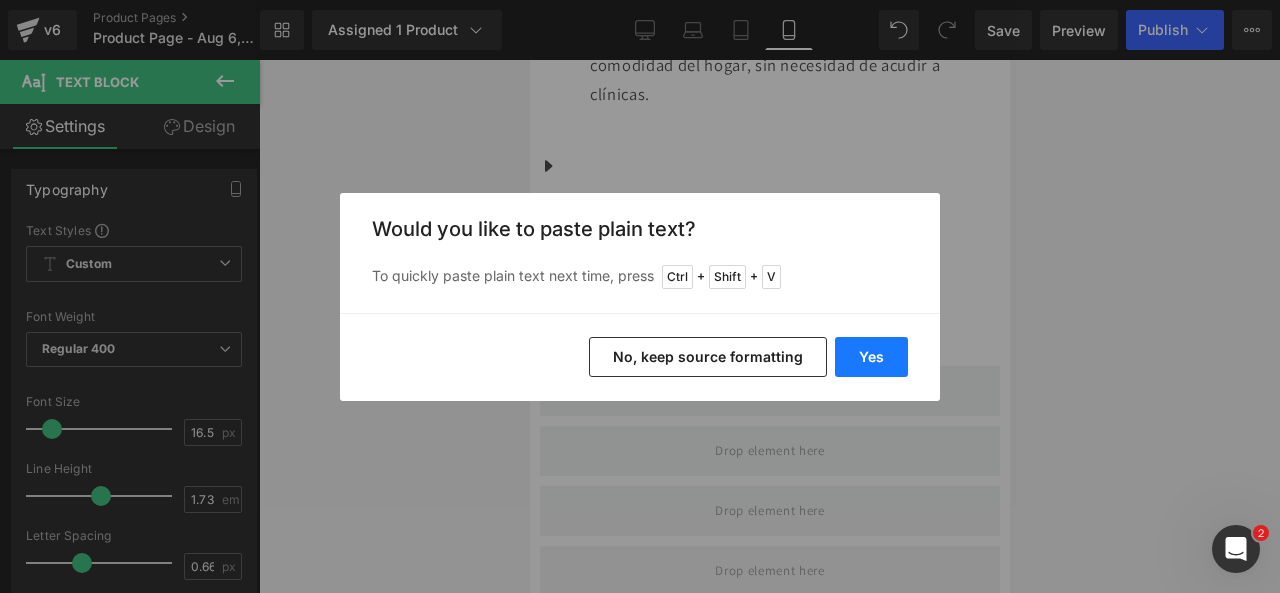 click on "Yes" at bounding box center [871, 357] 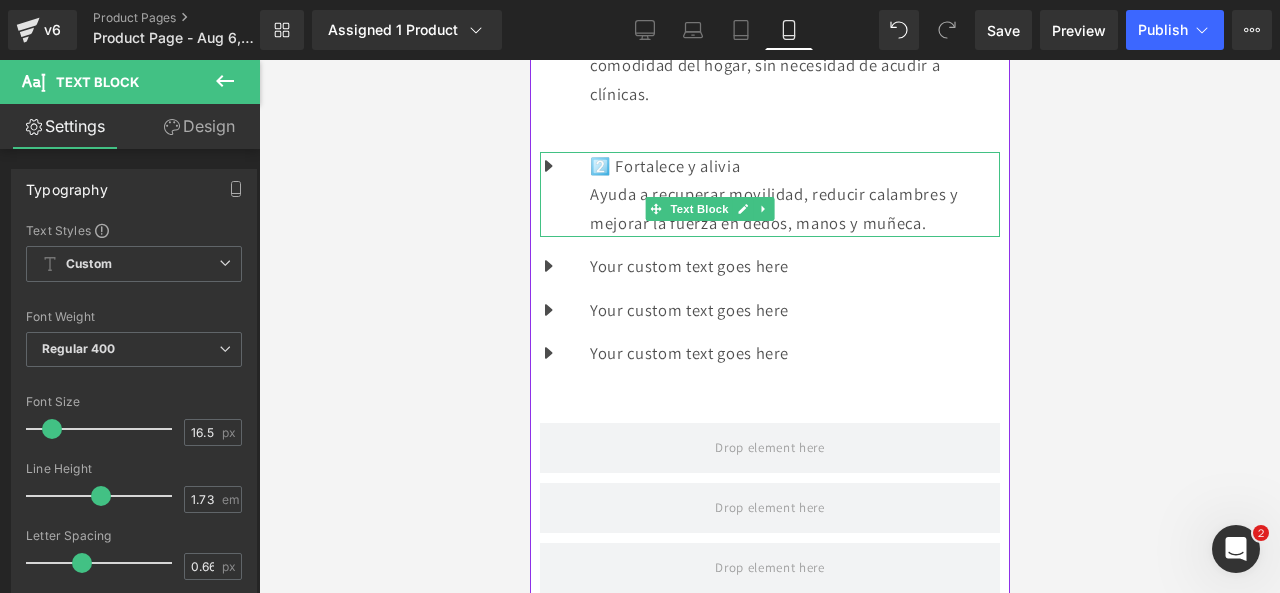 click on "Ayuda a recuperar movilidad, reducir calambres y mejorar la fuerza en dedos, manos y muñeca." at bounding box center (794, 208) 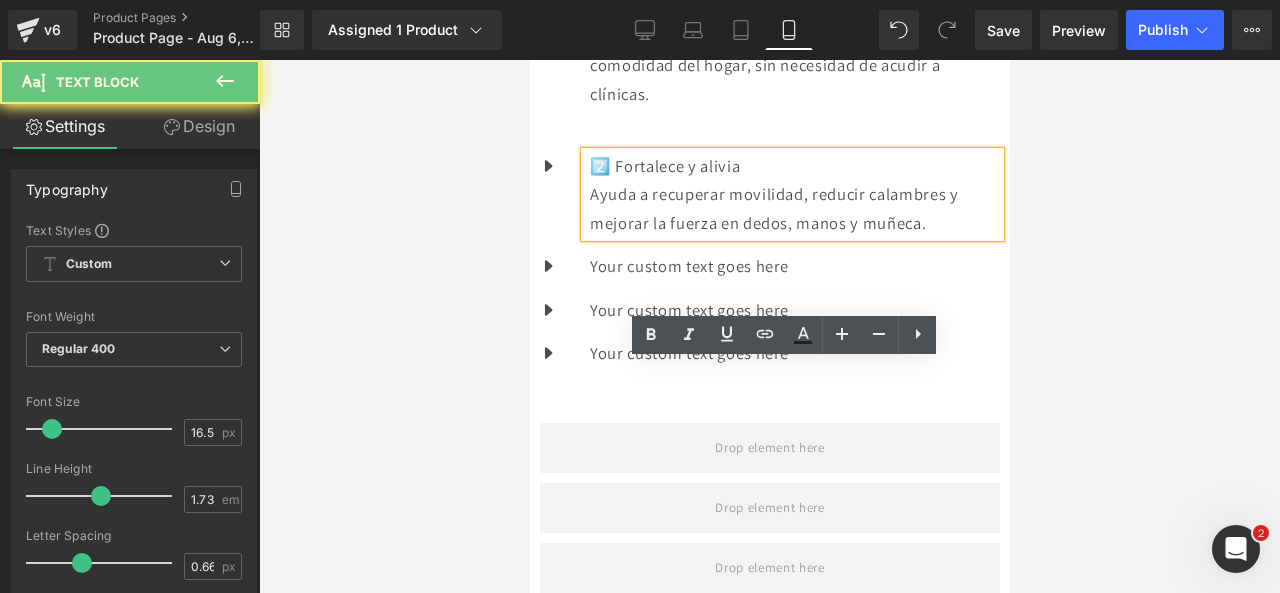 click on "Ayuda a recuperar movilidad, reducir calambres y mejorar la fuerza en dedos, manos y muñeca." at bounding box center [794, 208] 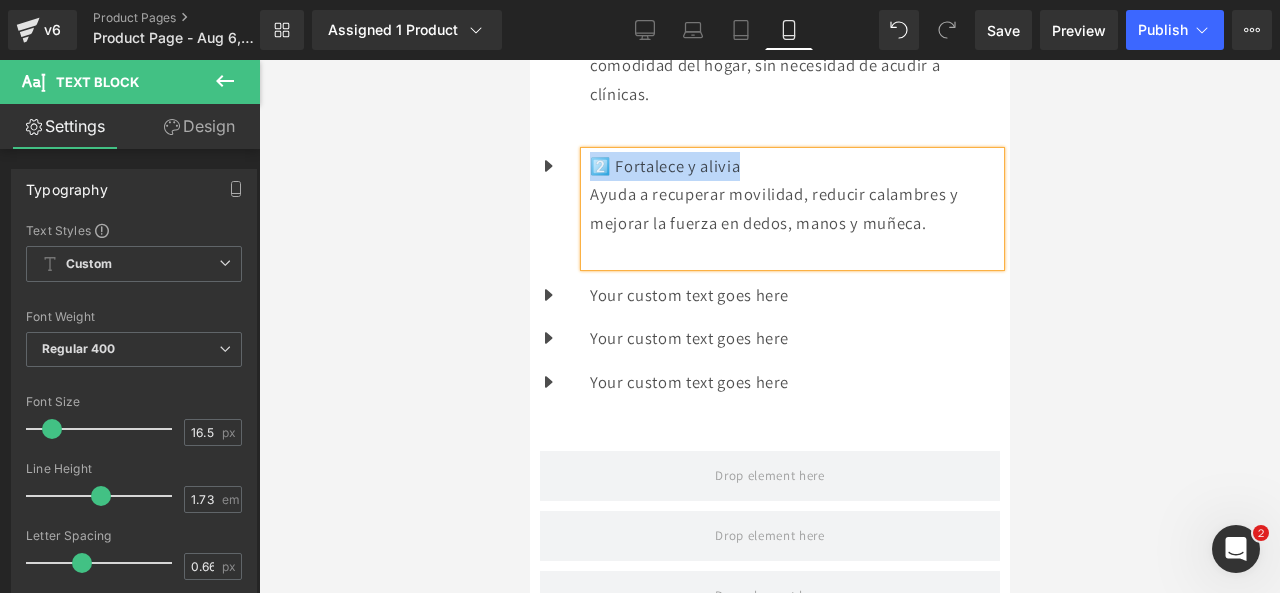 drag, startPoint x: 780, startPoint y: 381, endPoint x: 626, endPoint y: 372, distance: 154.26276 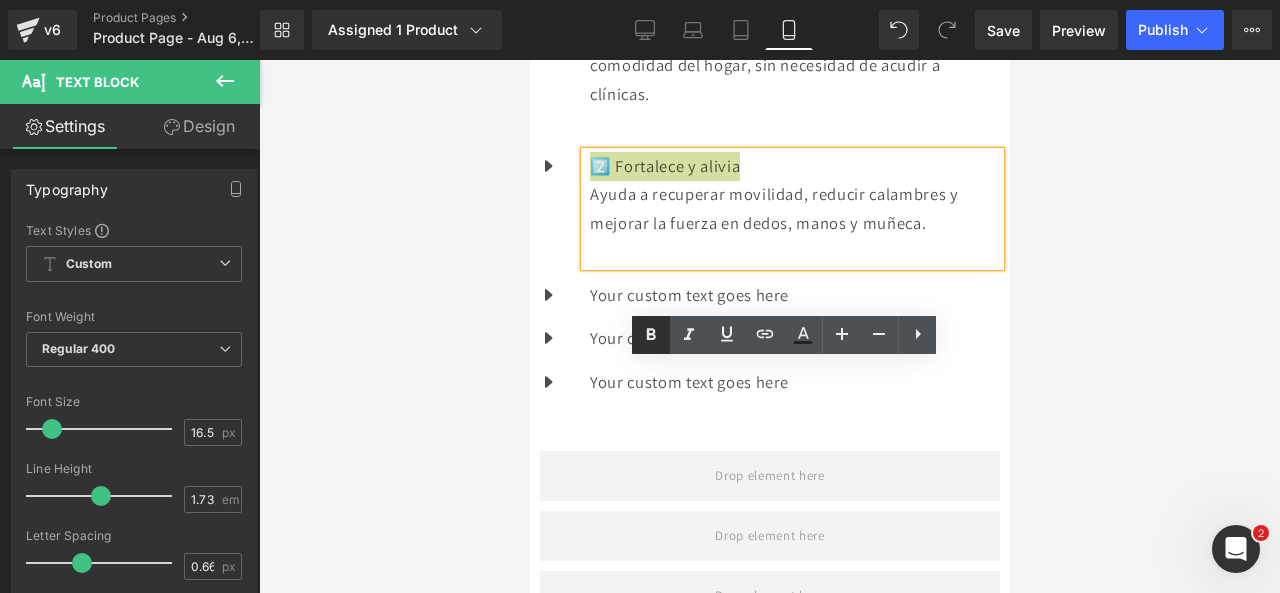 click 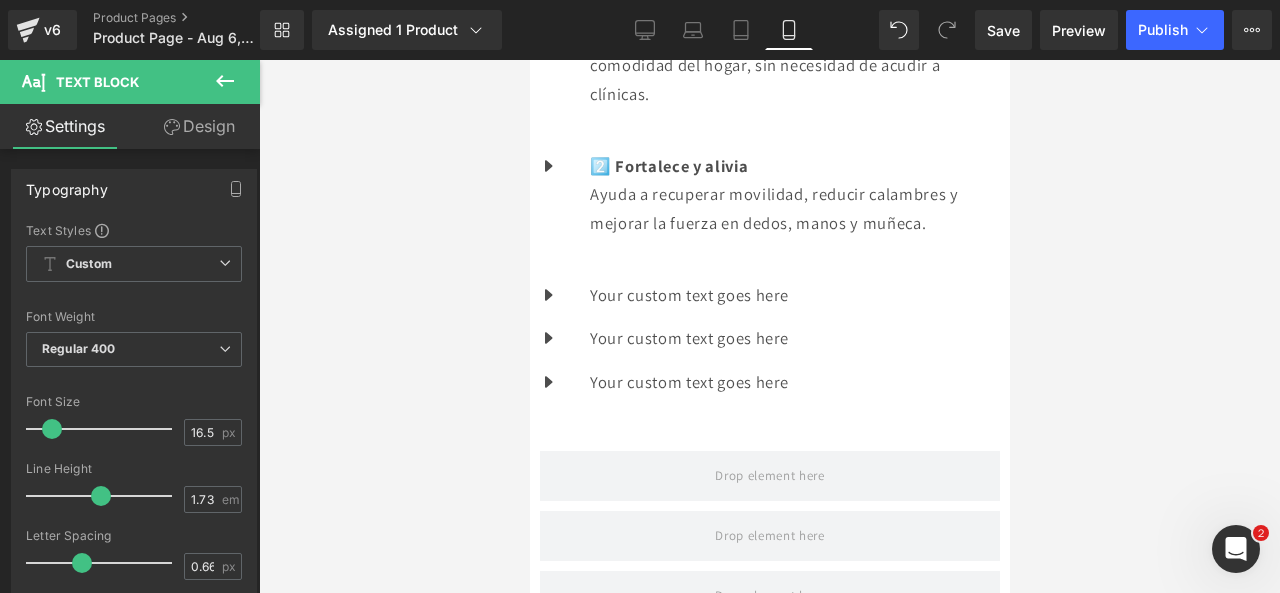 click 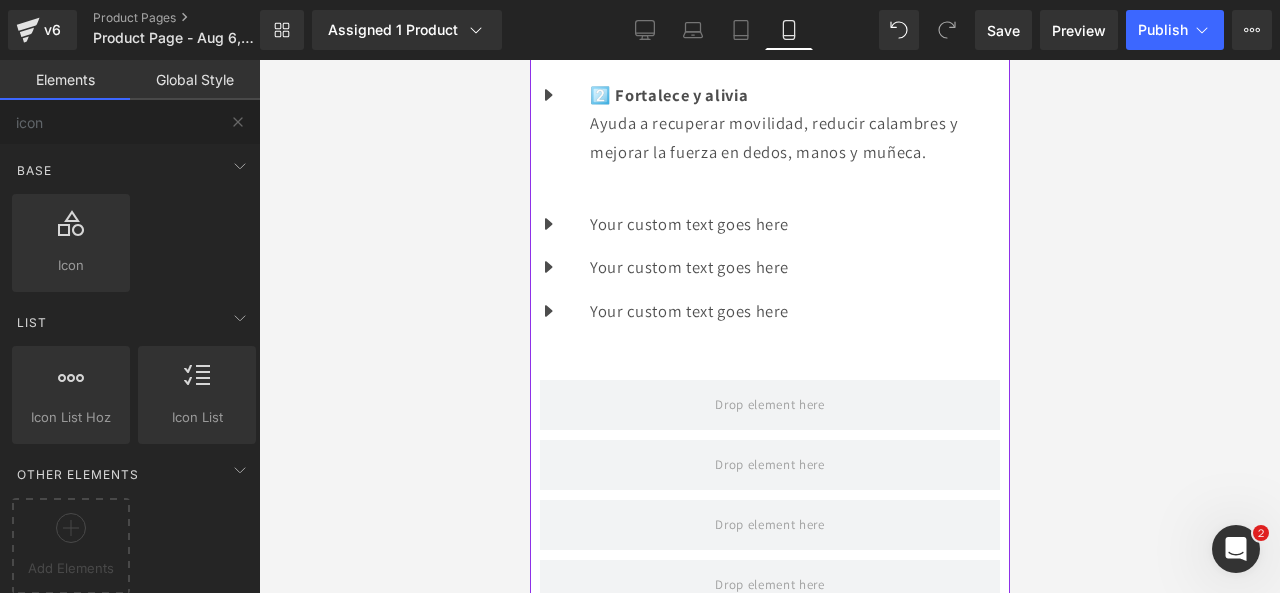 scroll, scrollTop: 1917, scrollLeft: 0, axis: vertical 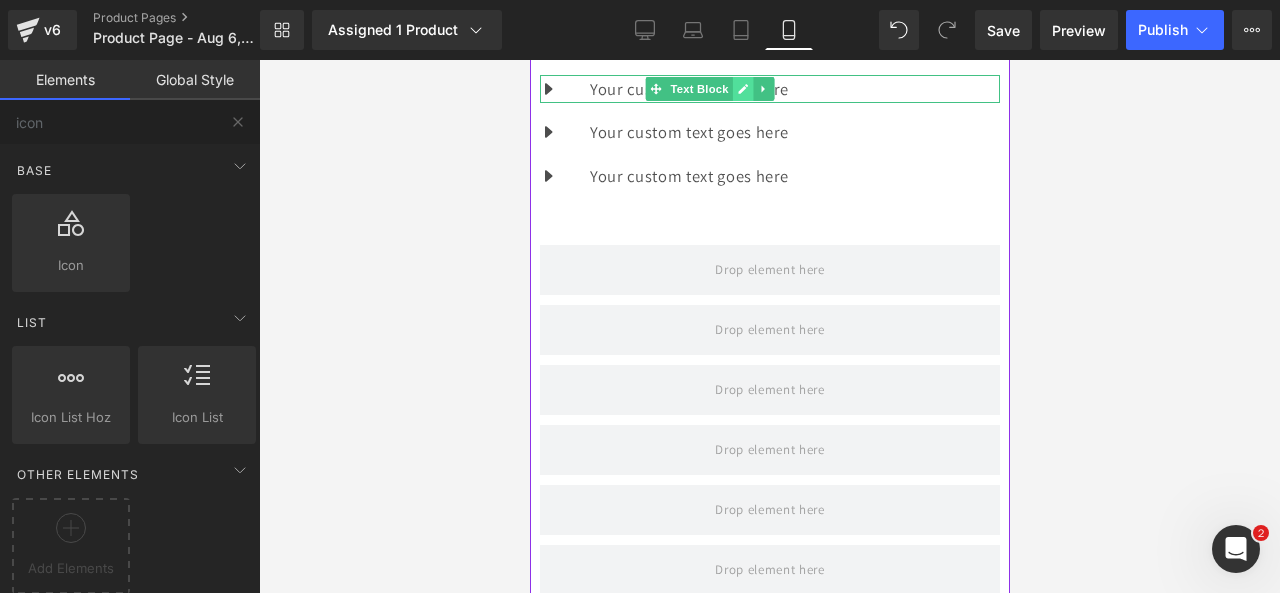 click 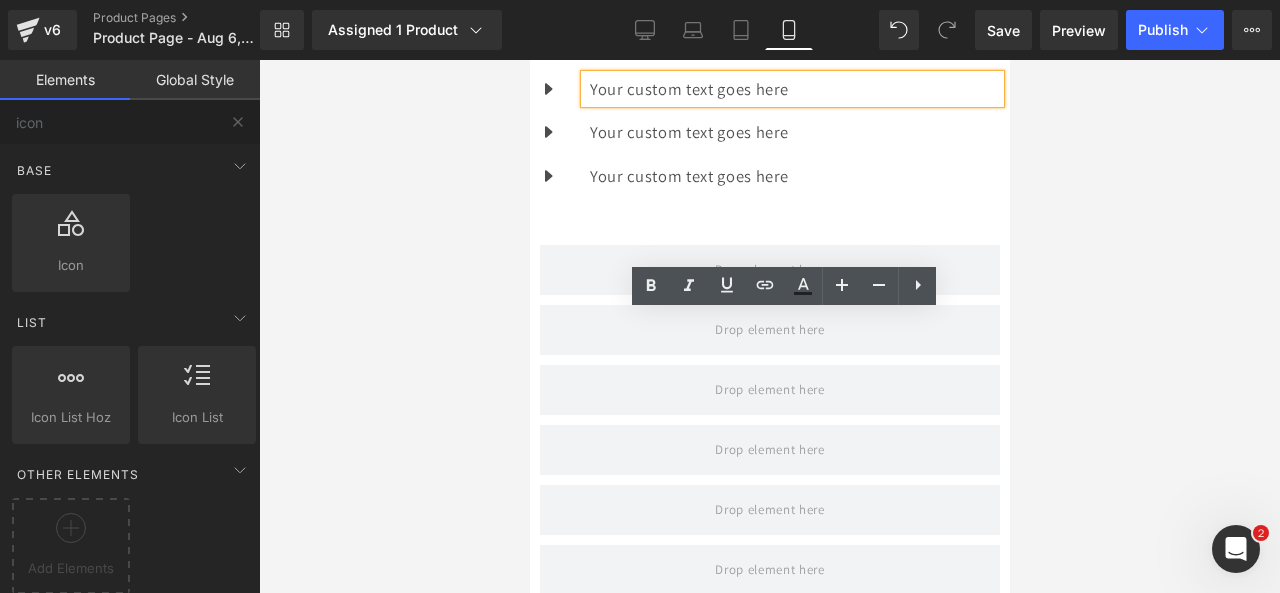 click on "Your custom text goes here" at bounding box center (794, 89) 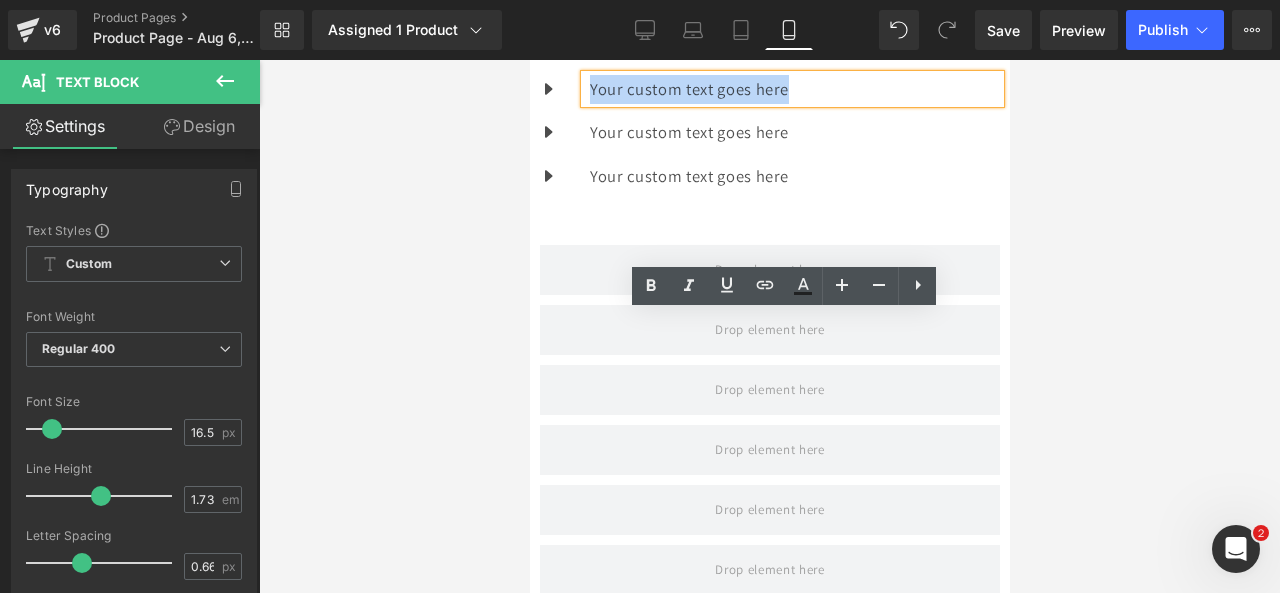 drag, startPoint x: 887, startPoint y: 331, endPoint x: 590, endPoint y: 301, distance: 298.5113 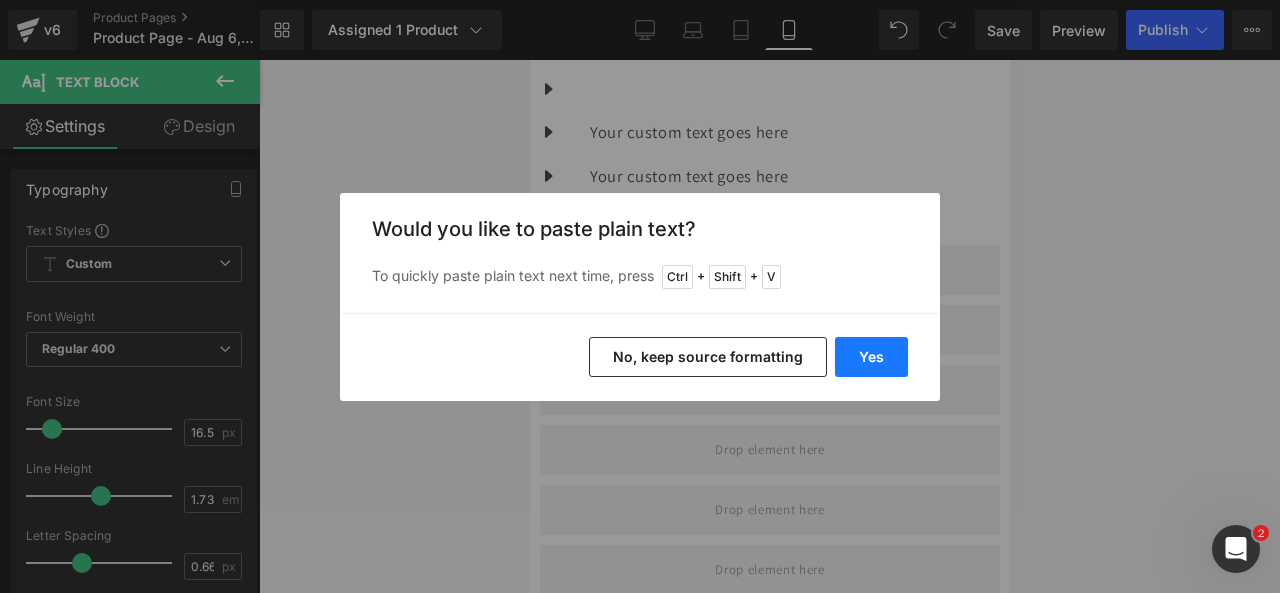 click on "Yes" at bounding box center [871, 357] 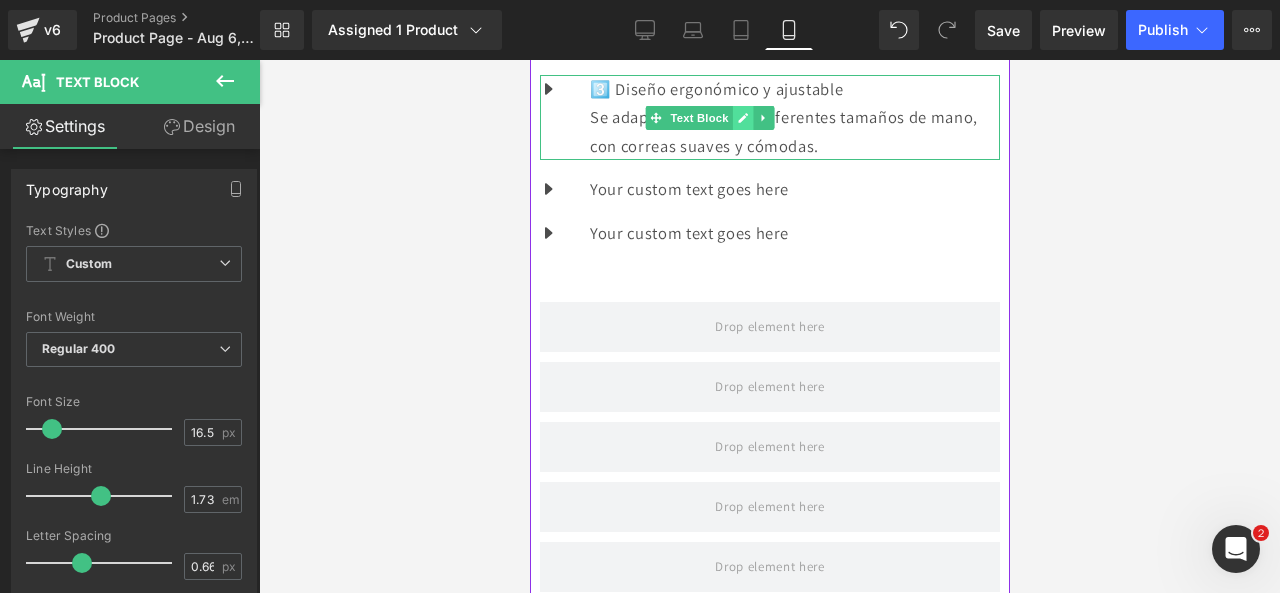 click at bounding box center [742, 118] 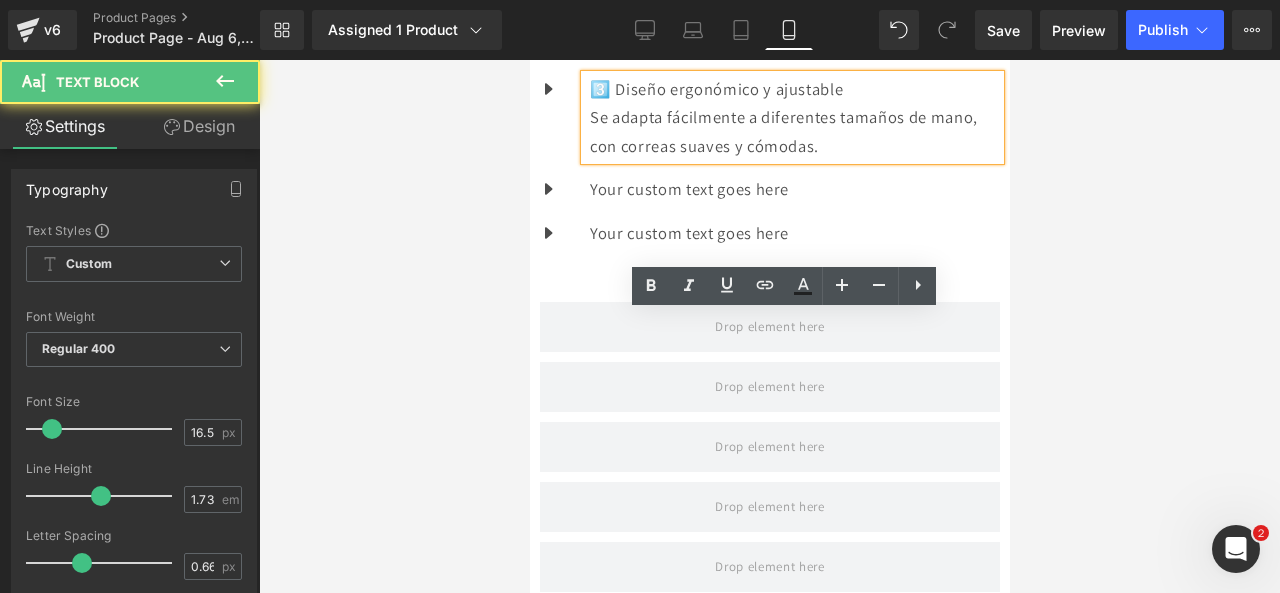 click on "Se adapta fácilmente a diferentes tamaños de mano, con correas suaves y cómodas." at bounding box center (794, 131) 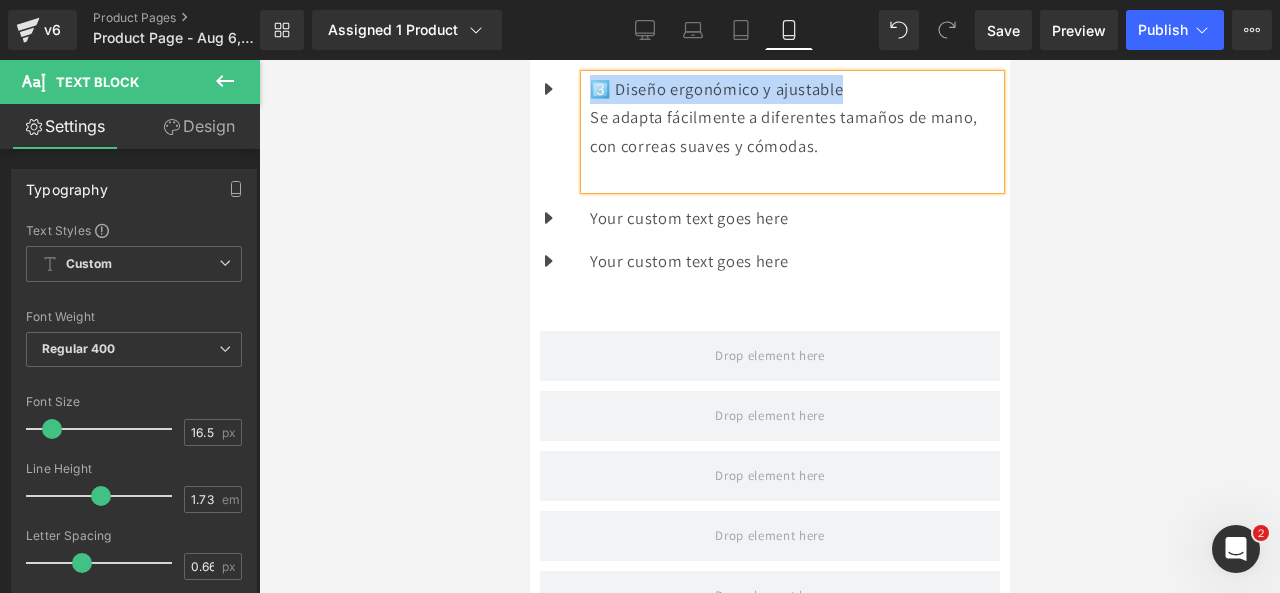drag, startPoint x: 872, startPoint y: 328, endPoint x: 625, endPoint y: 325, distance: 247.01822 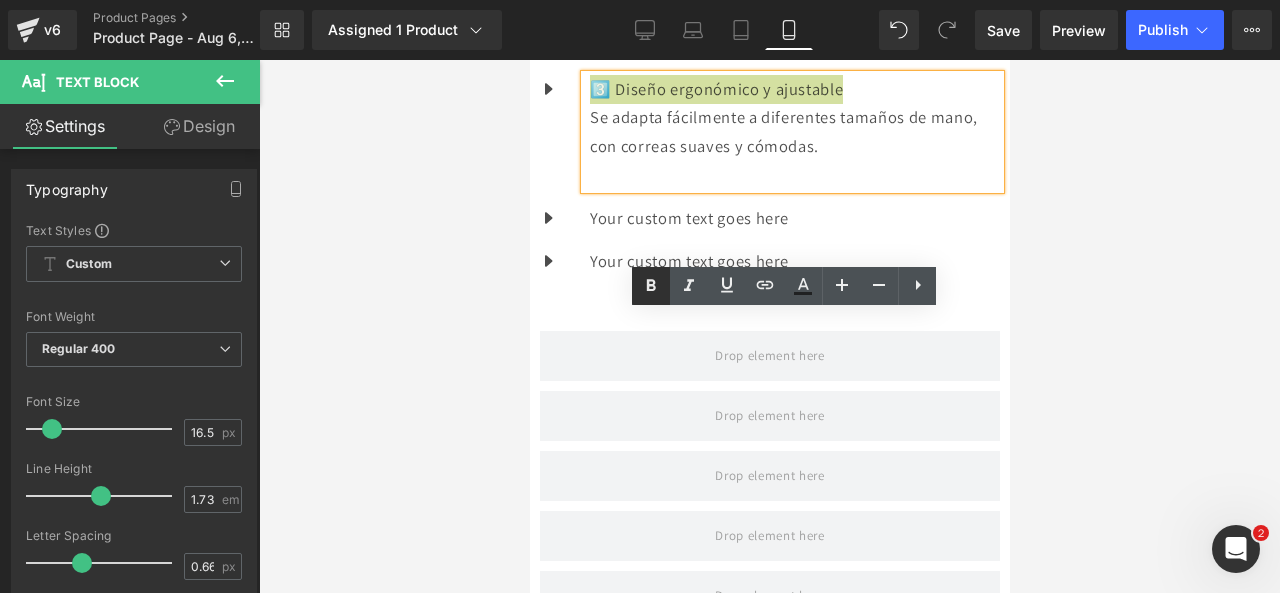 click 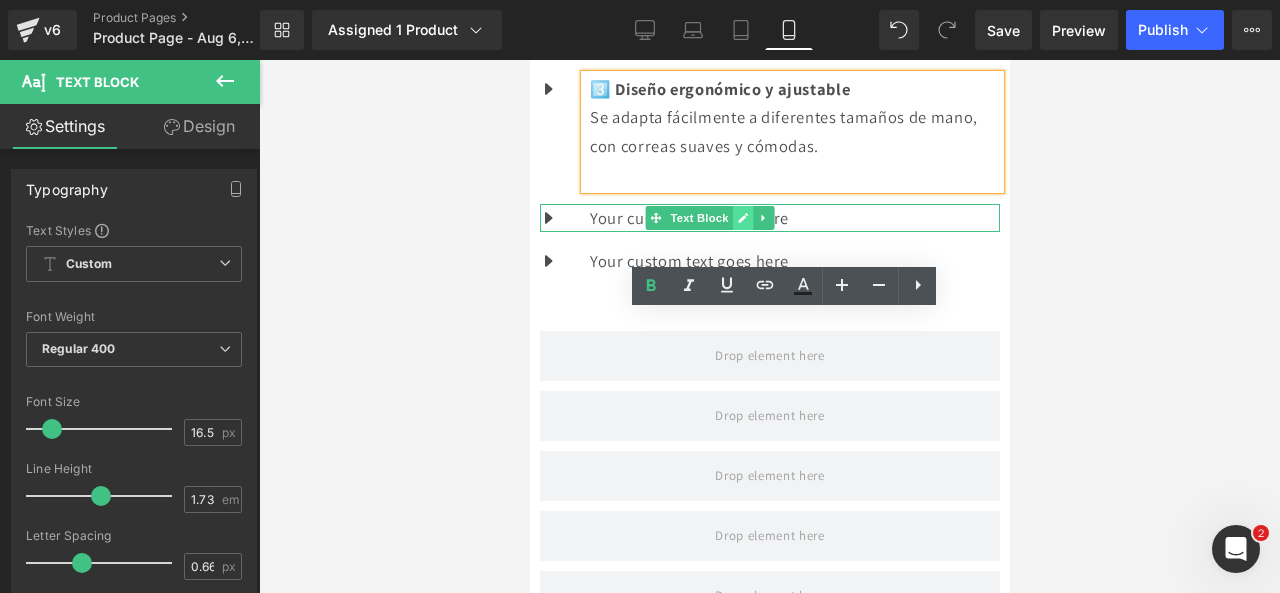 click 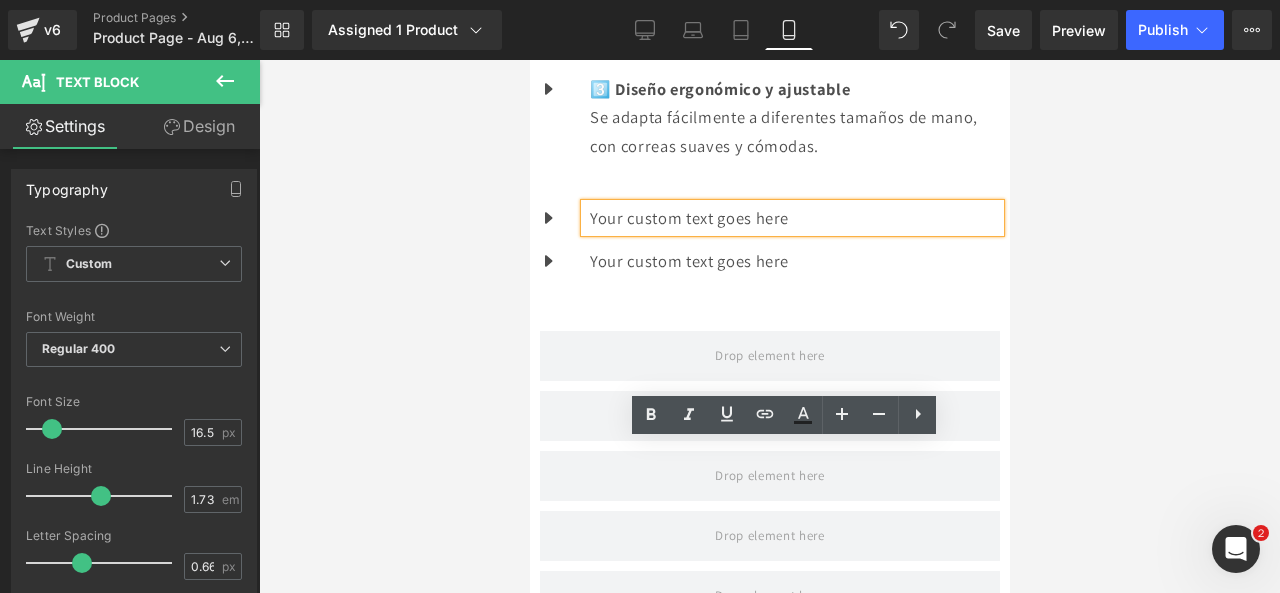 click on "Your custom text goes here" at bounding box center (794, 218) 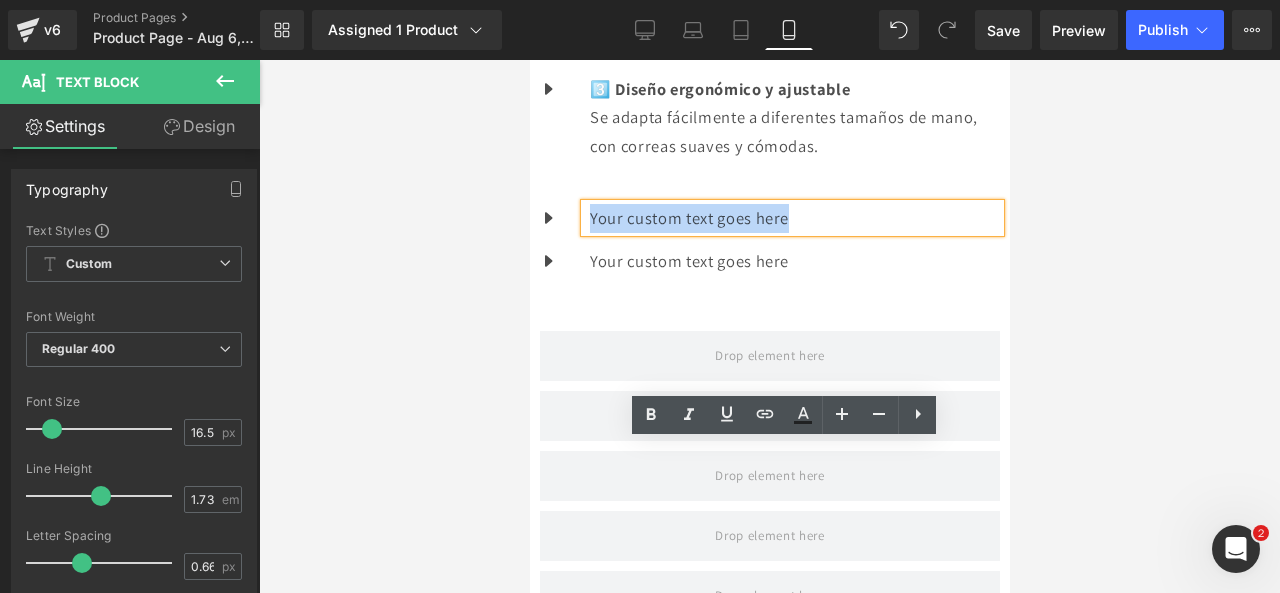 drag, startPoint x: 907, startPoint y: 462, endPoint x: 622, endPoint y: 447, distance: 285.39447 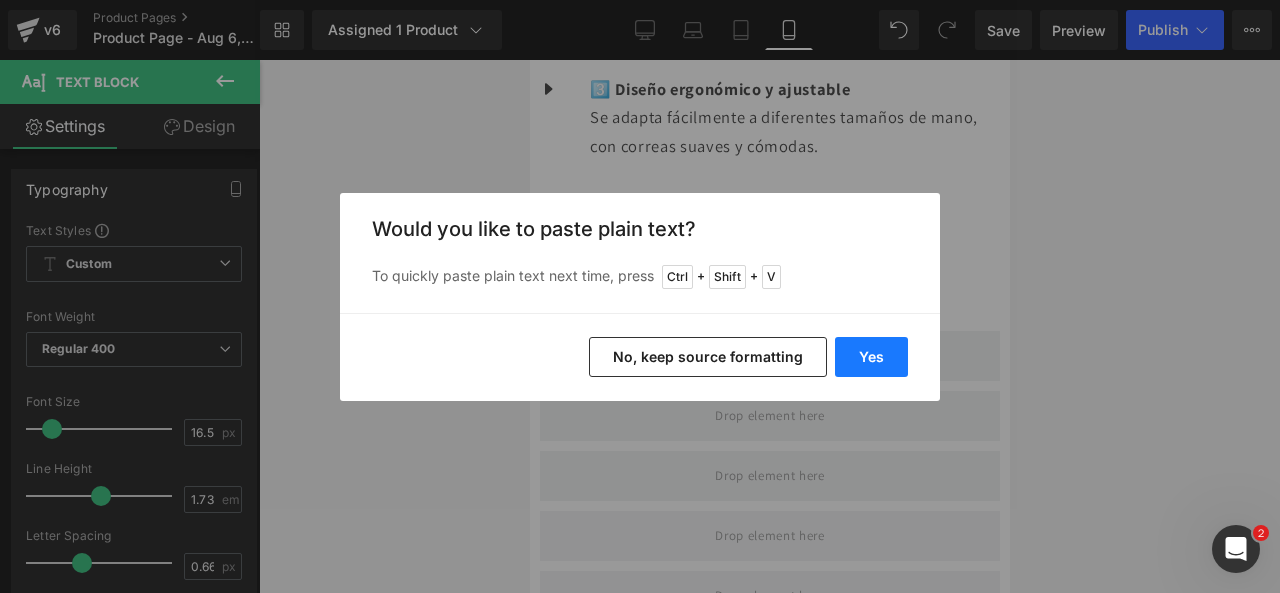 click on "Yes" at bounding box center [871, 357] 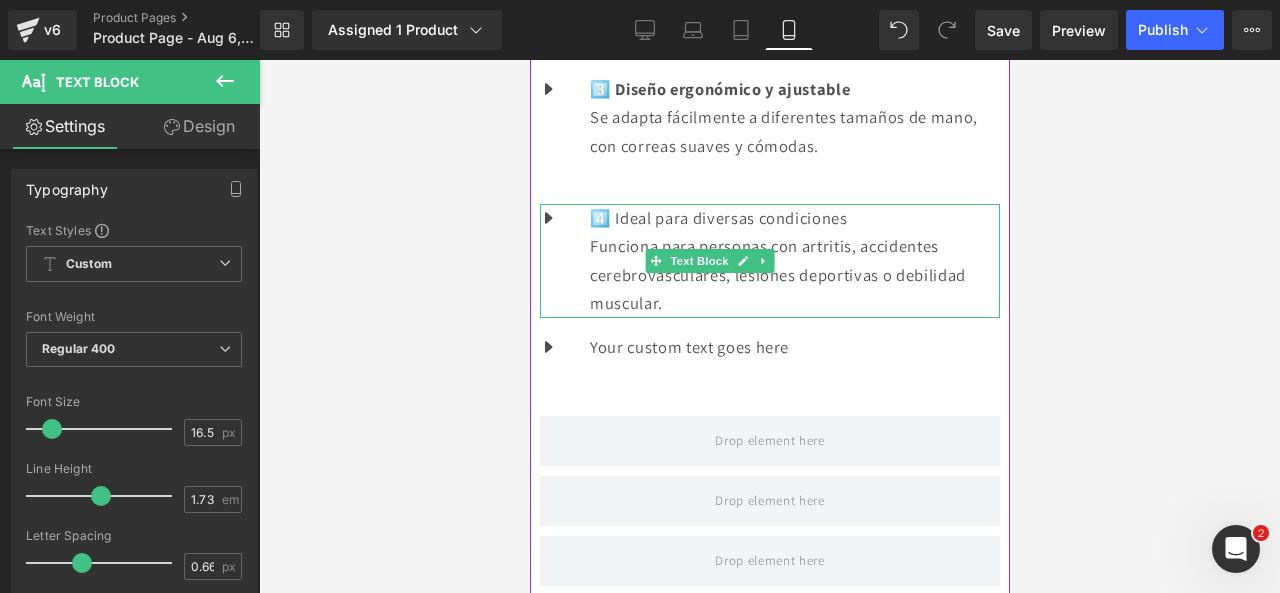 click at bounding box center [742, 261] 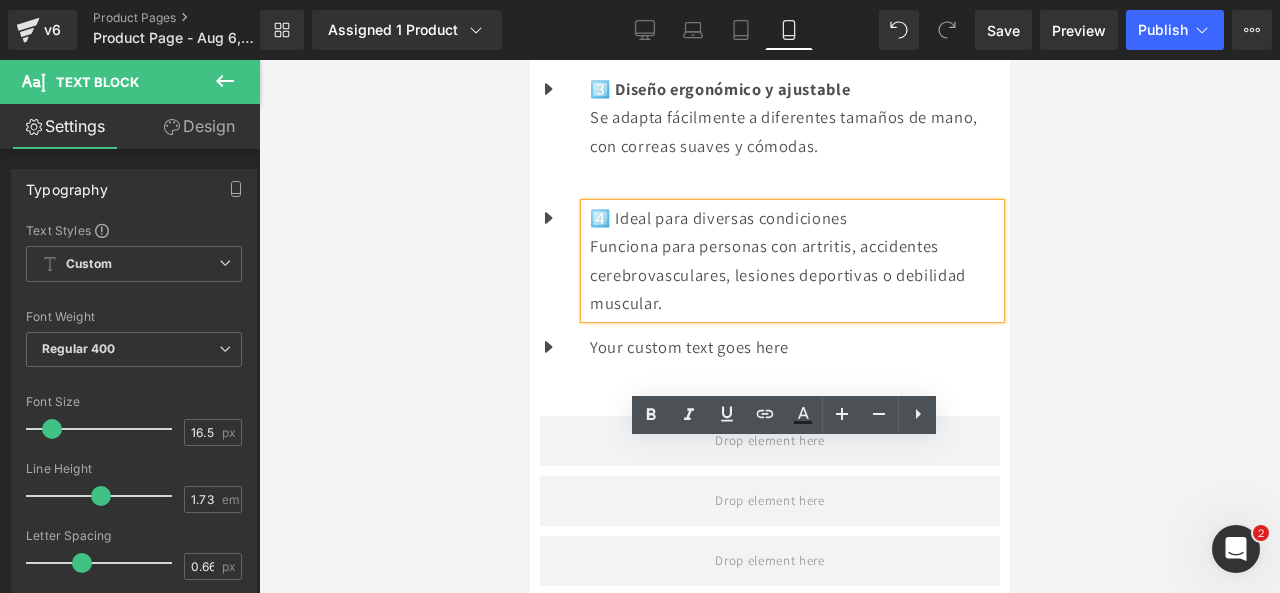 click on "Funciona para personas con artritis, accidentes cerebrovasculares, lesiones deportivas o debilidad muscular." at bounding box center [794, 275] 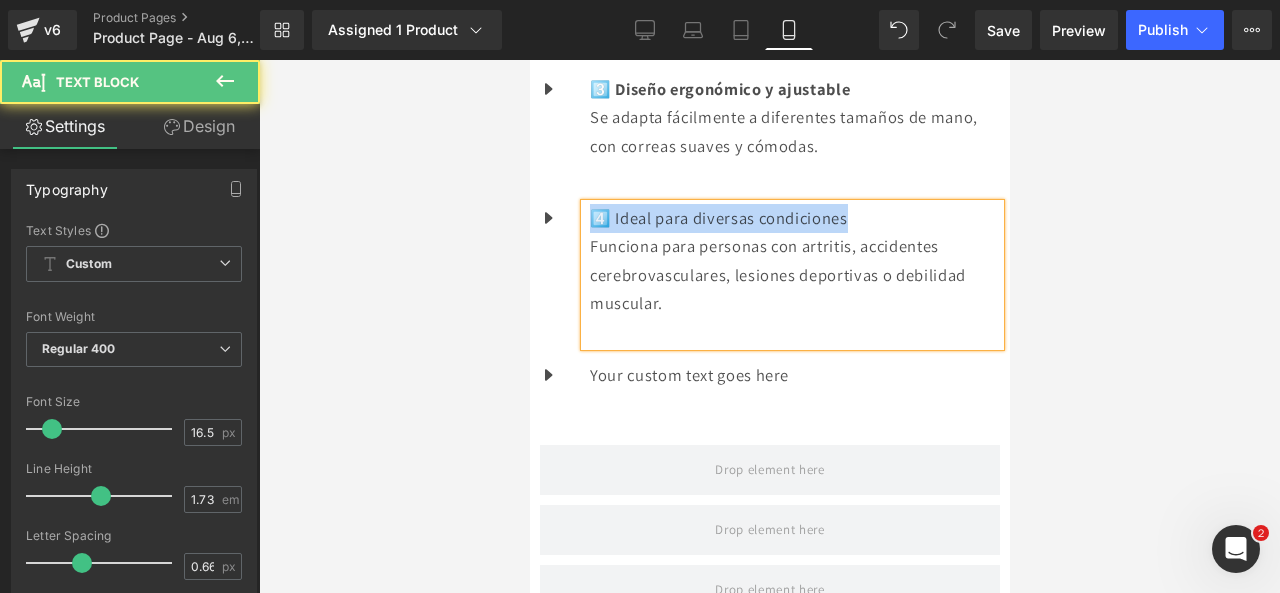drag, startPoint x: 880, startPoint y: 451, endPoint x: 620, endPoint y: 432, distance: 260.6933 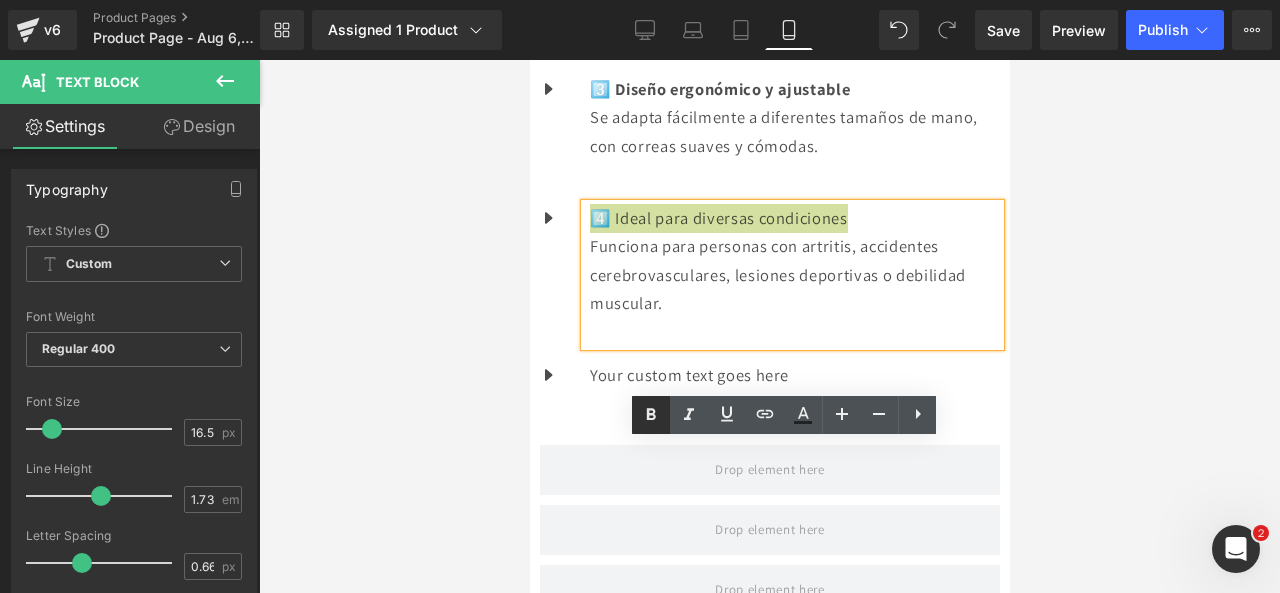 click 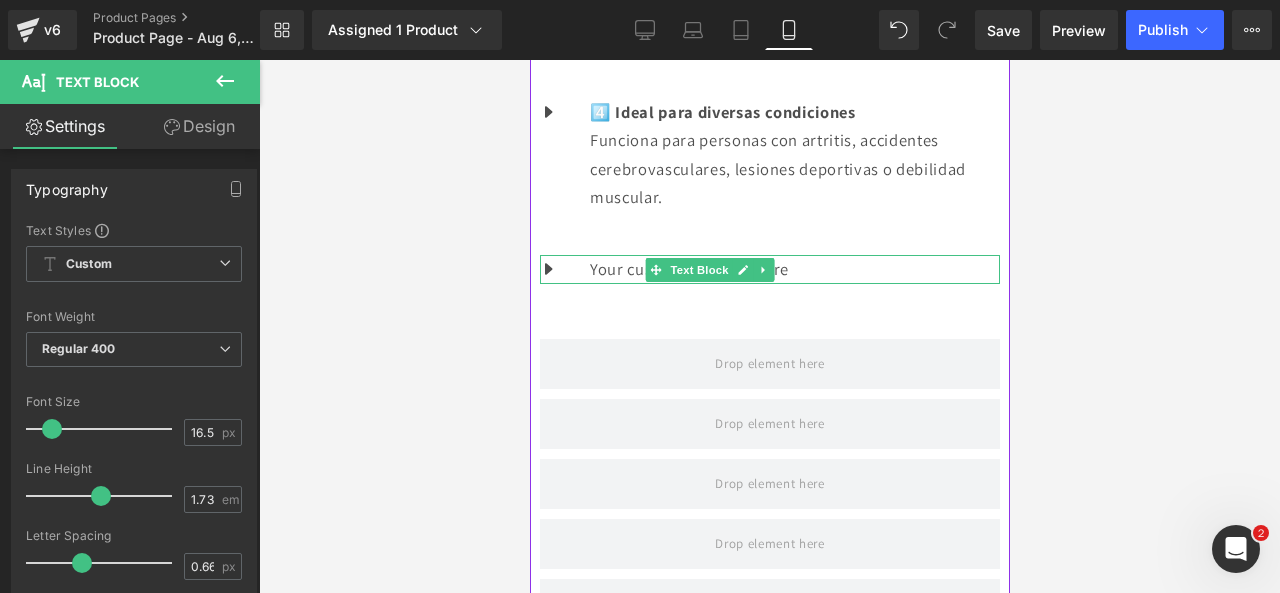 scroll, scrollTop: 2027, scrollLeft: 0, axis: vertical 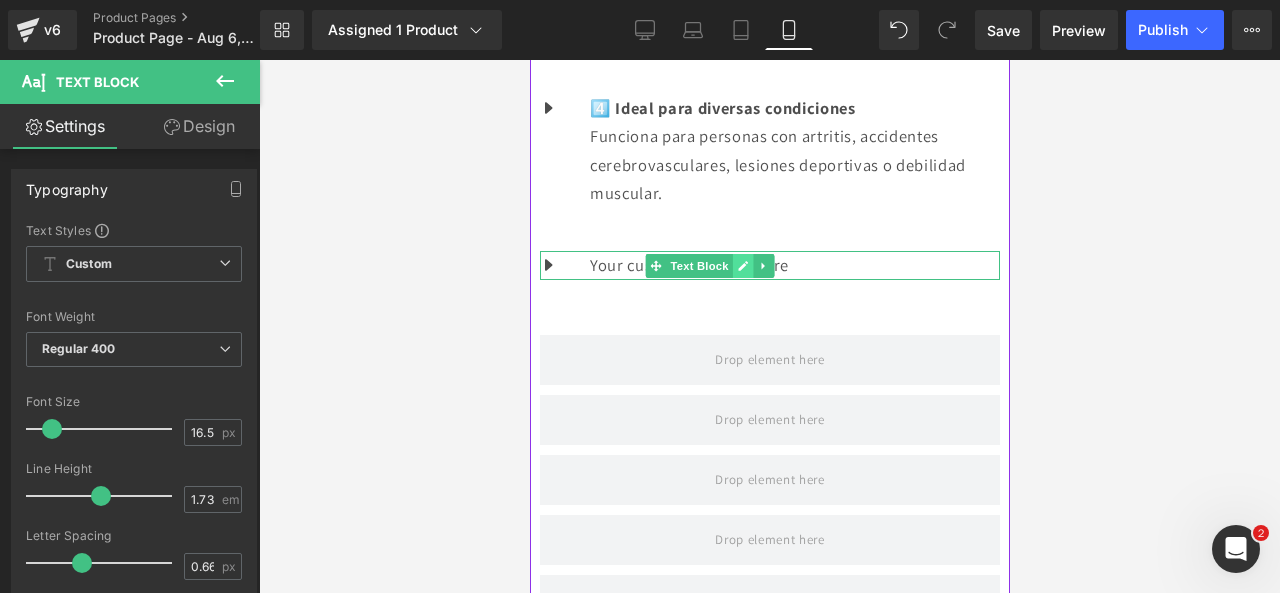 click at bounding box center [742, 266] 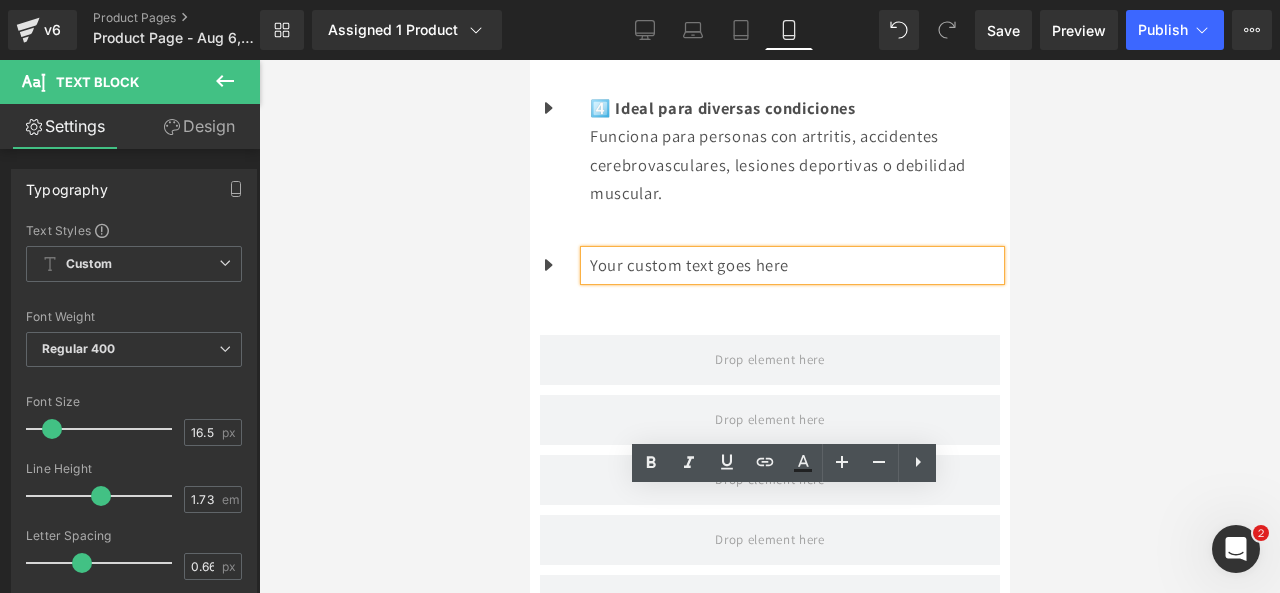 scroll, scrollTop: 2068, scrollLeft: 0, axis: vertical 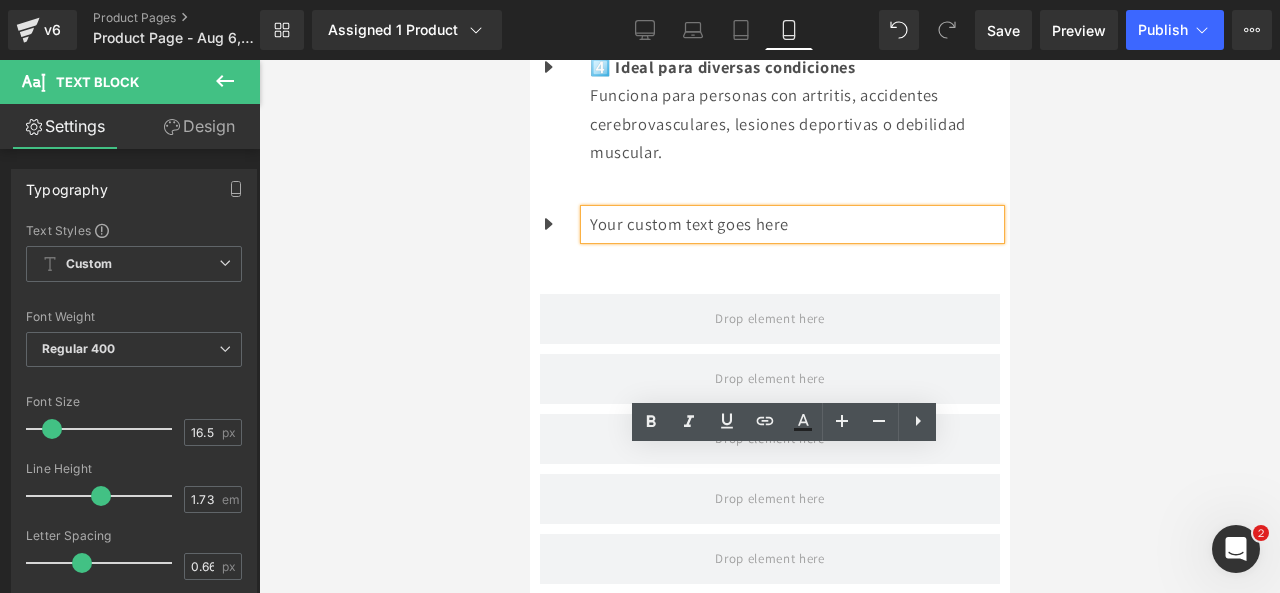 click on "Your custom text goes here" at bounding box center (794, 224) 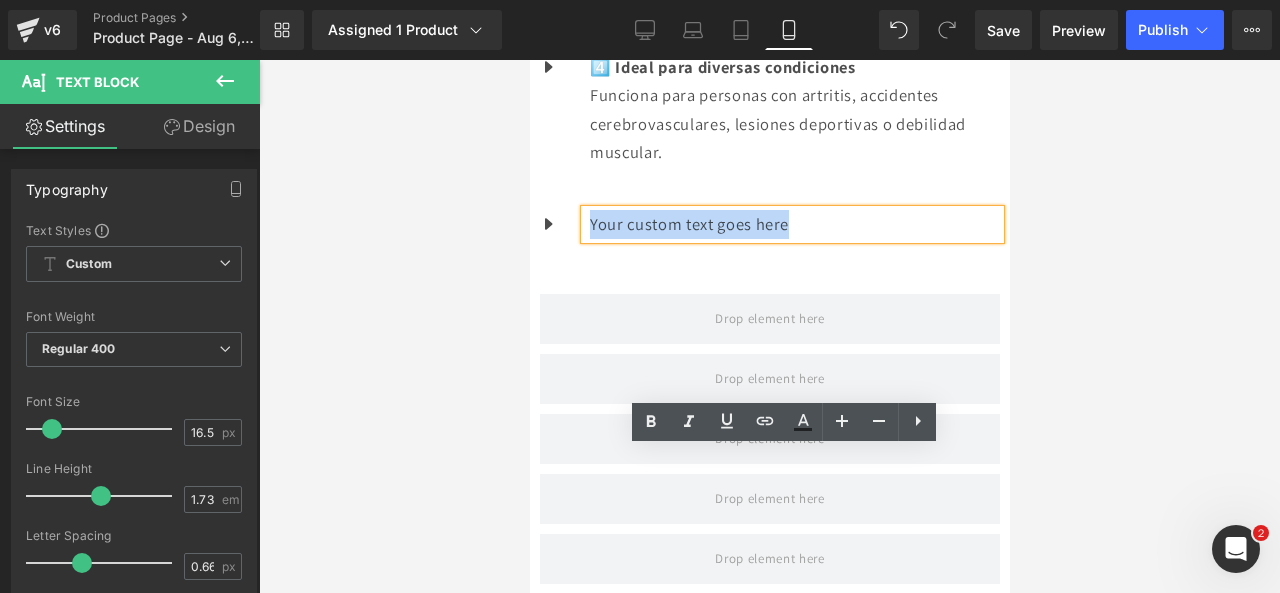 drag, startPoint x: 889, startPoint y: 469, endPoint x: 615, endPoint y: 458, distance: 274.2207 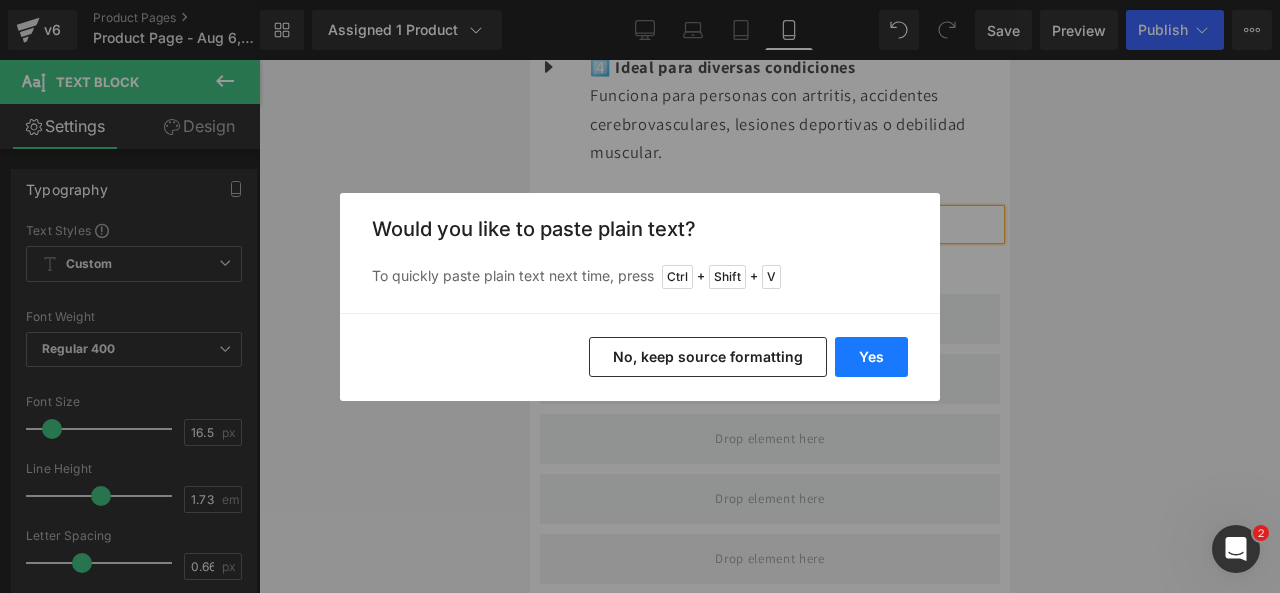 click on "Yes" at bounding box center [871, 357] 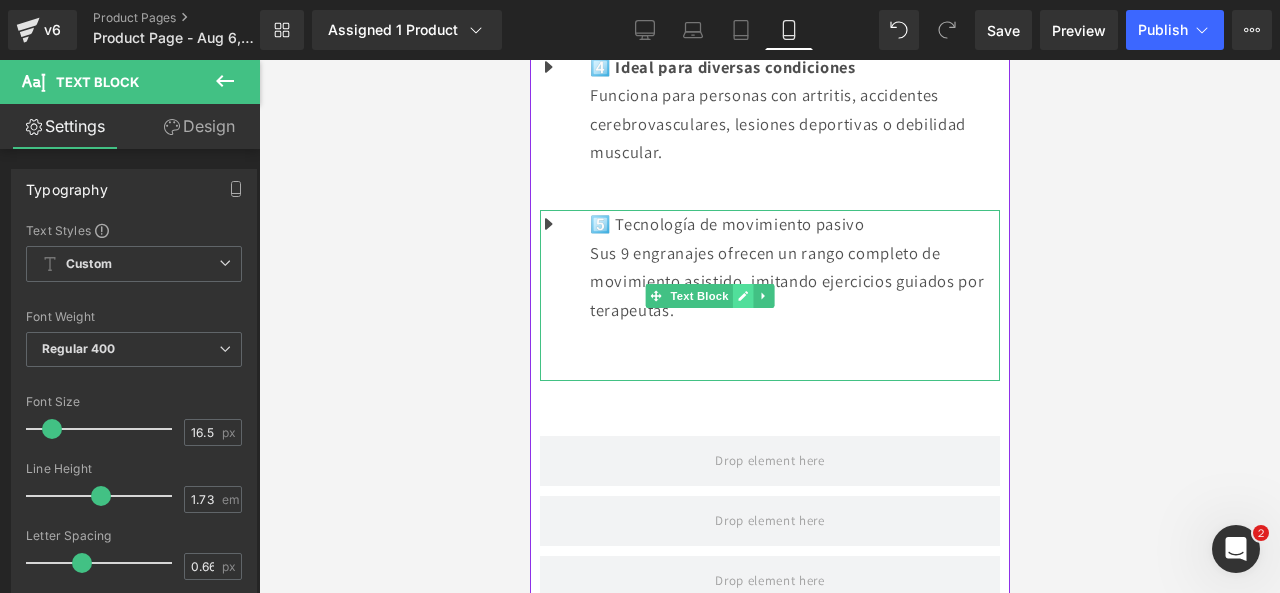 click at bounding box center (742, 296) 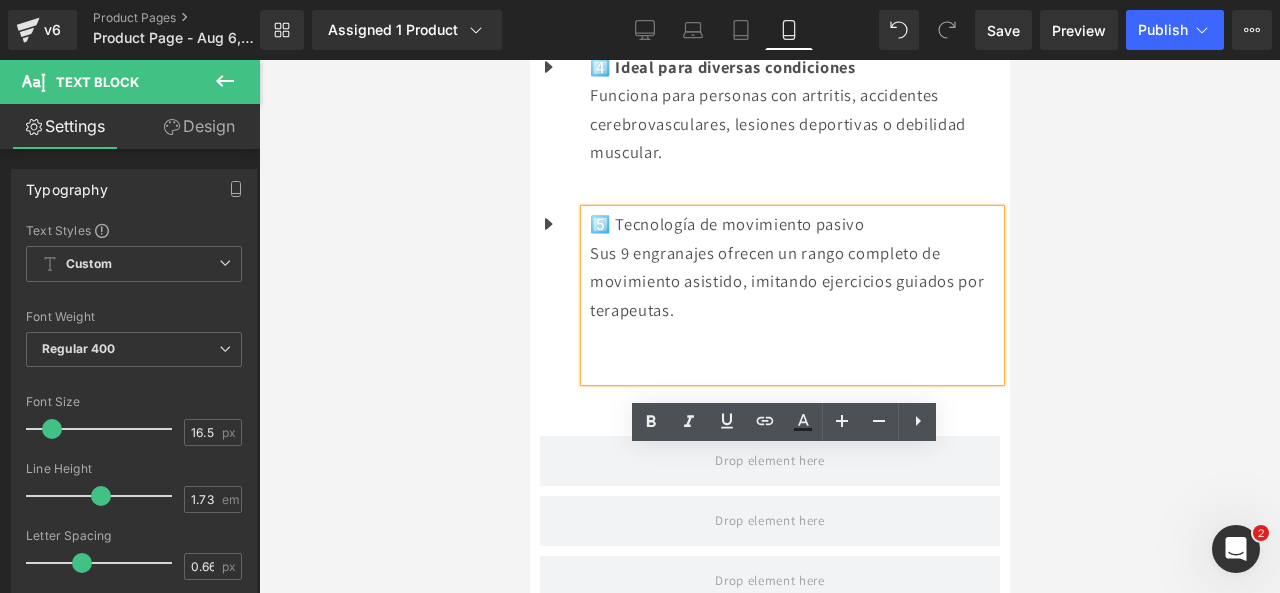 scroll, scrollTop: 2138, scrollLeft: 0, axis: vertical 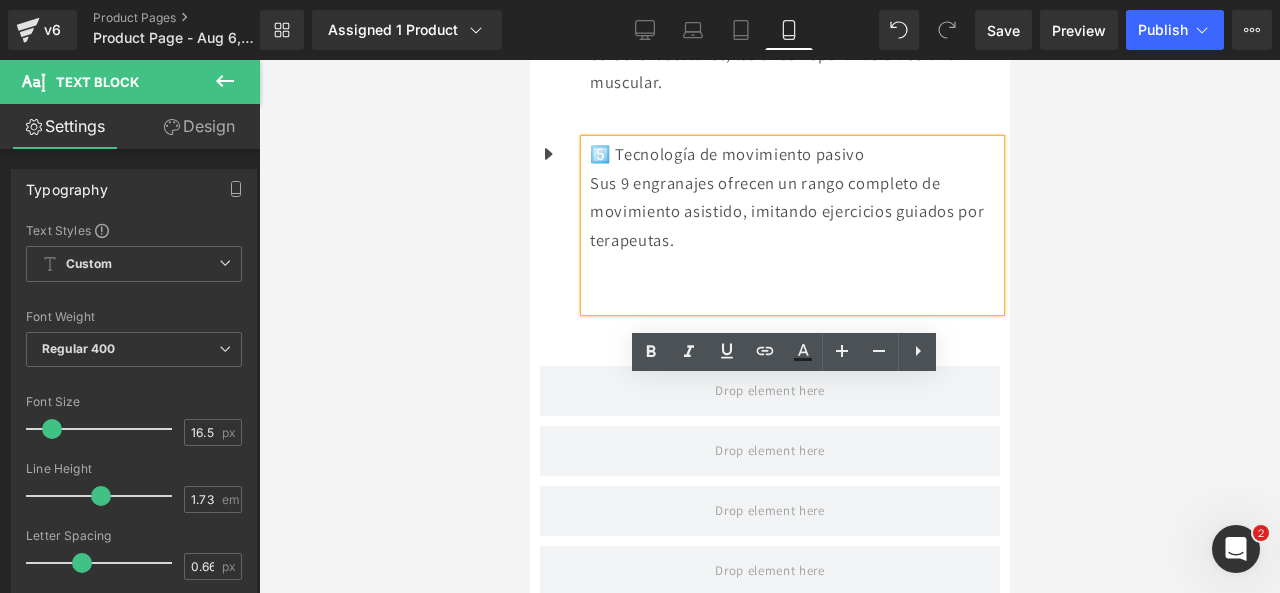 click at bounding box center (794, 297) 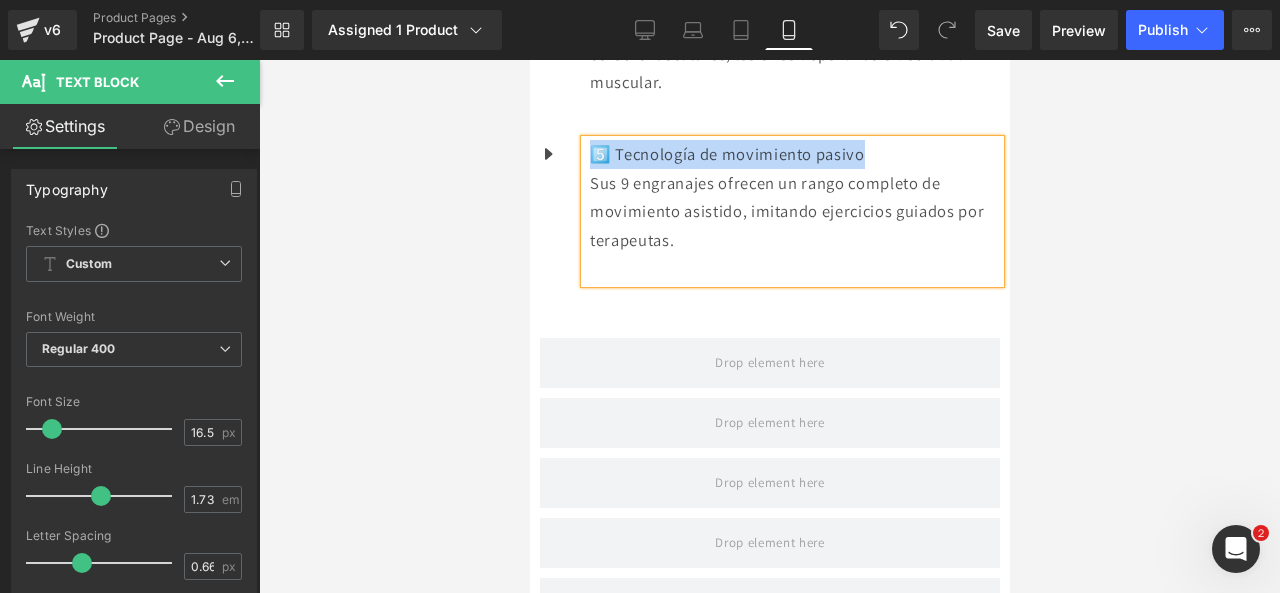drag, startPoint x: 893, startPoint y: 385, endPoint x: 624, endPoint y: 393, distance: 269.11893 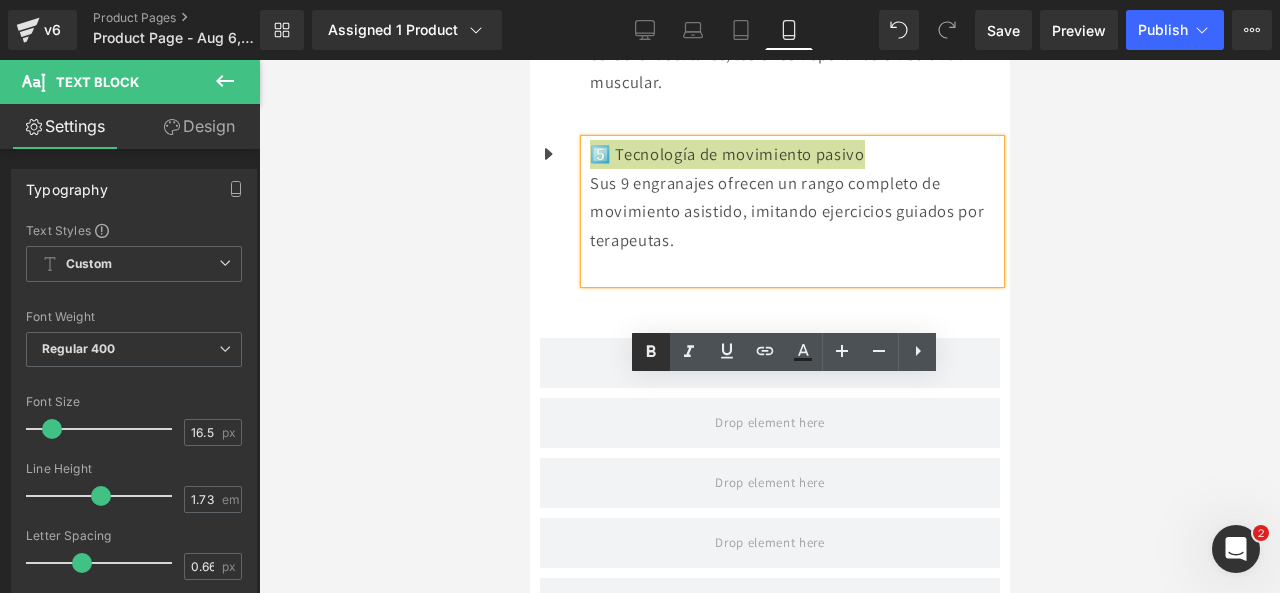 click 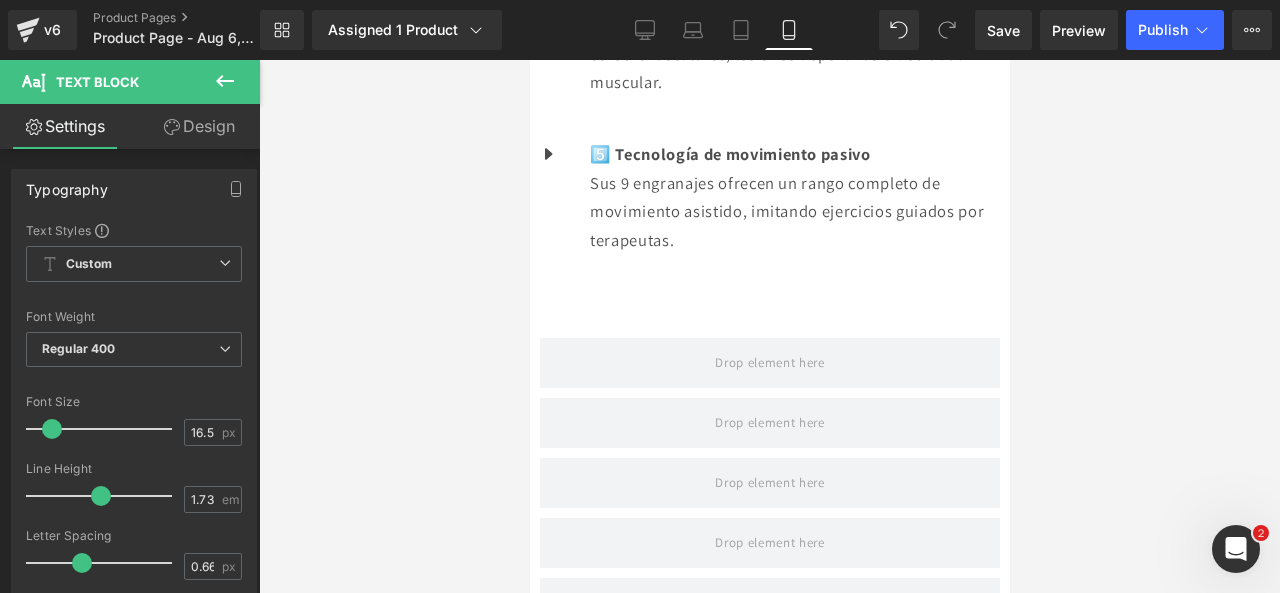 click 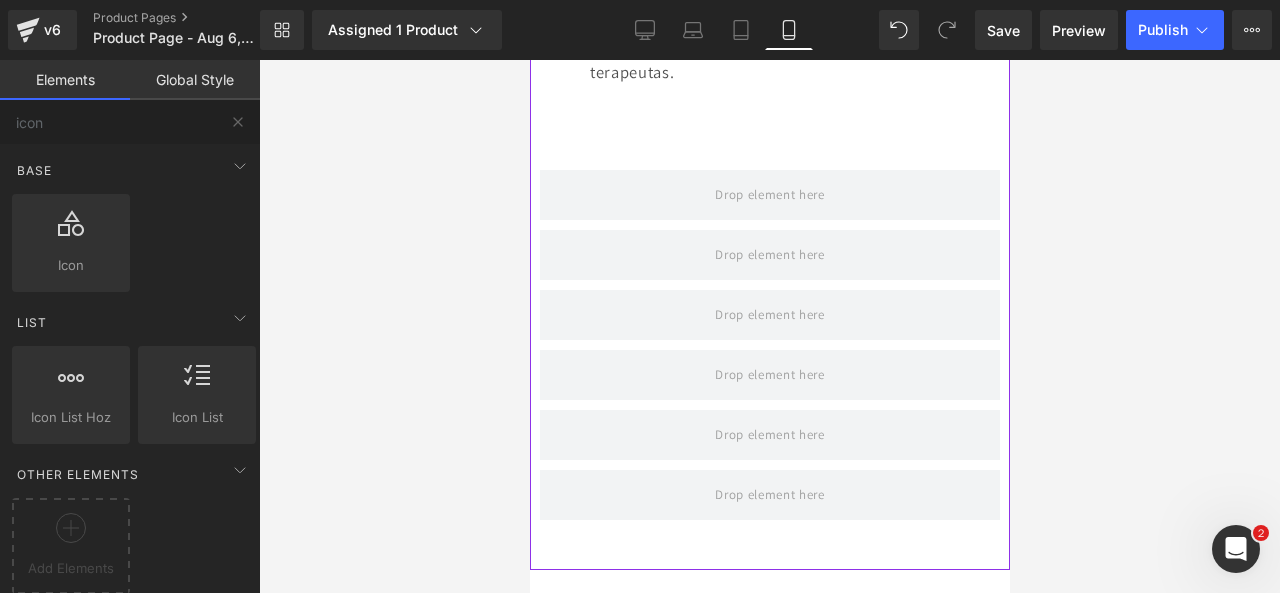 scroll, scrollTop: 2320, scrollLeft: 0, axis: vertical 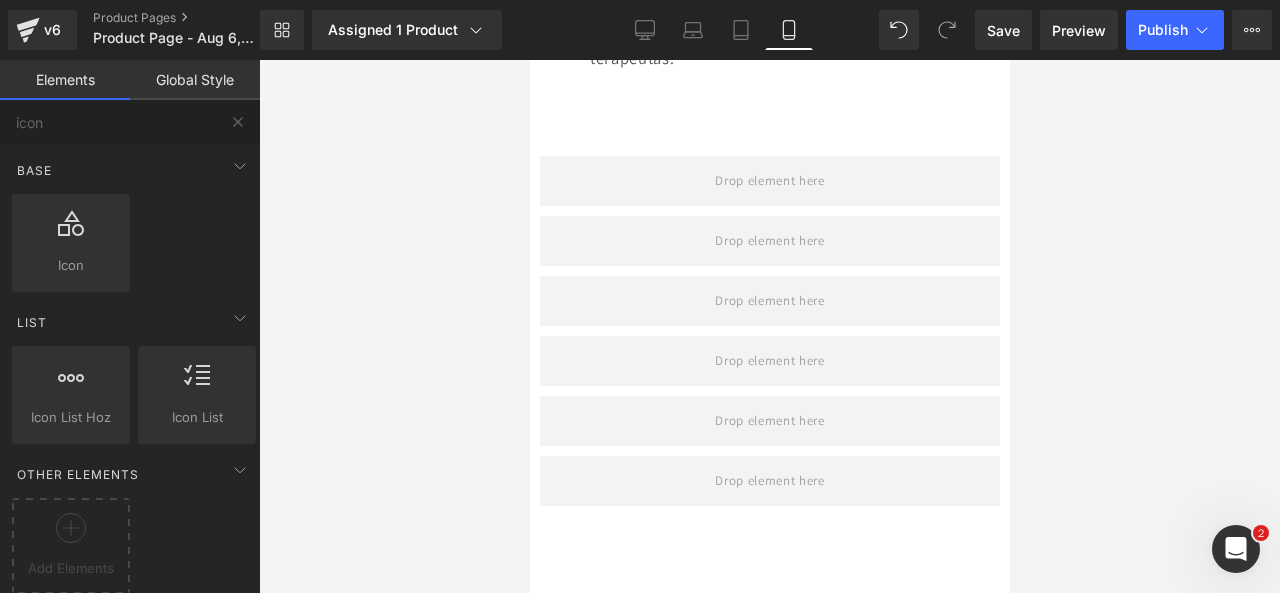 click at bounding box center (238, 122) 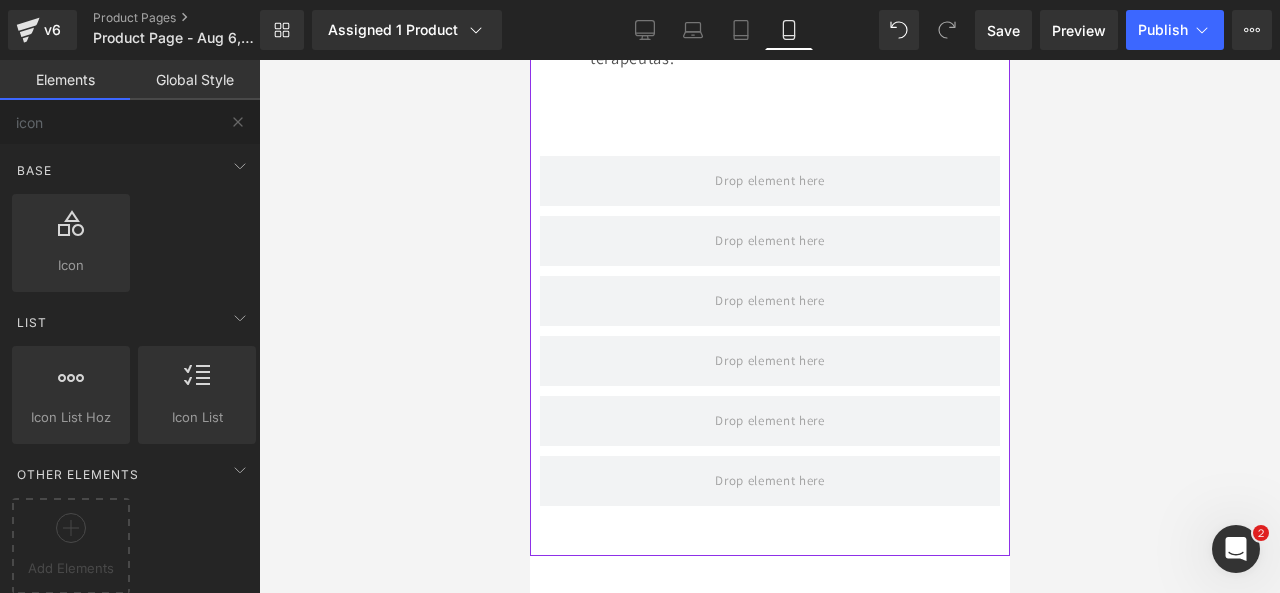 scroll, scrollTop: 2399, scrollLeft: 0, axis: vertical 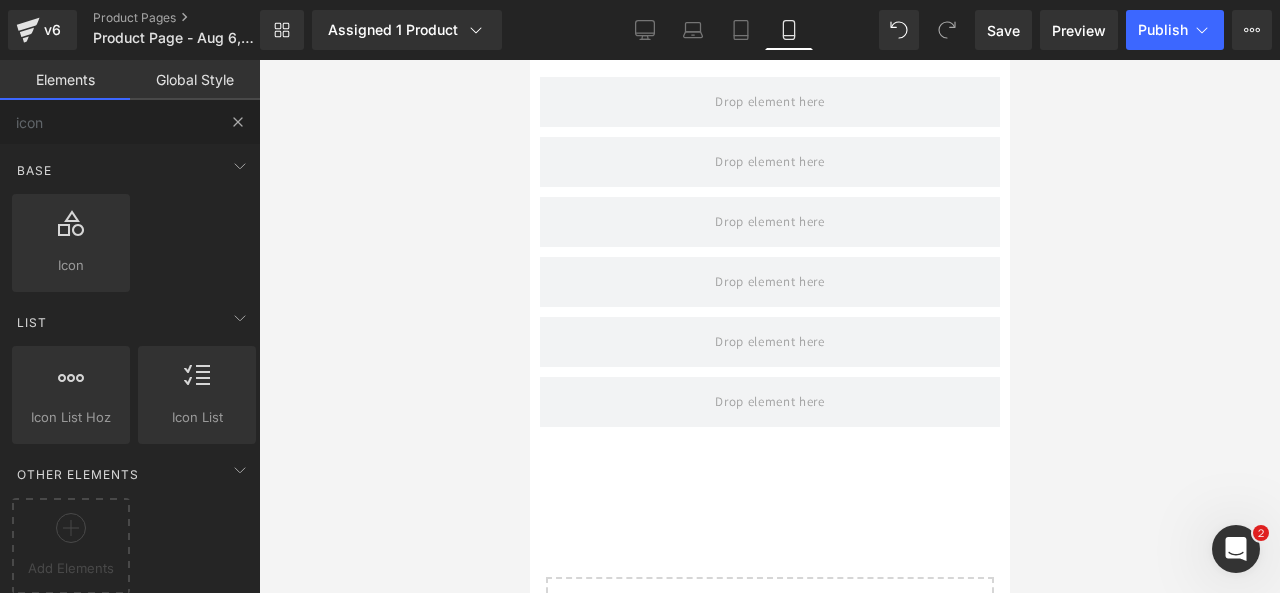 click at bounding box center (238, 122) 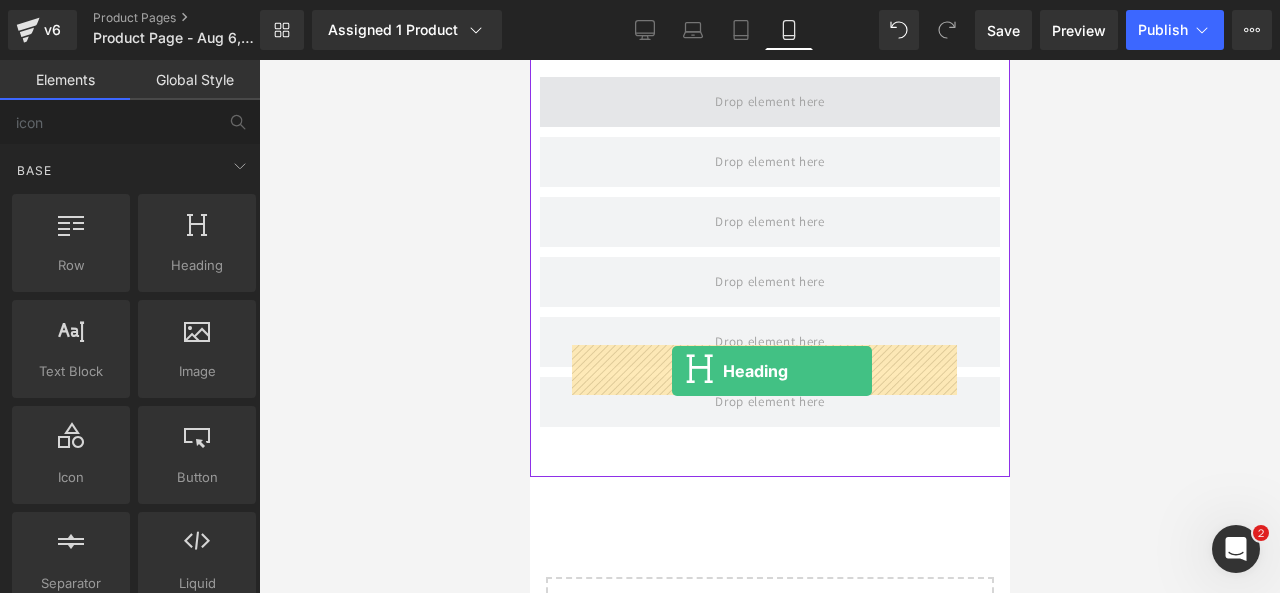 drag, startPoint x: 737, startPoint y: 296, endPoint x: 671, endPoint y: 371, distance: 99.90495 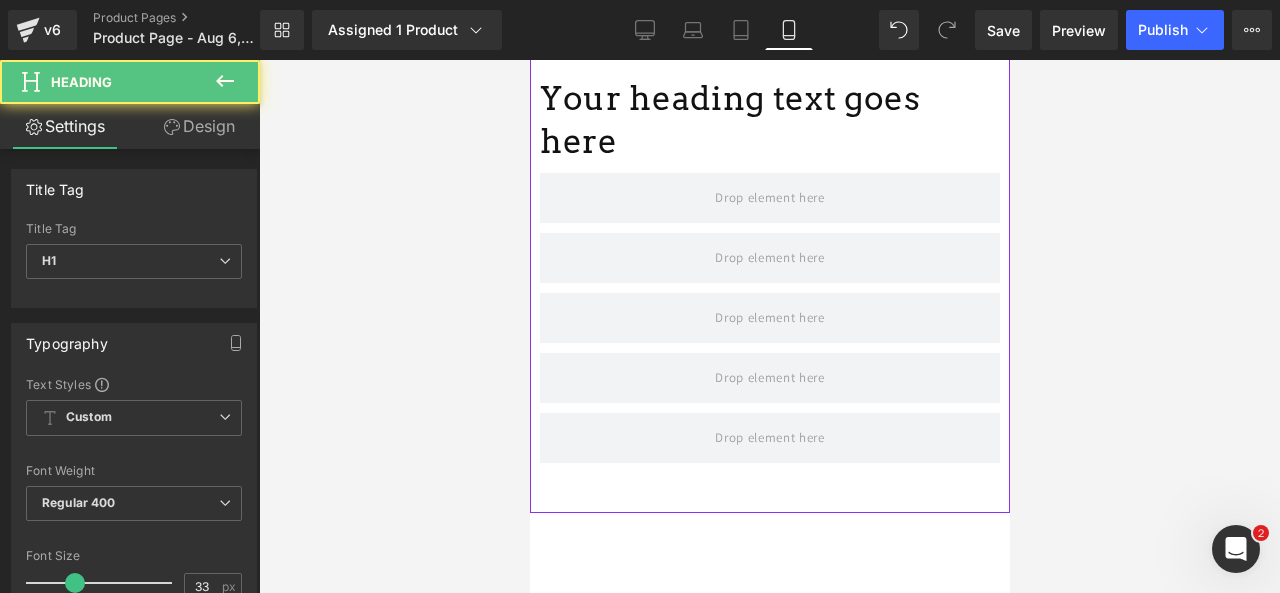 click at bounding box center [769, -809] 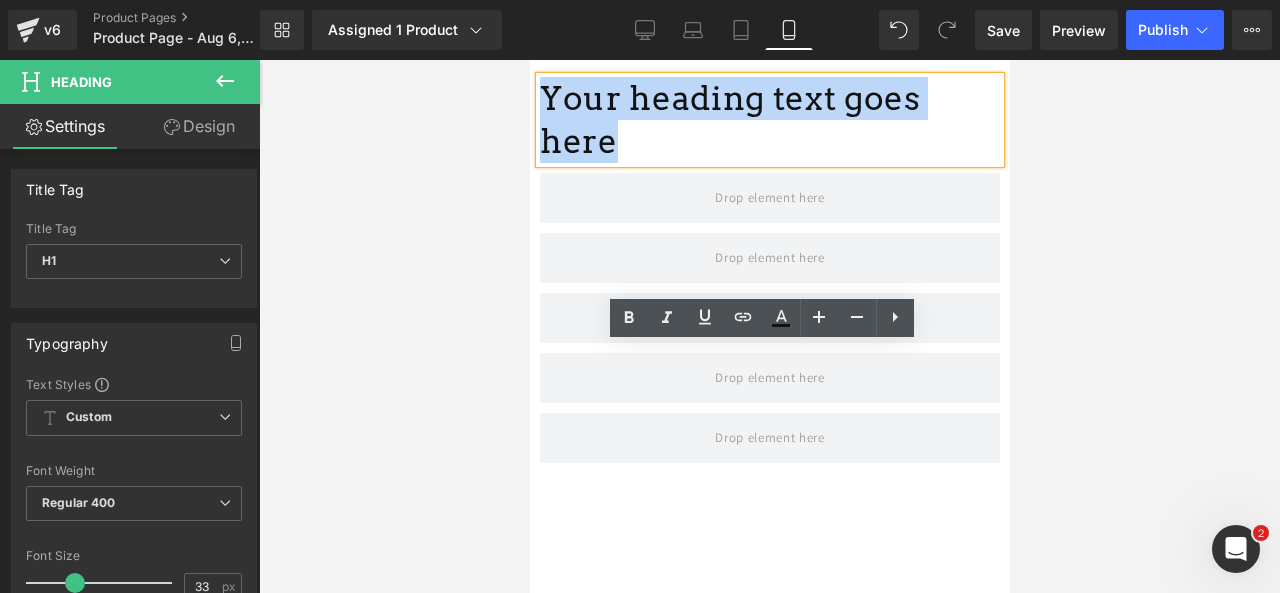 drag, startPoint x: 804, startPoint y: 411, endPoint x: 598, endPoint y: 354, distance: 213.7405 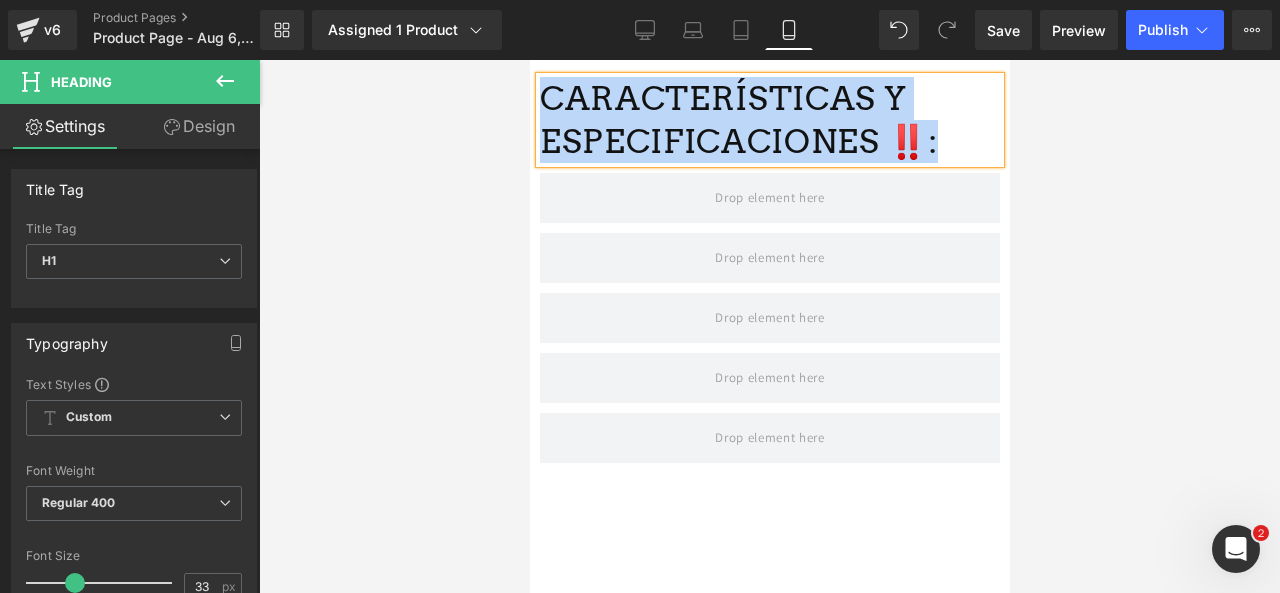 drag, startPoint x: 940, startPoint y: 391, endPoint x: 596, endPoint y: 360, distance: 345.39398 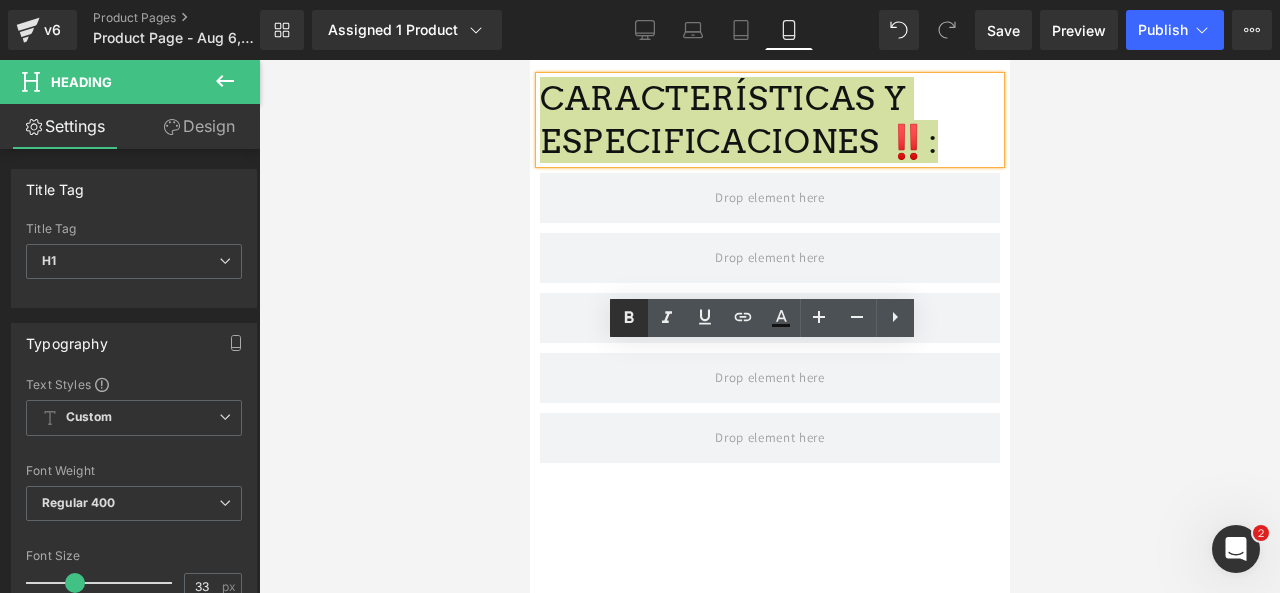 click 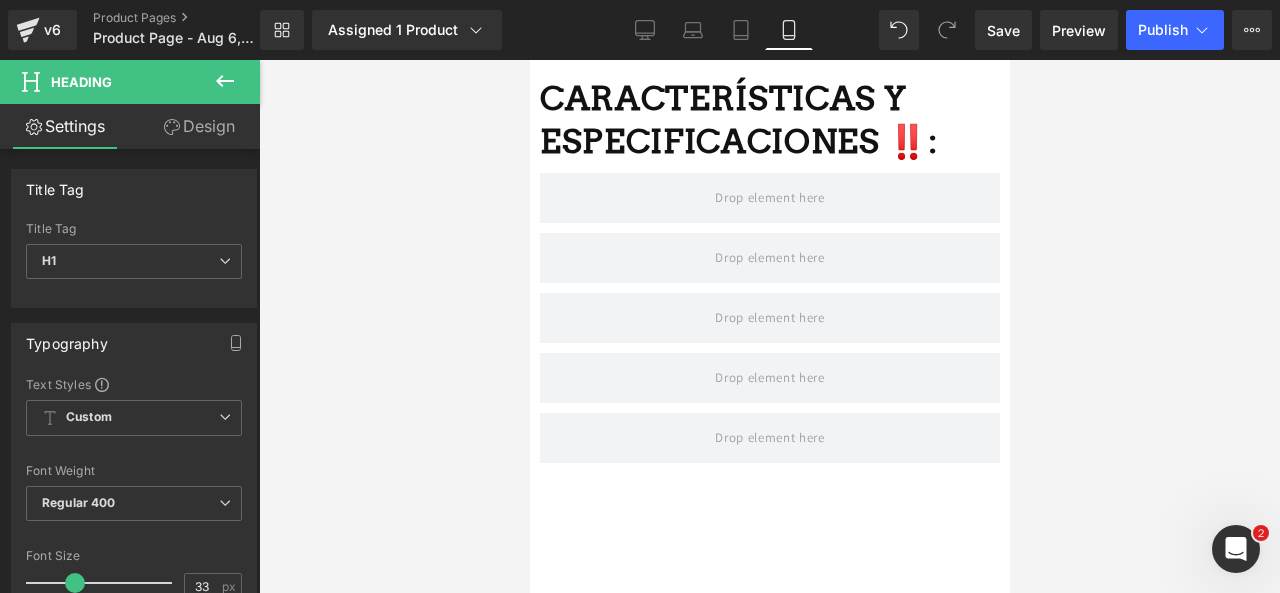 click 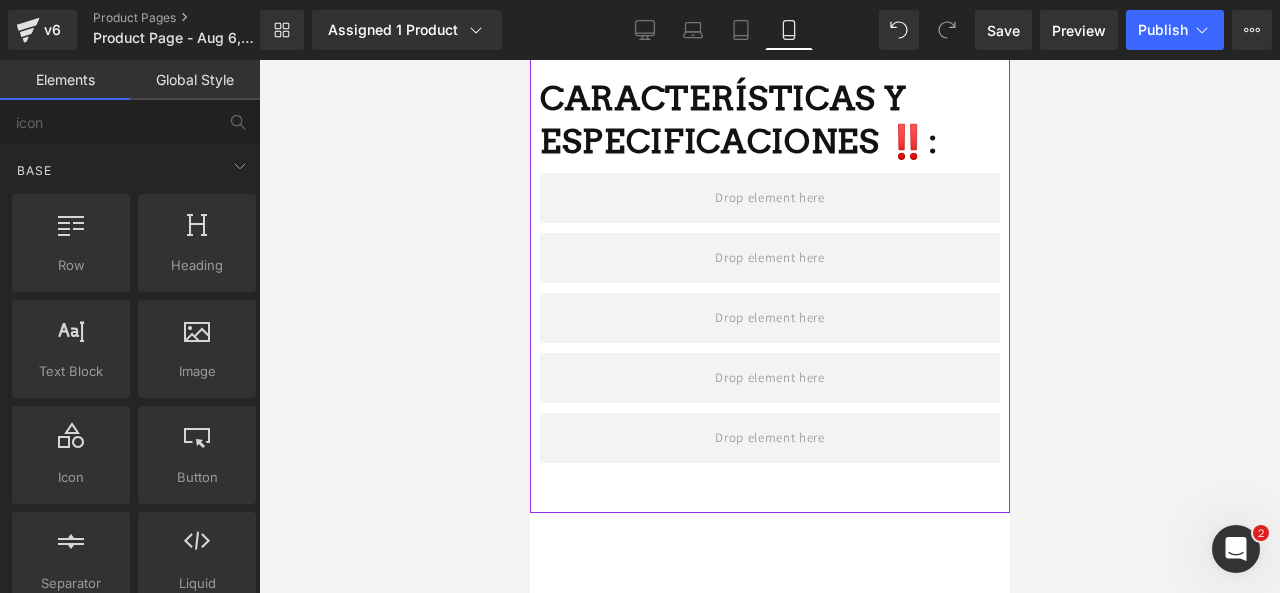 scroll, scrollTop: 2569, scrollLeft: 0, axis: vertical 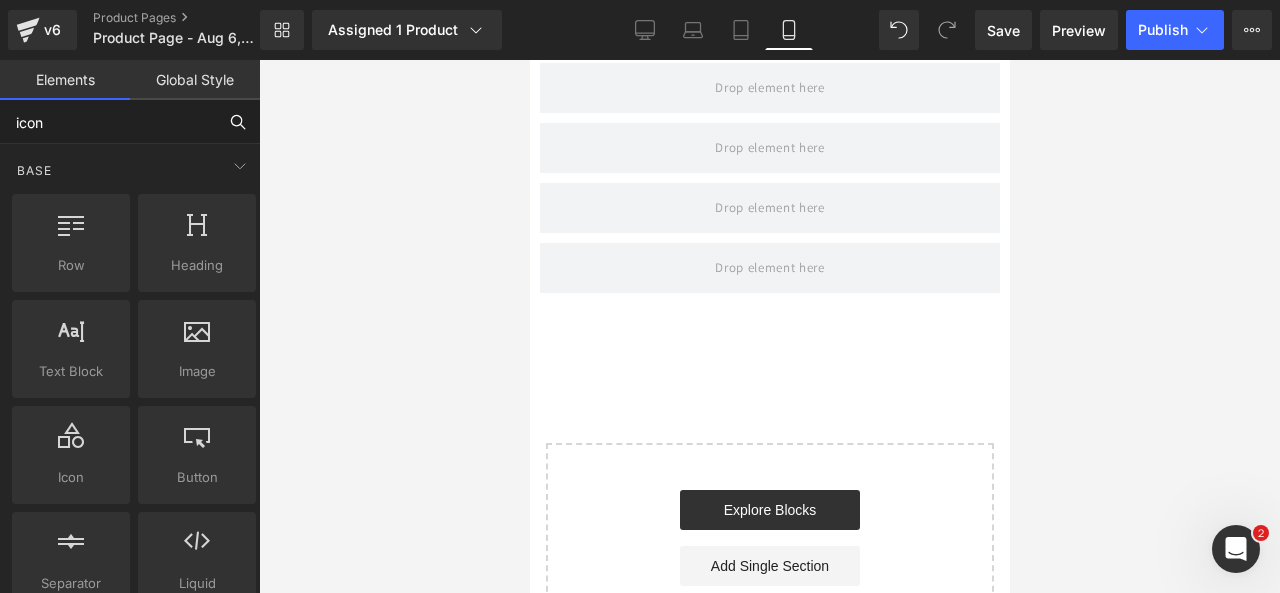 click on "icon" at bounding box center [108, 122] 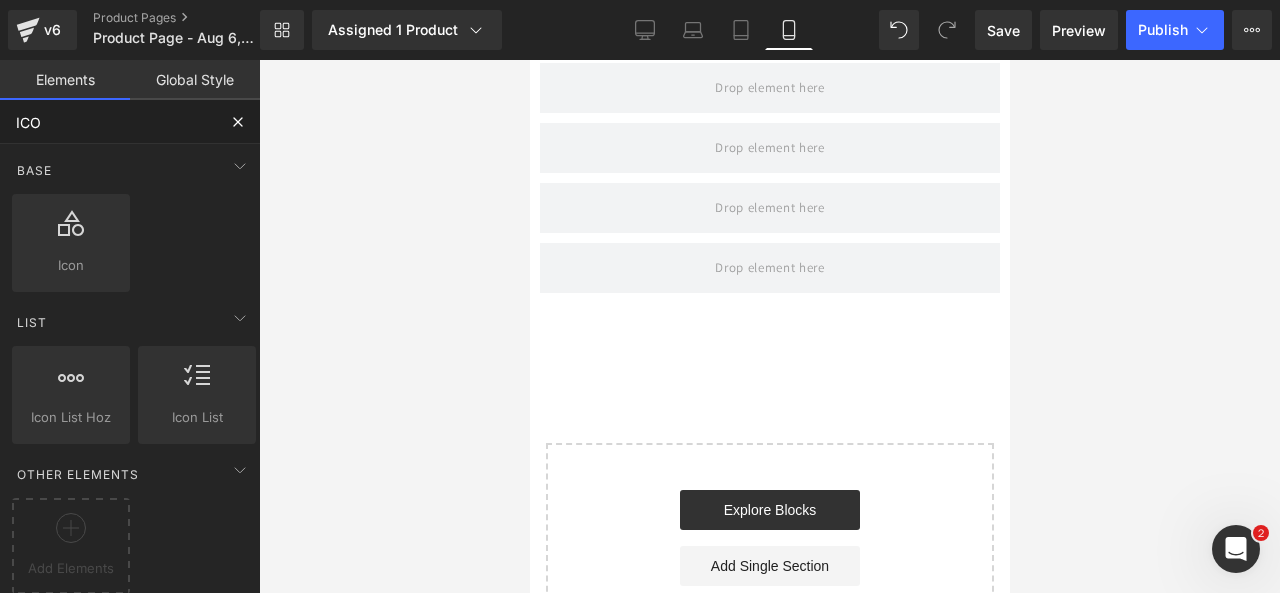 type on "ICON" 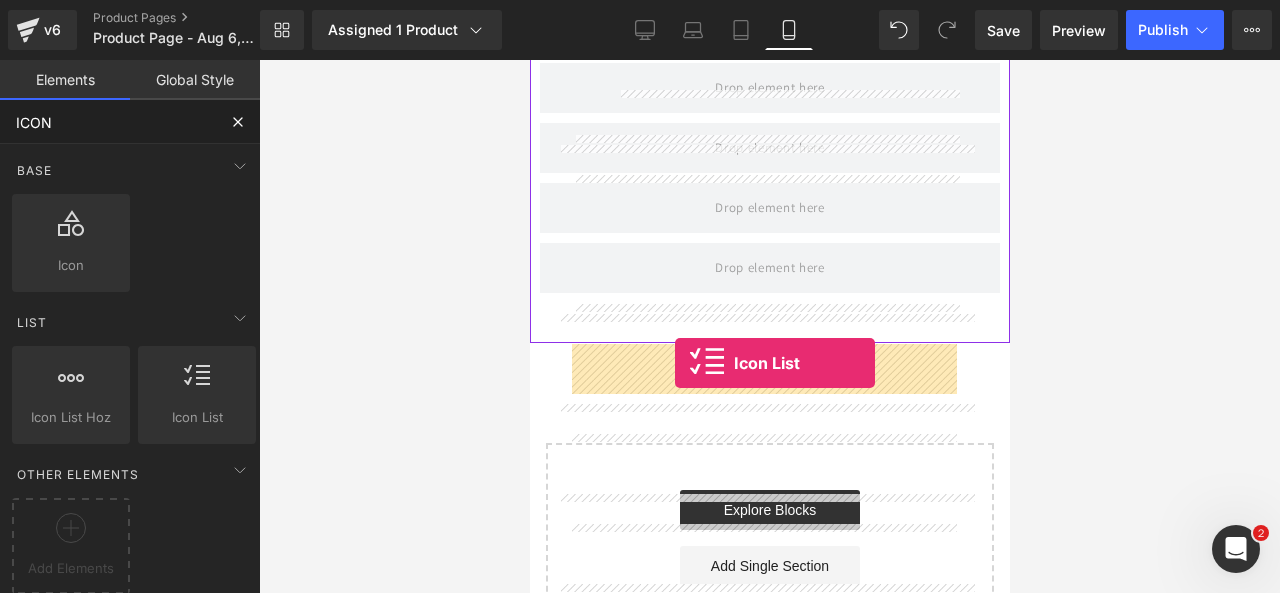 drag, startPoint x: 696, startPoint y: 424, endPoint x: 674, endPoint y: 362, distance: 65.78754 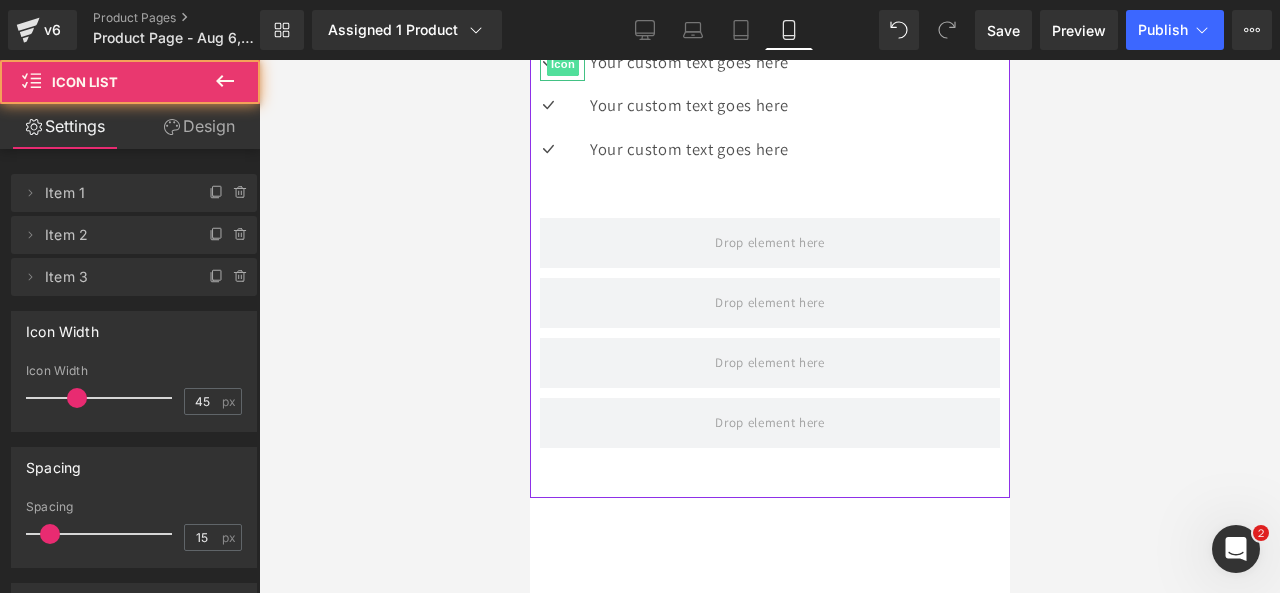 click on "Icon" at bounding box center (562, 64) 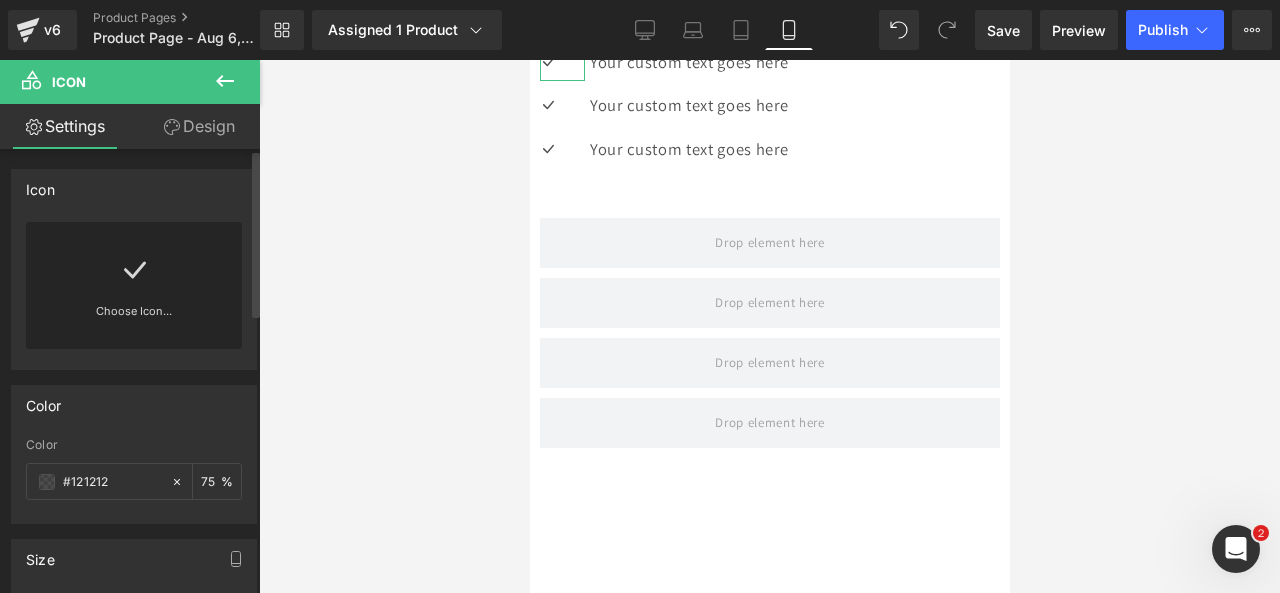 click on "Choose Icon..." at bounding box center [134, 285] 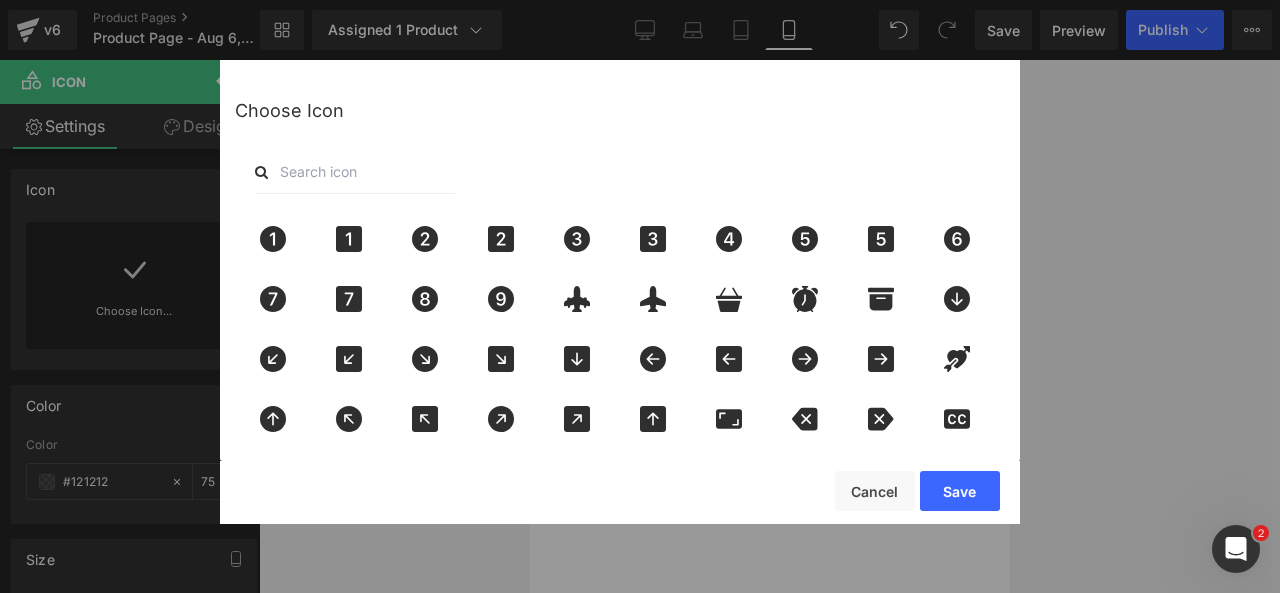 click at bounding box center (355, 172) 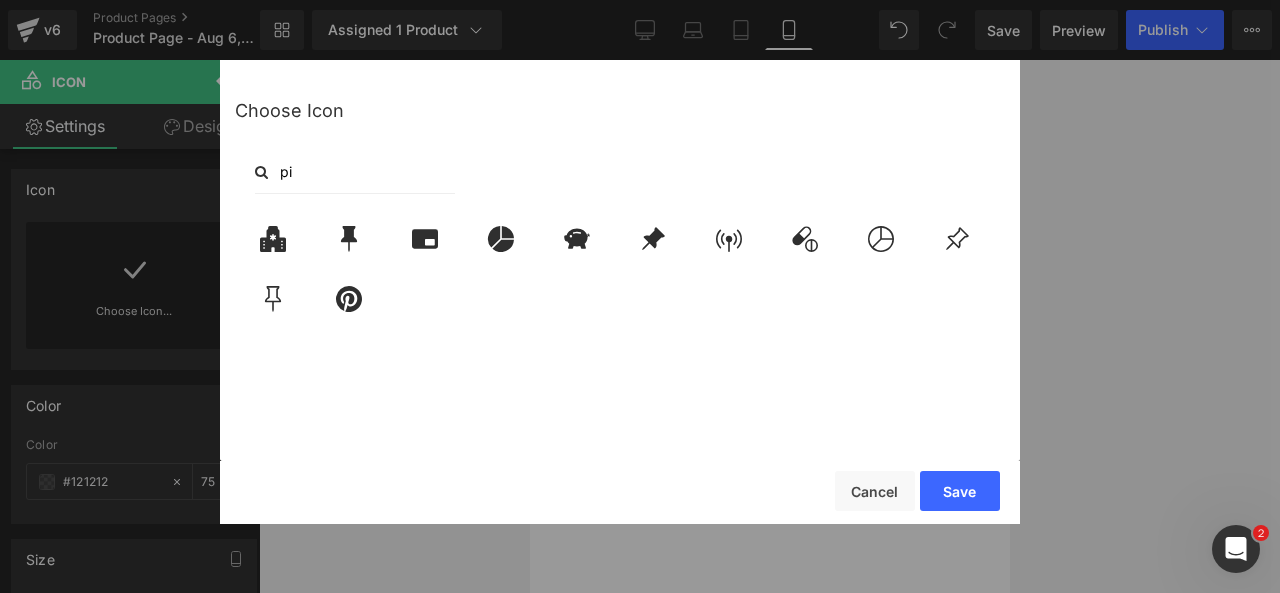 type on "pi" 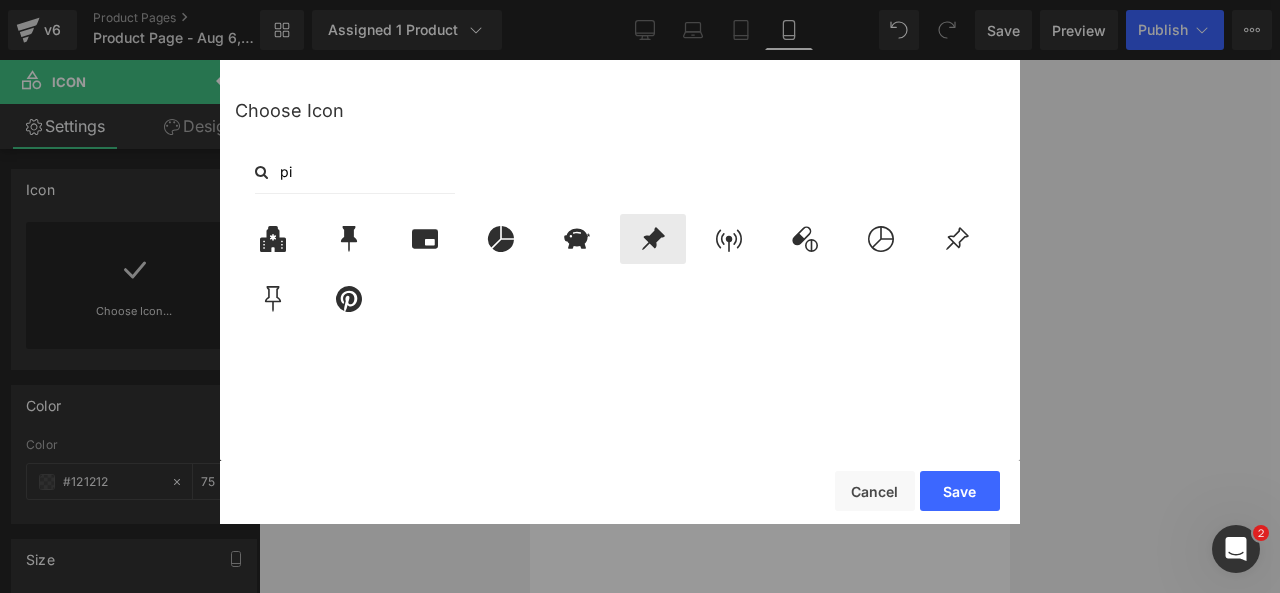 click 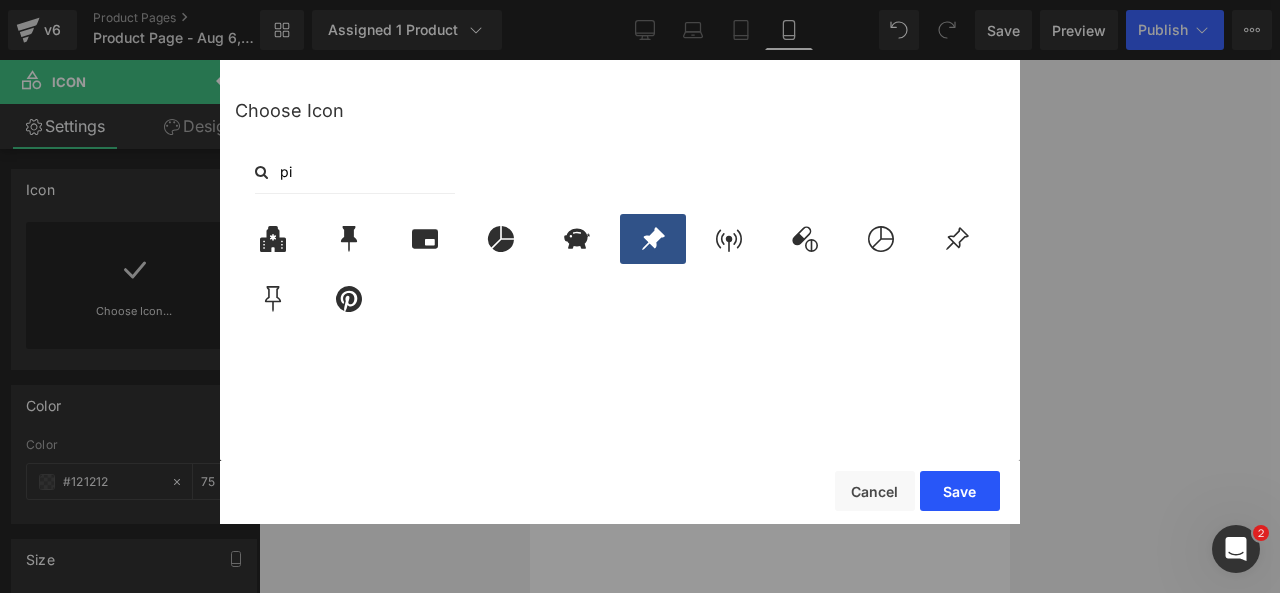 click on "Save" at bounding box center (960, 491) 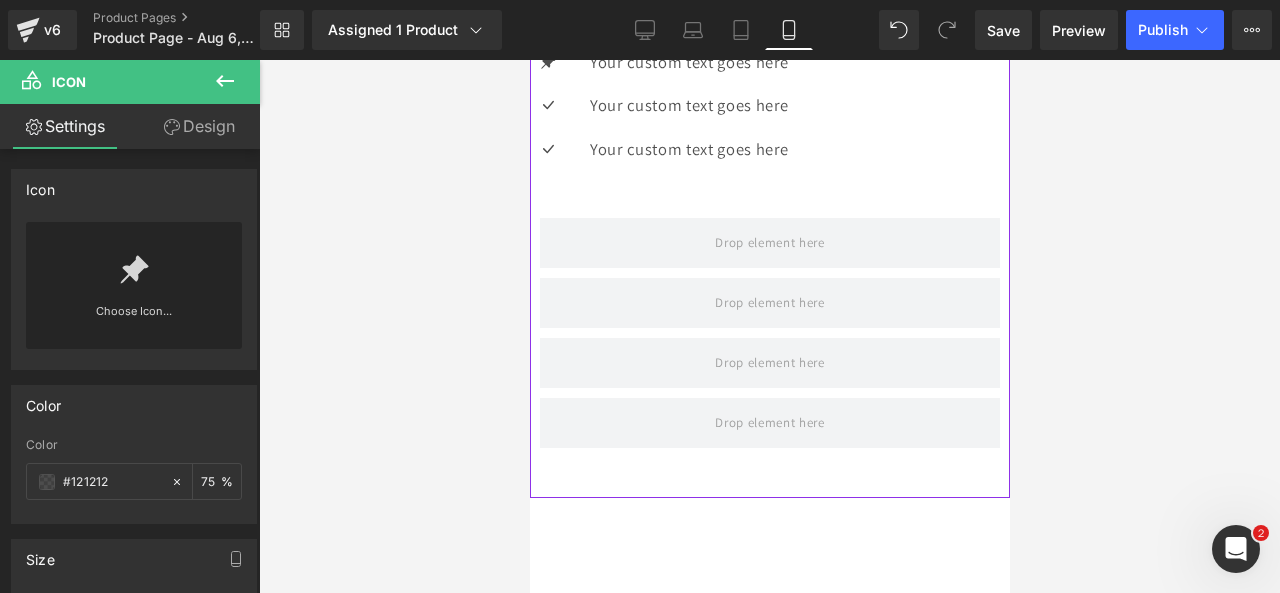 click on "Icon
Your custom text goes here
Text Block
Icon
Your custom text goes here
Text Block
Icon
Your custom text goes here
Text Block" at bounding box center (769, 113) 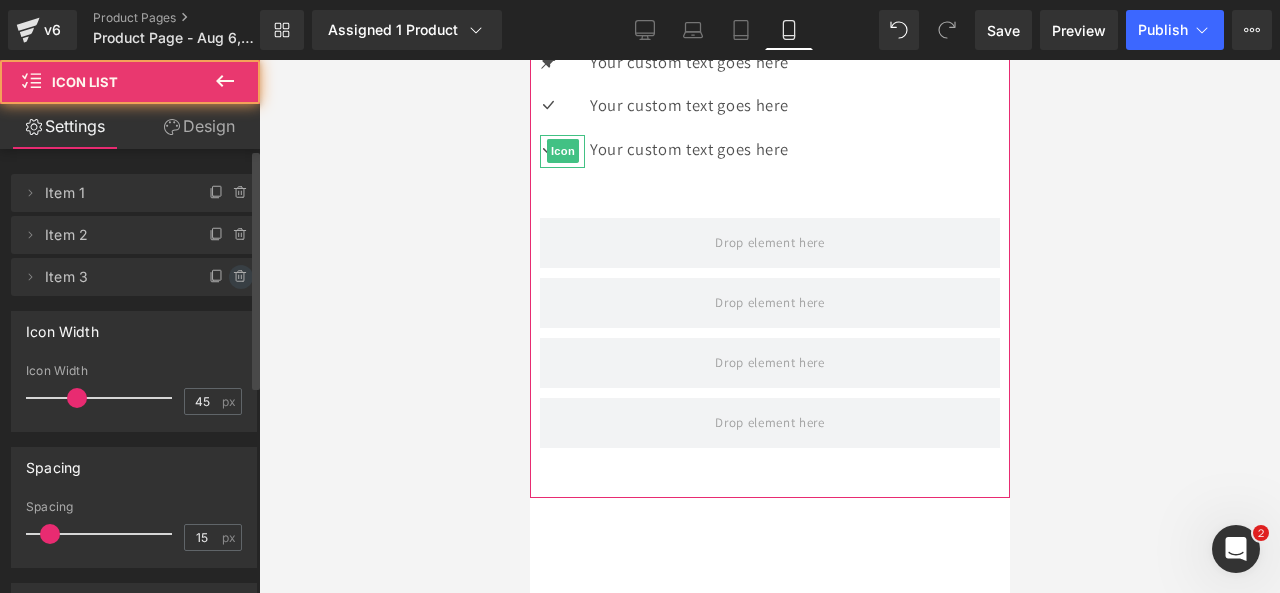 click 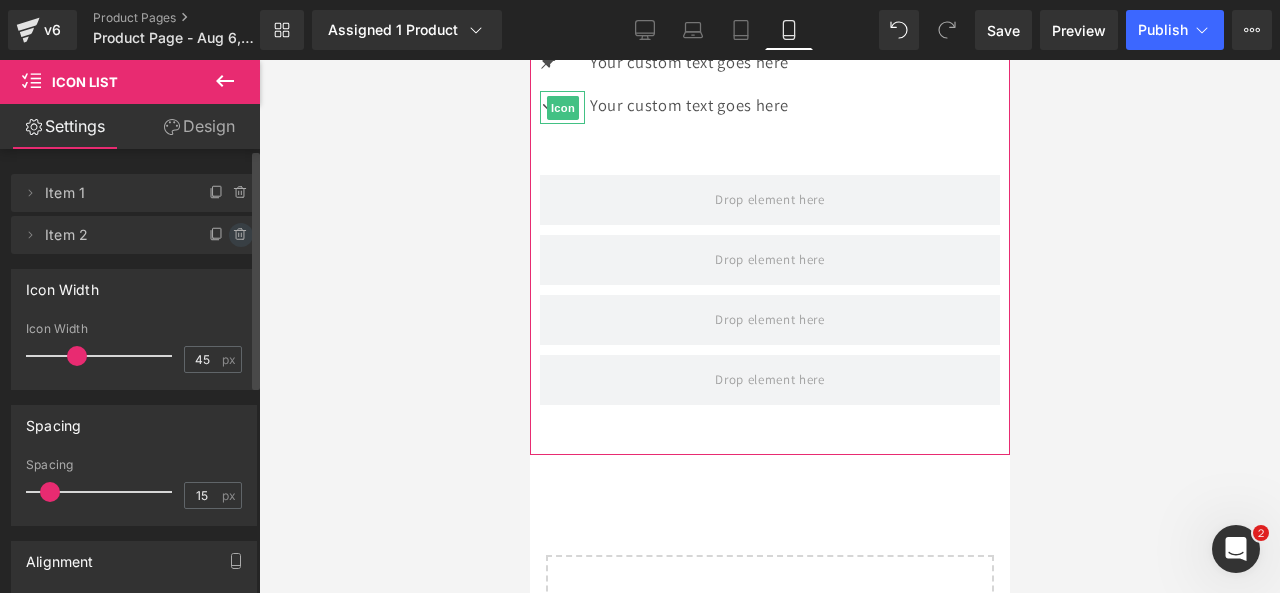 click 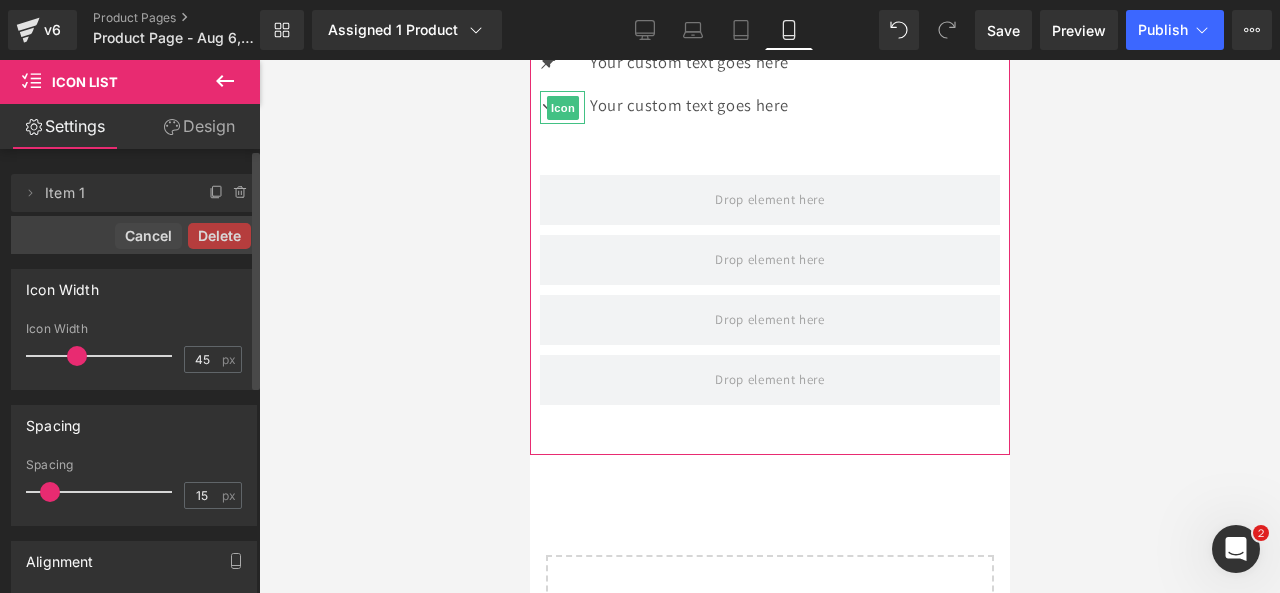 click on "Delete" at bounding box center [219, 236] 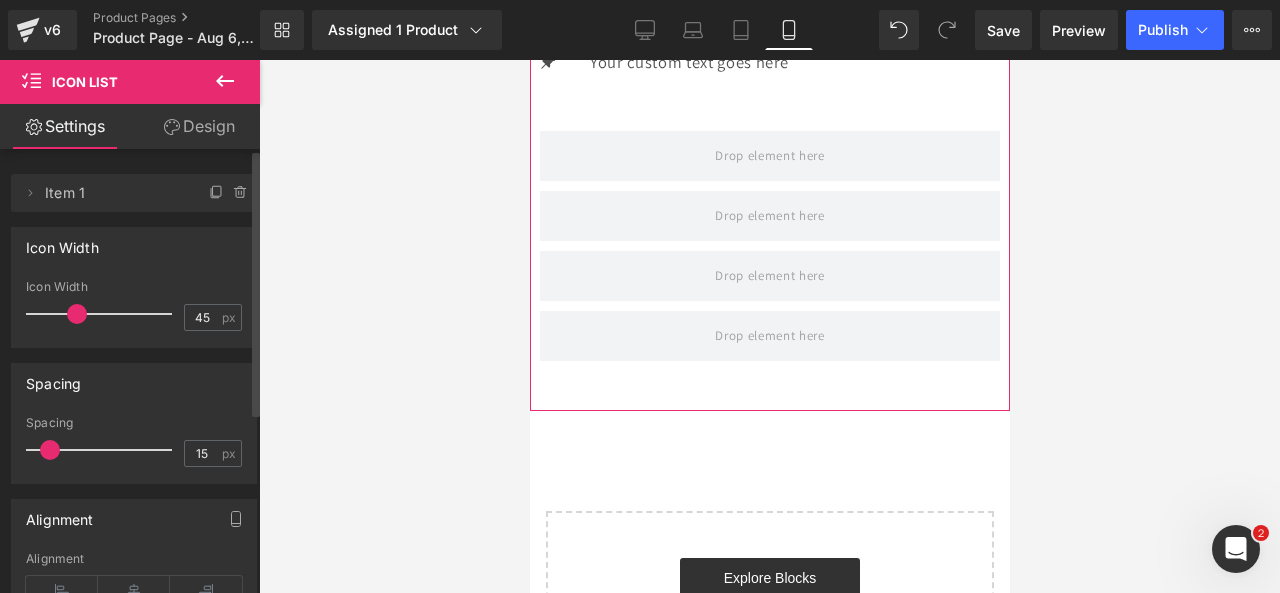 click on "Delete Cancel             Item 1       Item 1" at bounding box center [134, 193] 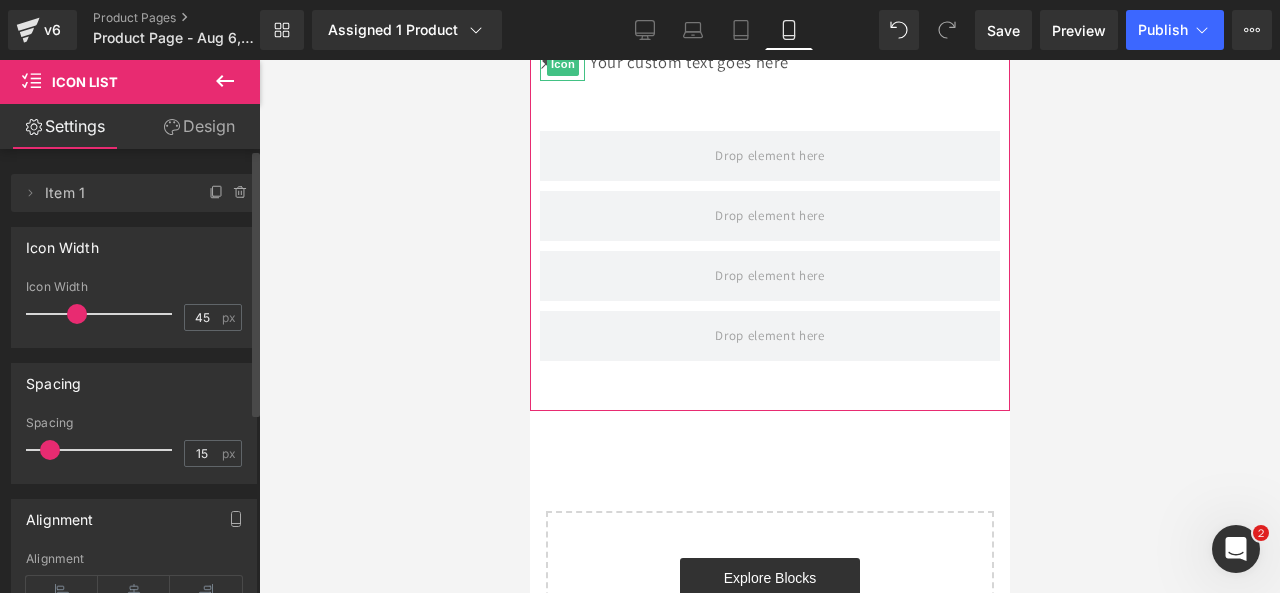 click on "Delete Cancel             Item 1       Item 1" at bounding box center (134, 193) 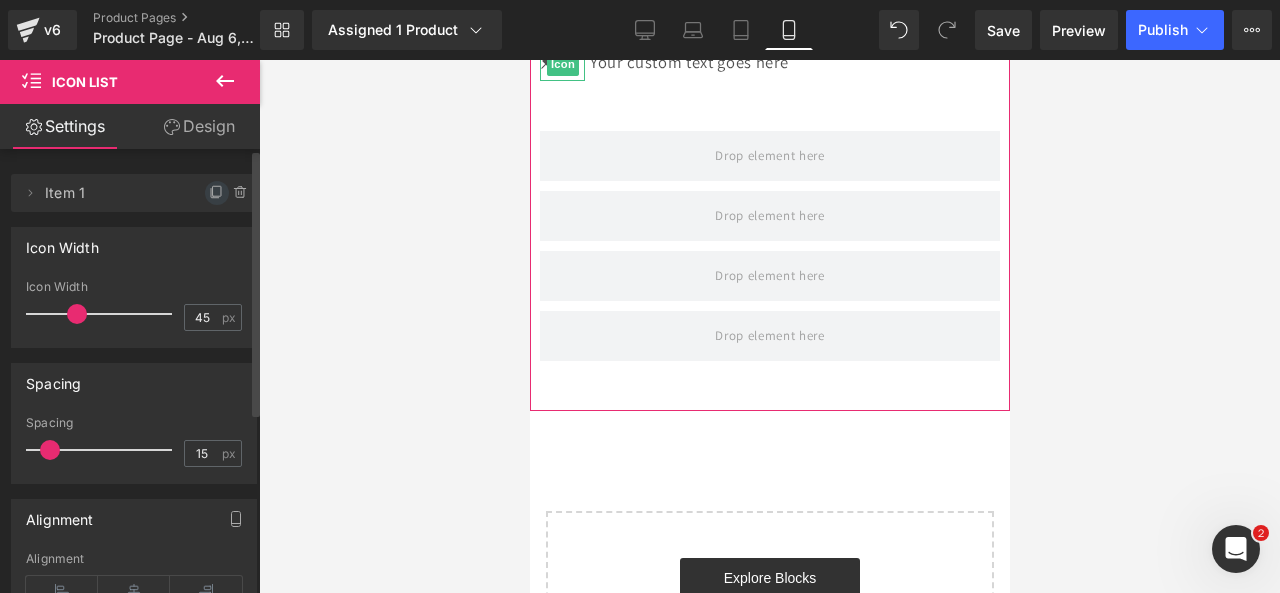 click on "Delete Cancel             Item 1       Item 1" at bounding box center (134, 193) 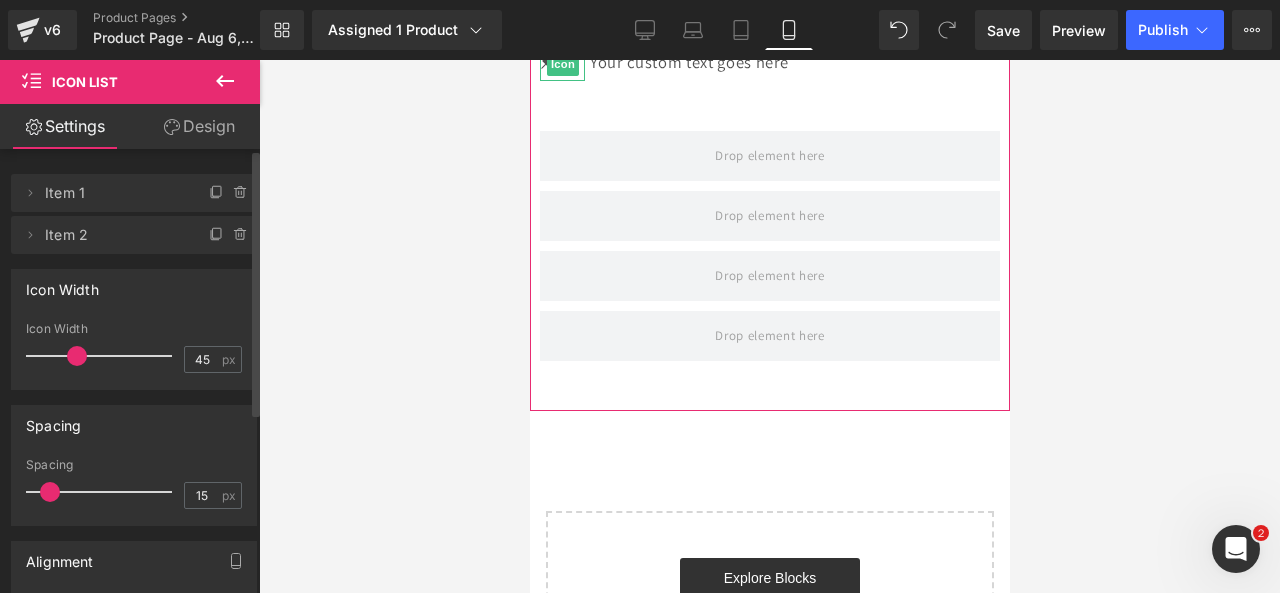 click at bounding box center [217, 193] 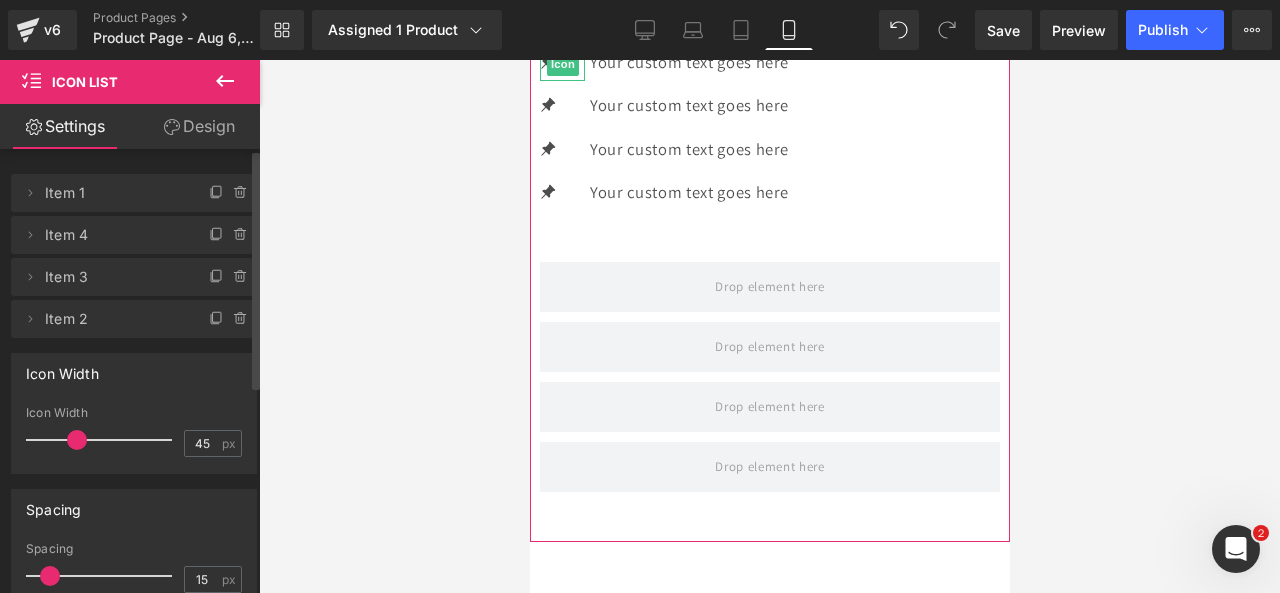 click at bounding box center (217, 193) 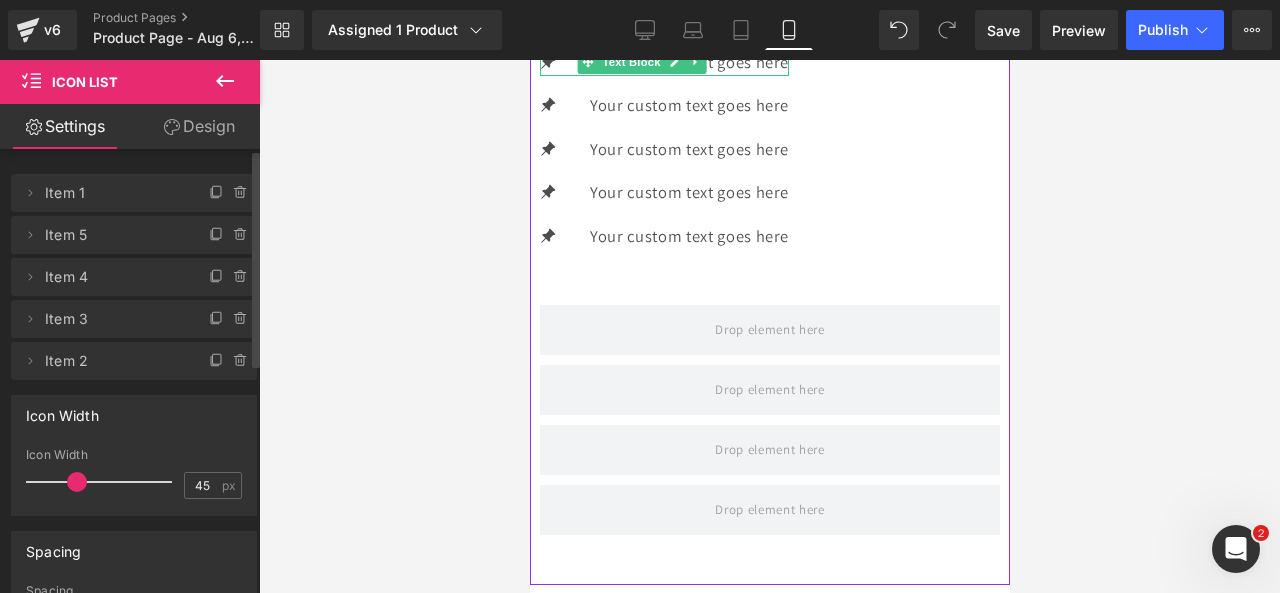 click at bounding box center (674, 62) 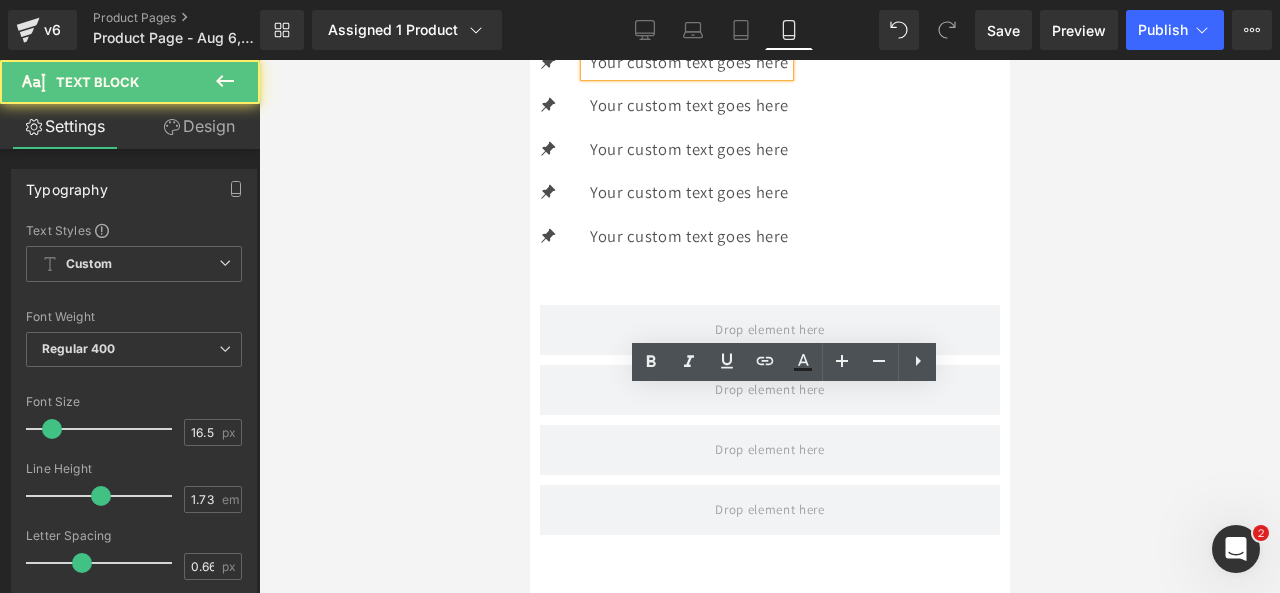 click on "Your custom text goes here" at bounding box center [688, 62] 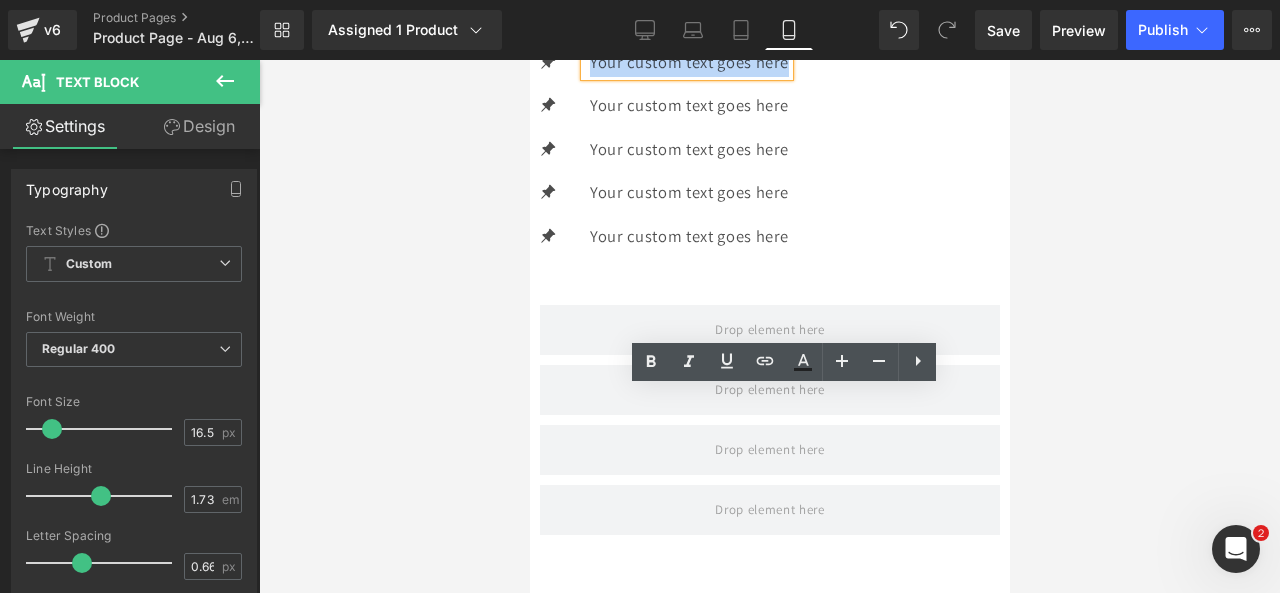 drag, startPoint x: 887, startPoint y: 409, endPoint x: 687, endPoint y: 396, distance: 200.42206 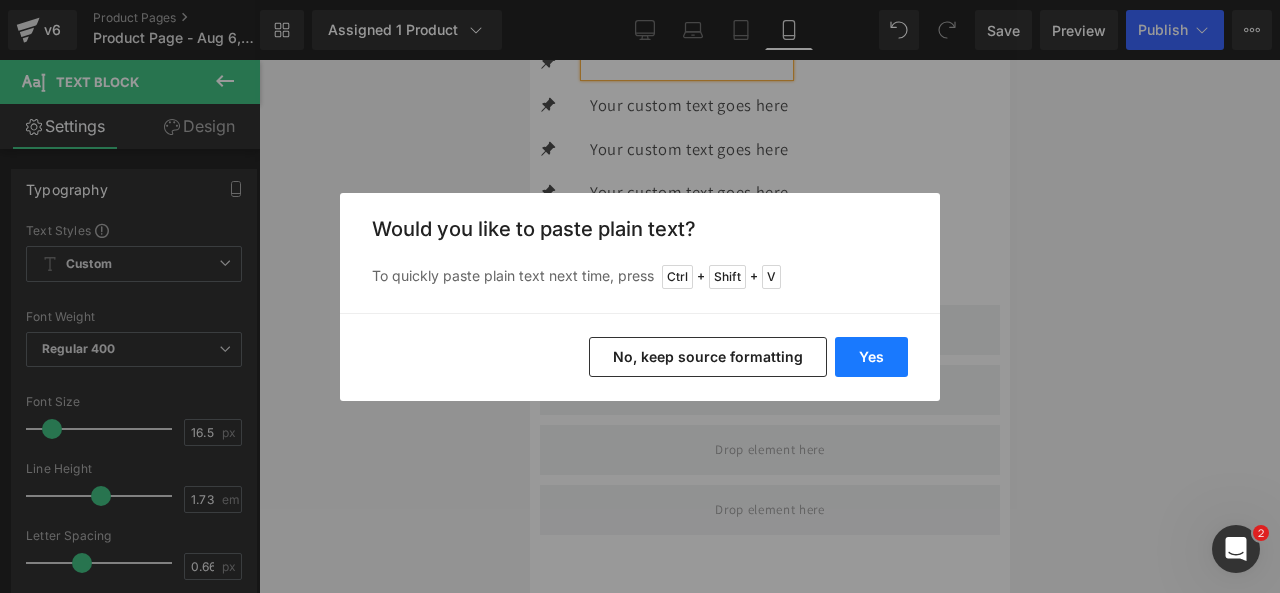 click on "Yes" at bounding box center (871, 357) 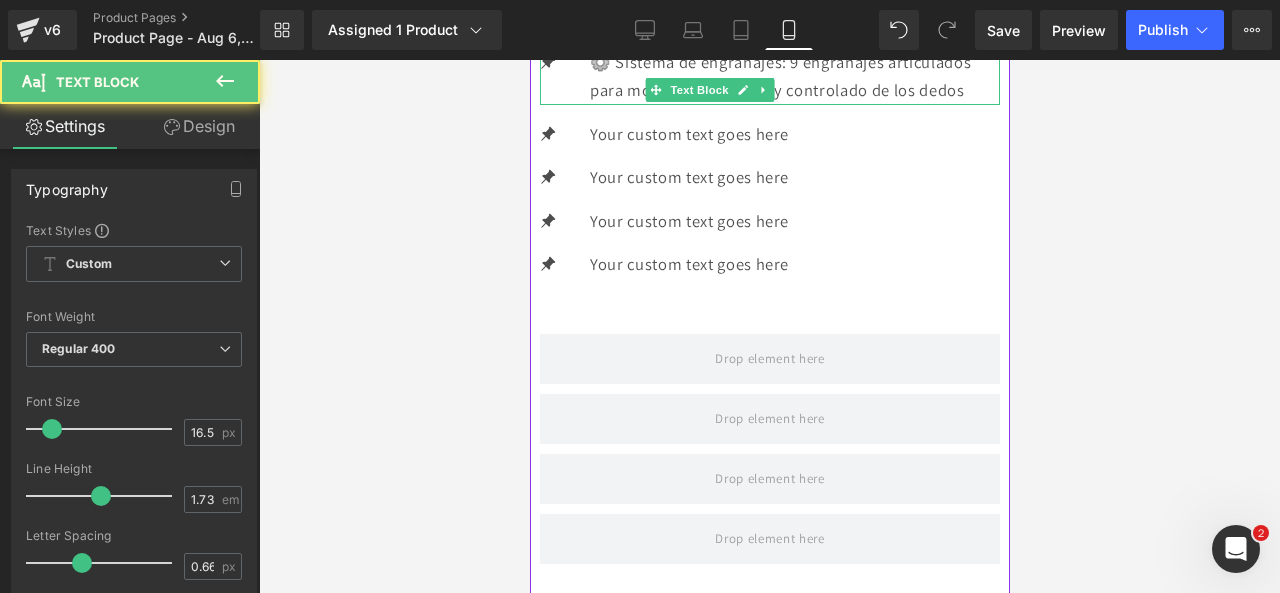 click on "⚙️ Sistema de engranajes: 9 engranajes articulados para movimiento pasivo y controlado de los dedos" at bounding box center (794, 76) 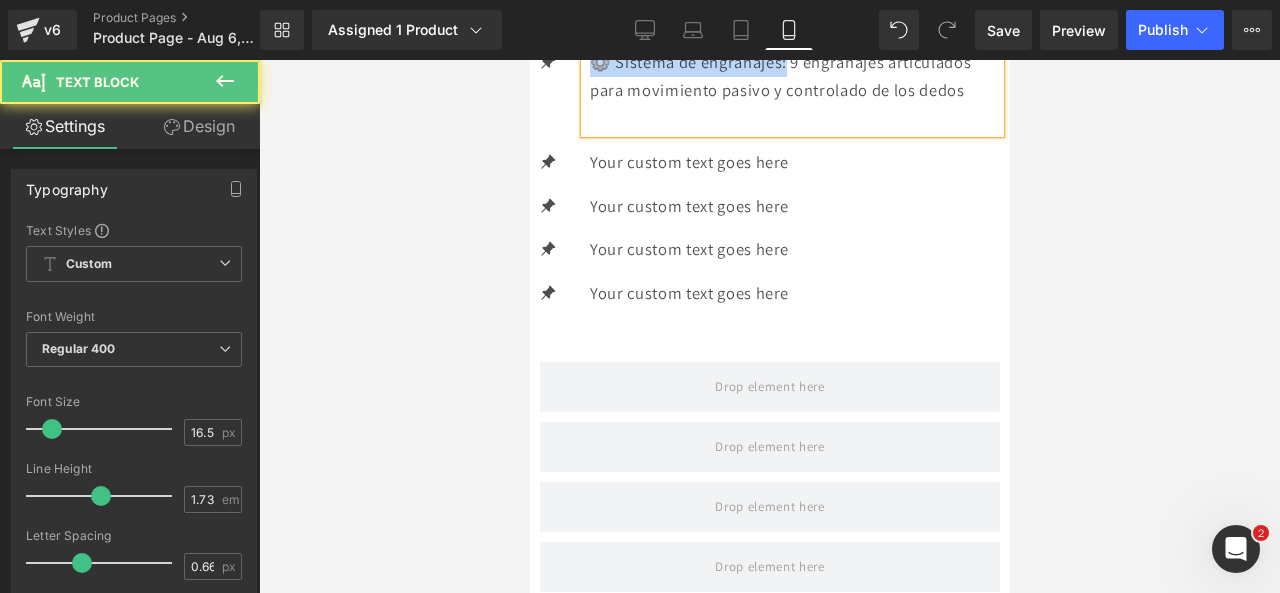 drag, startPoint x: 816, startPoint y: 403, endPoint x: 626, endPoint y: 399, distance: 190.0421 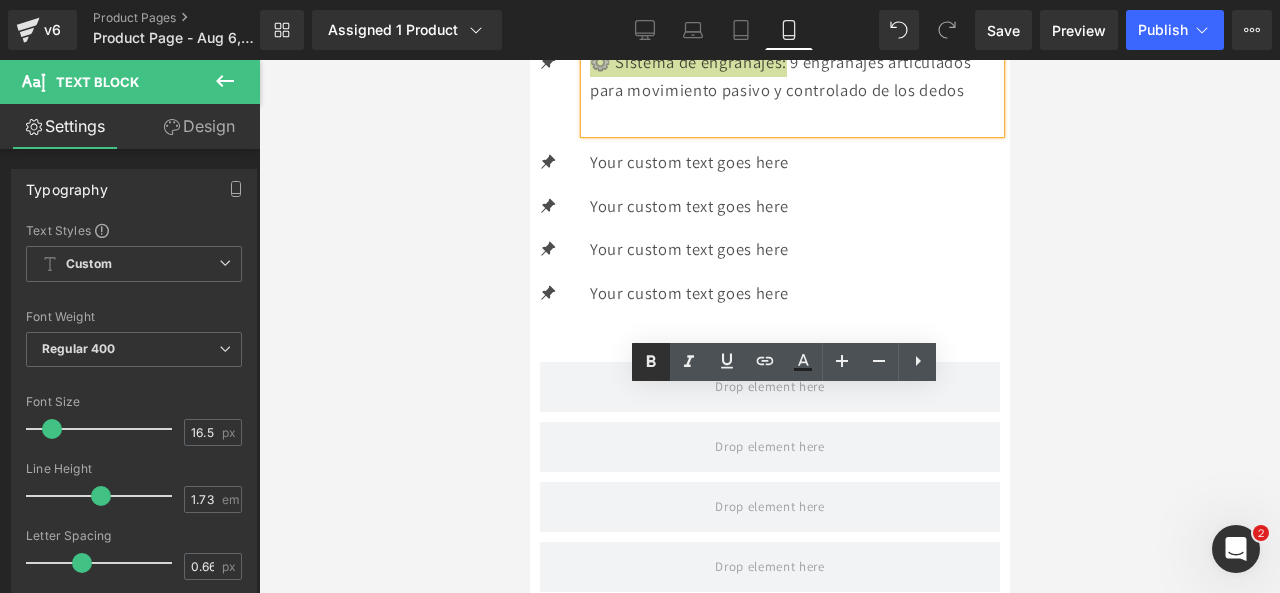 click 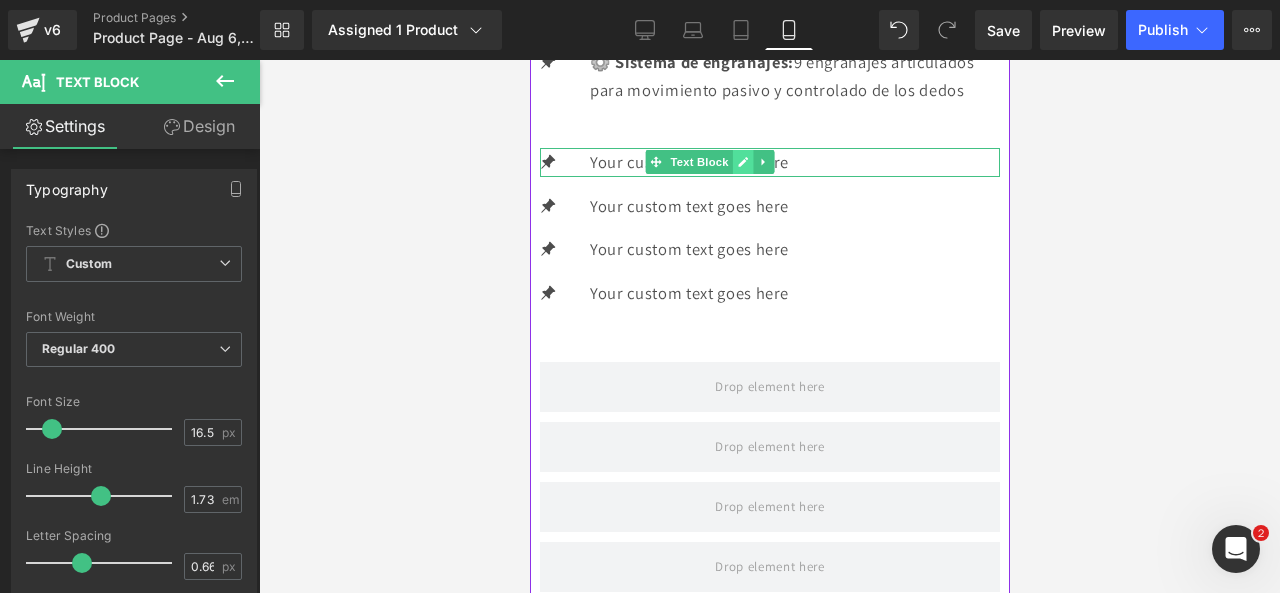 click at bounding box center [742, 162] 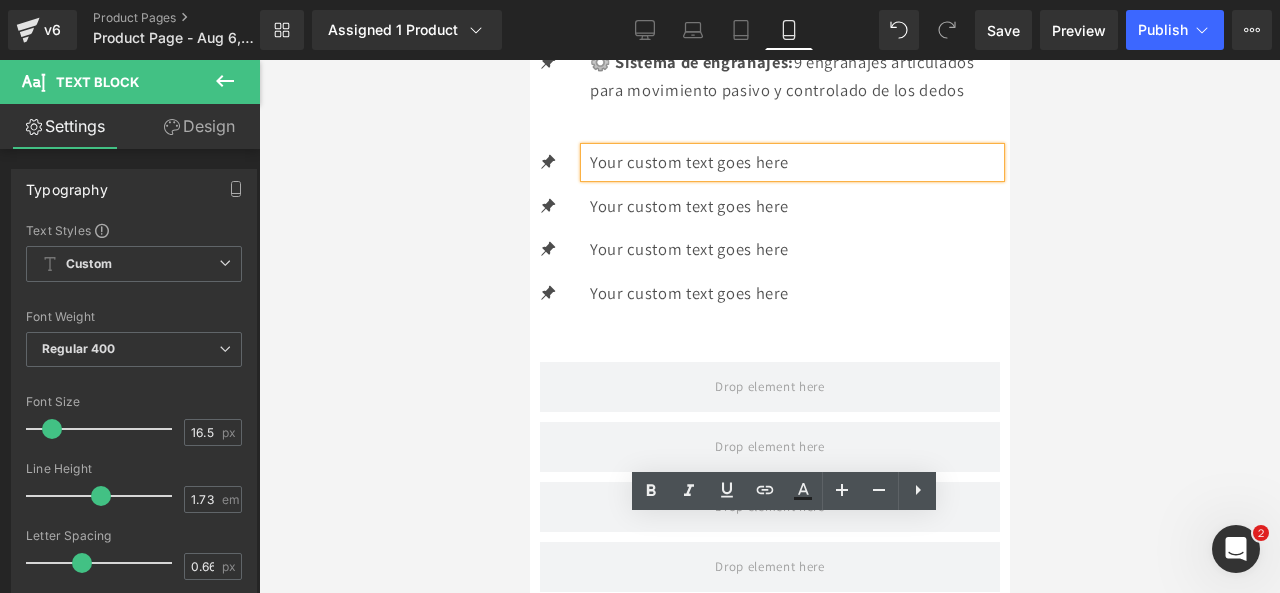 click on "Your custom text goes here" at bounding box center [794, 162] 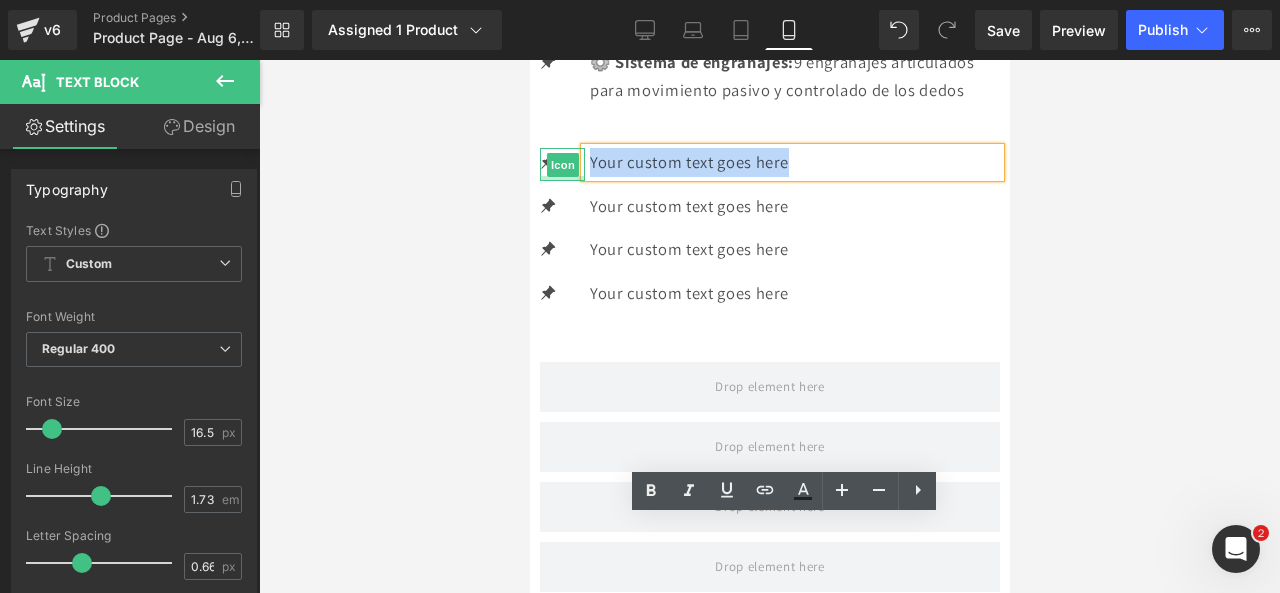 drag, startPoint x: 906, startPoint y: 529, endPoint x: 592, endPoint y: 549, distance: 314.6363 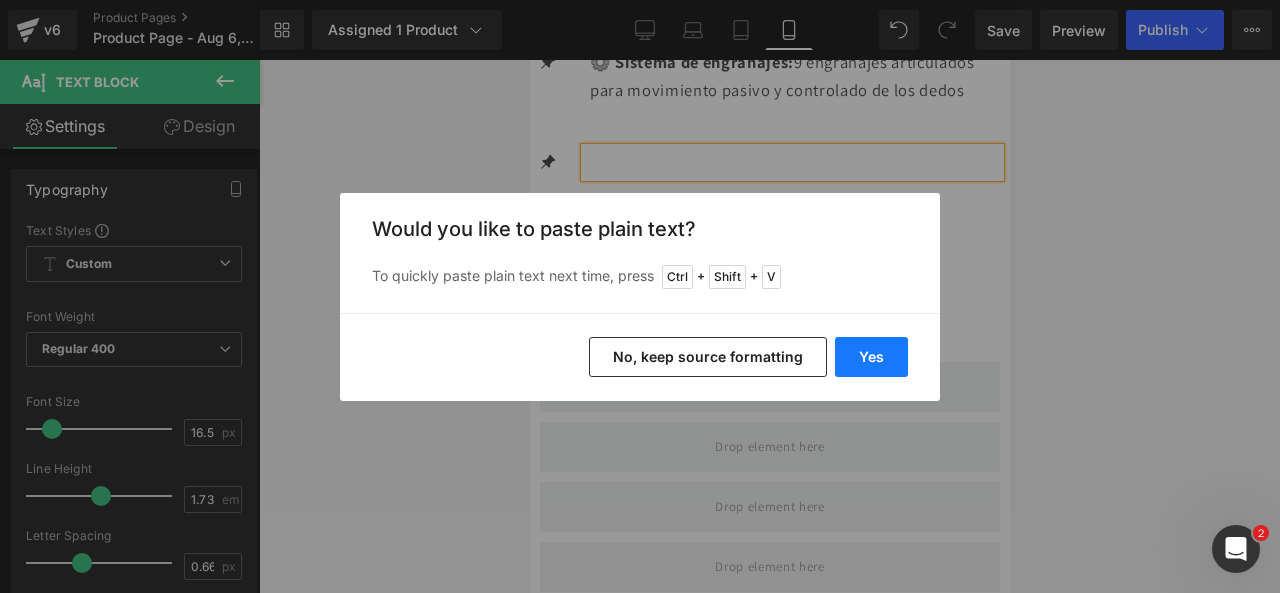click on "Yes" at bounding box center [871, 357] 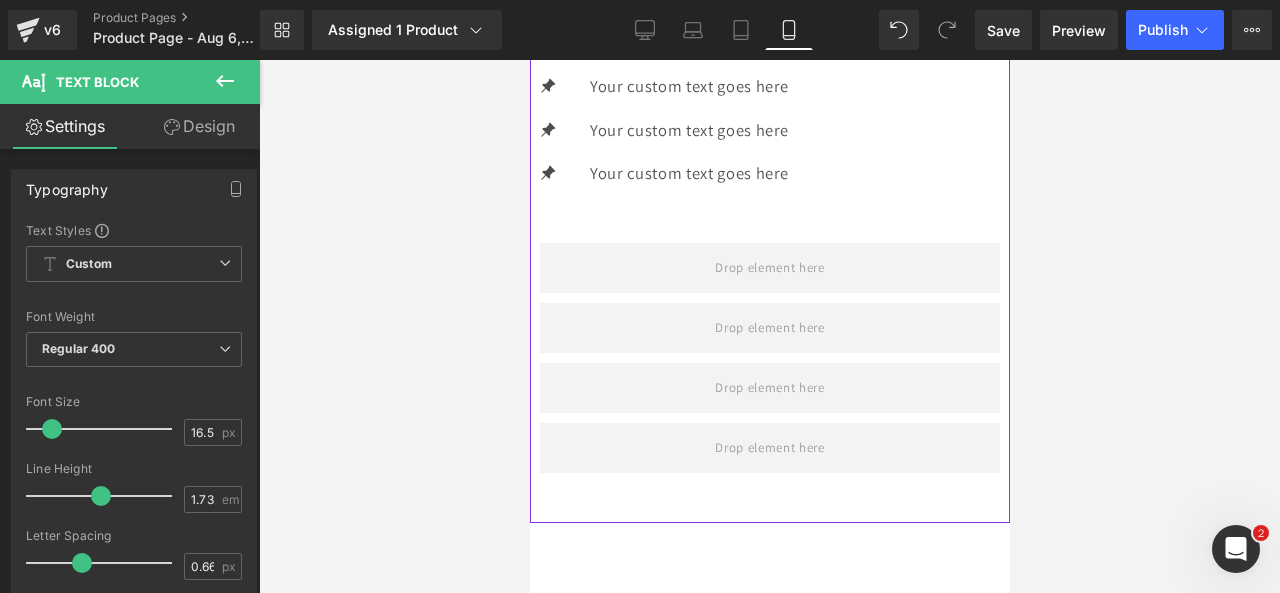 scroll, scrollTop: 2719, scrollLeft: 0, axis: vertical 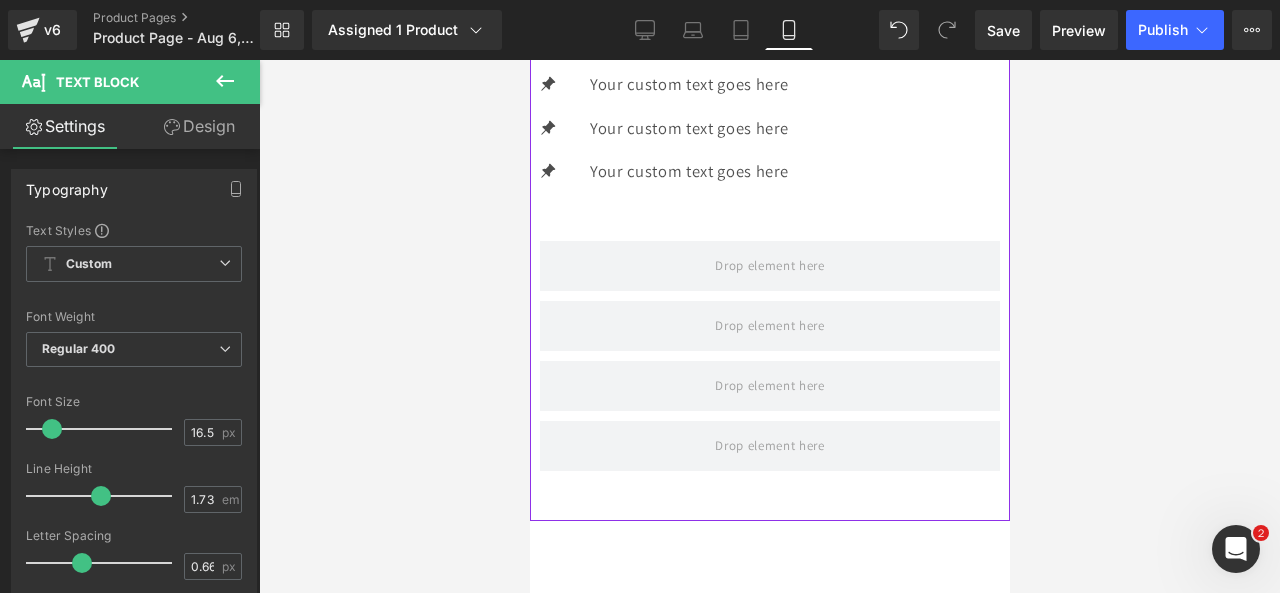 click at bounding box center (742, 27) 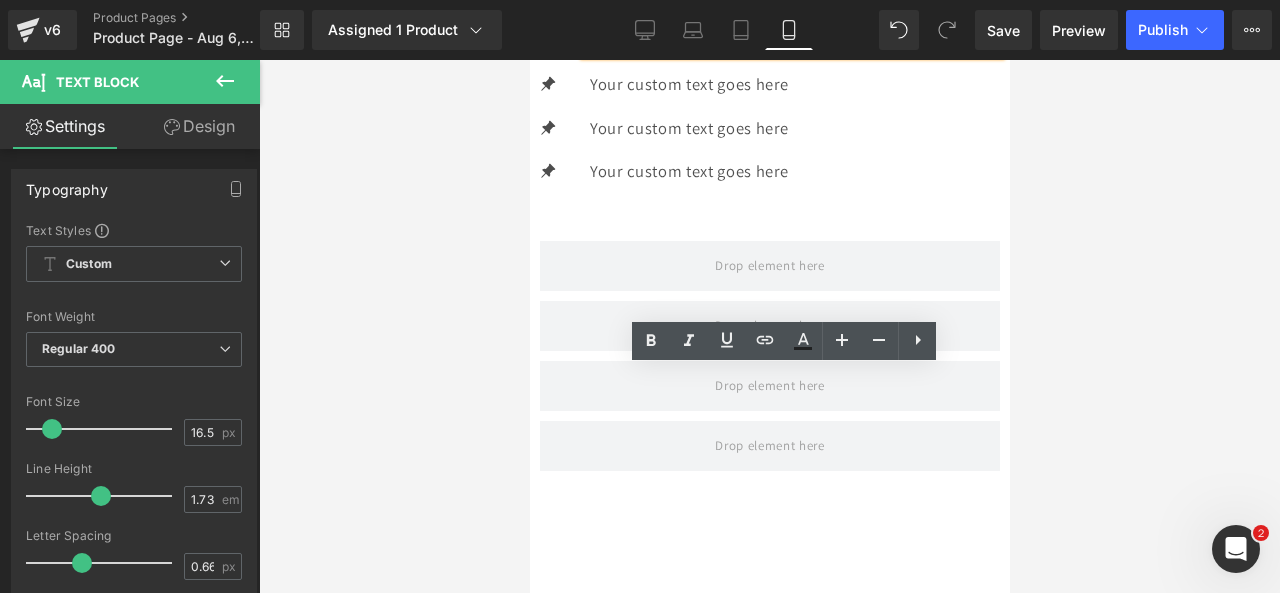 click on "🔋 Fuente de alimentación: Batería recargable por USB (incluye cable de carga)" at bounding box center (791, 26) 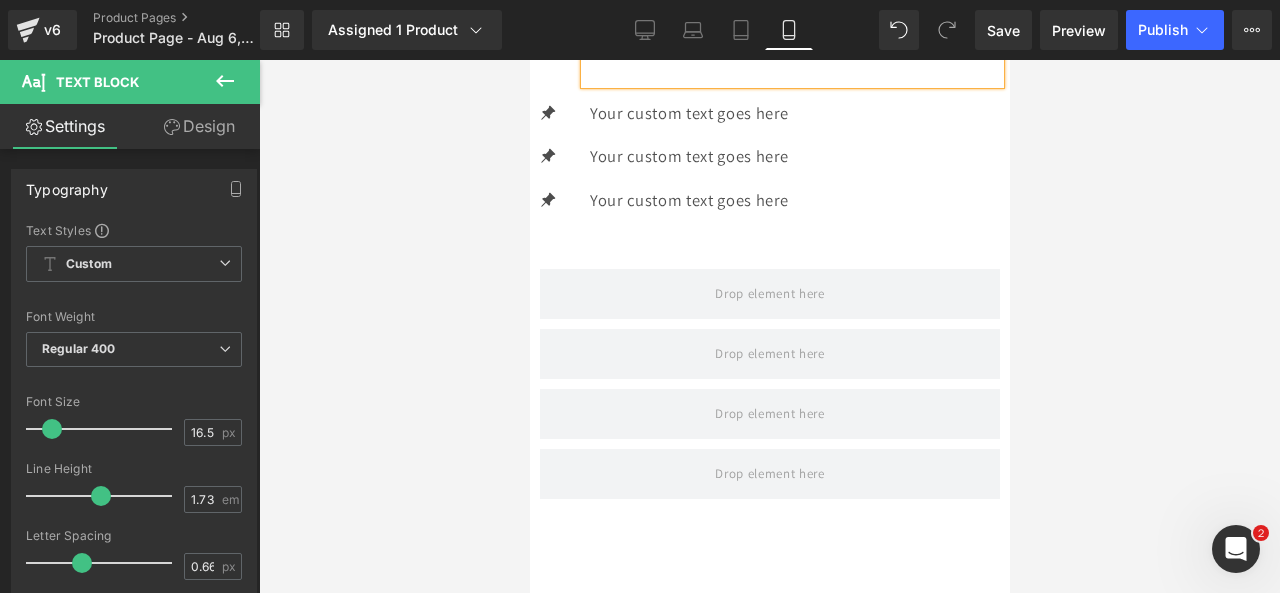 drag, startPoint x: 826, startPoint y: 375, endPoint x: 622, endPoint y: 370, distance: 204.06126 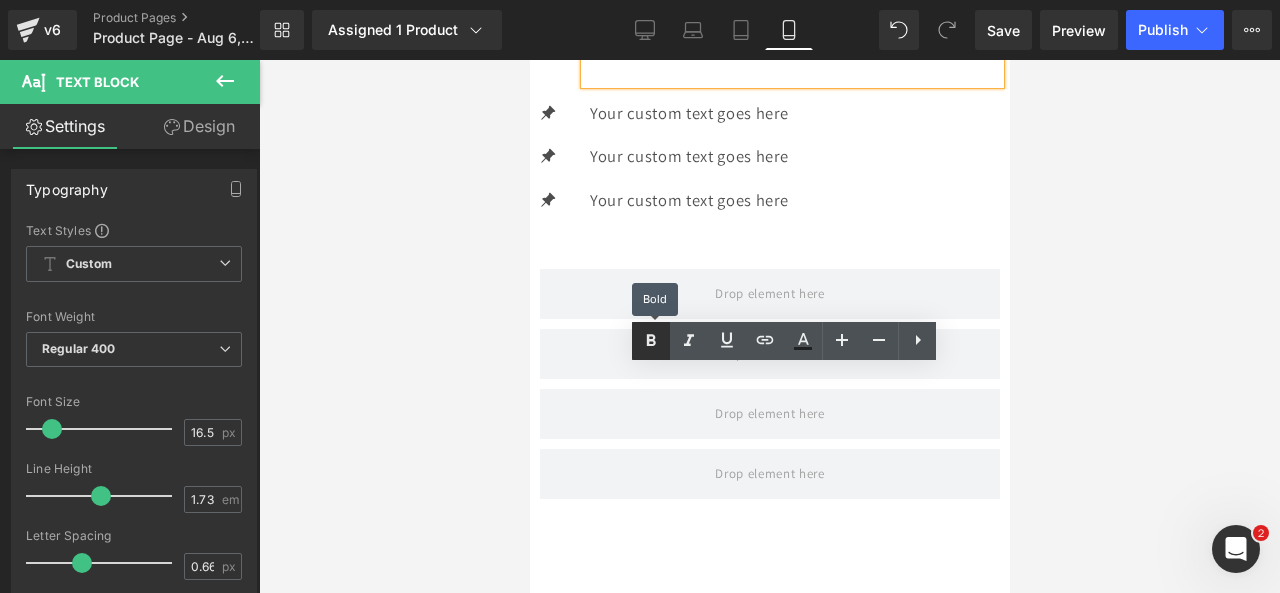 click 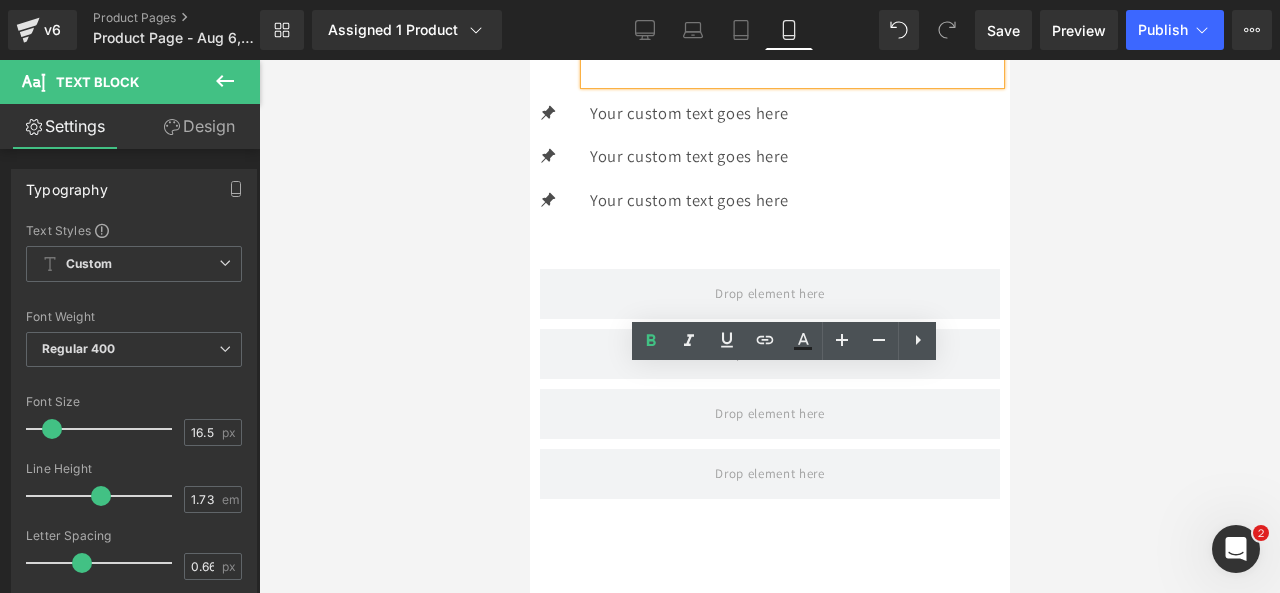 drag, startPoint x: 211, startPoint y: 1, endPoint x: 524, endPoint y: 134, distance: 340.0853 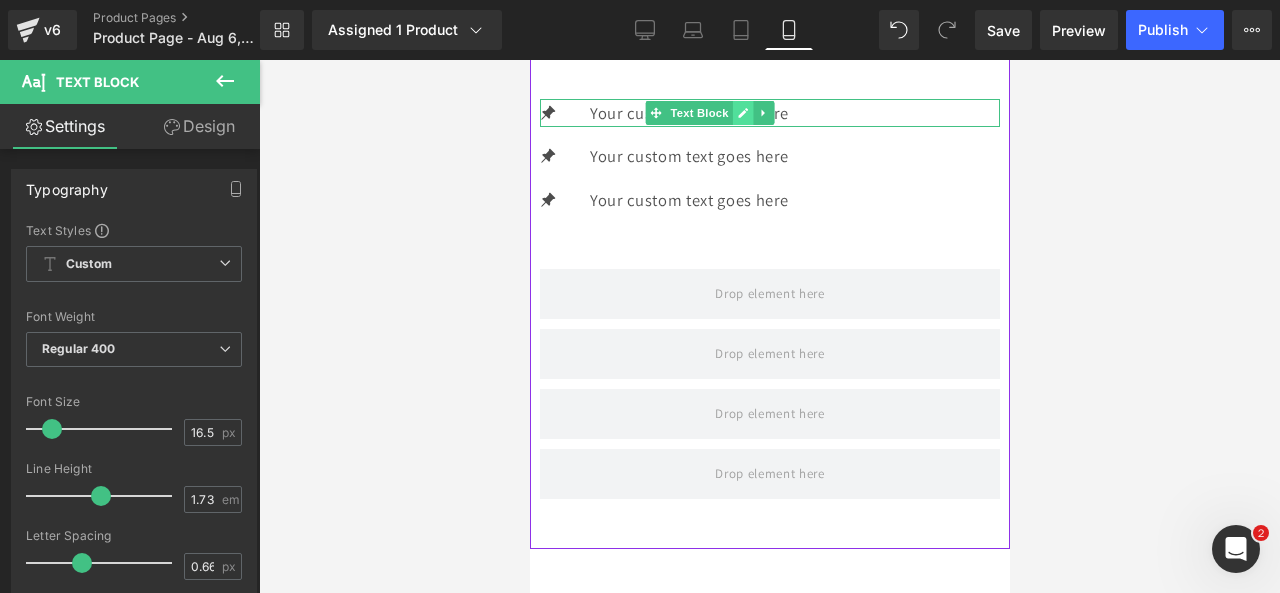 click at bounding box center (742, 113) 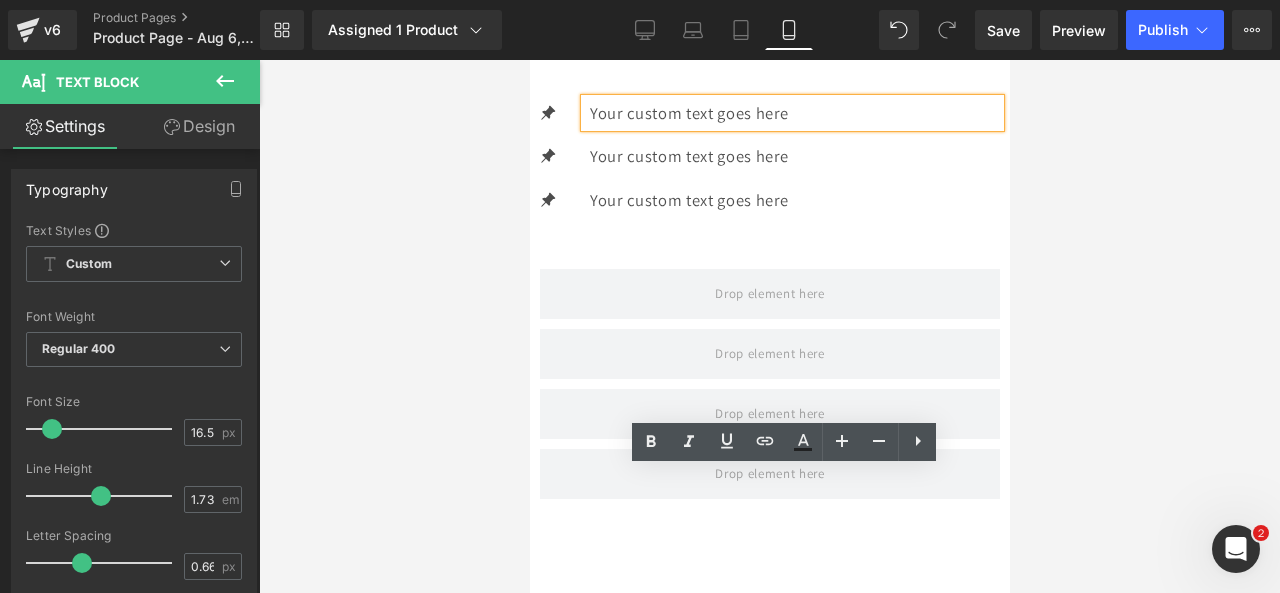 click on "Your custom text goes here" at bounding box center [794, 113] 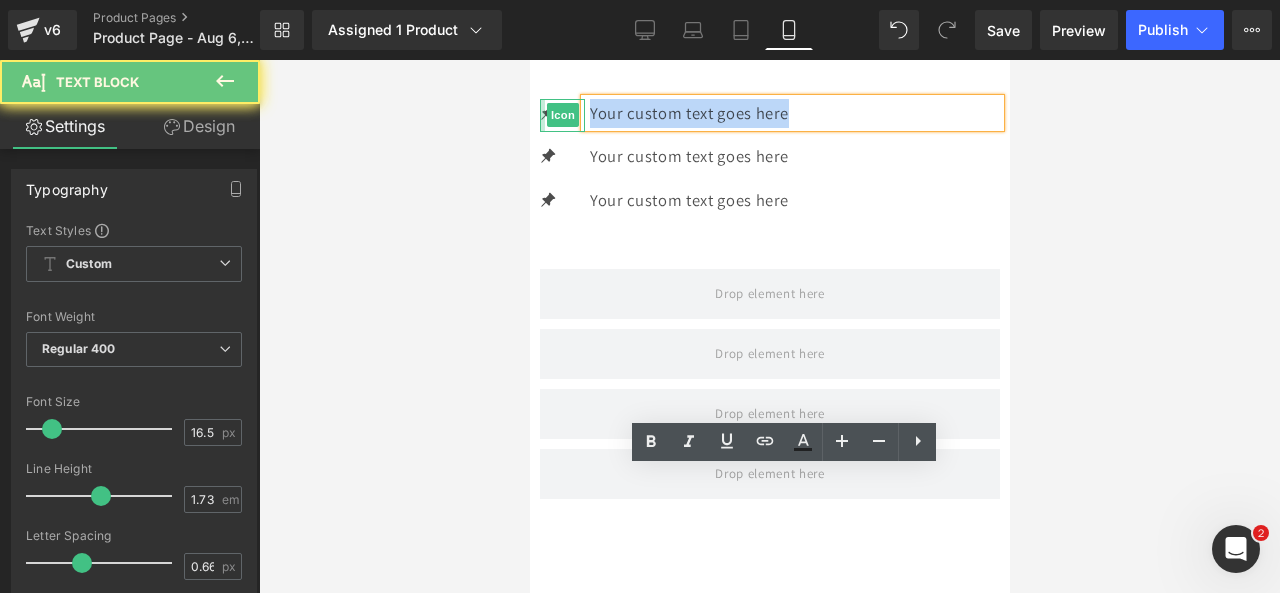 drag, startPoint x: 904, startPoint y: 481, endPoint x: 571, endPoint y: 494, distance: 333.25366 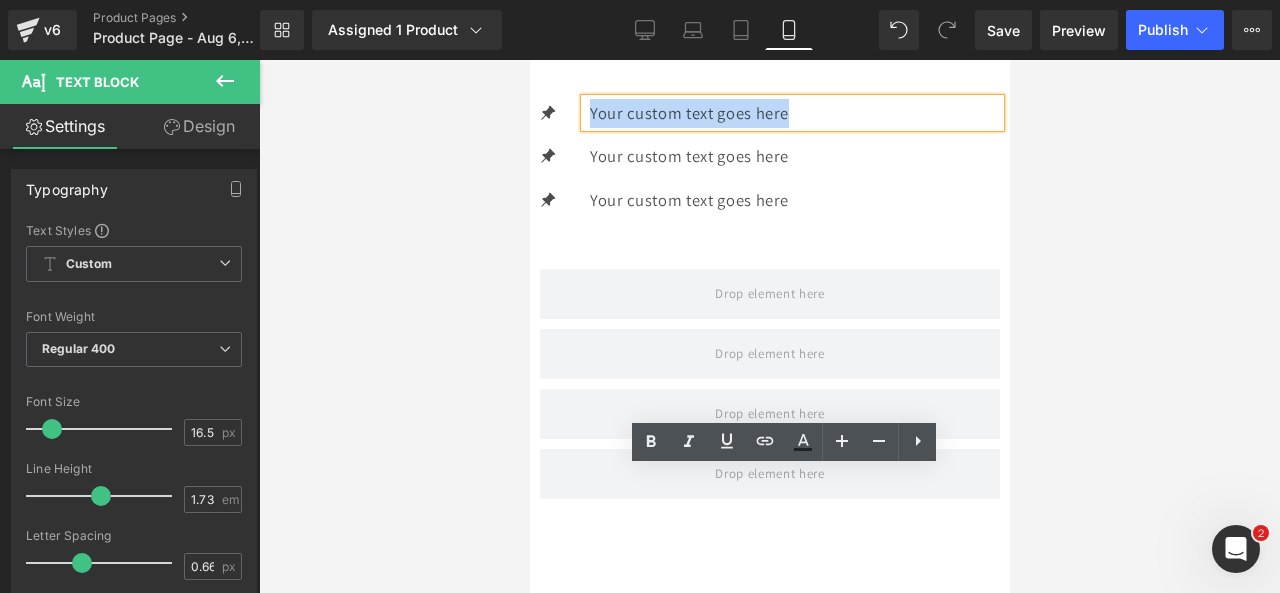 type 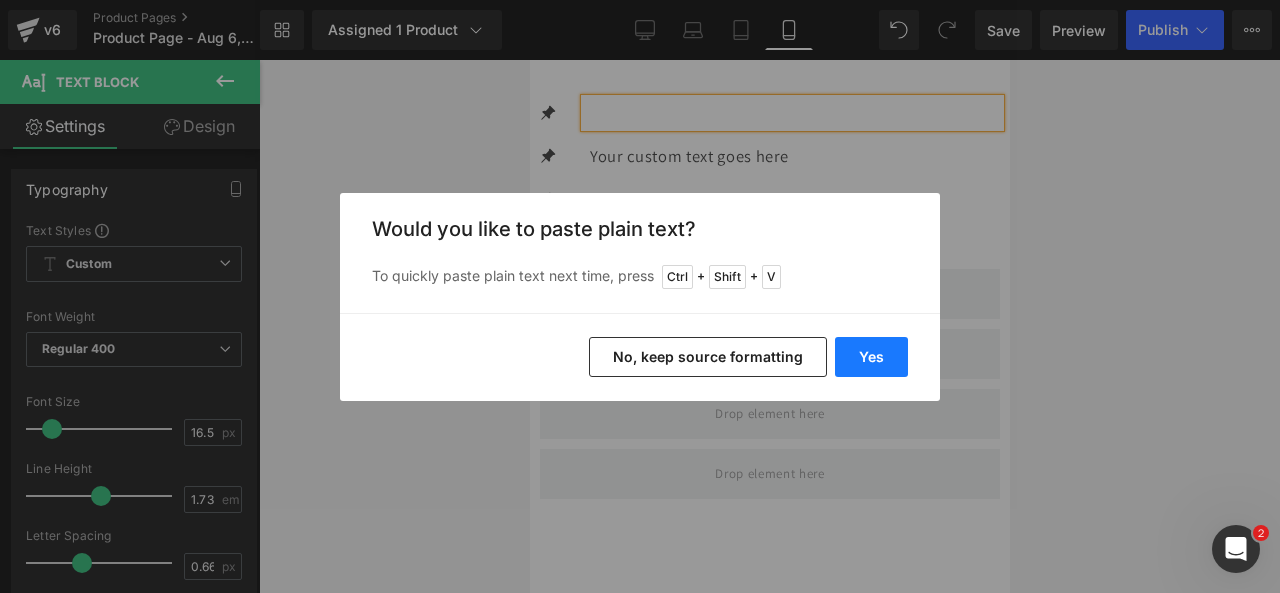 click on "Yes" at bounding box center [871, 357] 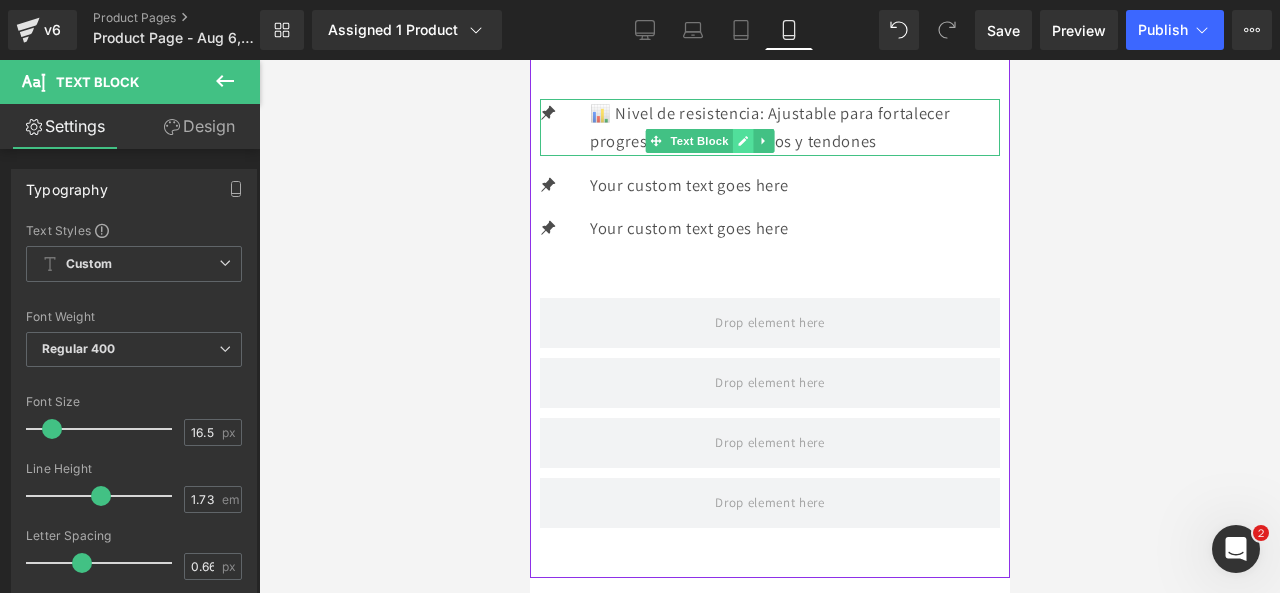 click at bounding box center (742, 141) 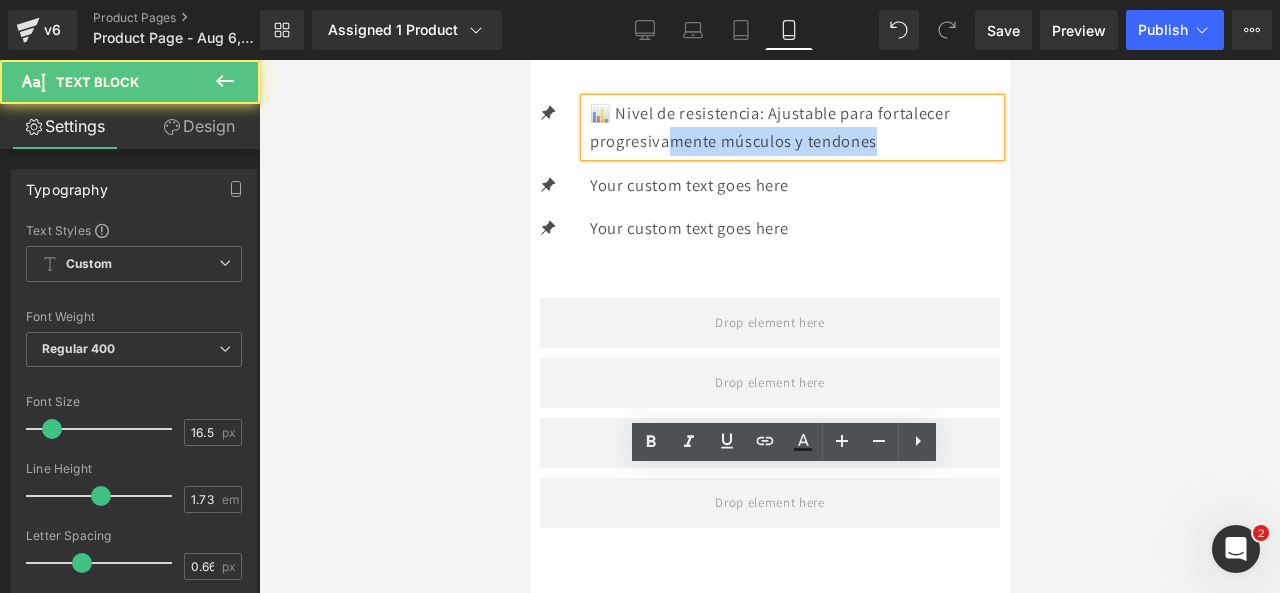 click on "📊 Nivel de resistencia: Ajustable para fortalecer progresivamente músculos y tendones" at bounding box center (794, 127) 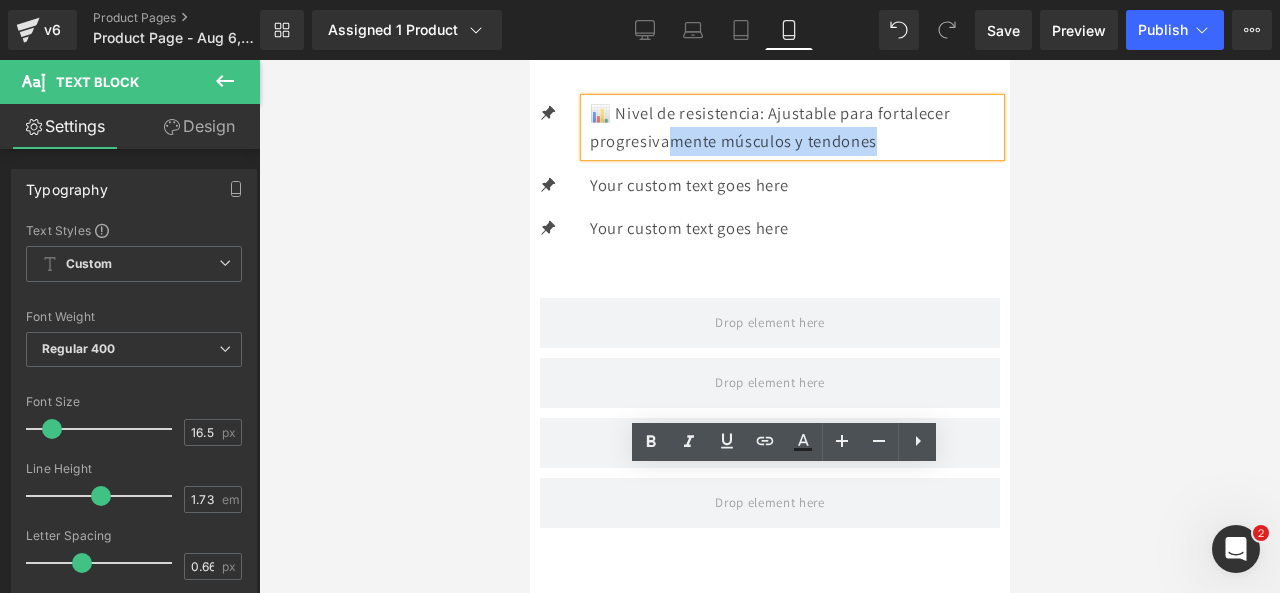 click on "📊 Nivel de resistencia: Ajustable para fortalecer progresivamente músculos y tendones" at bounding box center (794, 127) 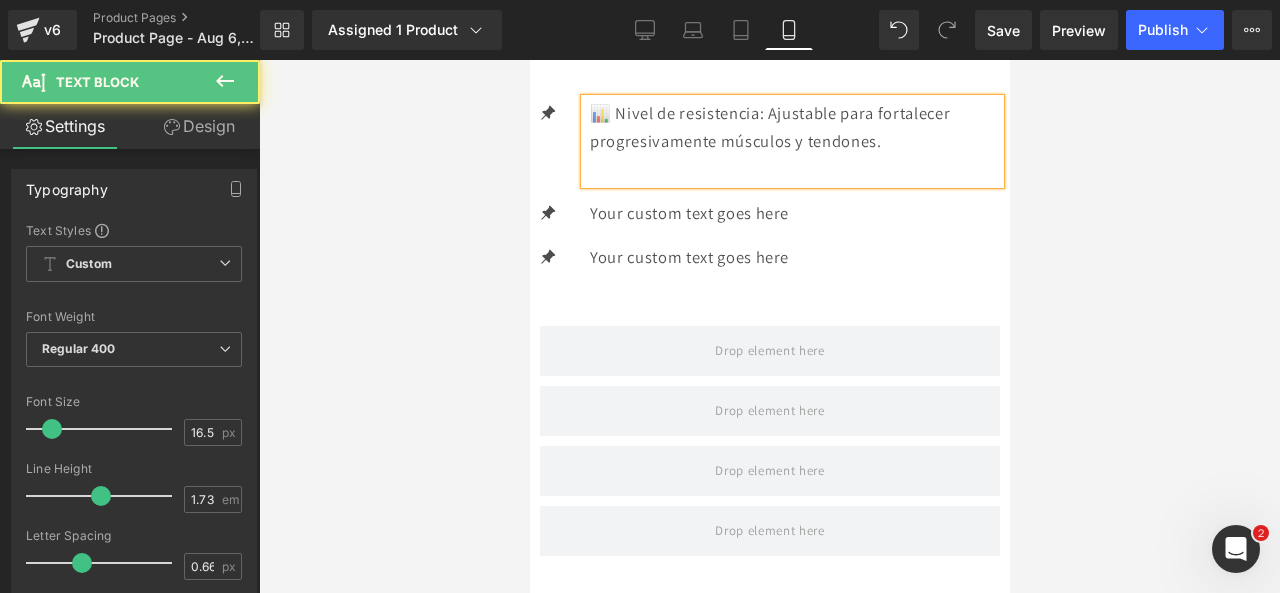 click on "📊 Nivel de resistencia: Ajustable para fortalecer progresivamente músculos y tendones." at bounding box center (794, 127) 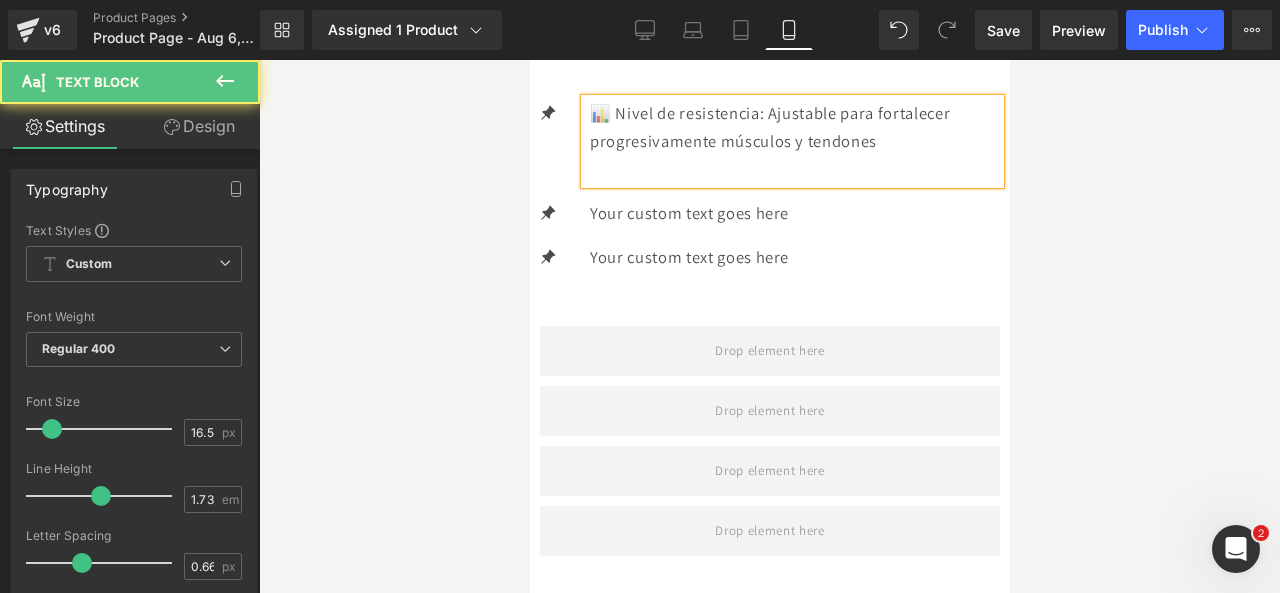 click on "📊 Nivel de resistencia: Ajustable para fortalecer progresivamente músculos y tendones" at bounding box center (794, 127) 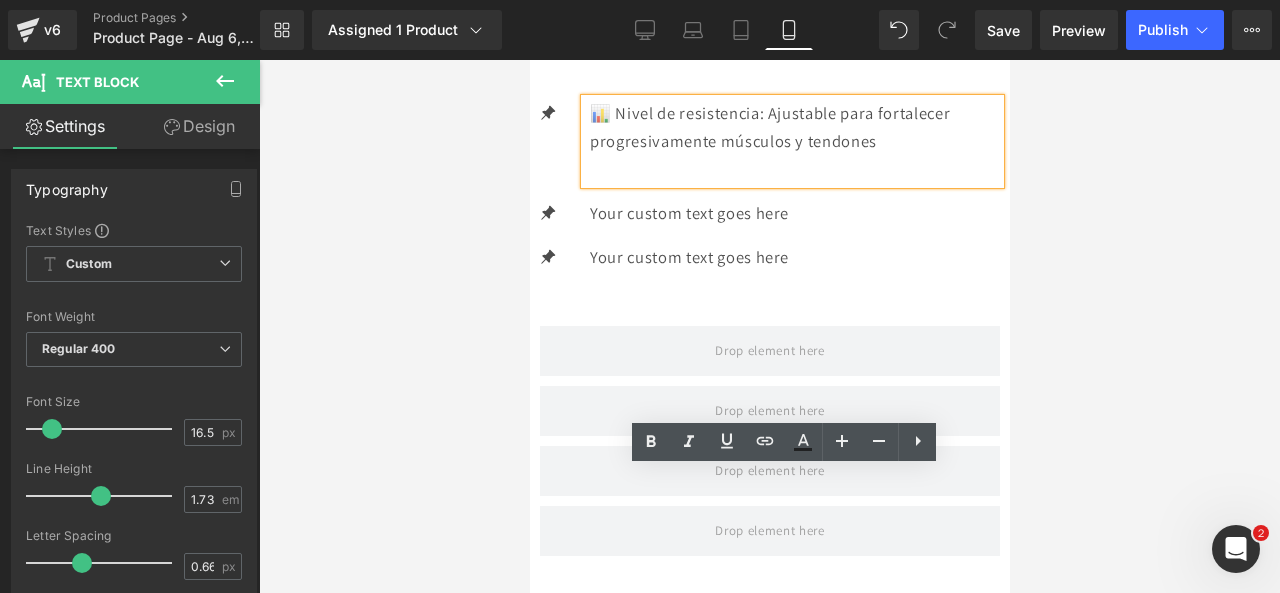 click on "📊 Nivel de resistencia: Ajustable para fortalecer progresivamente músculos y tendones" at bounding box center [794, 127] 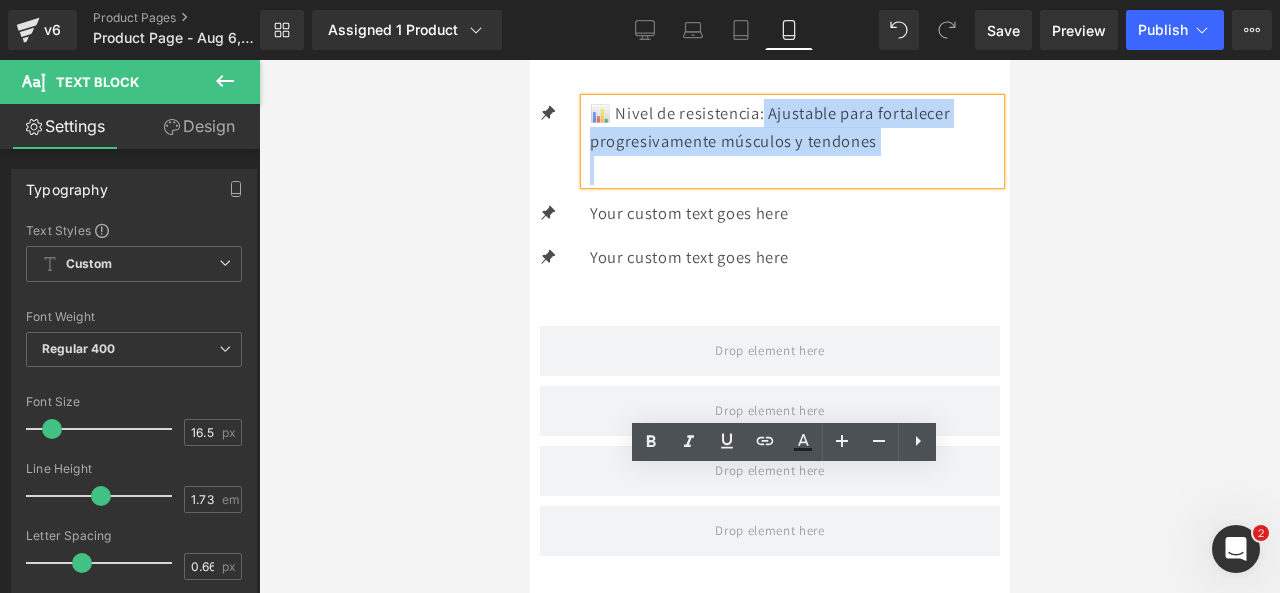 drag, startPoint x: 793, startPoint y: 479, endPoint x: 604, endPoint y: 462, distance: 189.76302 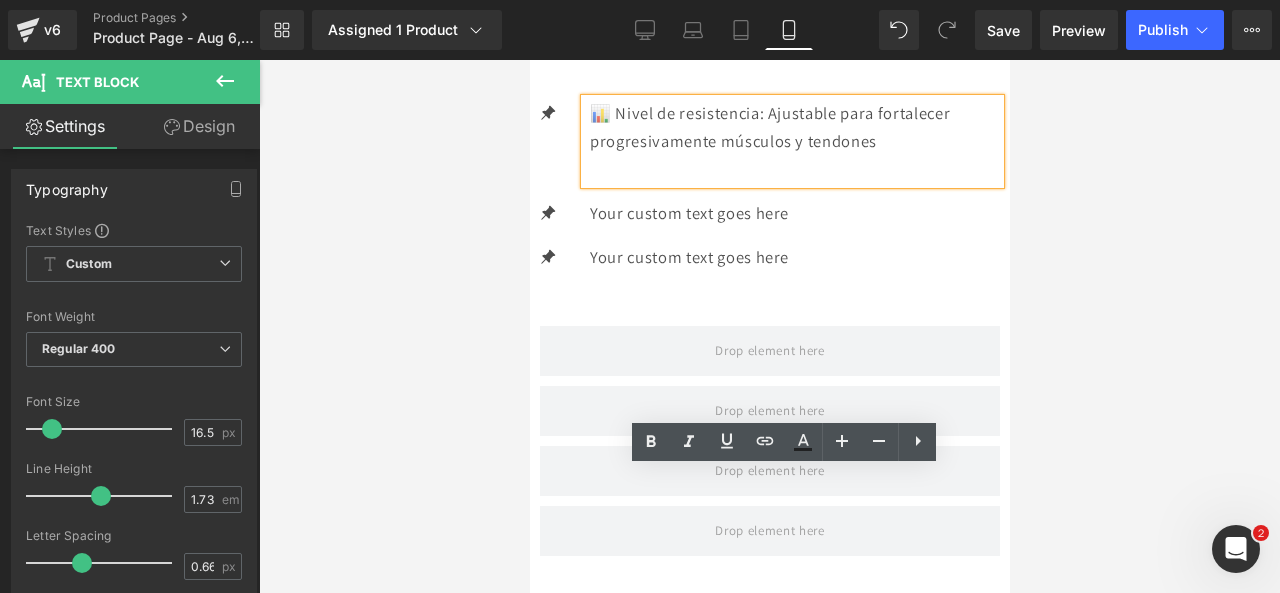 drag, startPoint x: 629, startPoint y: 483, endPoint x: 614, endPoint y: 474, distance: 17.492855 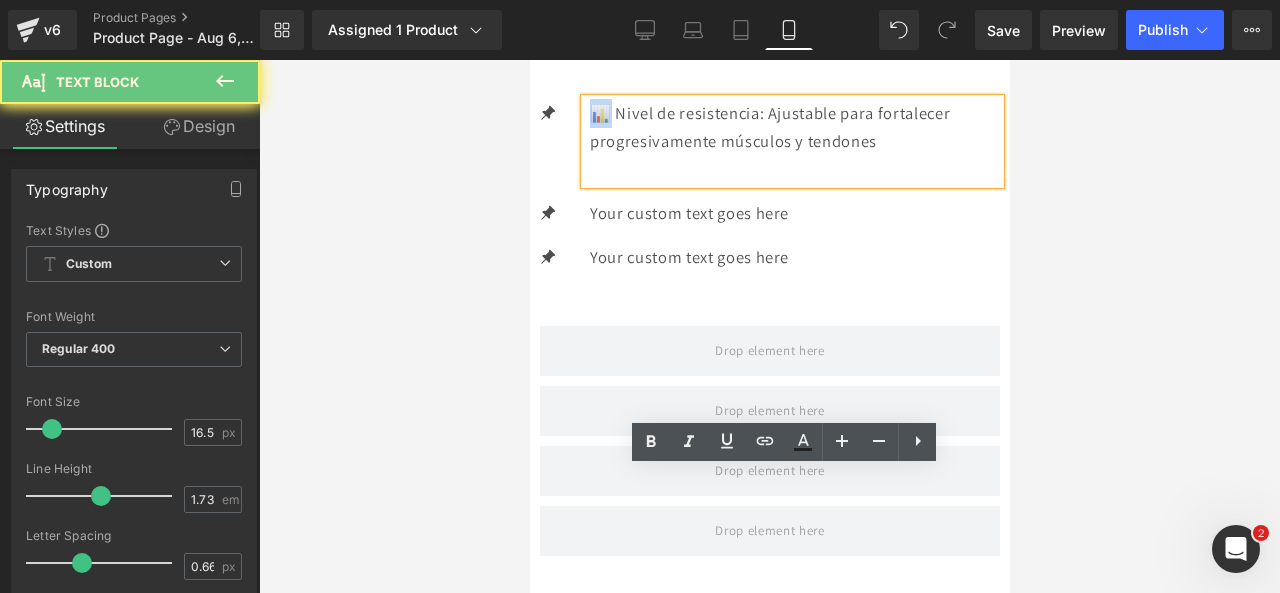 click on "📊 Nivel de resistencia: Ajustable para fortalecer progresivamente músculos y tendones" at bounding box center [794, 127] 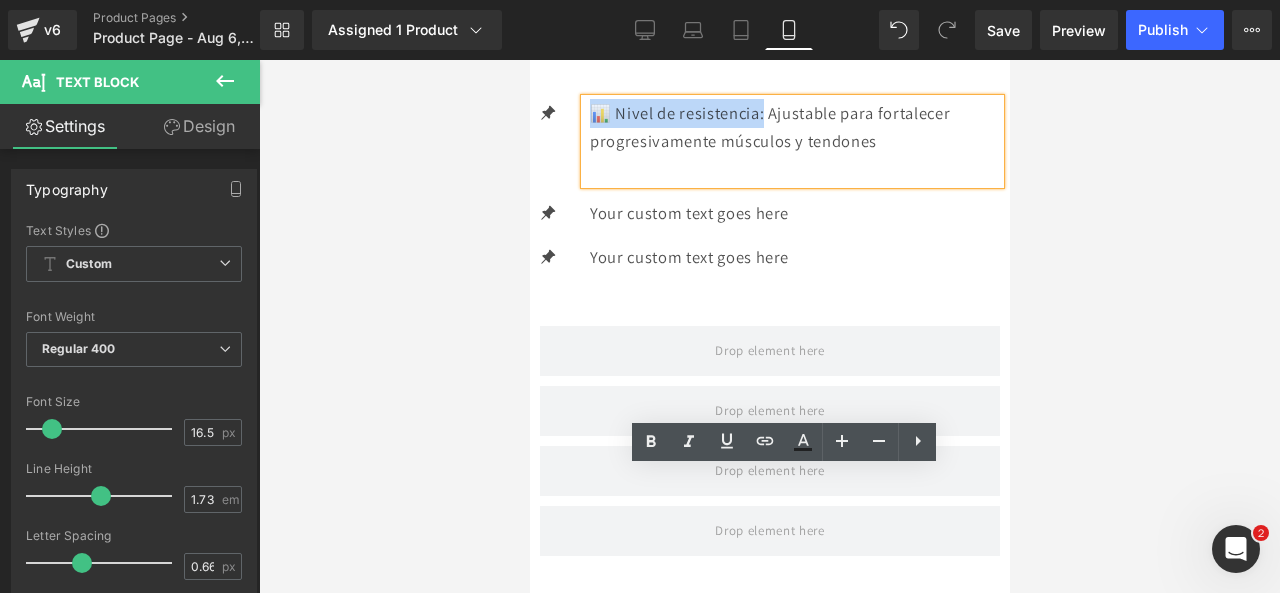 drag, startPoint x: 616, startPoint y: 473, endPoint x: 794, endPoint y: 483, distance: 178.28067 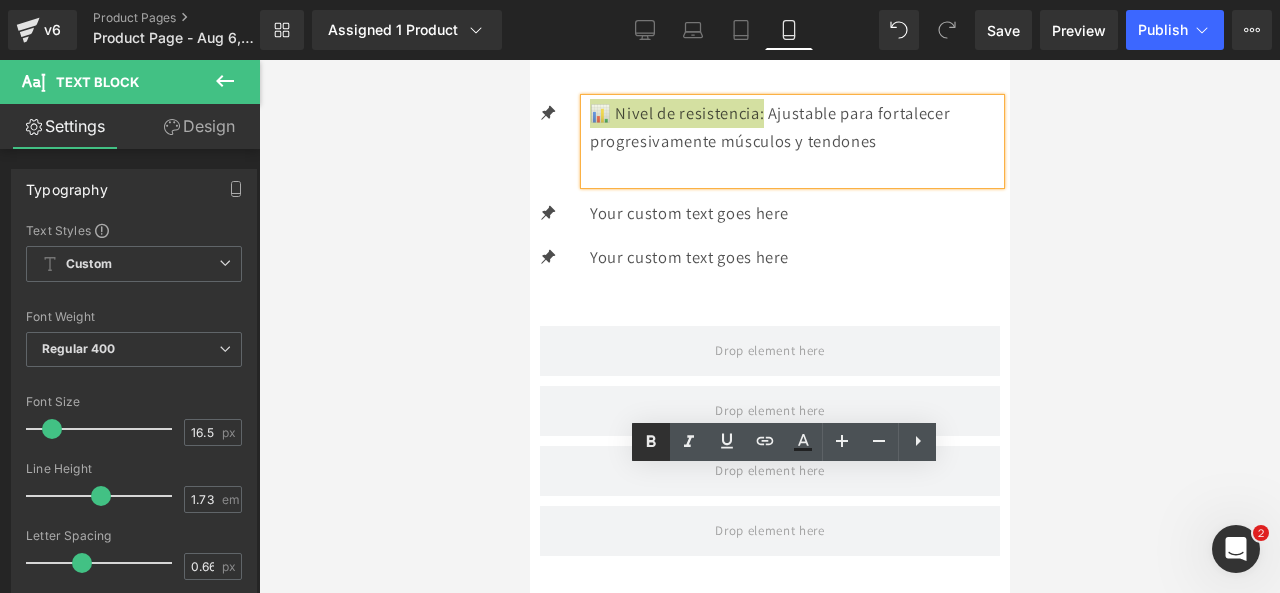 click 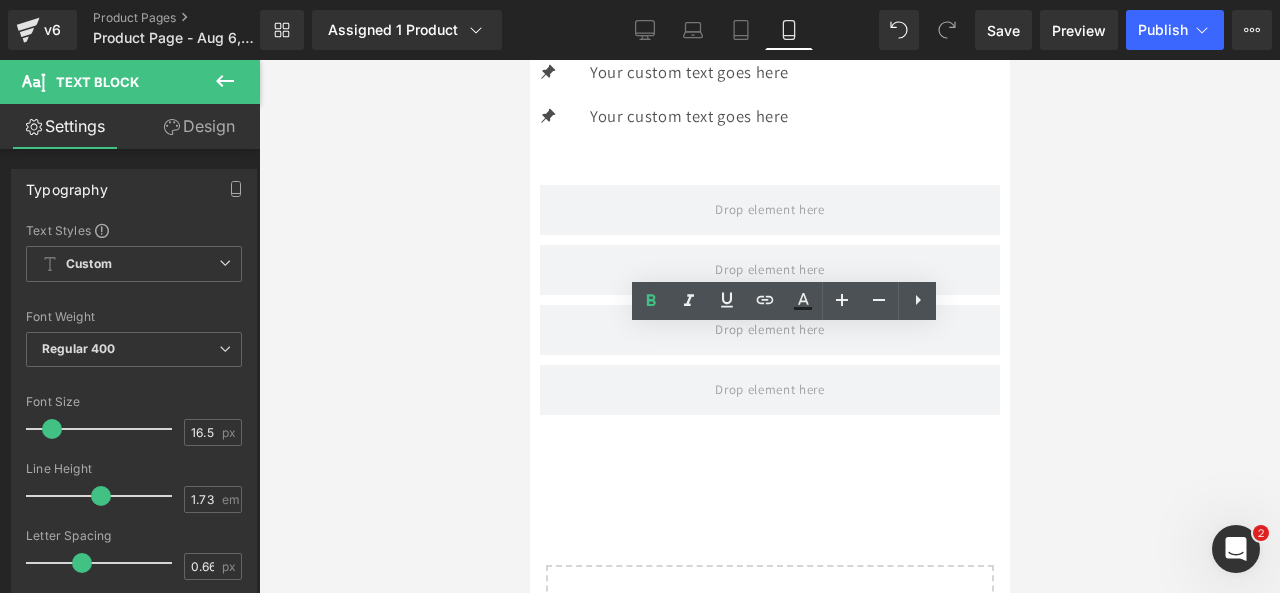 scroll, scrollTop: 2861, scrollLeft: 0, axis: vertical 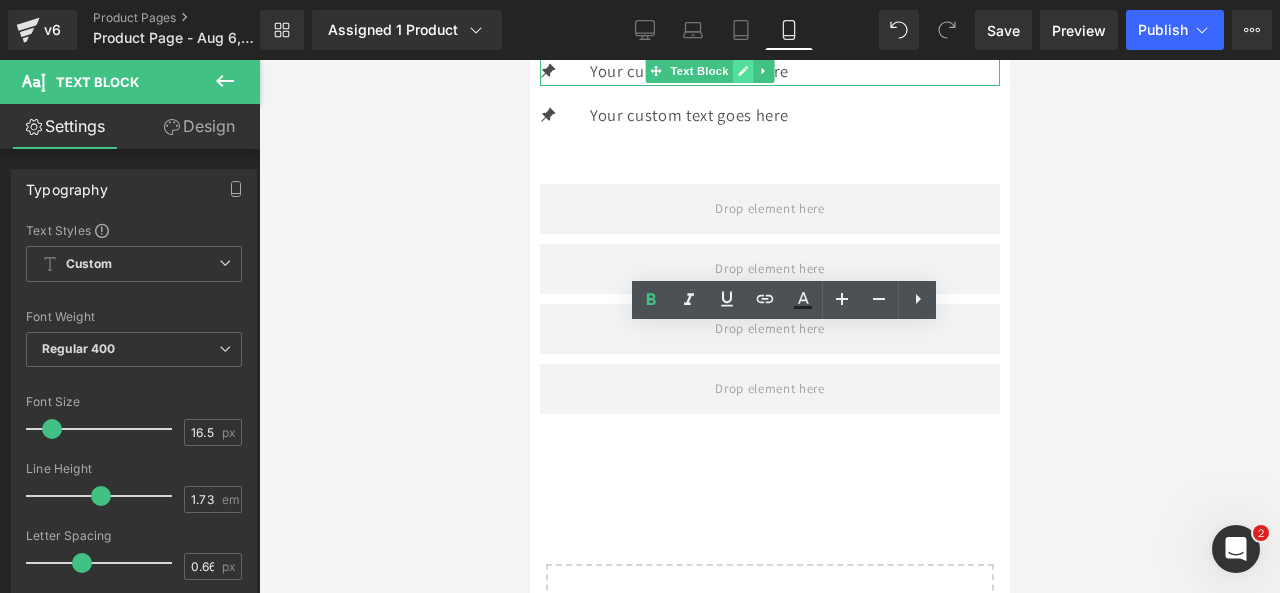 click at bounding box center [742, 71] 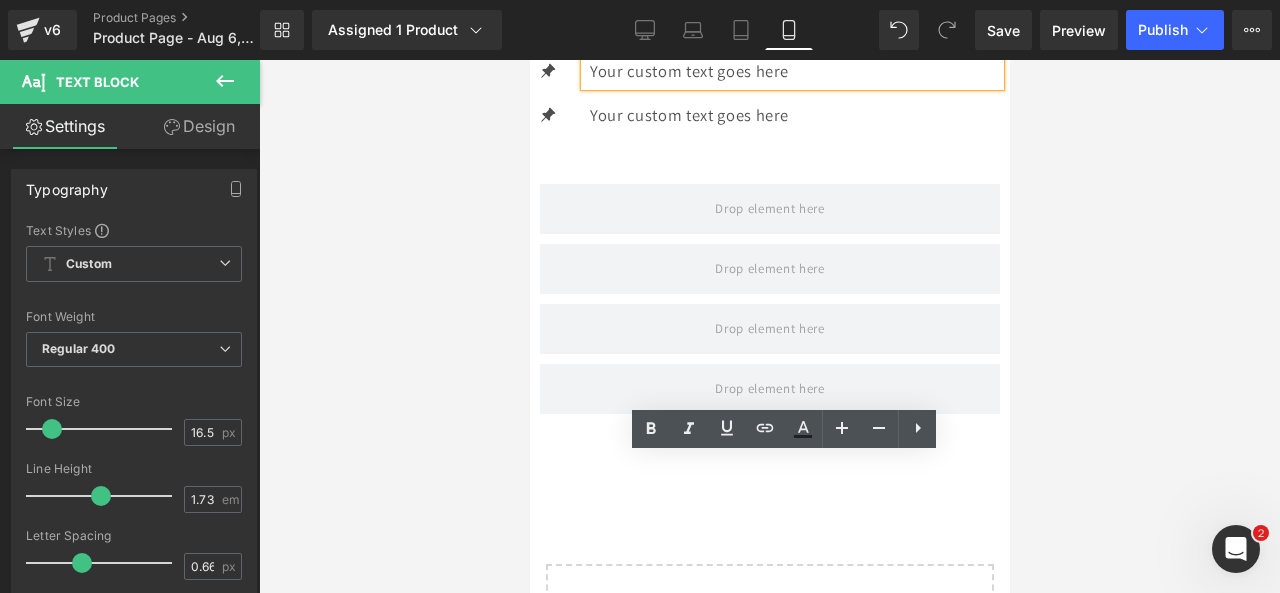 click on "Your custom text goes here" at bounding box center [794, 71] 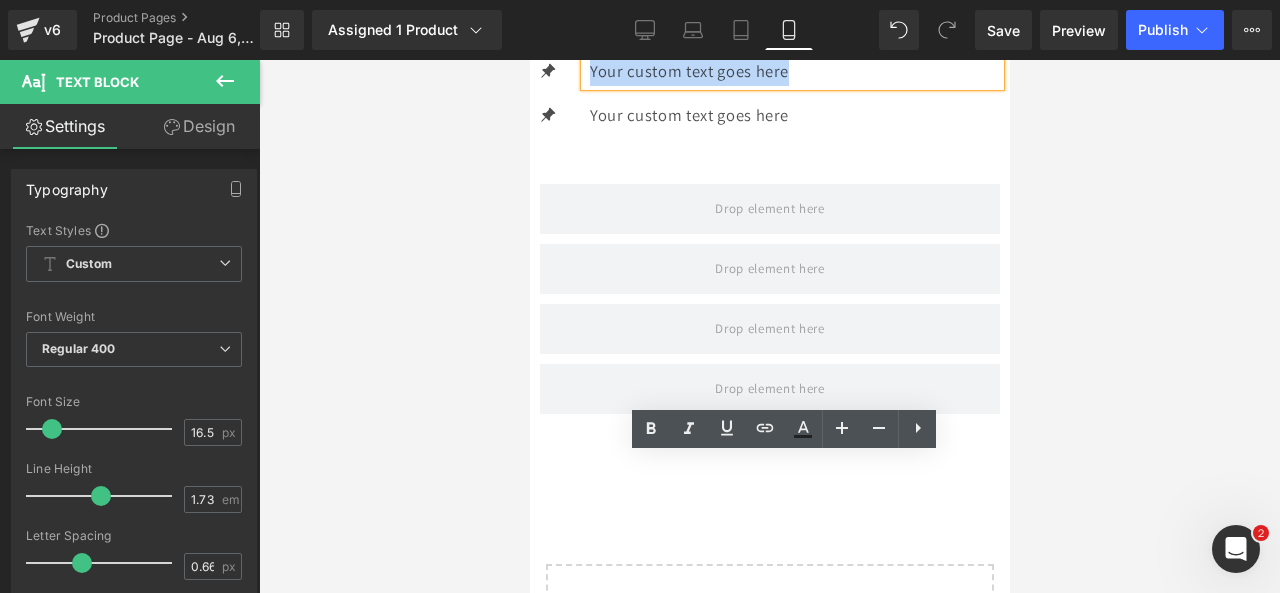 drag, startPoint x: 890, startPoint y: 471, endPoint x: 618, endPoint y: 463, distance: 272.1176 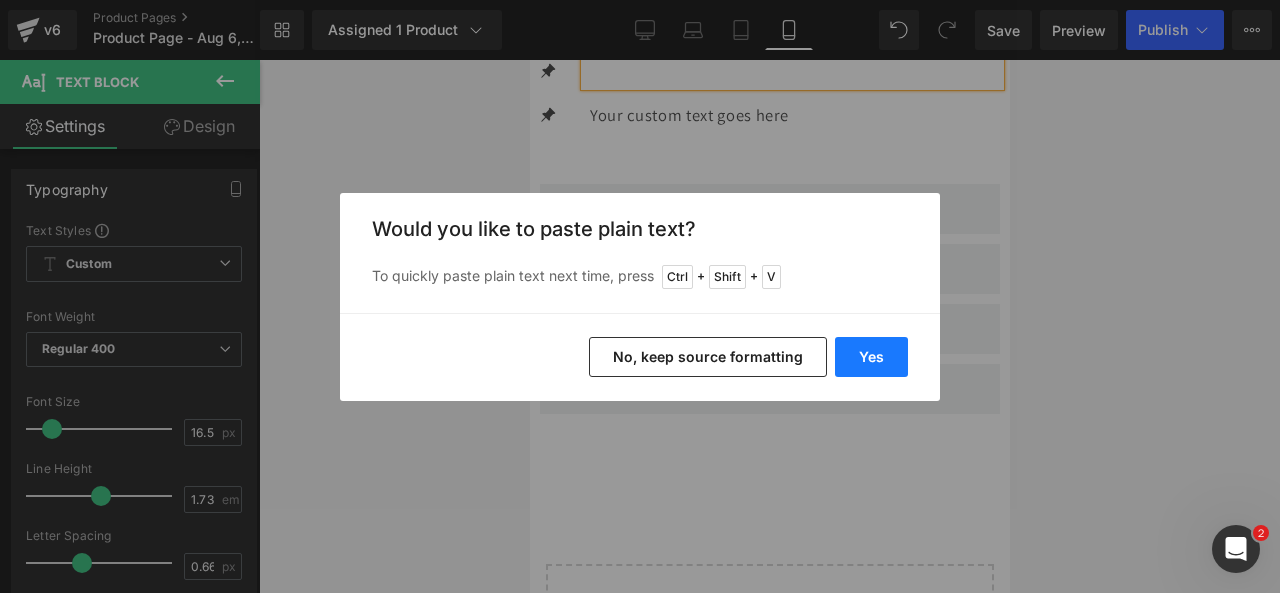 drag, startPoint x: 888, startPoint y: 339, endPoint x: 358, endPoint y: 277, distance: 533.6141 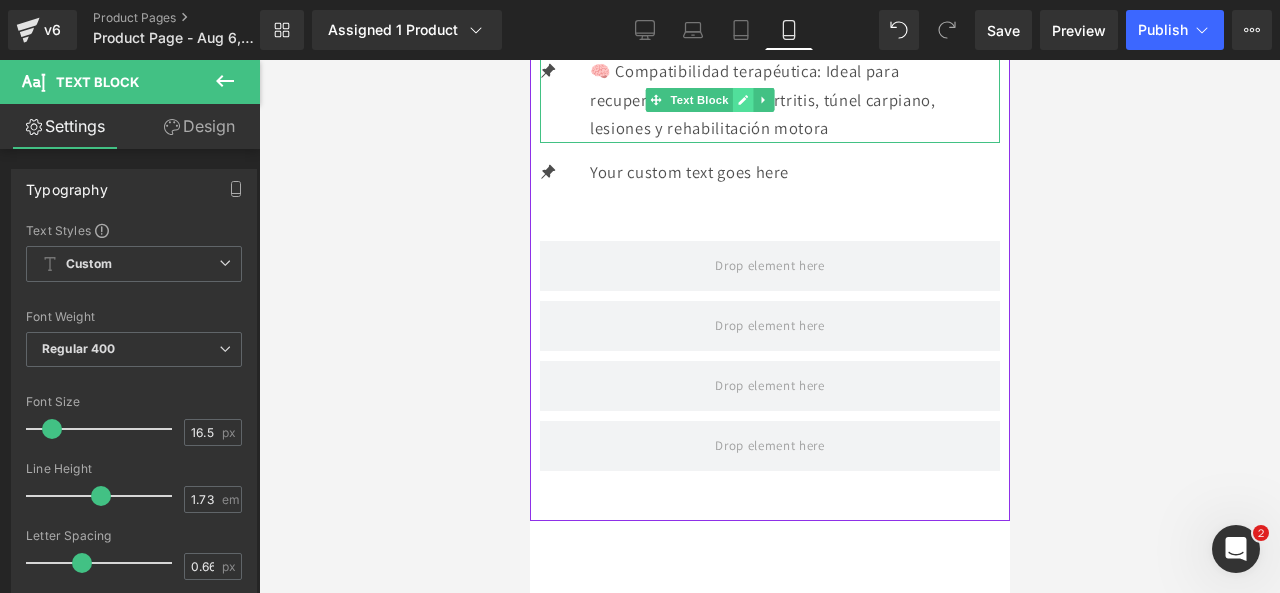 click 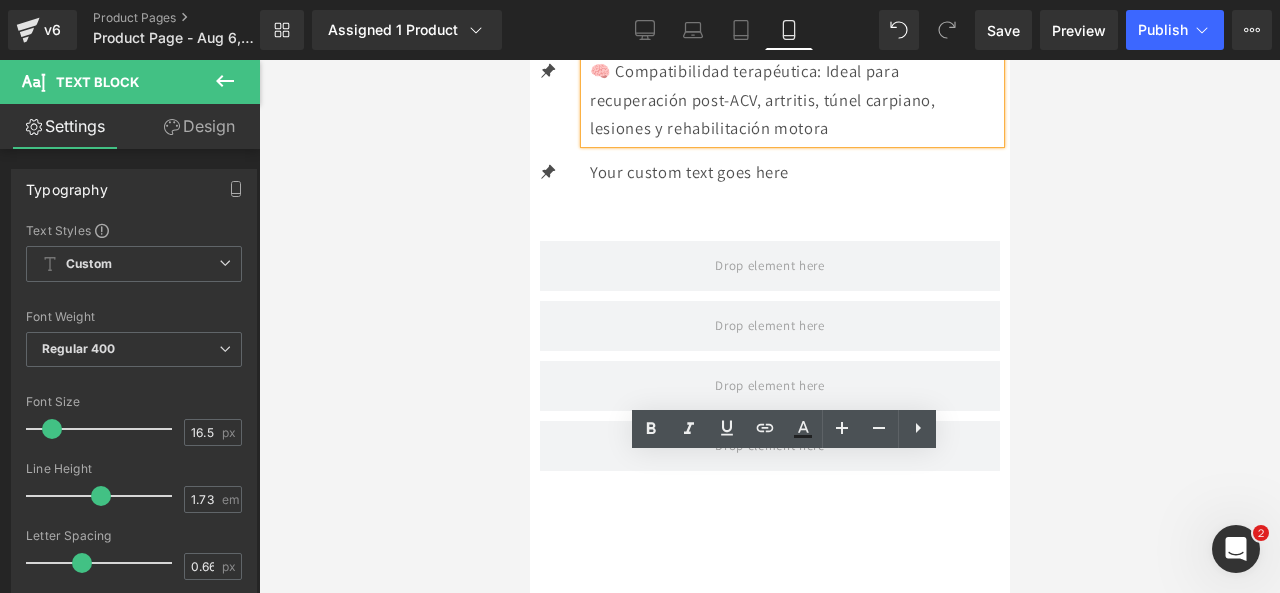 click on "🧠 Compatibilidad terapéutica: Ideal para recuperación post-ACV, artritis, túnel carpiano, lesiones y rehabilitación motora" at bounding box center [794, 100] 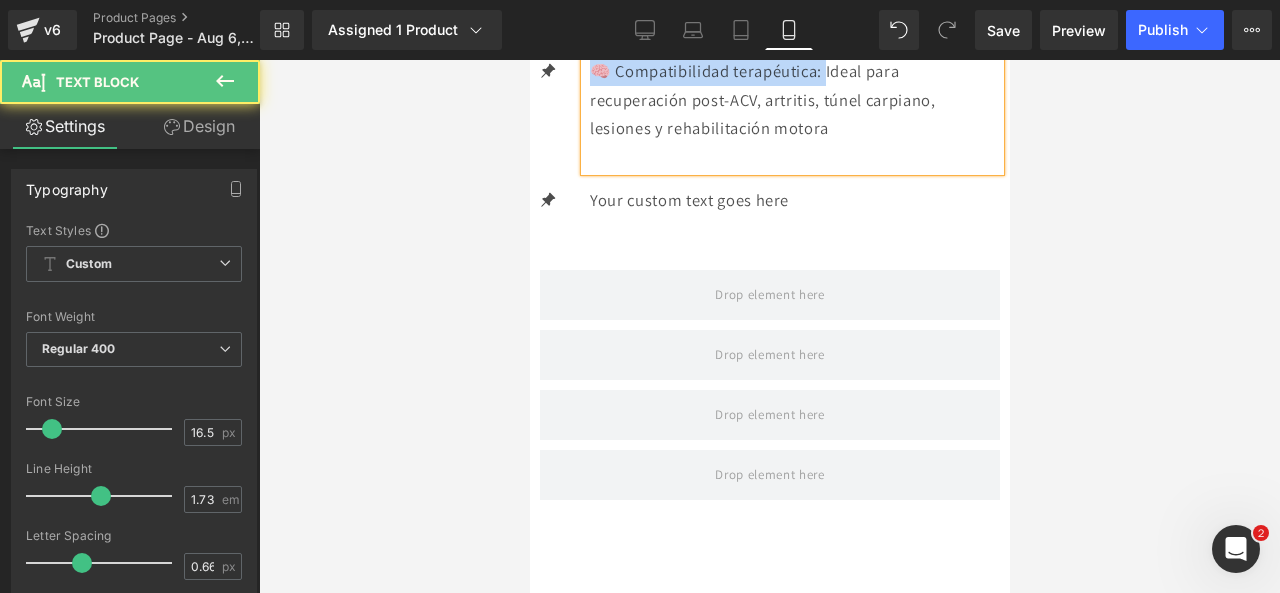 drag, startPoint x: 858, startPoint y: 469, endPoint x: 622, endPoint y: 445, distance: 237.2172 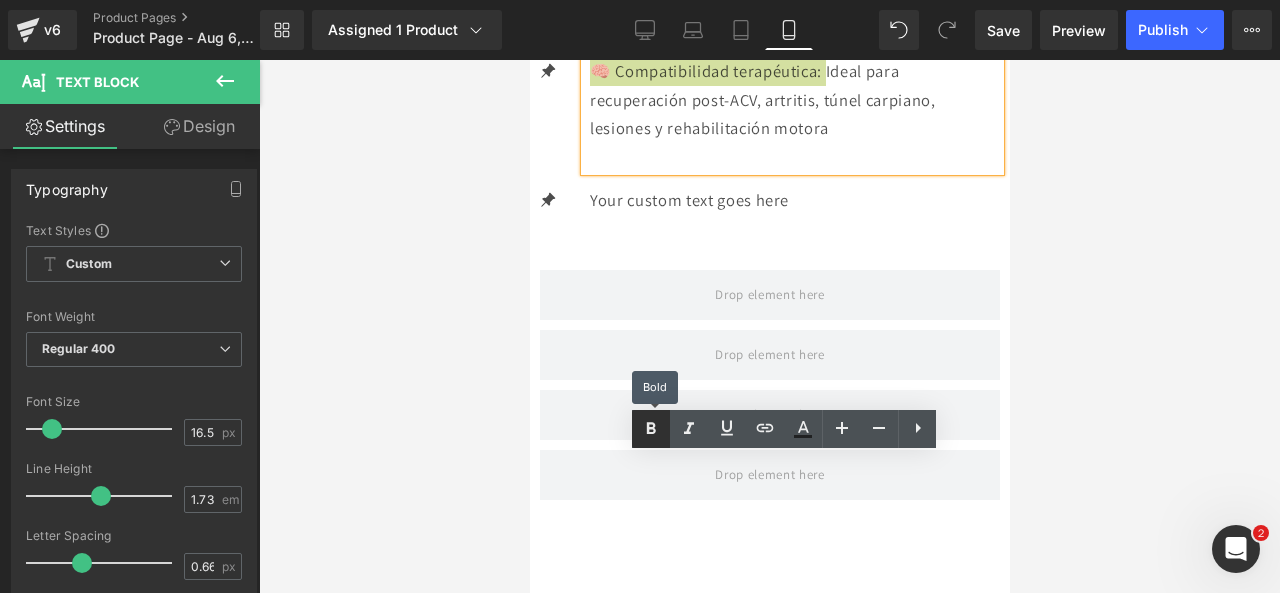 click at bounding box center (651, 429) 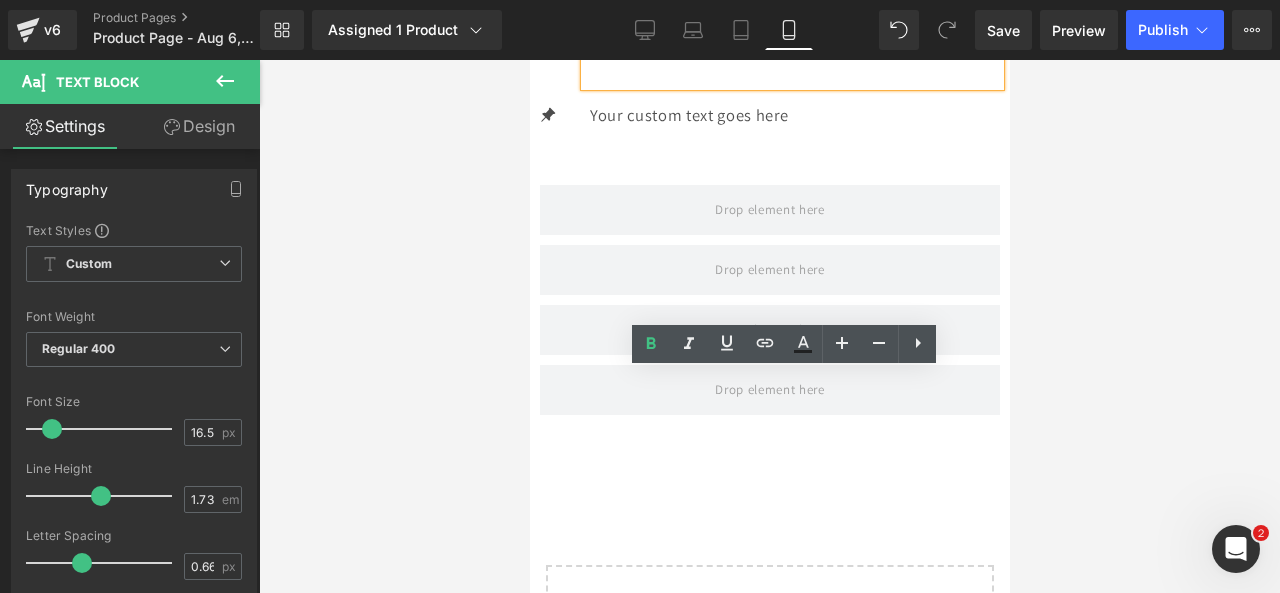 scroll, scrollTop: 2947, scrollLeft: 0, axis: vertical 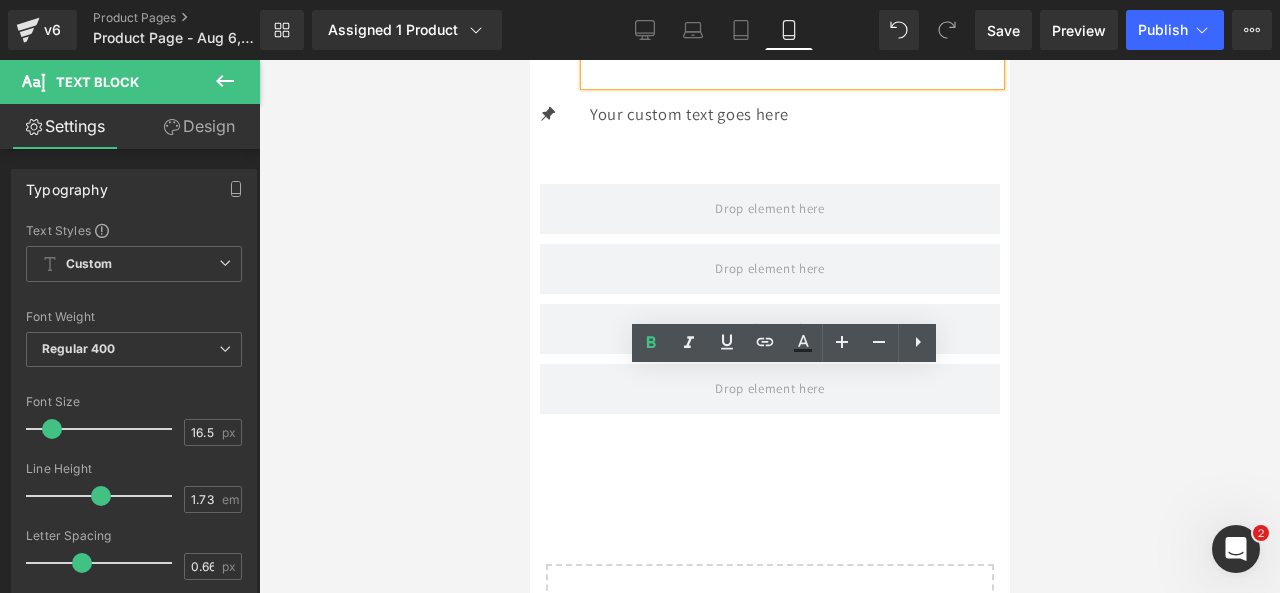 click on "Your custom text goes here Text Block" at bounding box center [791, 114] 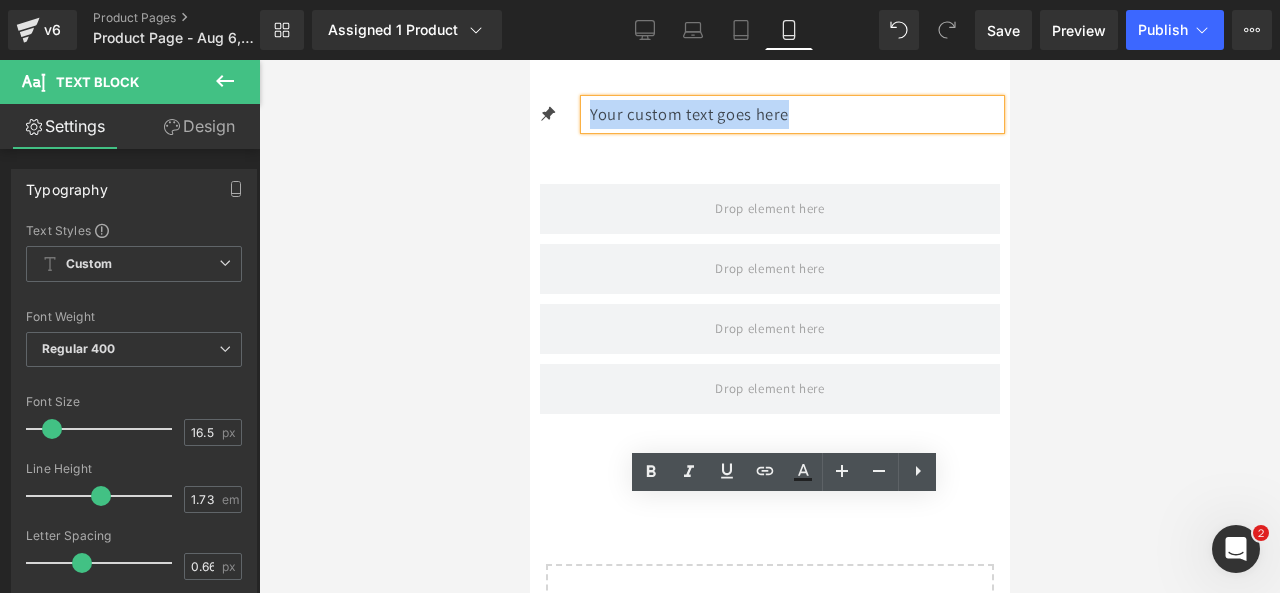 drag, startPoint x: 819, startPoint y: 515, endPoint x: 619, endPoint y: 514, distance: 200.0025 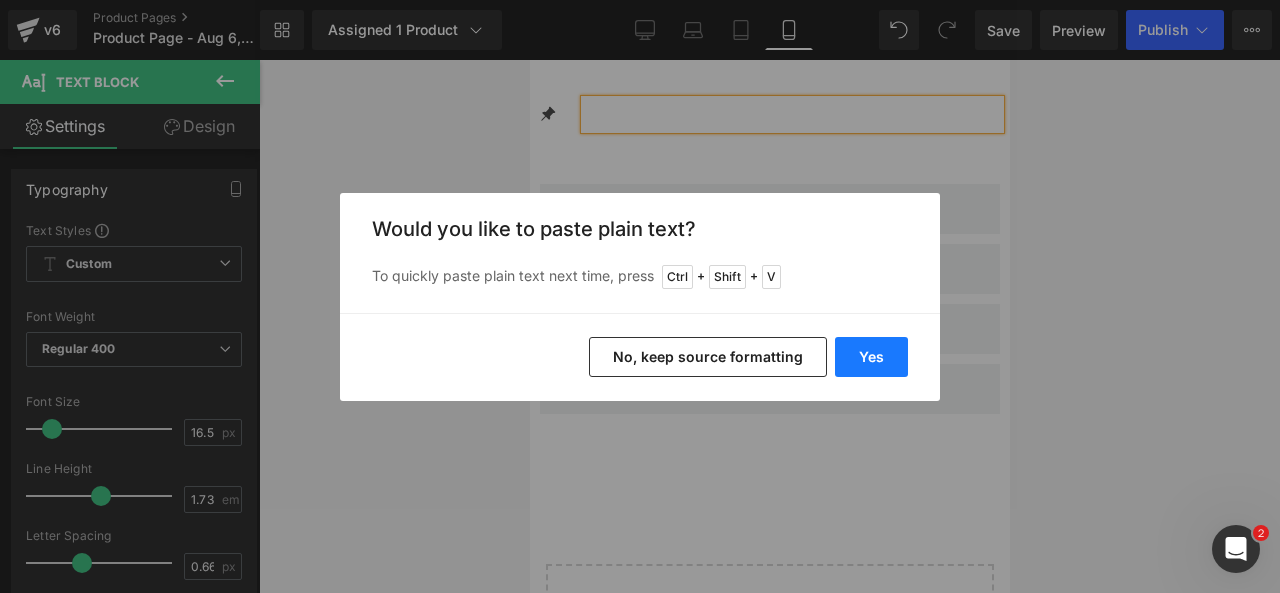 click on "Yes" at bounding box center [871, 357] 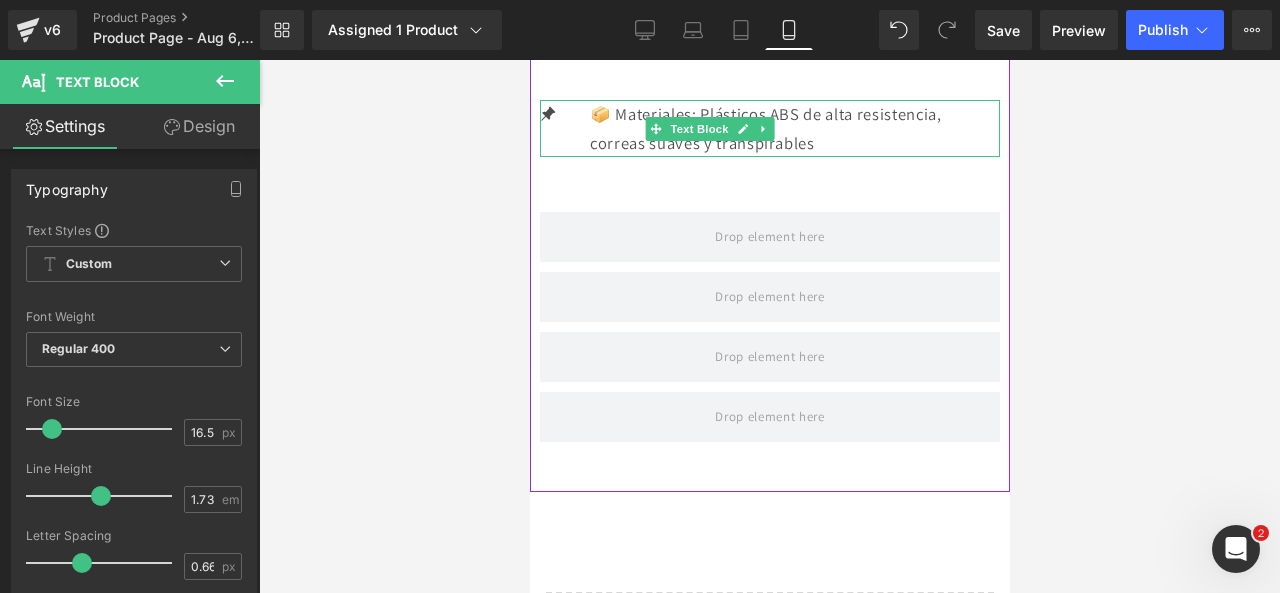 click at bounding box center (742, 129) 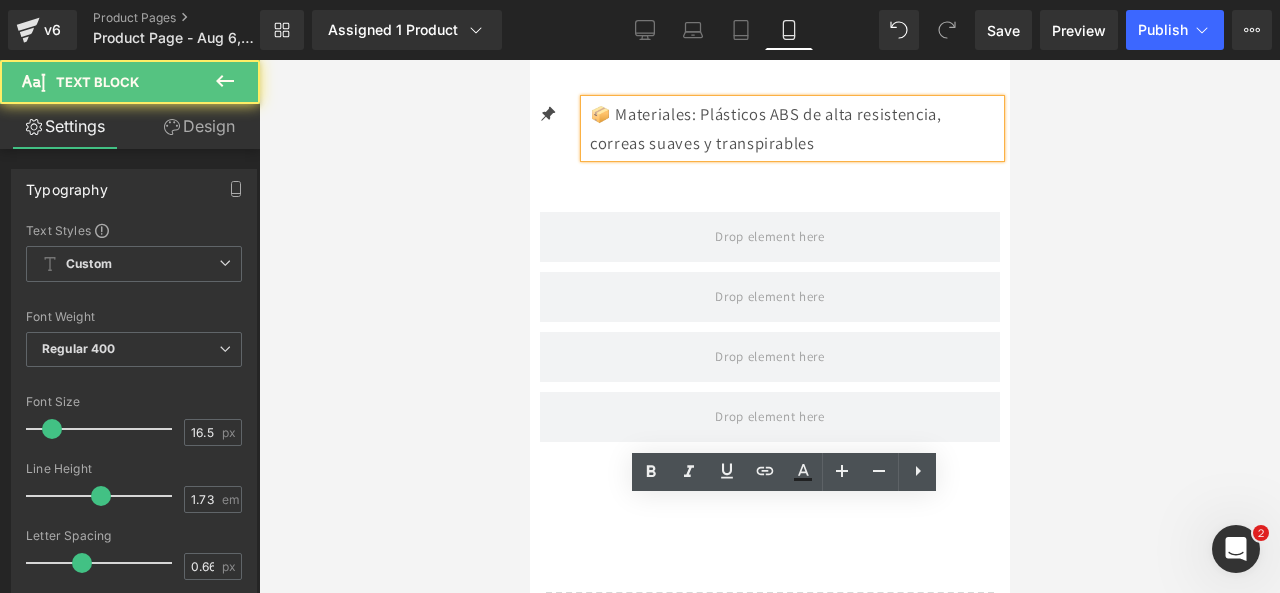 click on "📦 Materiales: Plásticos ABS de alta resistencia, correas suaves y transpirables" at bounding box center [794, 128] 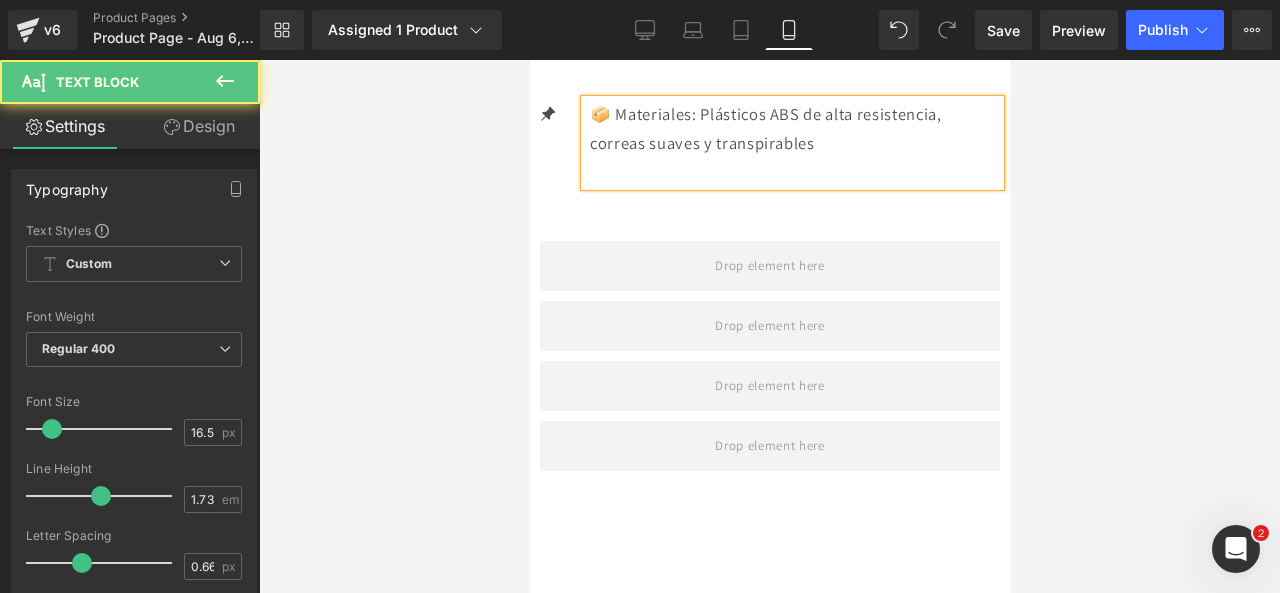click on "📦 Materiales: Plásticos ABS de alta resistencia, correas suaves y transpirables" at bounding box center [794, 128] 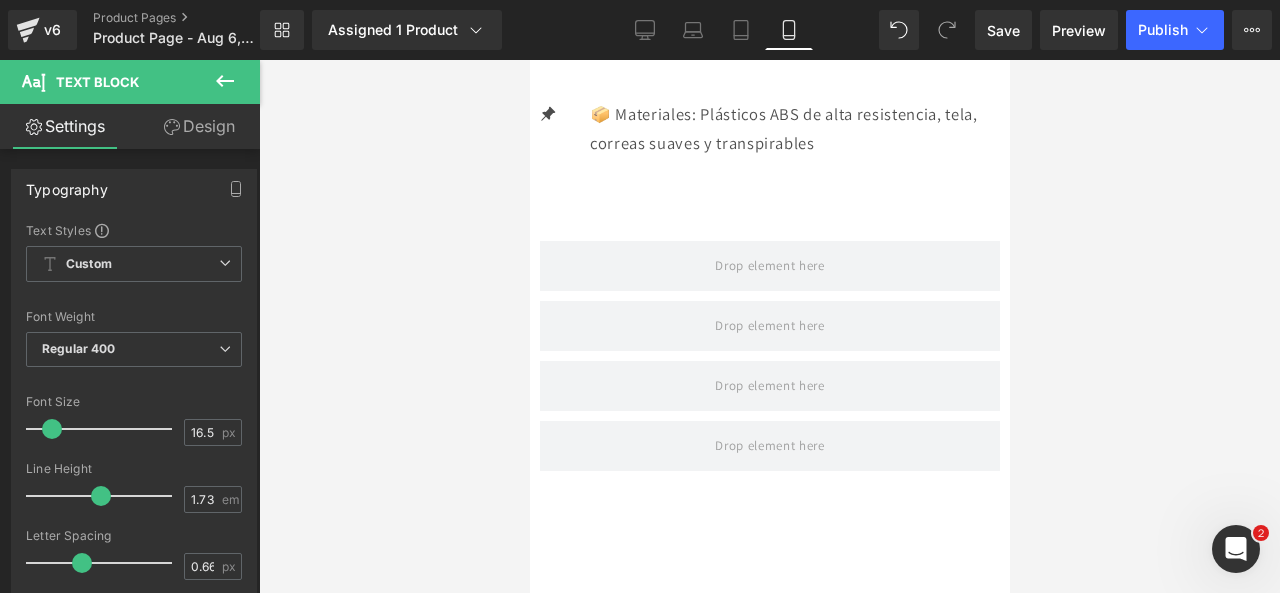 click on "Loading Product" at bounding box center (640, 514) 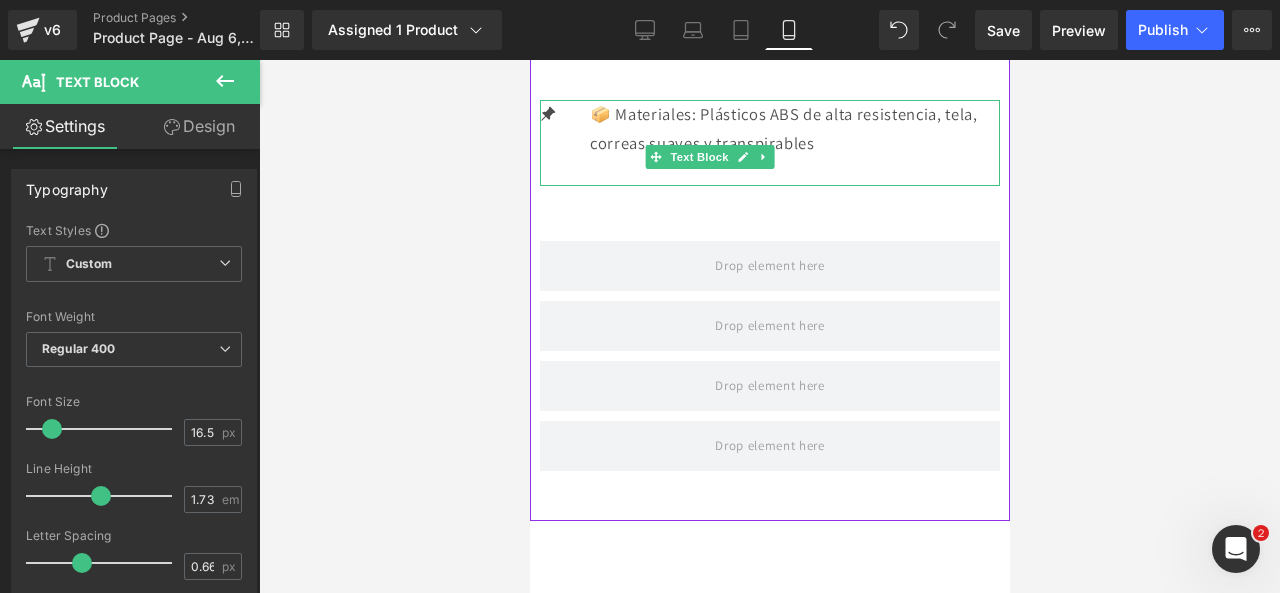 drag, startPoint x: 1149, startPoint y: 563, endPoint x: 765, endPoint y: 533, distance: 385.1701 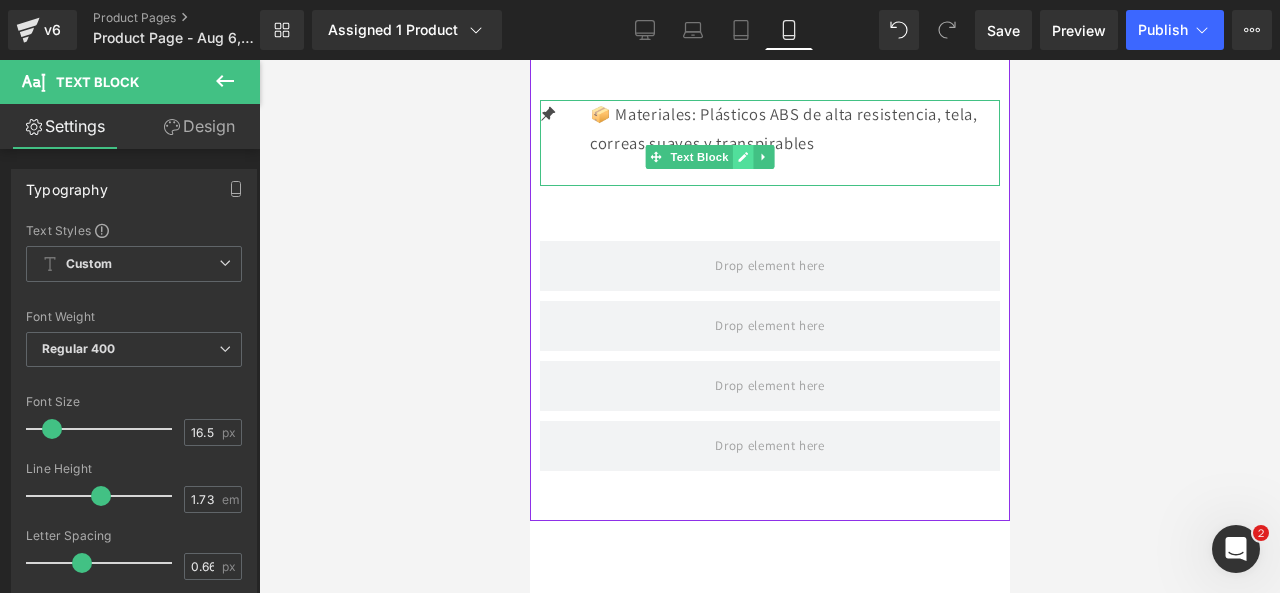 click at bounding box center [742, 157] 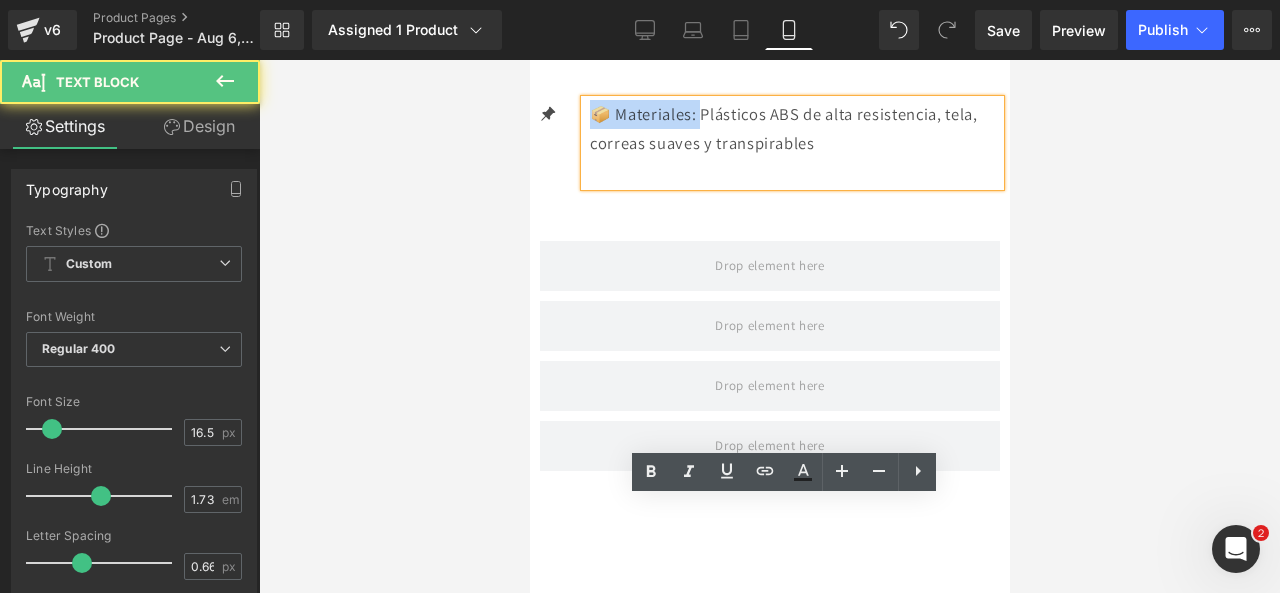 drag, startPoint x: 734, startPoint y: 516, endPoint x: 1157, endPoint y: 568, distance: 426.18423 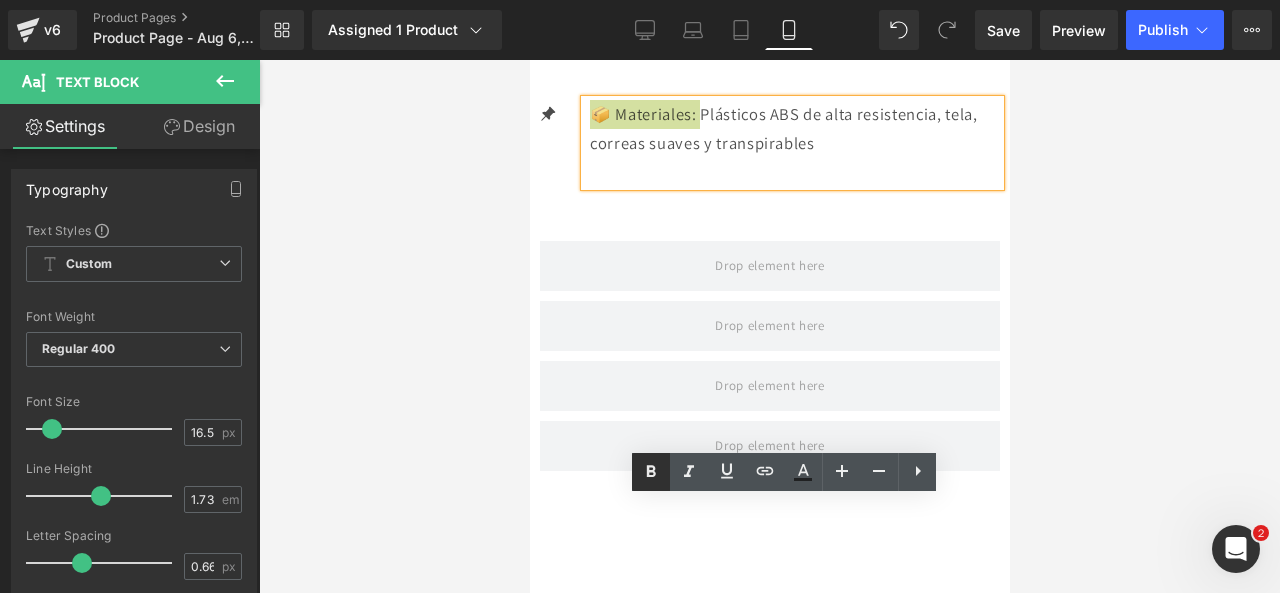 click at bounding box center (651, 472) 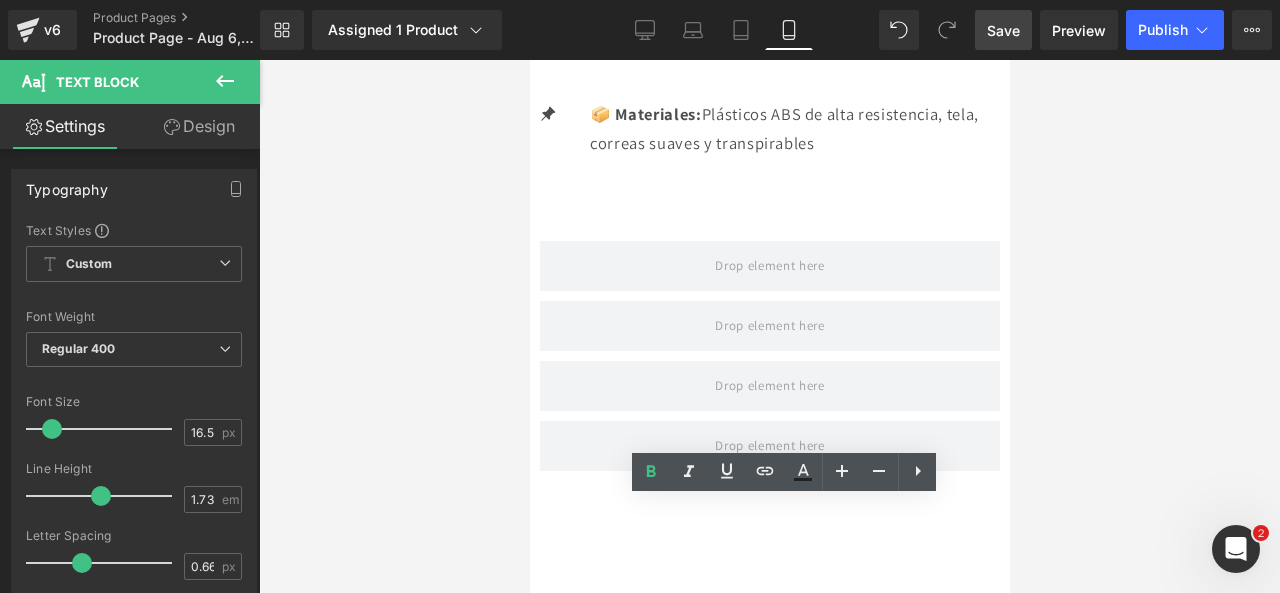 click on "Save" at bounding box center (1003, 30) 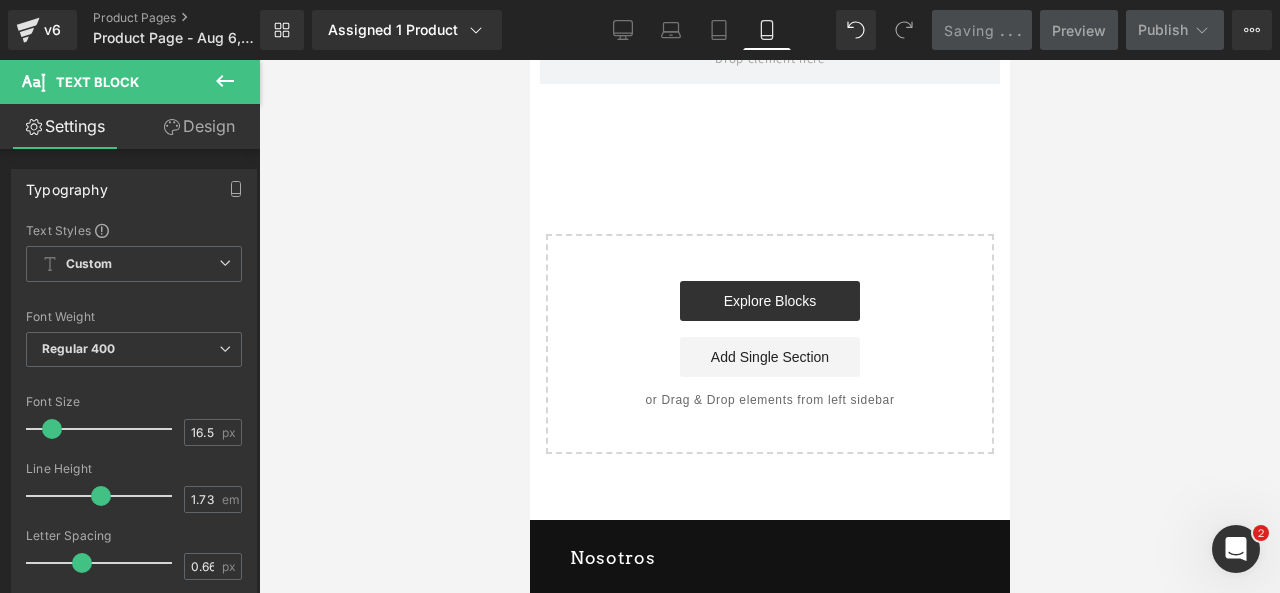 scroll, scrollTop: 3351, scrollLeft: 0, axis: vertical 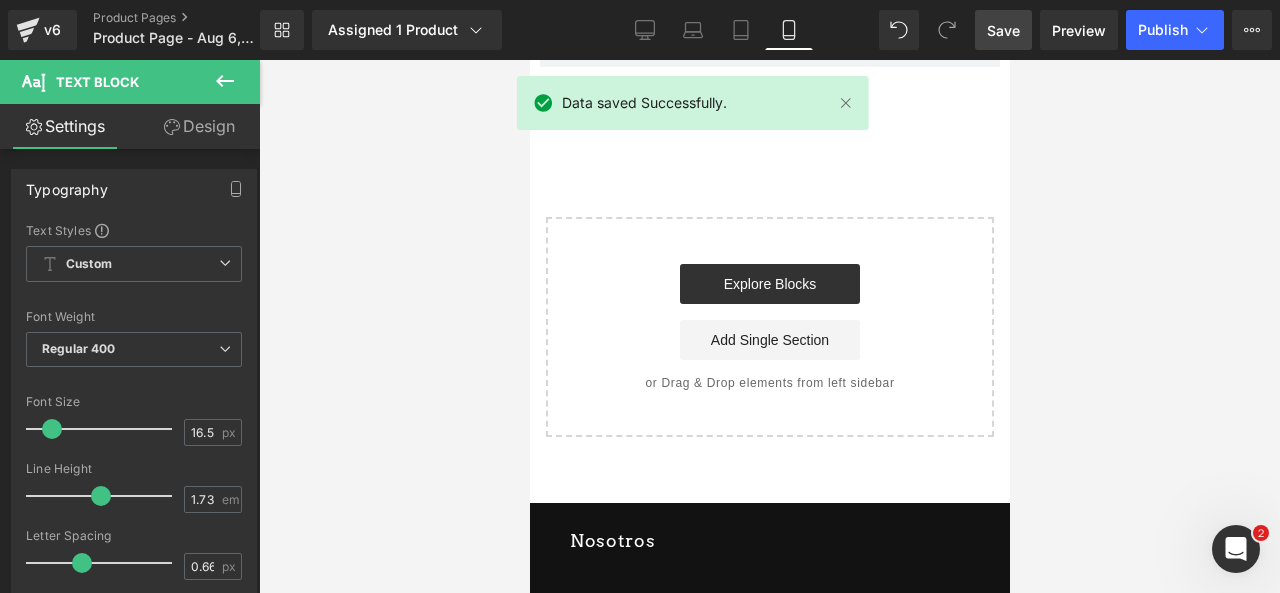 click at bounding box center [225, 82] 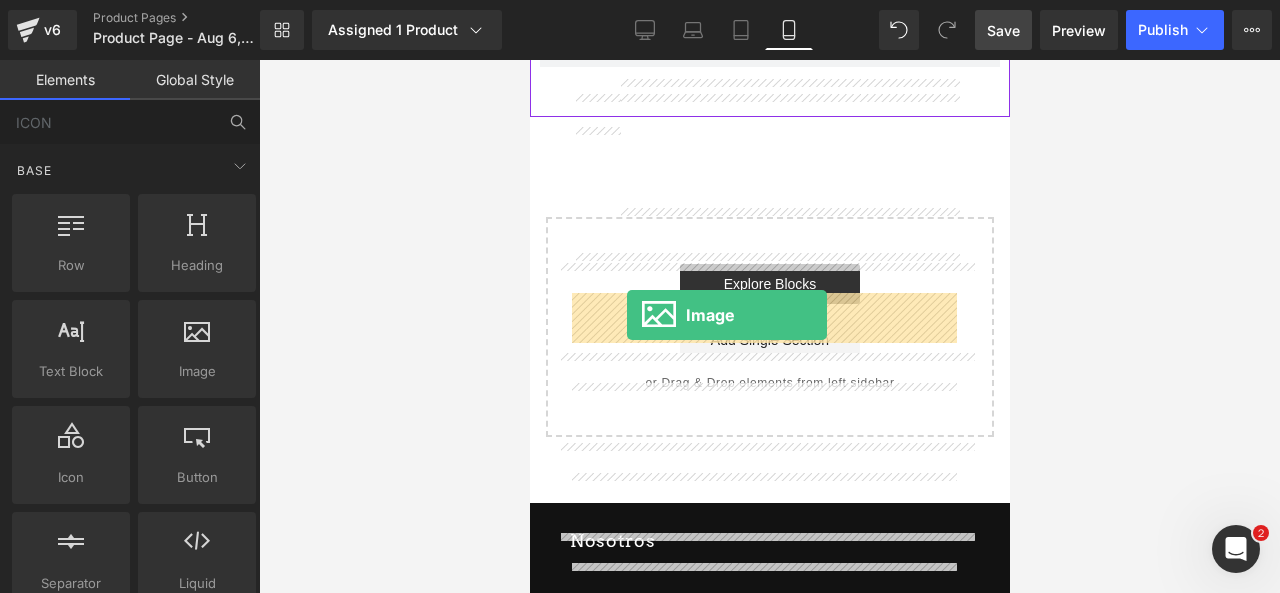 drag, startPoint x: 695, startPoint y: 402, endPoint x: 626, endPoint y: 315, distance: 111.040535 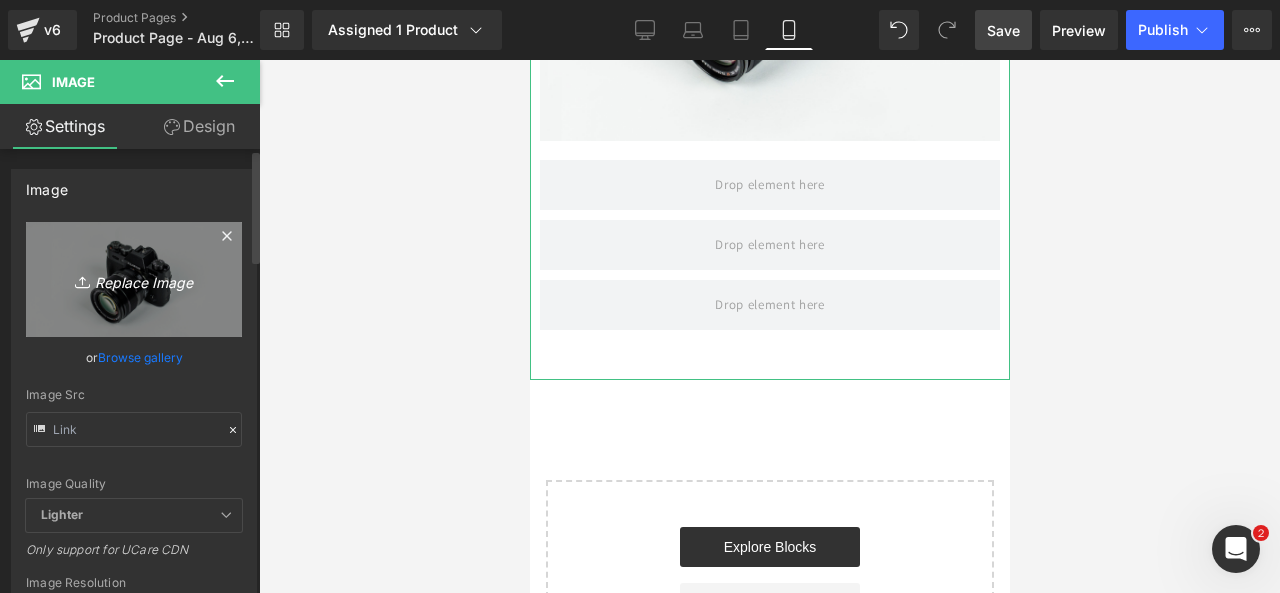 click on "Replace Image" at bounding box center [134, 279] 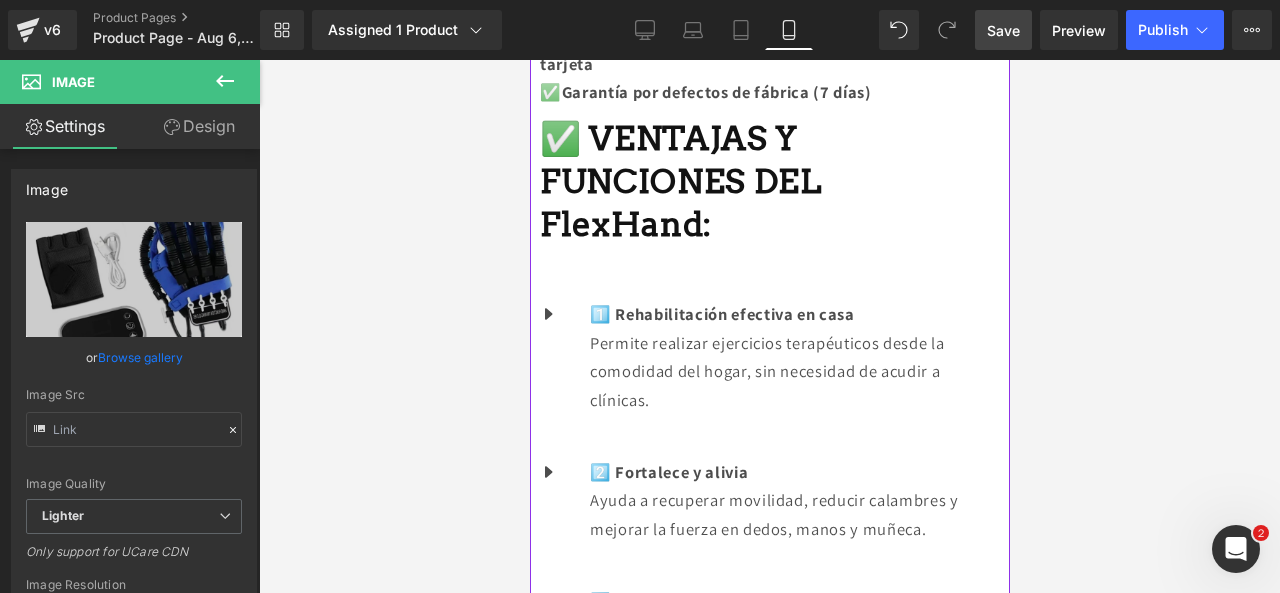 scroll, scrollTop: 1413, scrollLeft: 0, axis: vertical 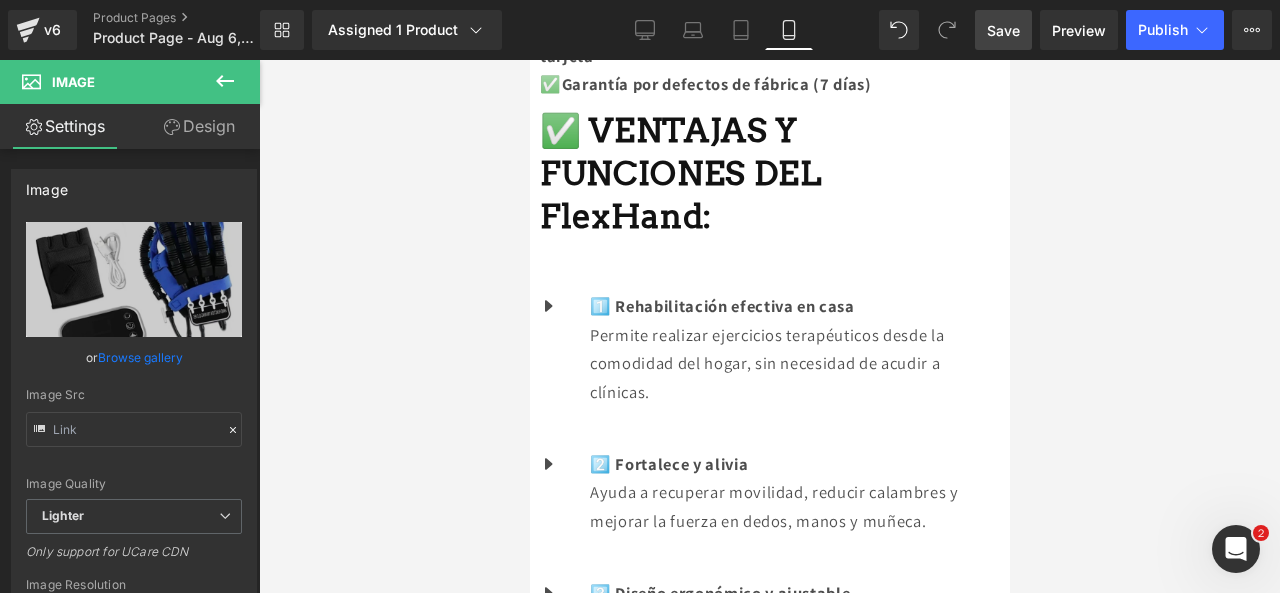 click at bounding box center (225, 82) 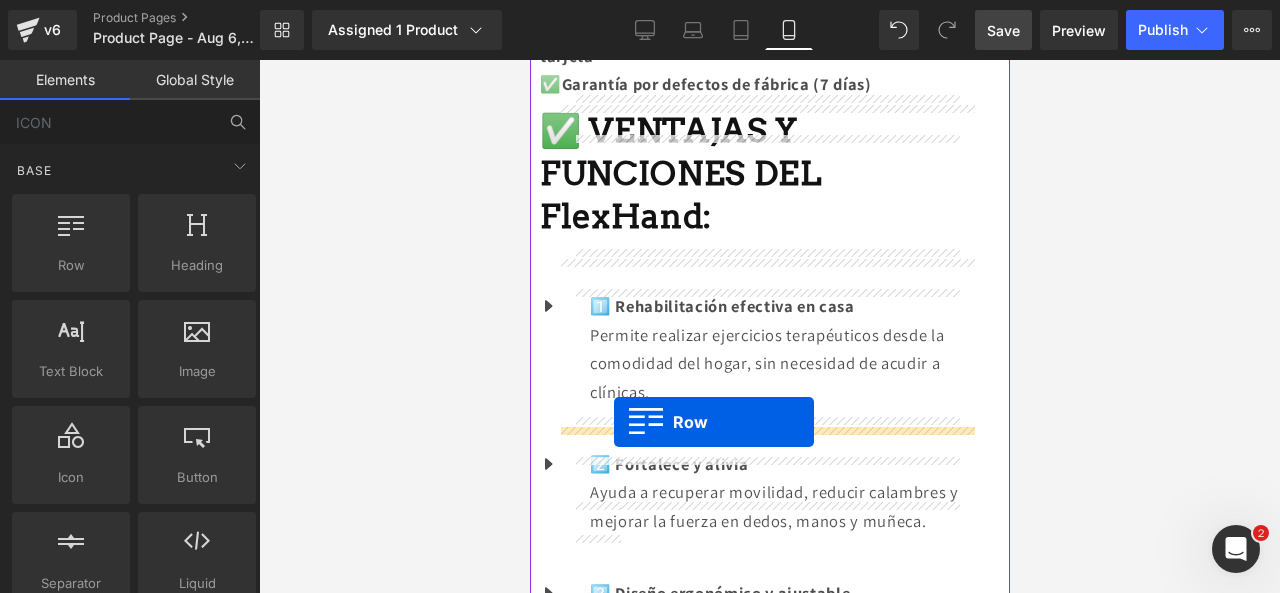 drag, startPoint x: 621, startPoint y: 273, endPoint x: 613, endPoint y: 422, distance: 149.21461 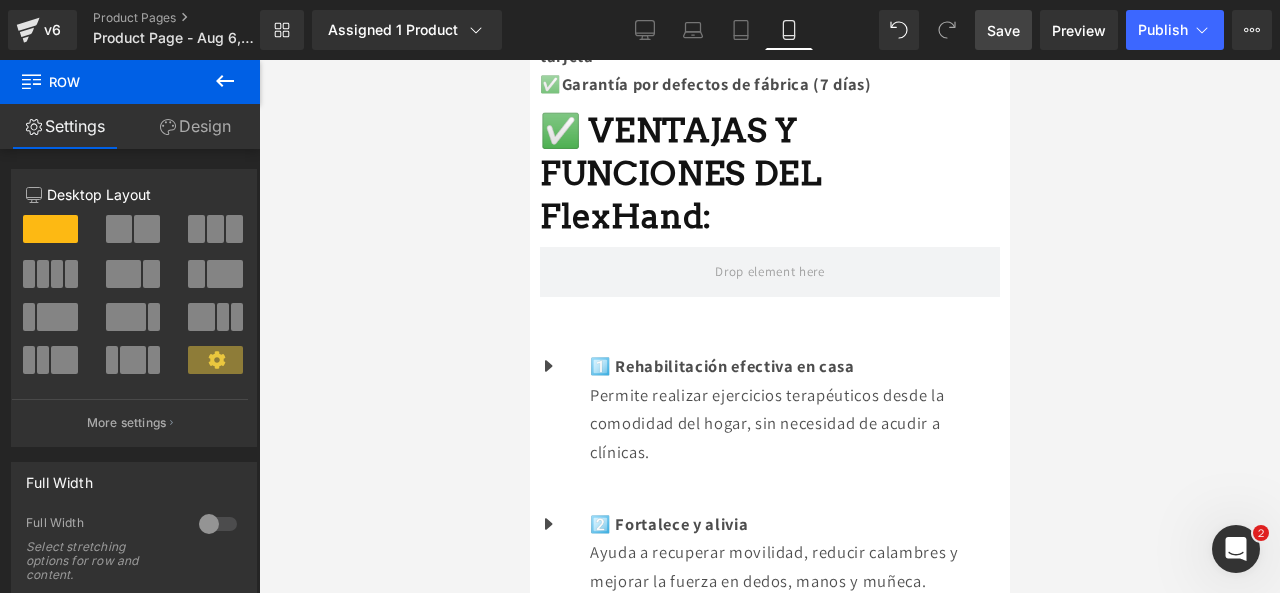 click at bounding box center [225, 82] 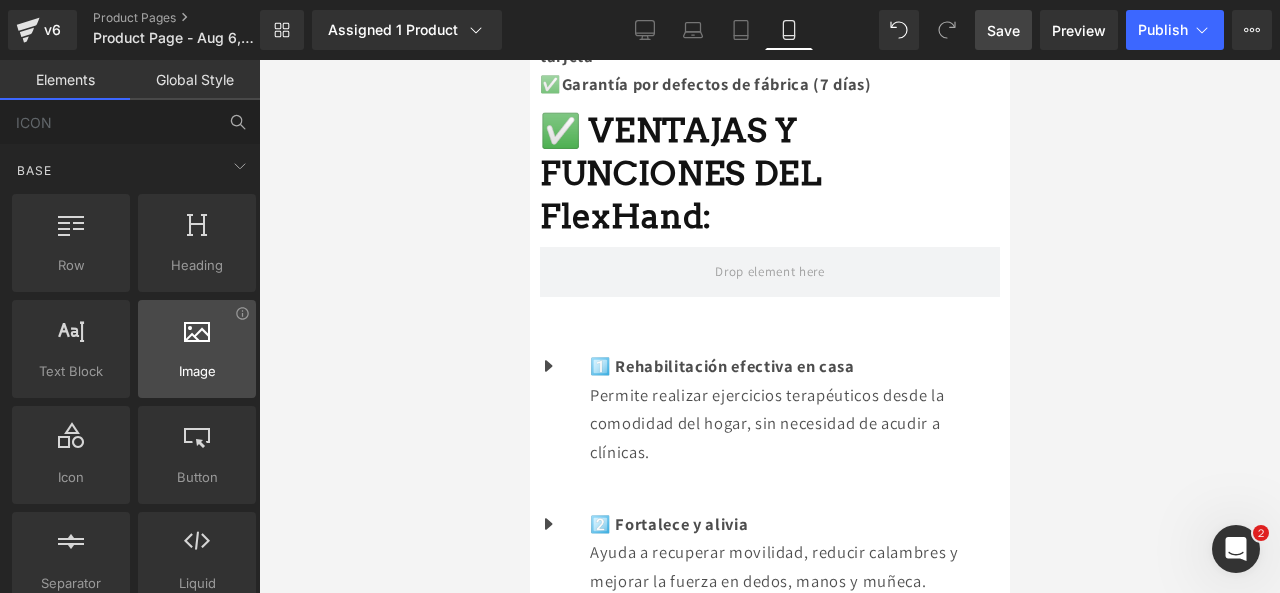 click at bounding box center (197, 338) 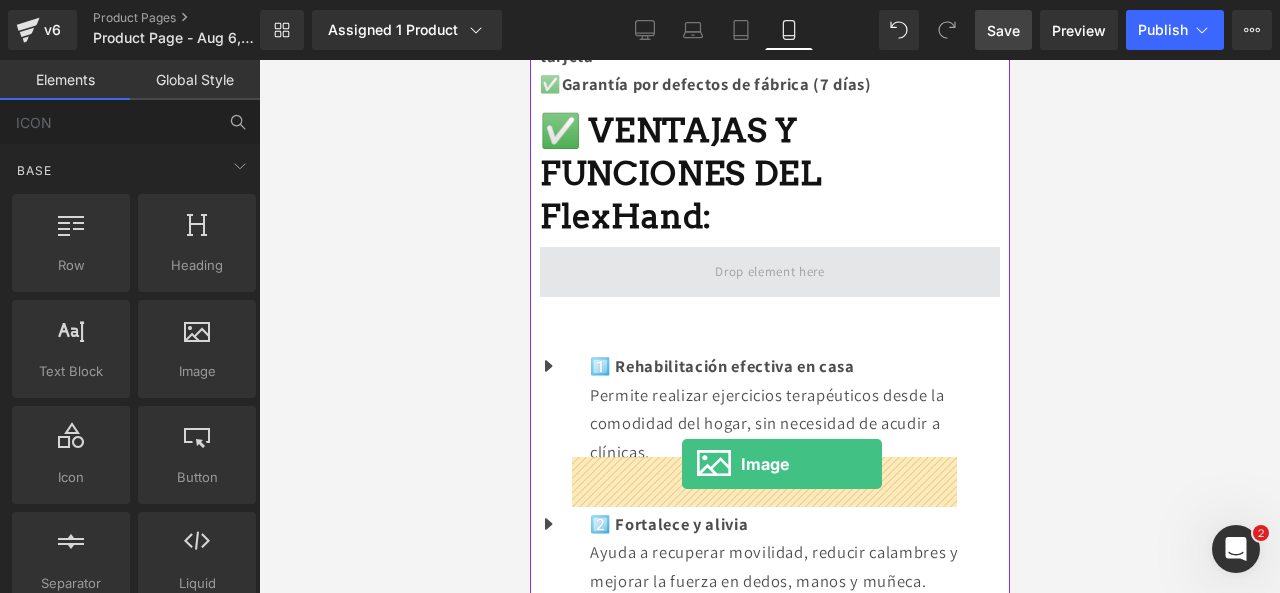 drag, startPoint x: 737, startPoint y: 405, endPoint x: 681, endPoint y: 463, distance: 80.622574 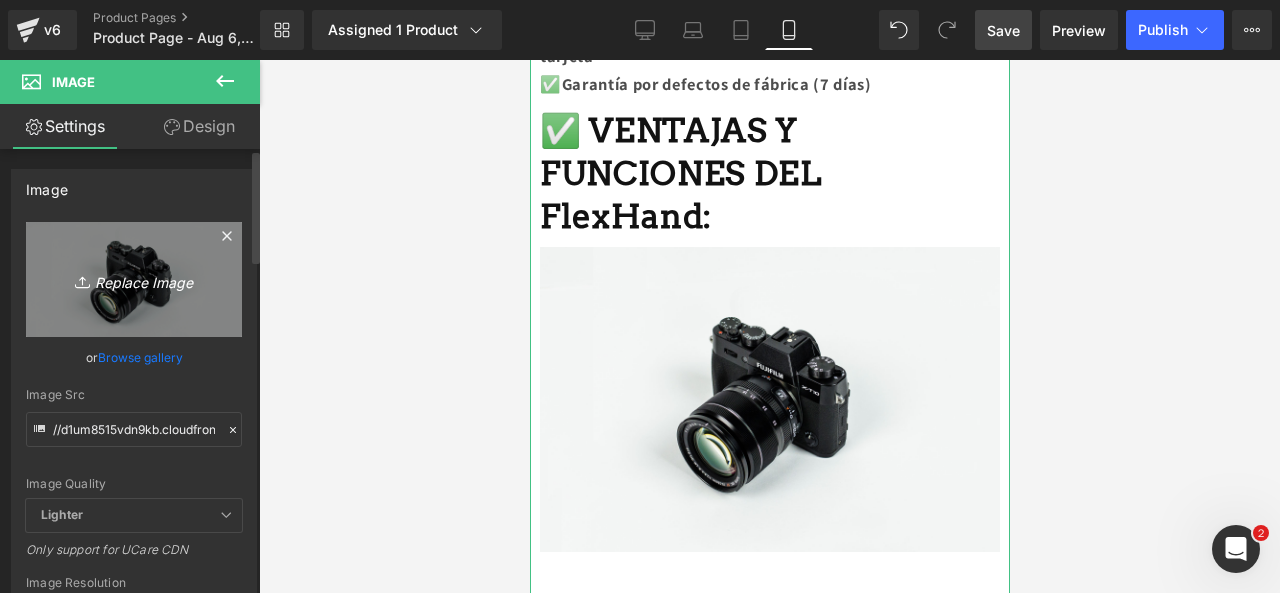 click on "Replace Image" at bounding box center (134, 279) 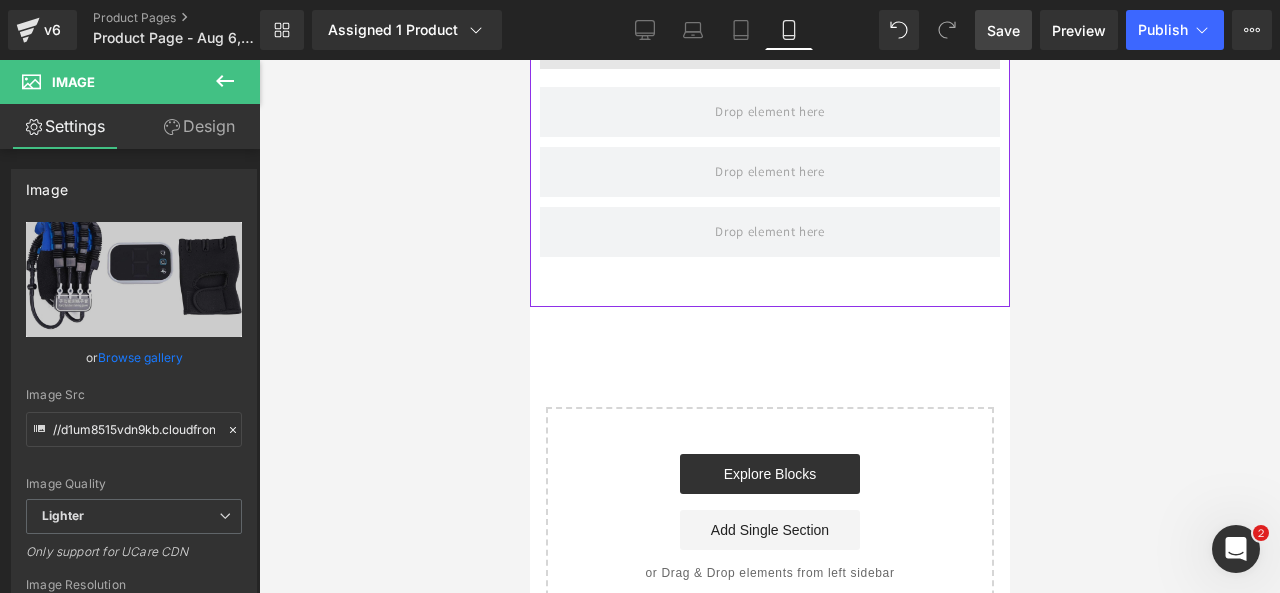 scroll, scrollTop: 3933, scrollLeft: 0, axis: vertical 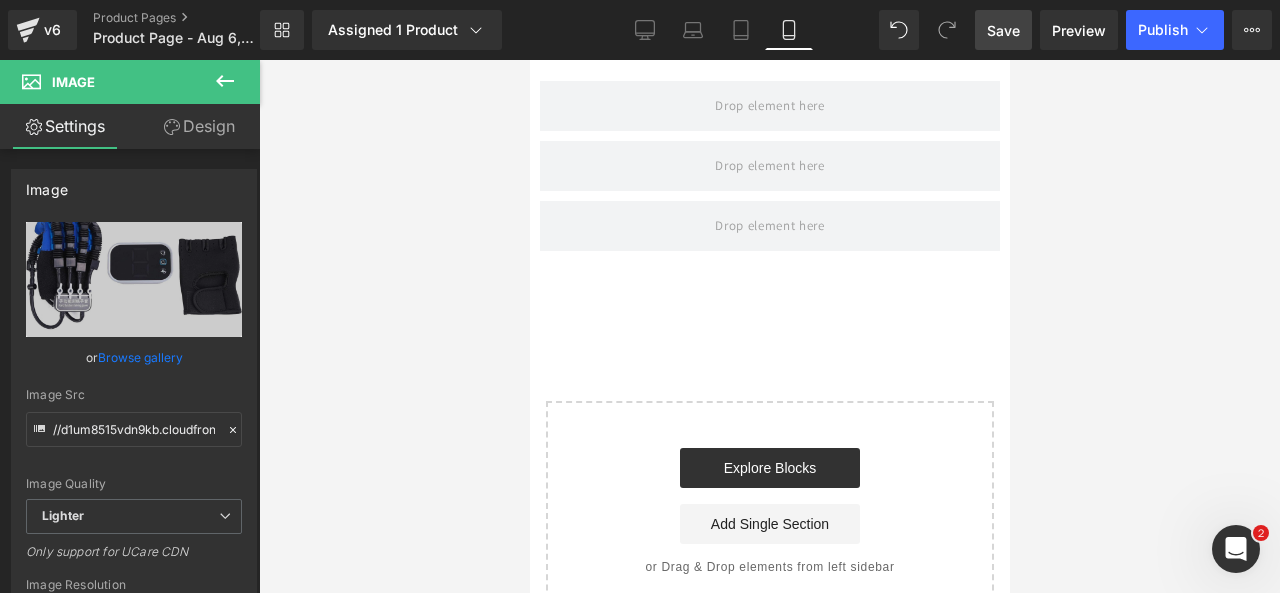 click 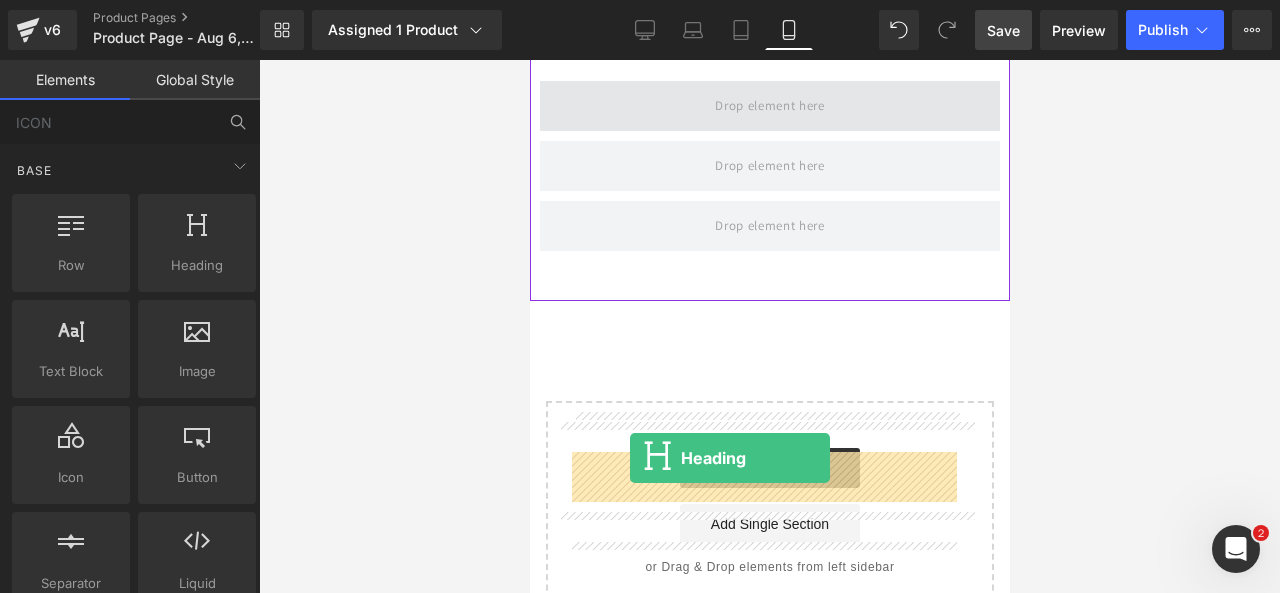 drag, startPoint x: 718, startPoint y: 321, endPoint x: 629, endPoint y: 458, distance: 163.37074 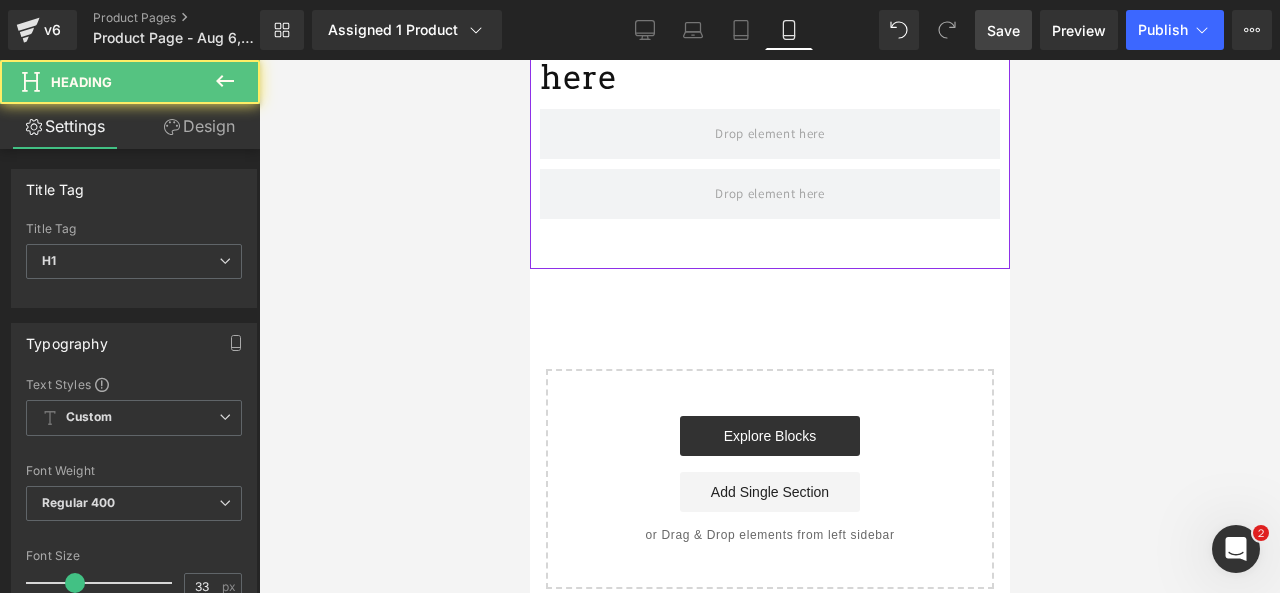 scroll, scrollTop: 4033, scrollLeft: 0, axis: vertical 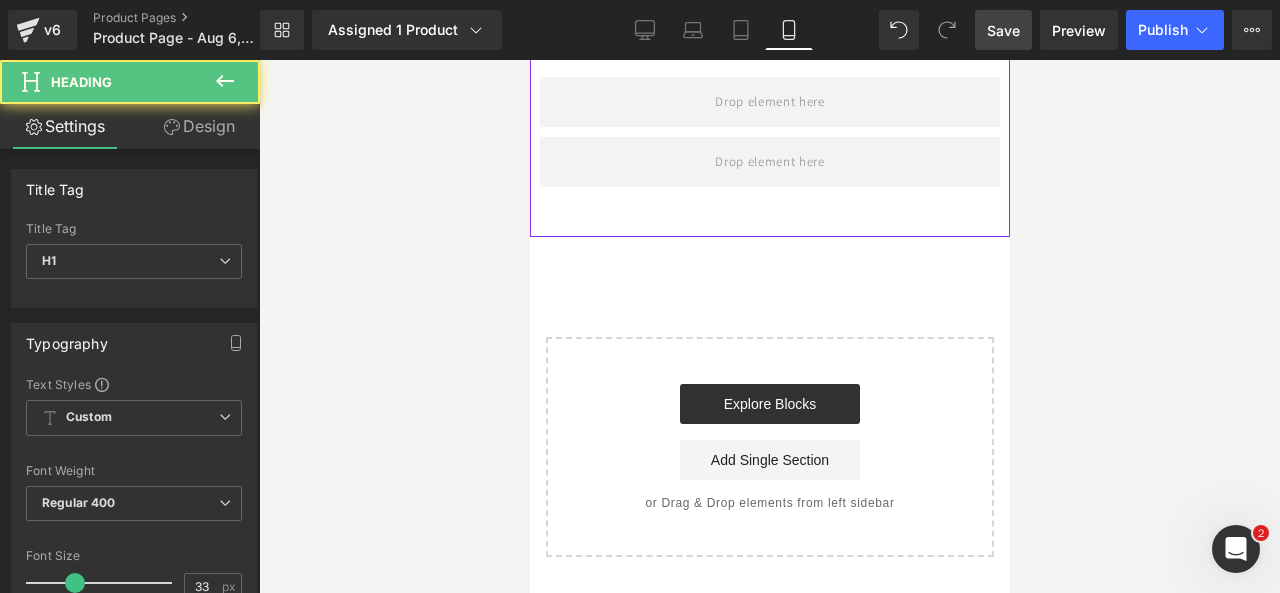click on "Your heading text goes here" at bounding box center (769, 24) 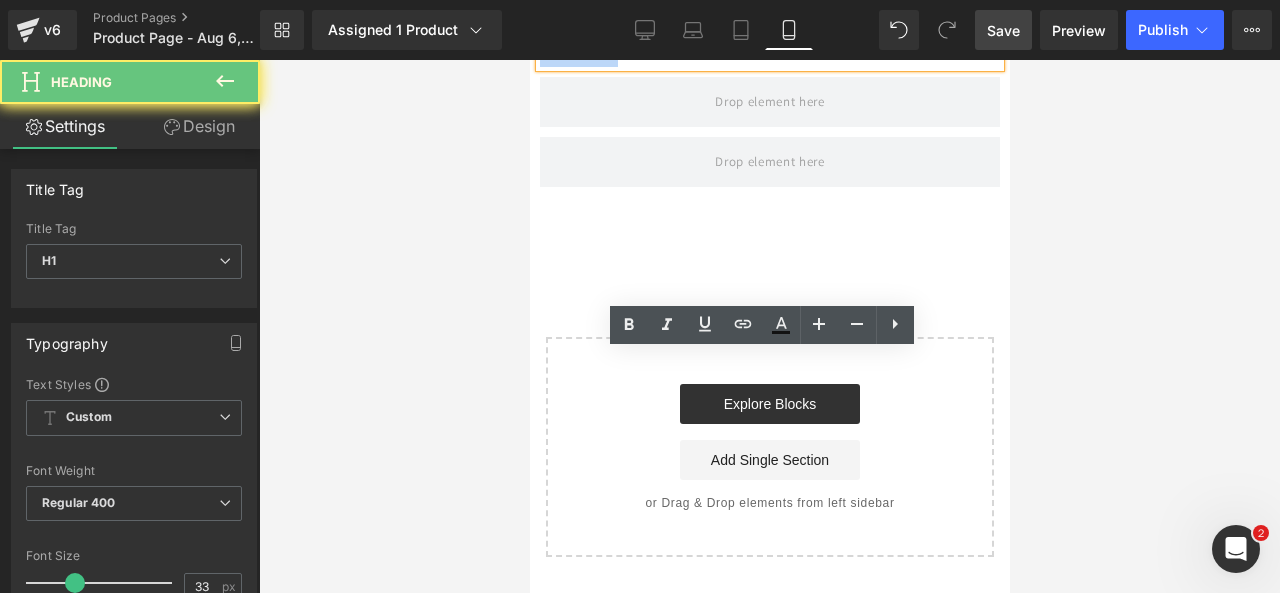 drag, startPoint x: 816, startPoint y: 411, endPoint x: 608, endPoint y: 355, distance: 215.40659 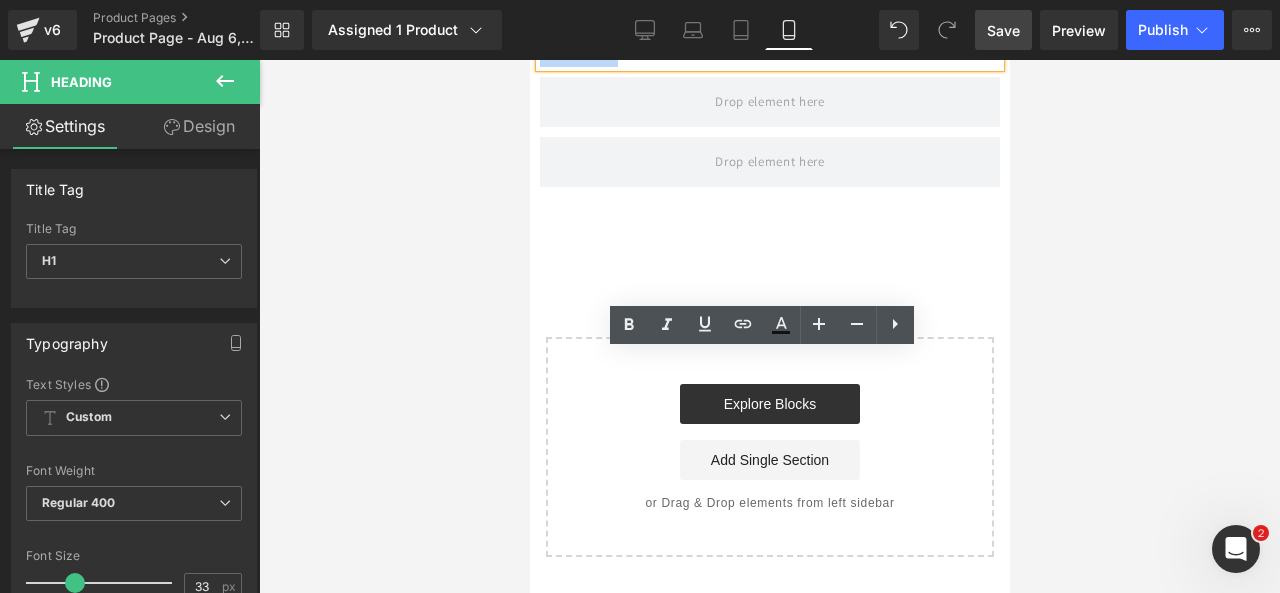 type 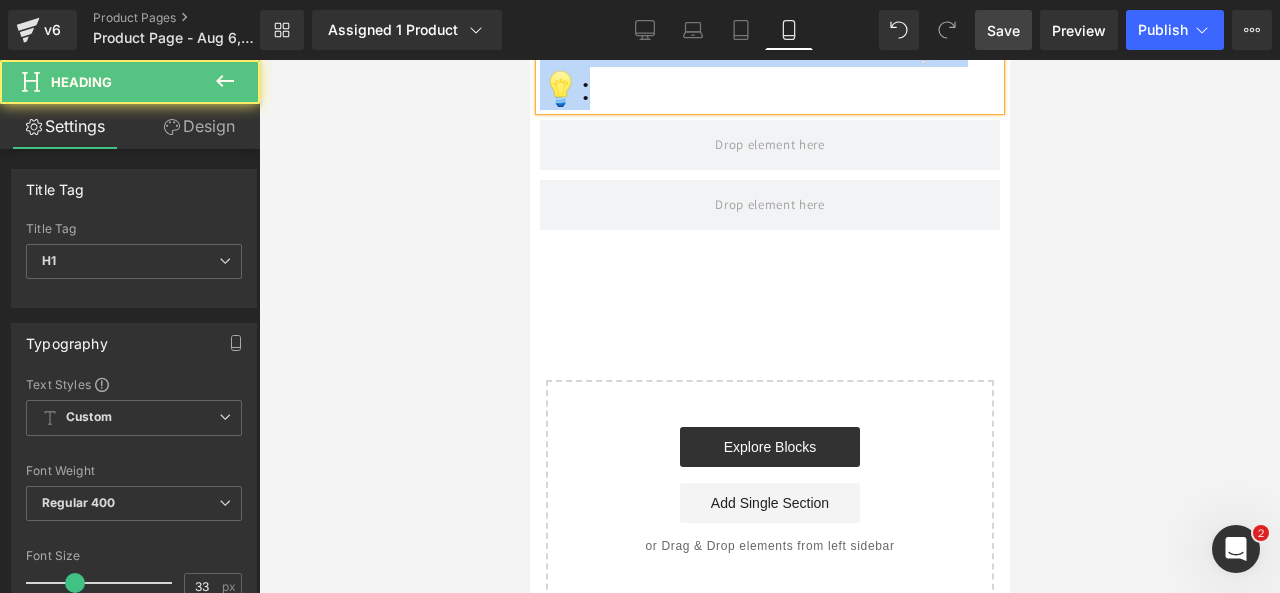 drag, startPoint x: 862, startPoint y: 449, endPoint x: 617, endPoint y: 373, distance: 256.51706 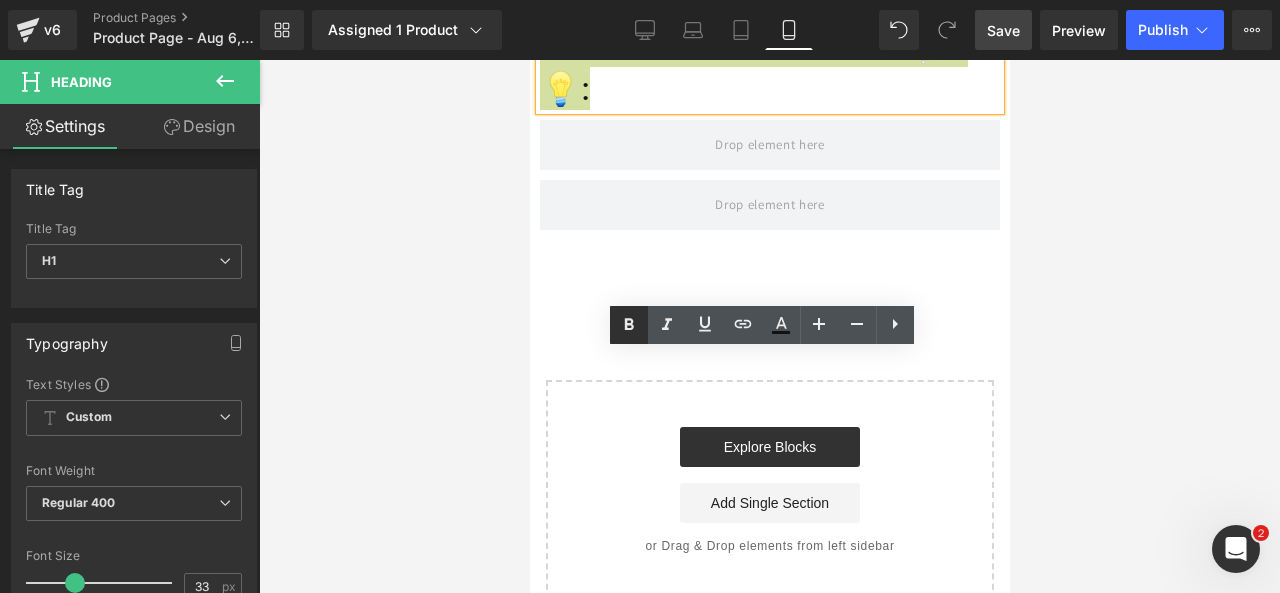 click 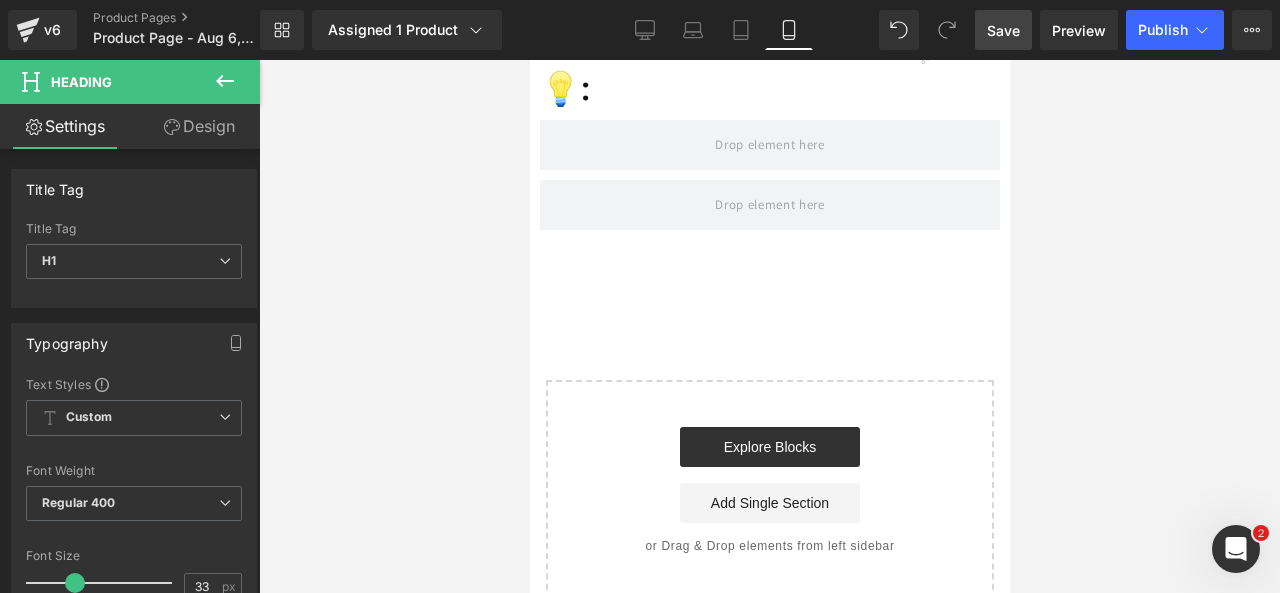 click at bounding box center (225, 82) 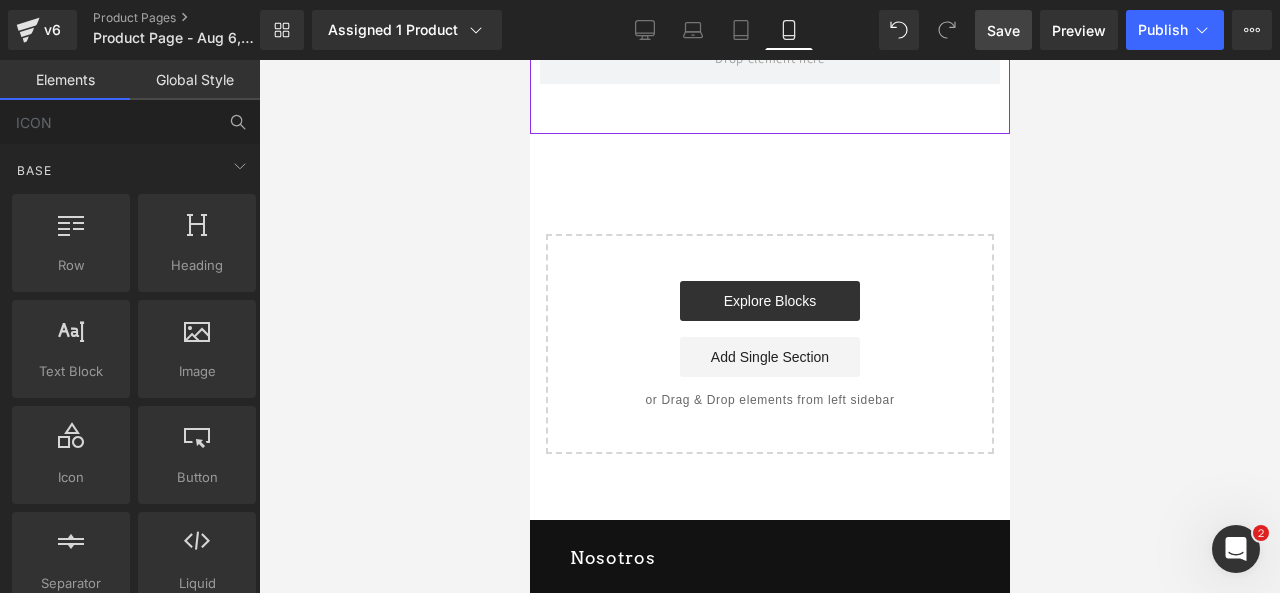 scroll, scrollTop: 4189, scrollLeft: 0, axis: vertical 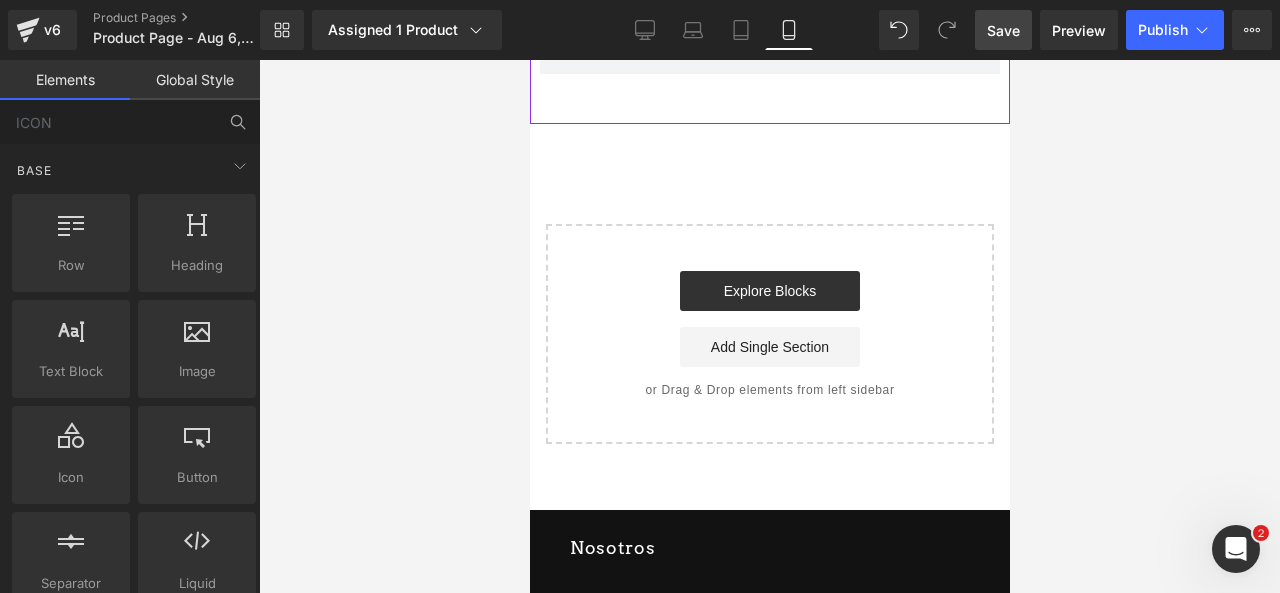 click 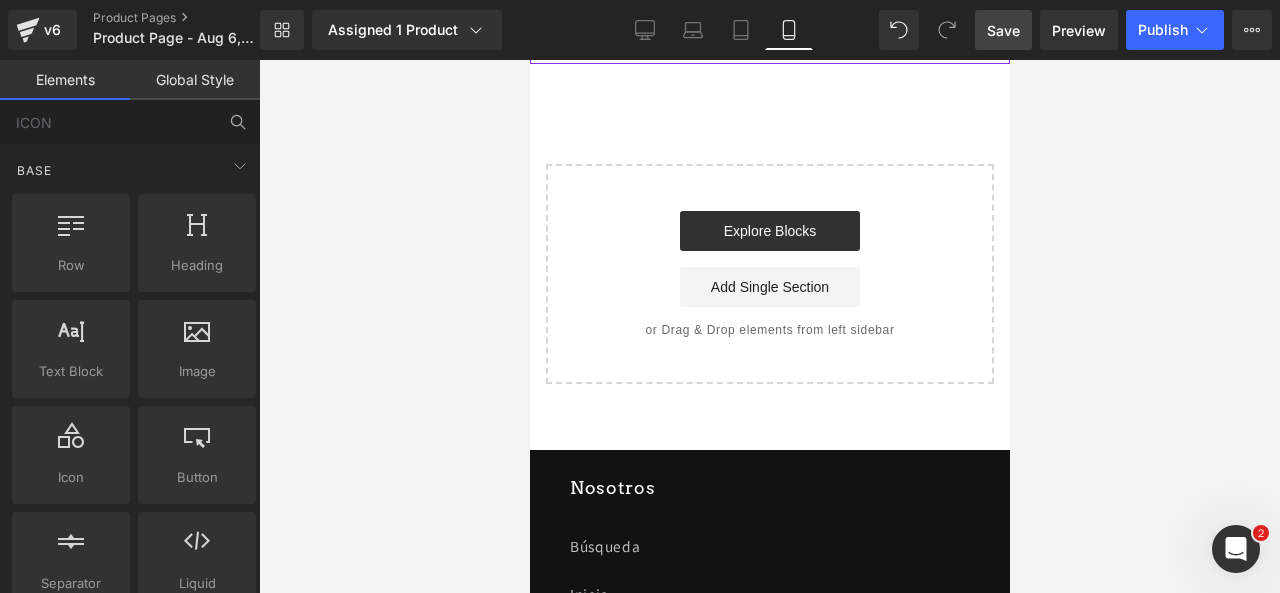 click 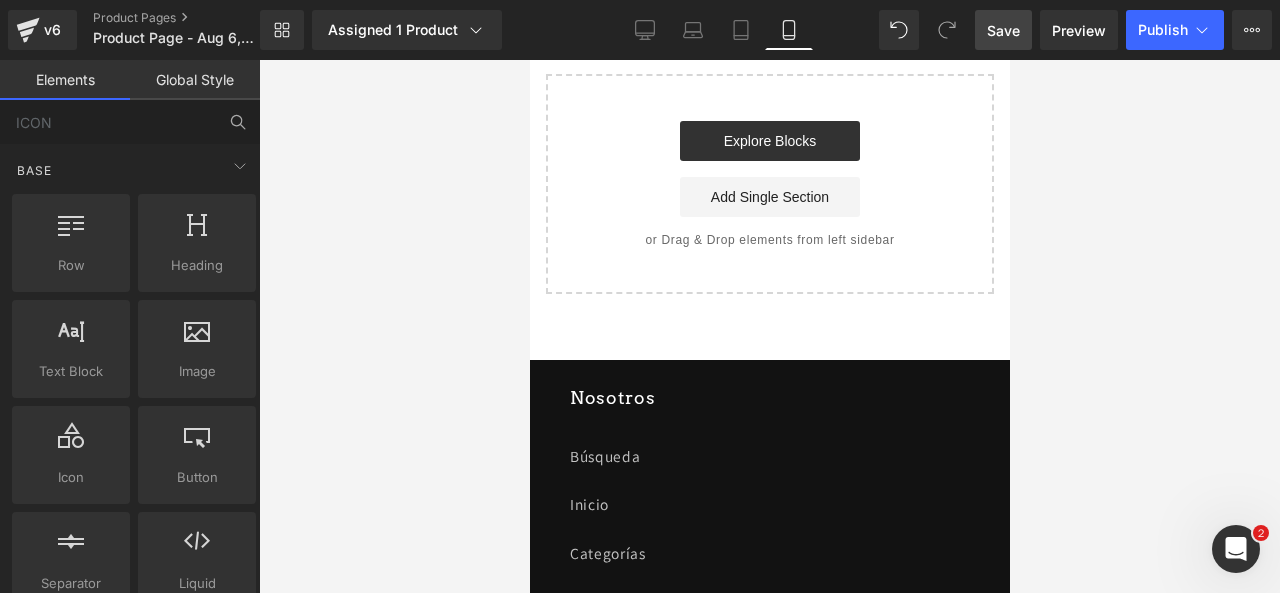 scroll, scrollTop: 4313, scrollLeft: 0, axis: vertical 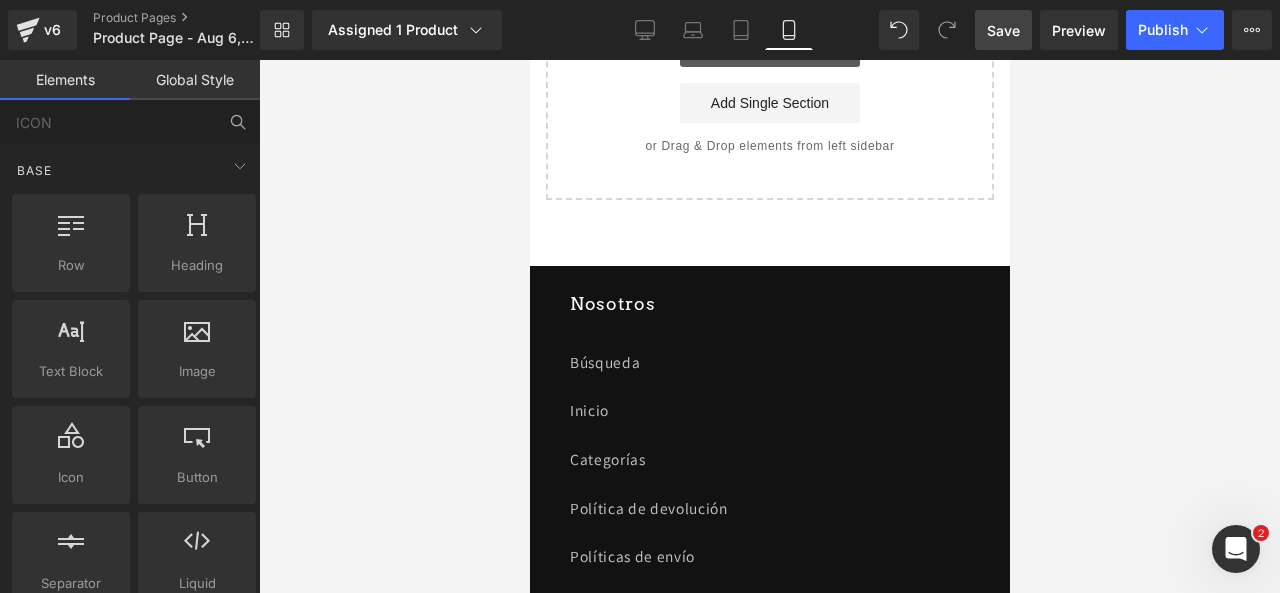 click on "Explore Blocks" at bounding box center (769, 47) 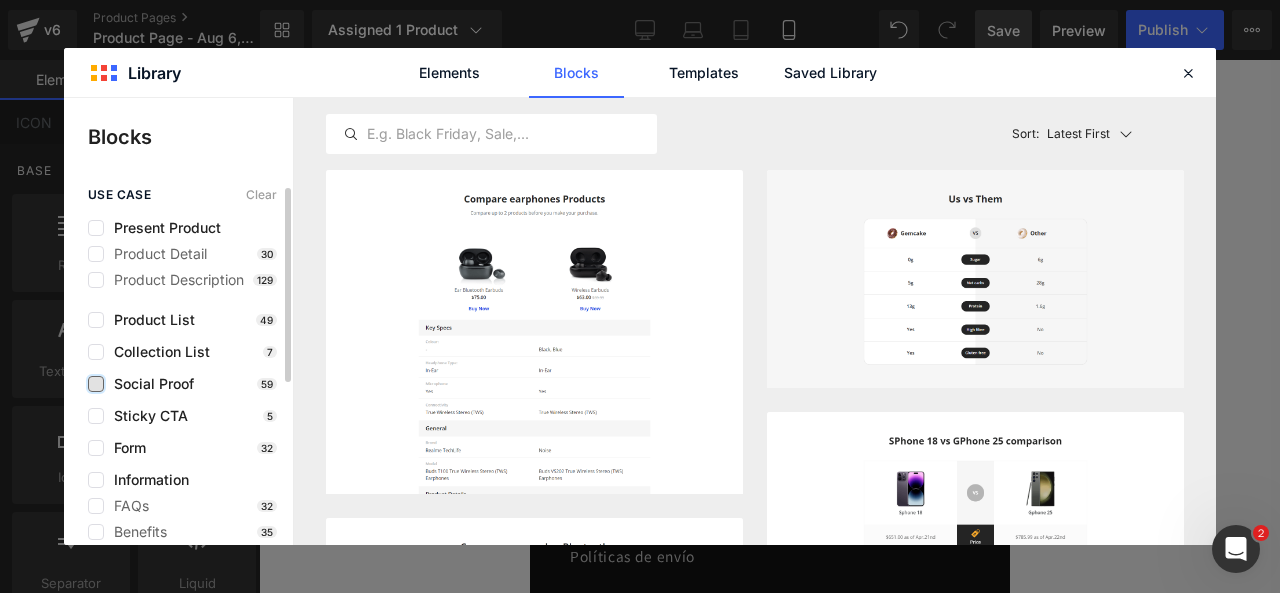 click at bounding box center [96, 384] 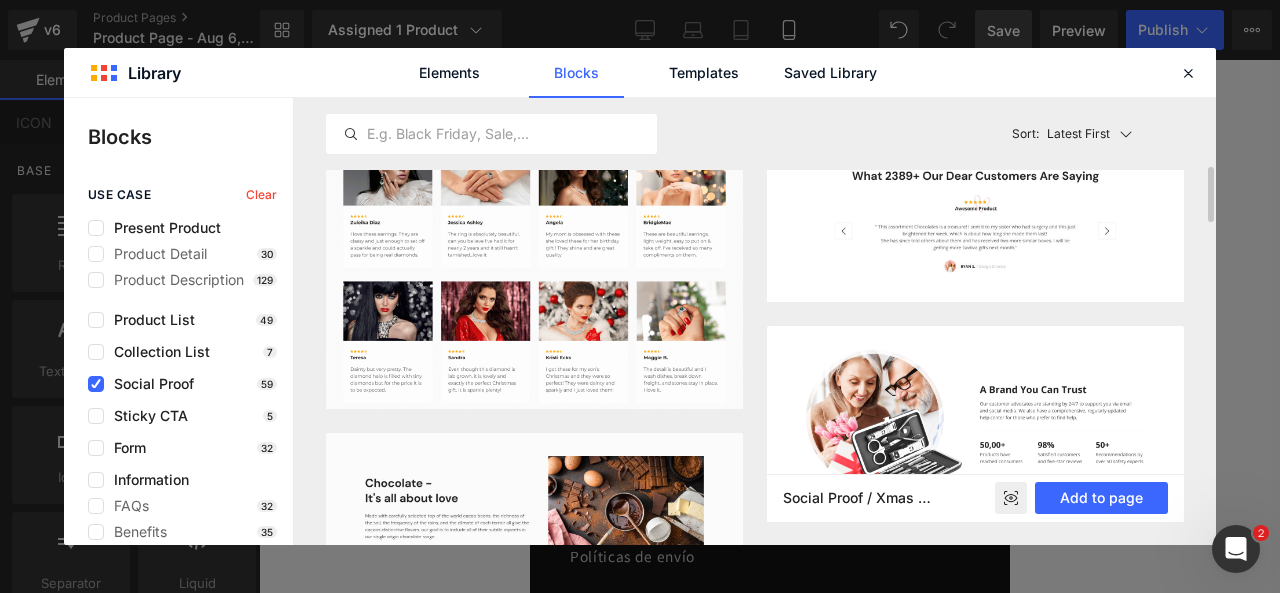 scroll, scrollTop: 546, scrollLeft: 0, axis: vertical 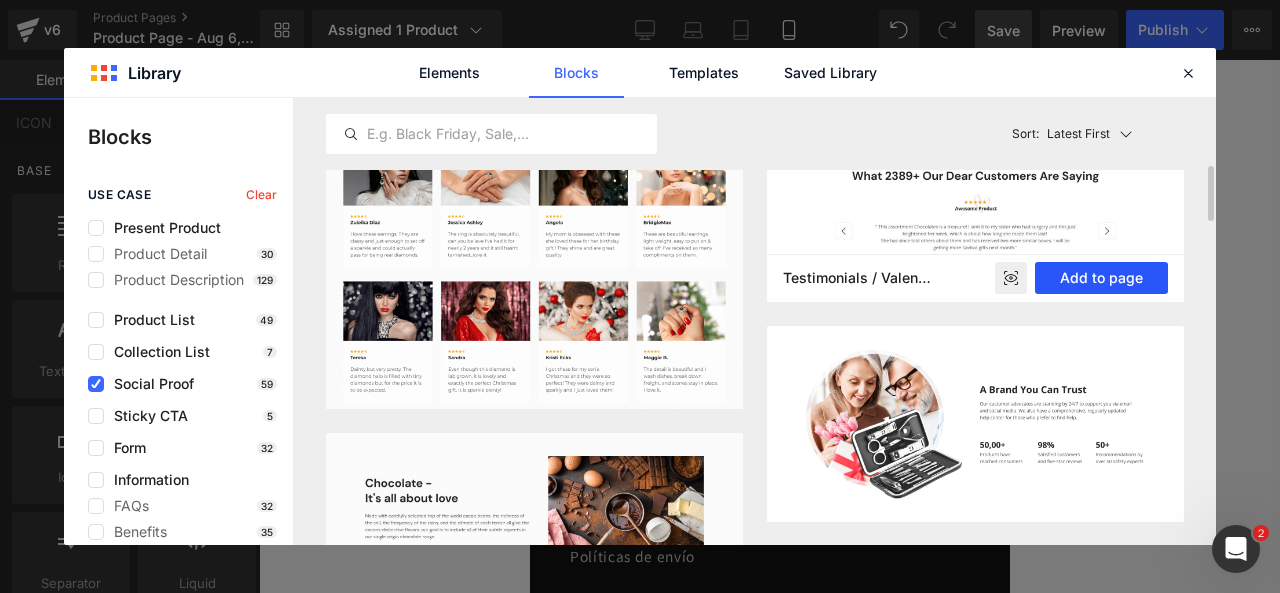 click on "Add to page" at bounding box center [1101, 278] 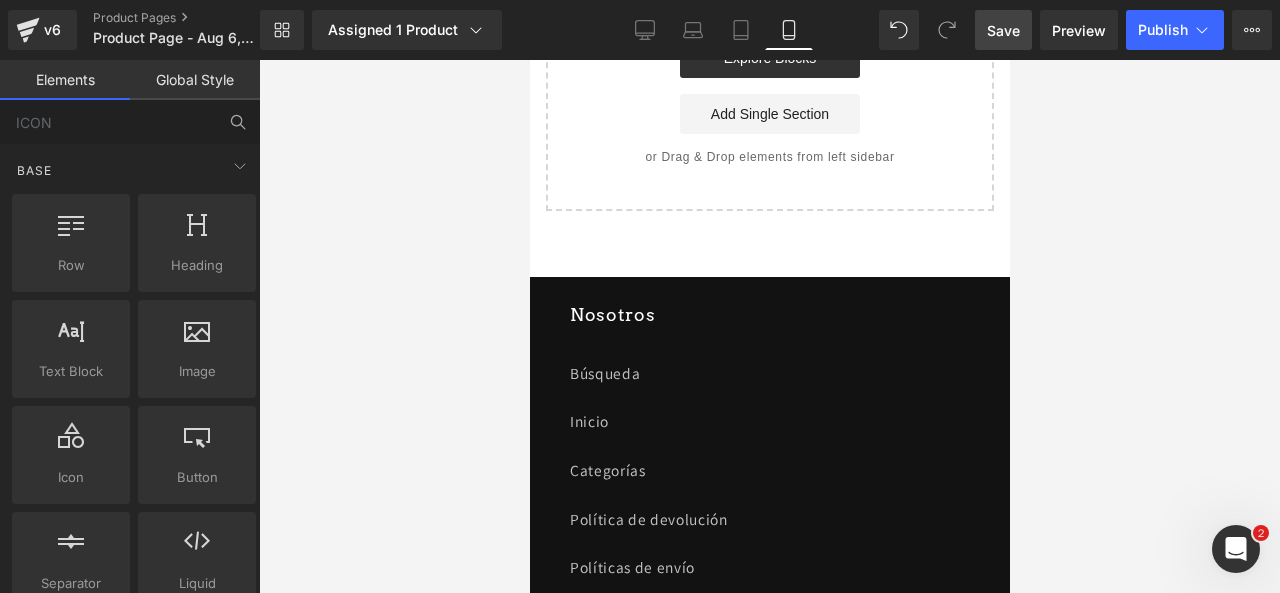 scroll, scrollTop: 4404, scrollLeft: 0, axis: vertical 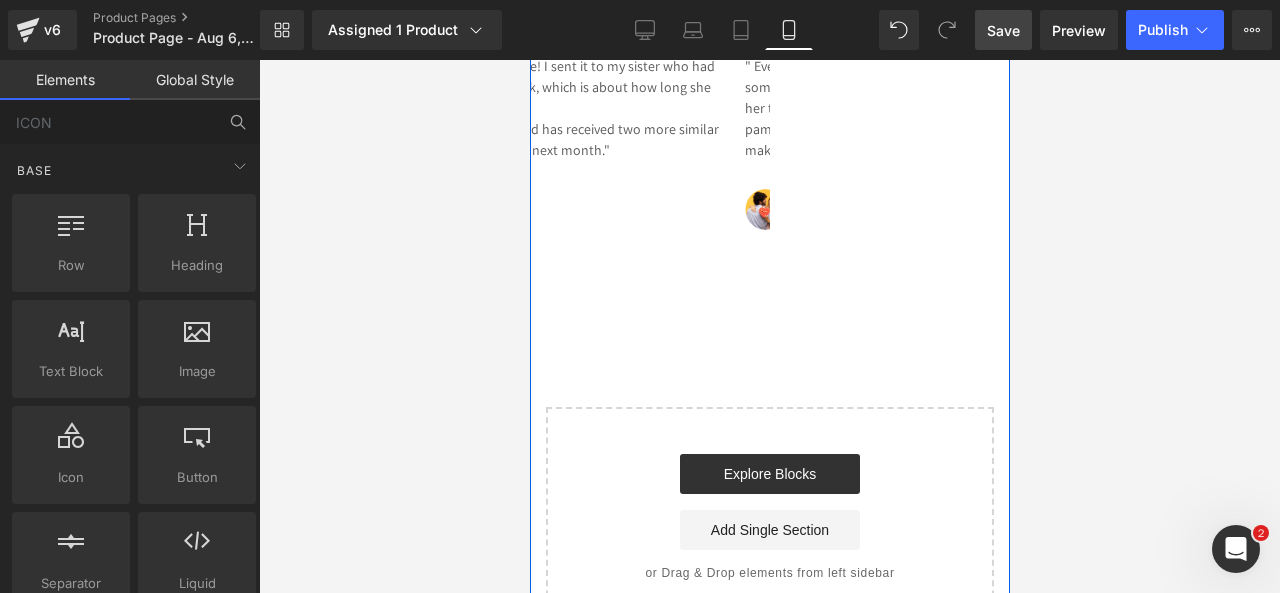 click at bounding box center [608, -4121] 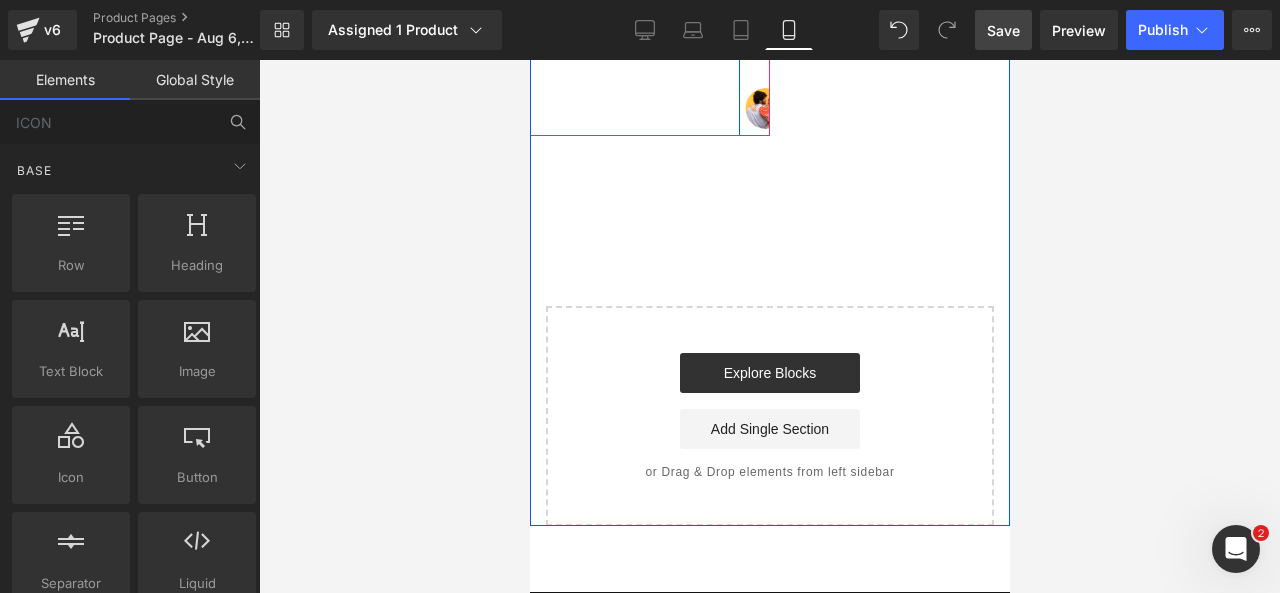 click on "She has since told others about them and has received two more similar boxes. I will be getting more Godiva gifts next month."" at bounding box center [514, 39] 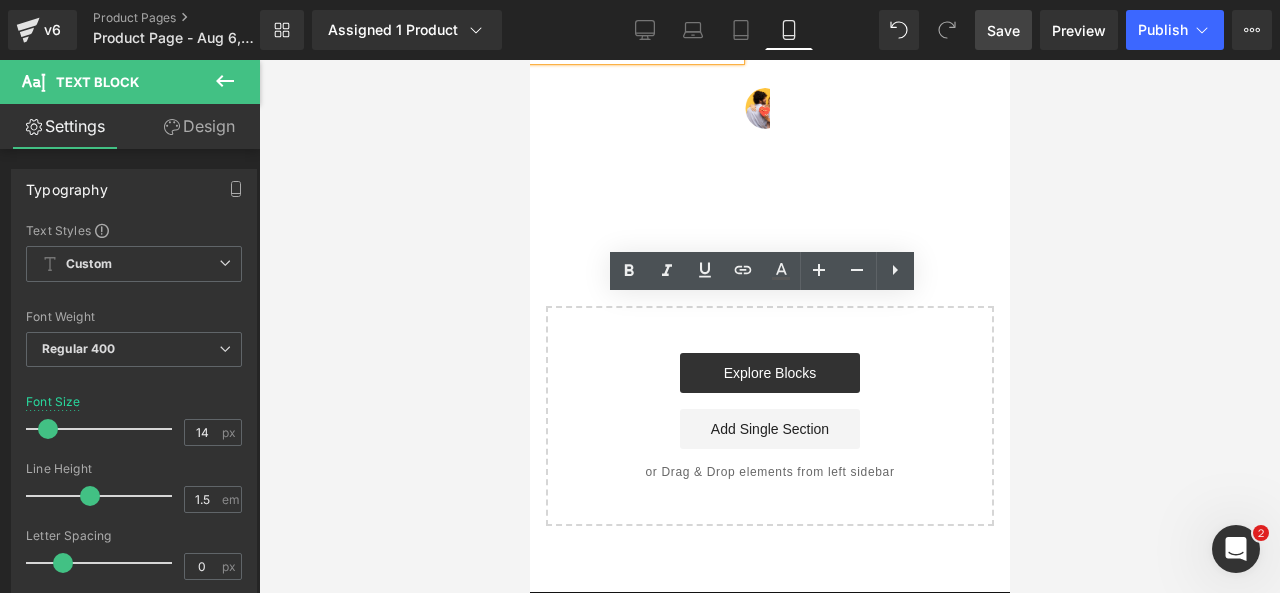 drag, startPoint x: 916, startPoint y: 413, endPoint x: 556, endPoint y: 340, distance: 367.32684 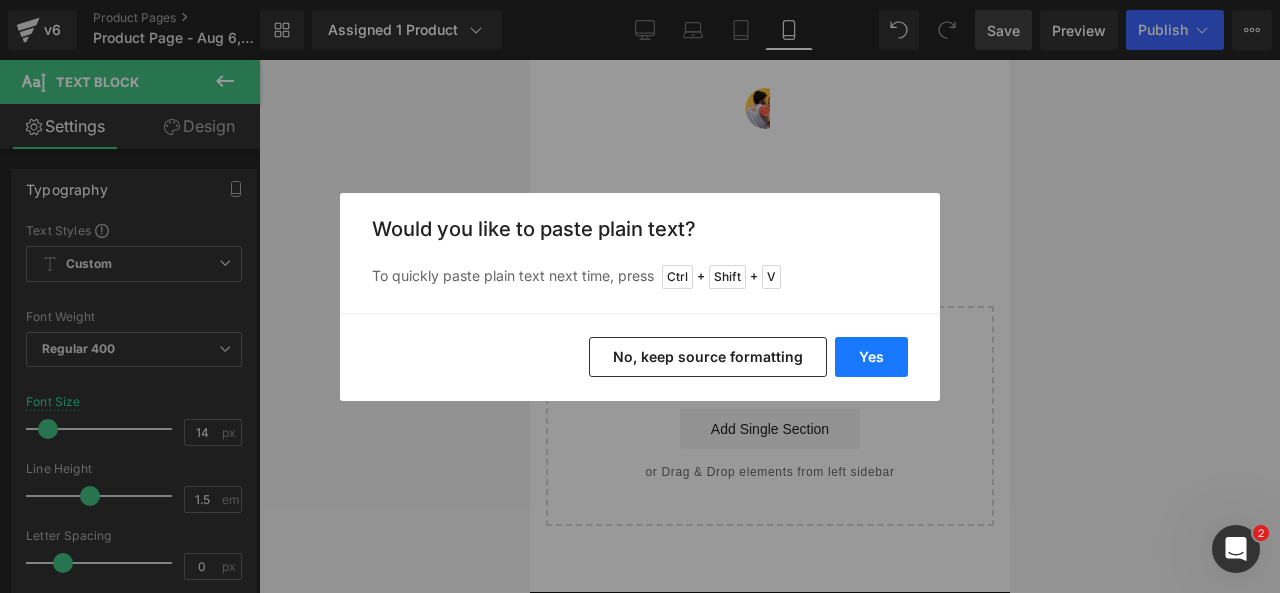 click on "Yes" at bounding box center [871, 357] 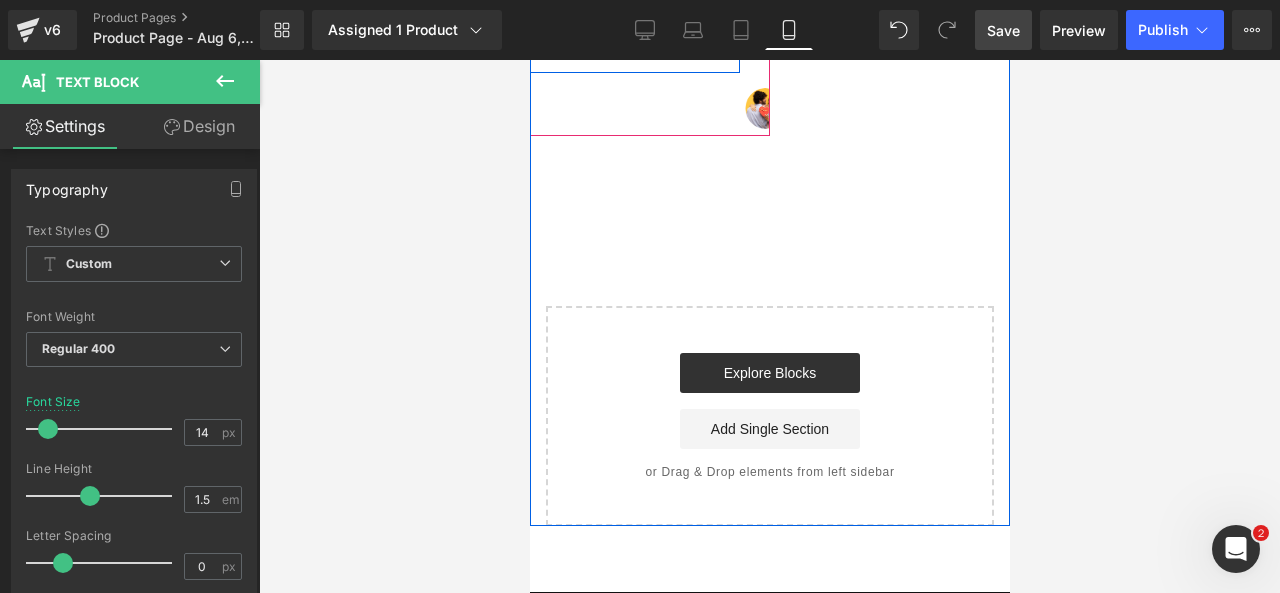 click 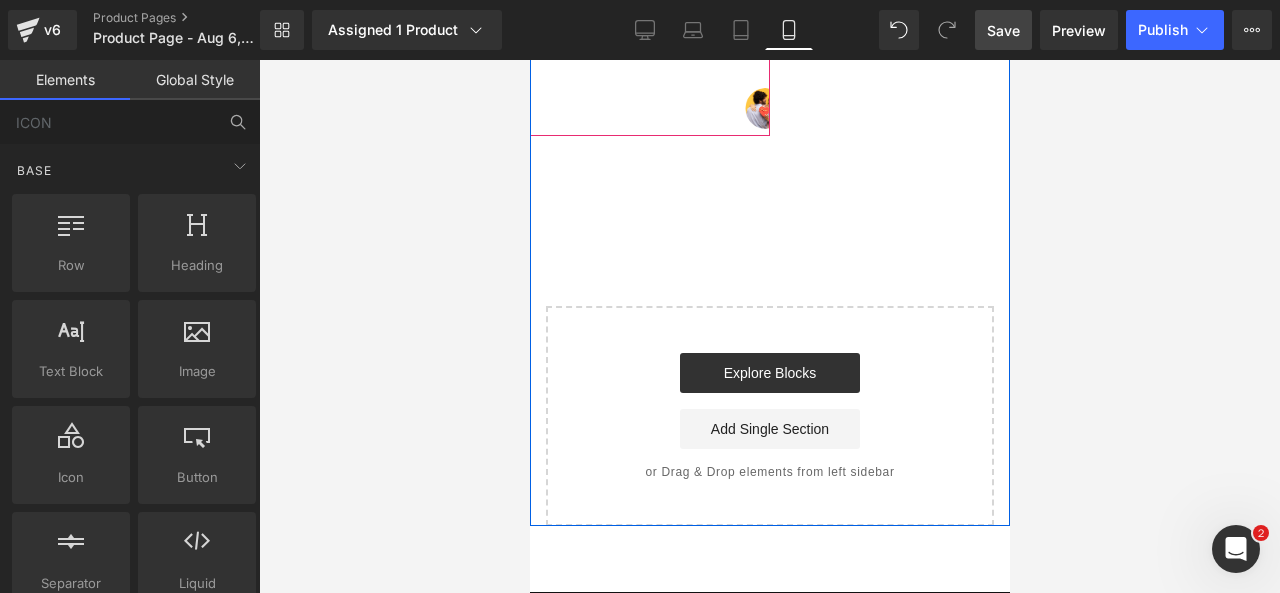 click on "Text Block" at bounding box center [503, -108] 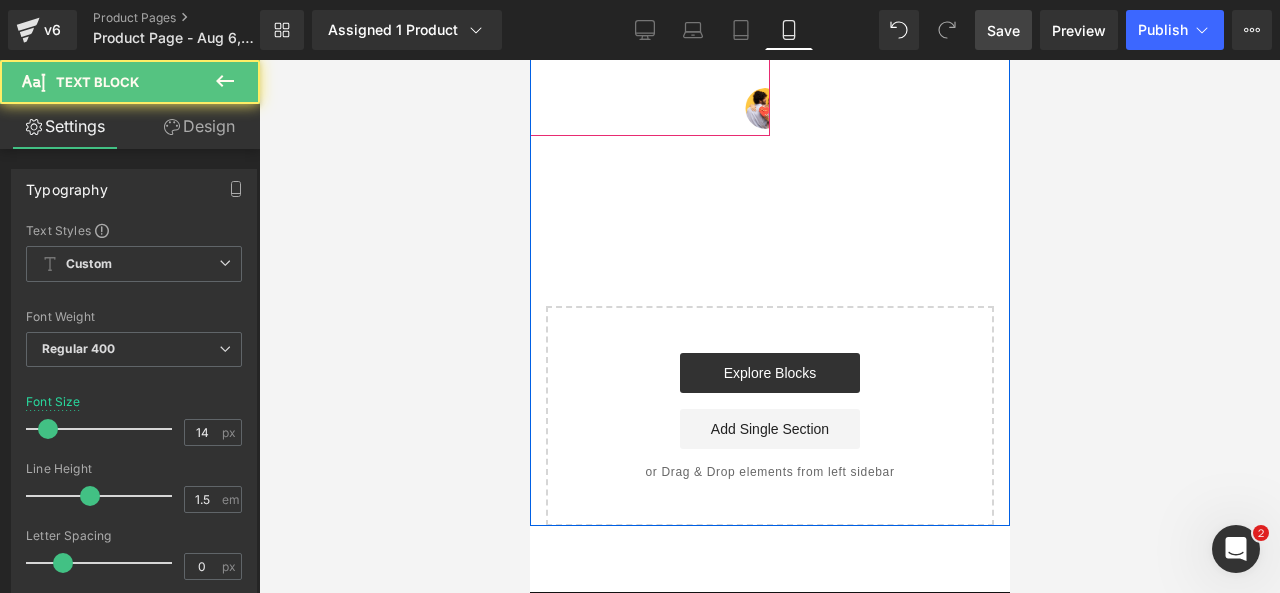 click 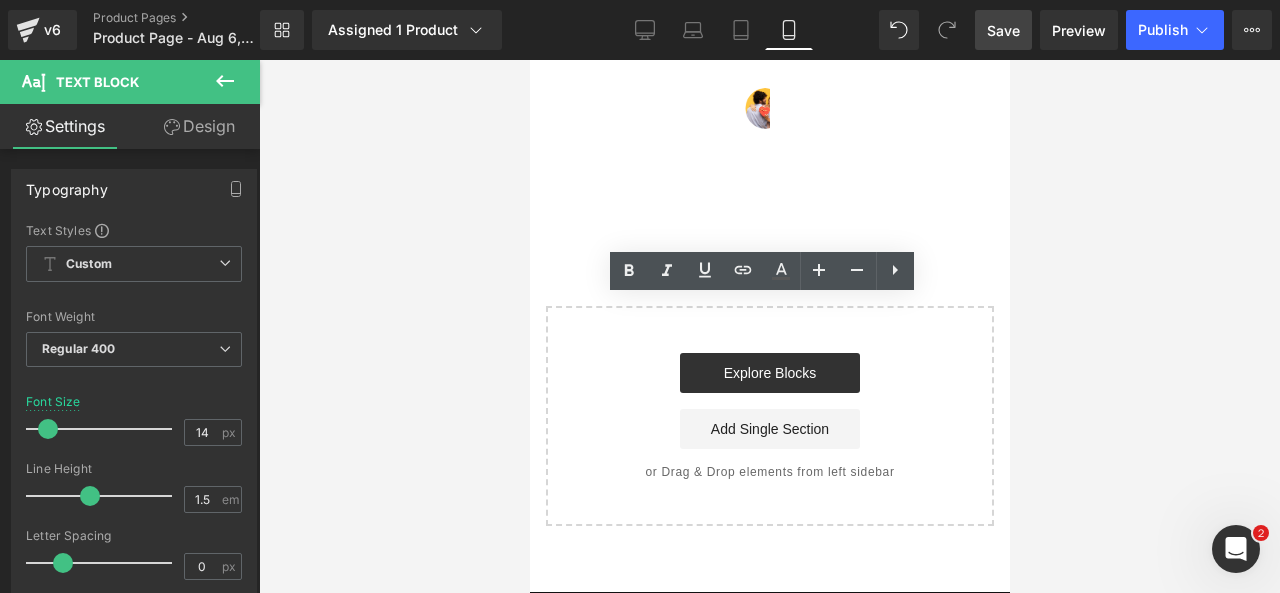 drag, startPoint x: 555, startPoint y: 344, endPoint x: 970, endPoint y: 335, distance: 415.09756 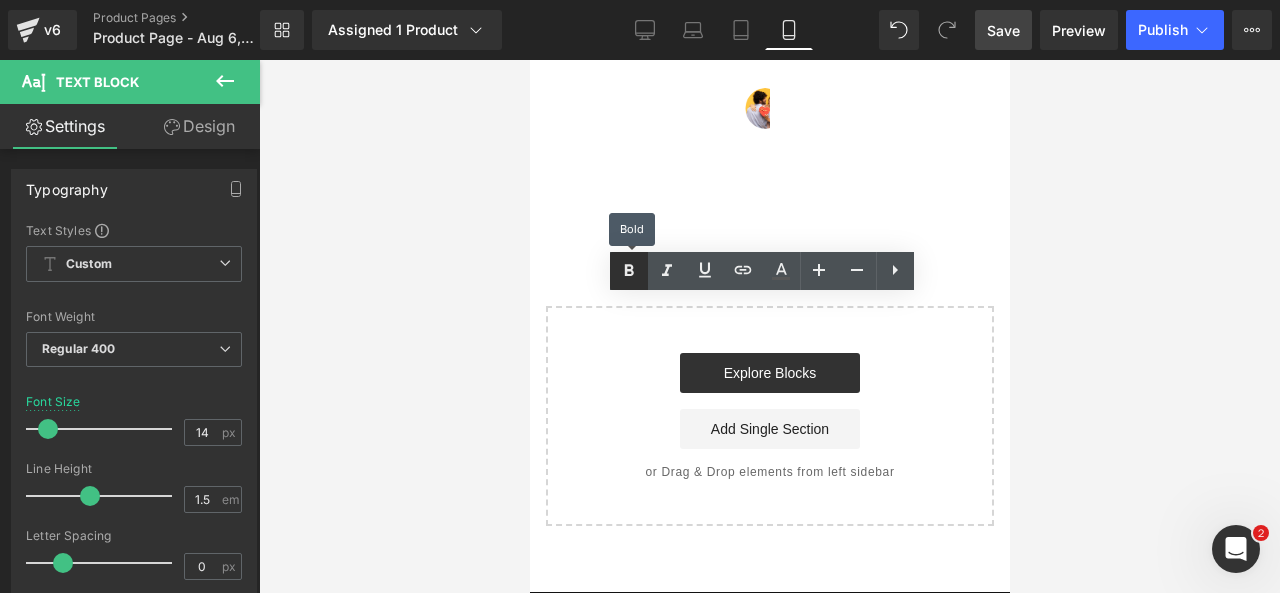 click at bounding box center (629, 271) 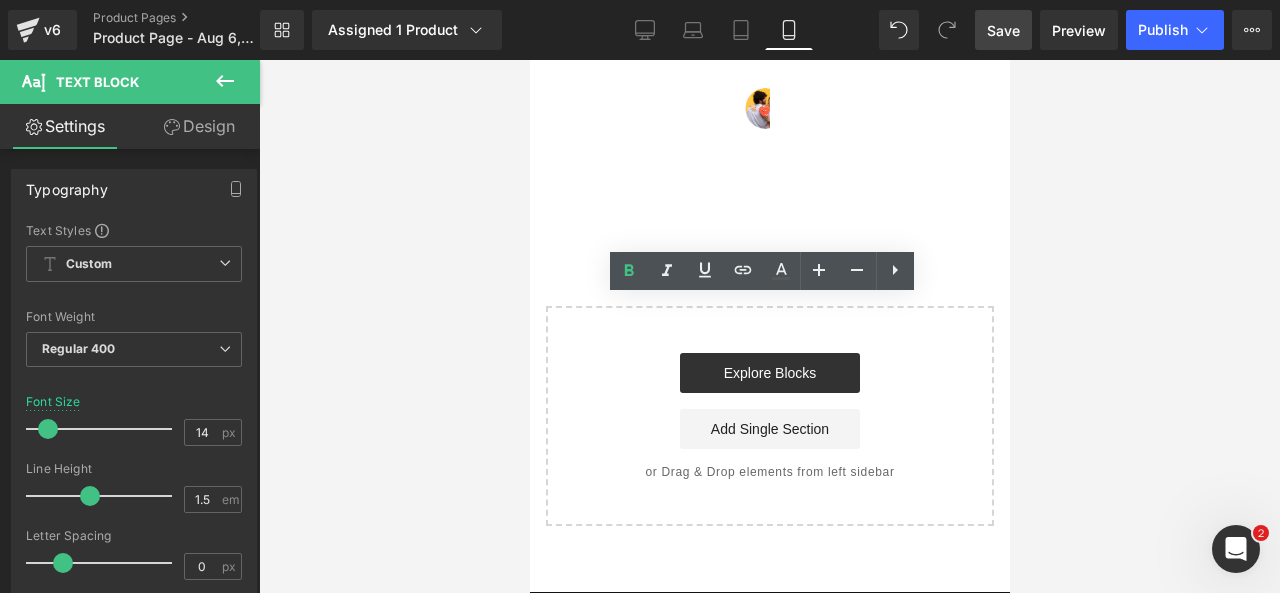 click on "Awesome Product" at bounding box center [514, -84] 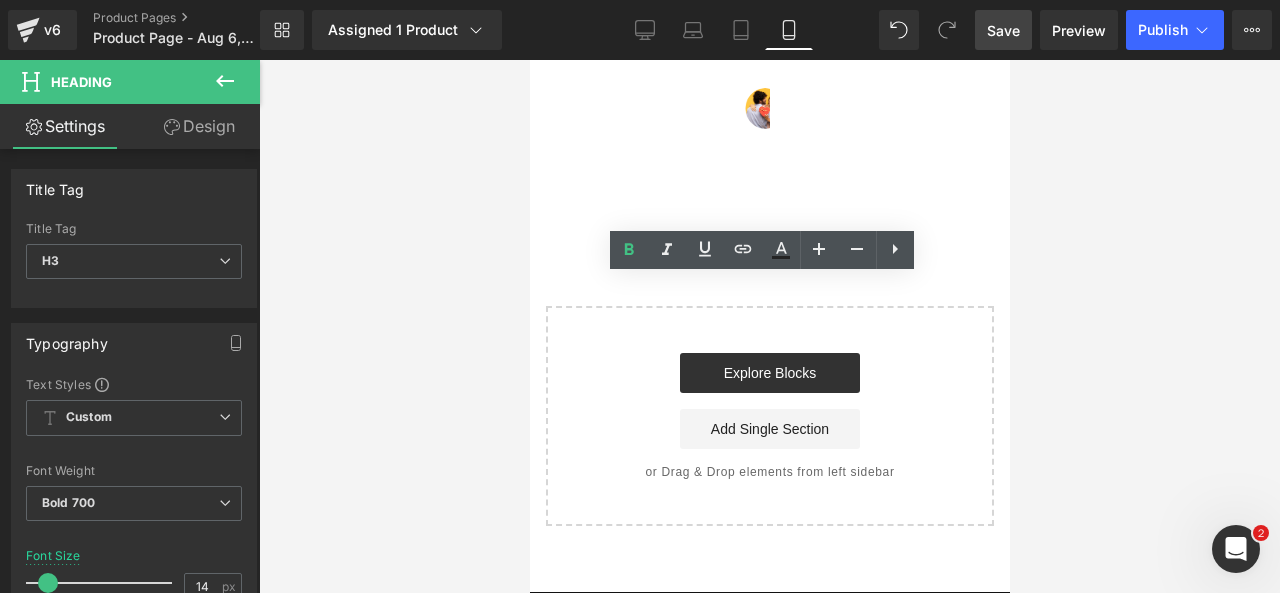 drag, startPoint x: 925, startPoint y: 285, endPoint x: 700, endPoint y: 291, distance: 225.07999 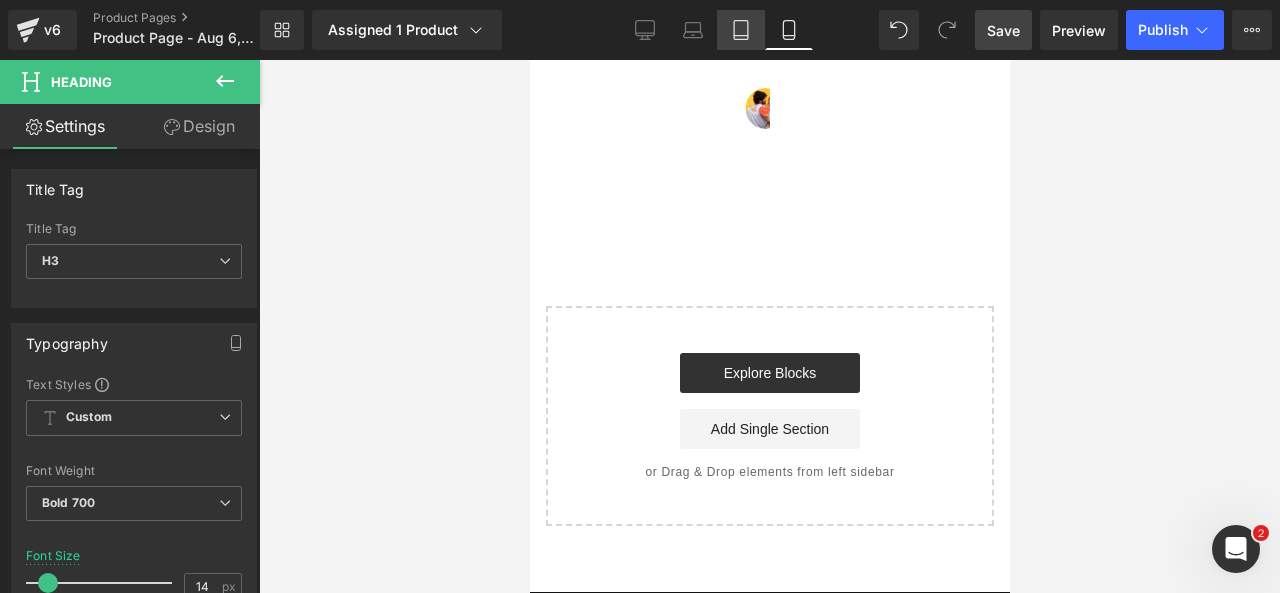 click 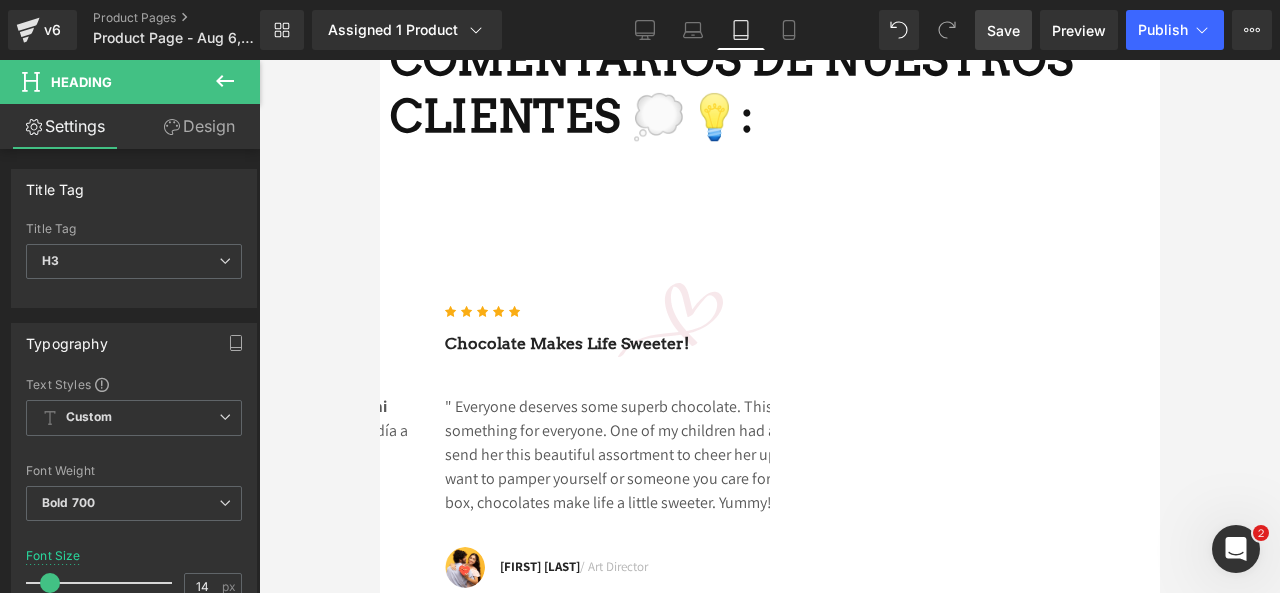 scroll, scrollTop: 4632, scrollLeft: 0, axis: vertical 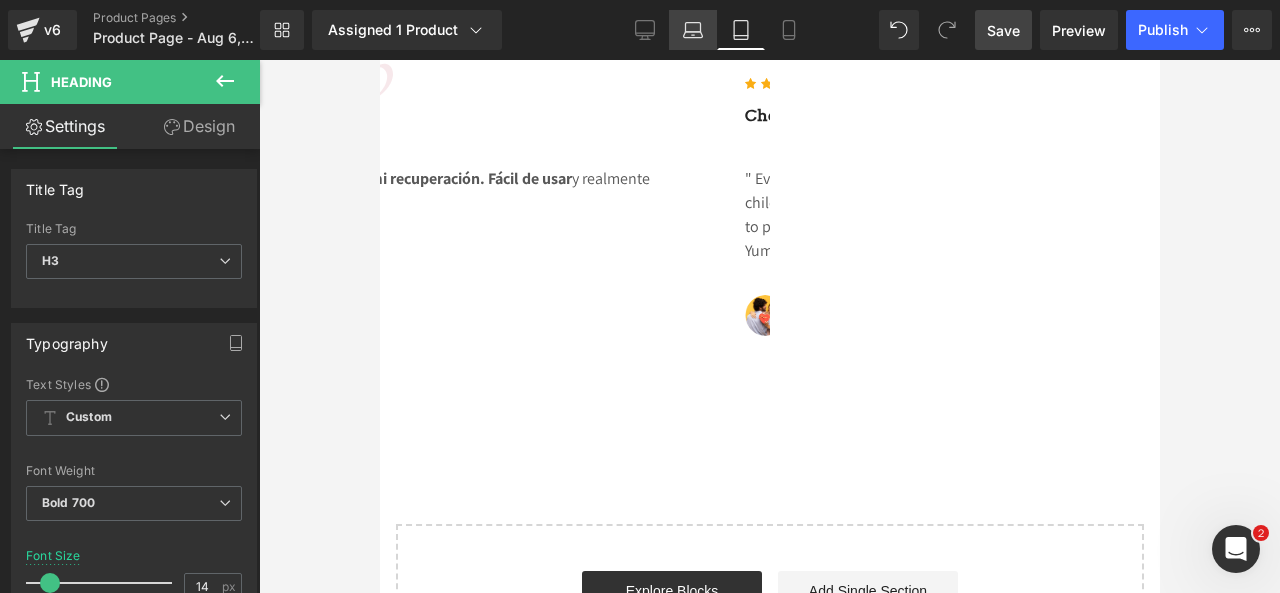 click on "Laptop" at bounding box center (693, 30) 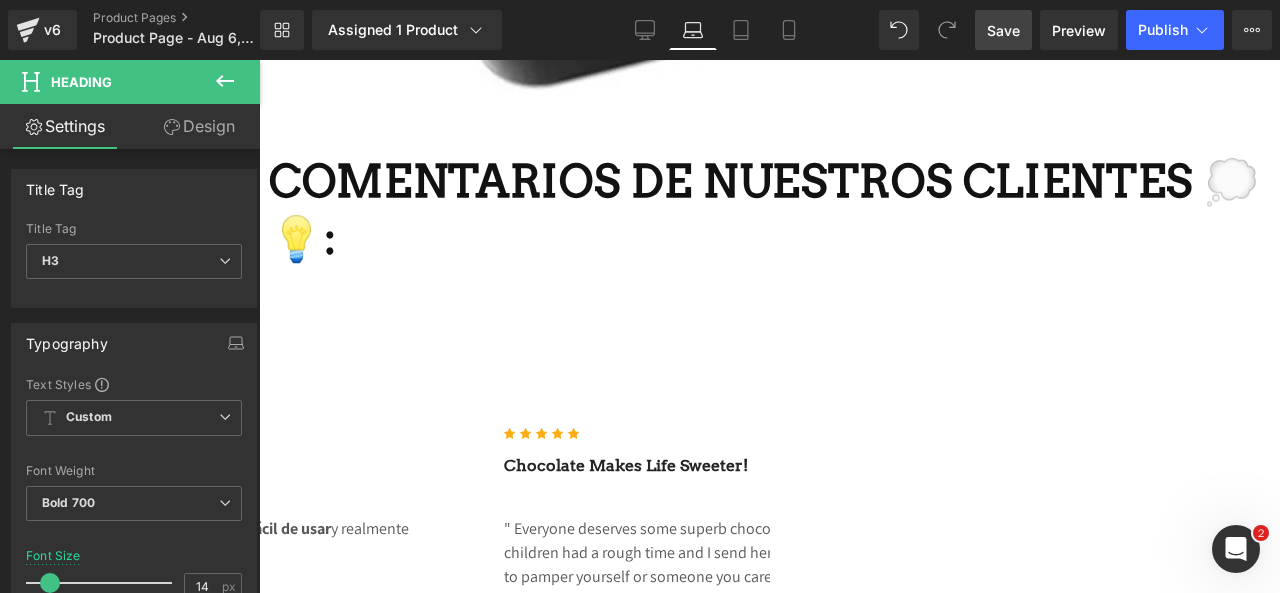 scroll, scrollTop: 4274, scrollLeft: 0, axis: vertical 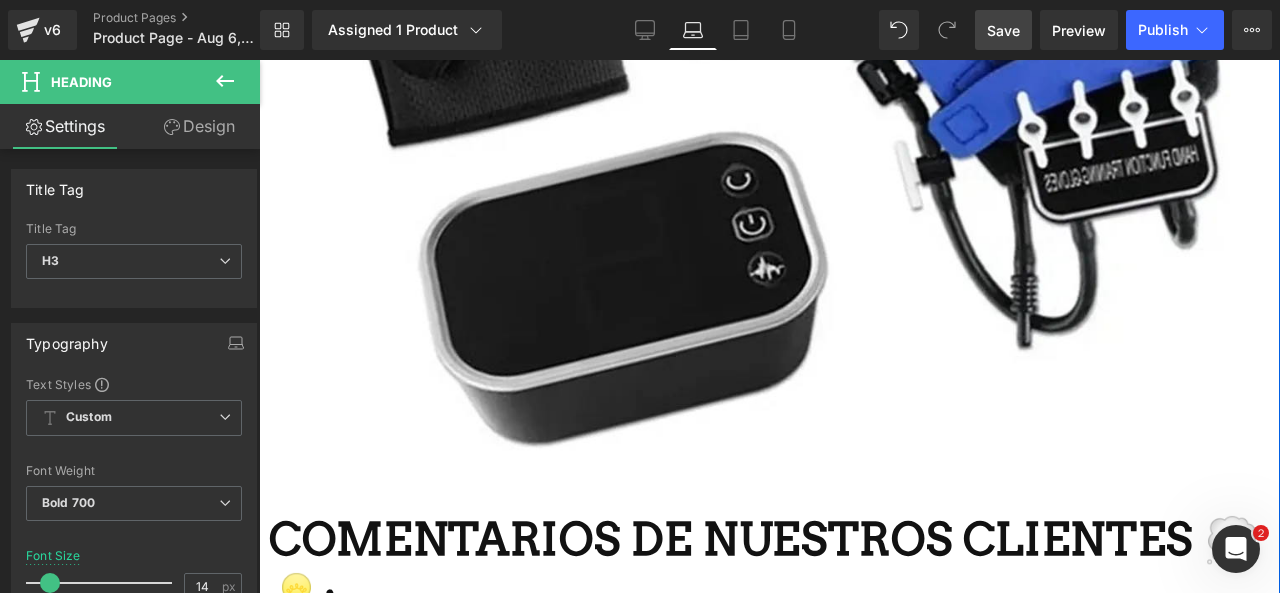 click on "›" at bounding box center [740, 907] 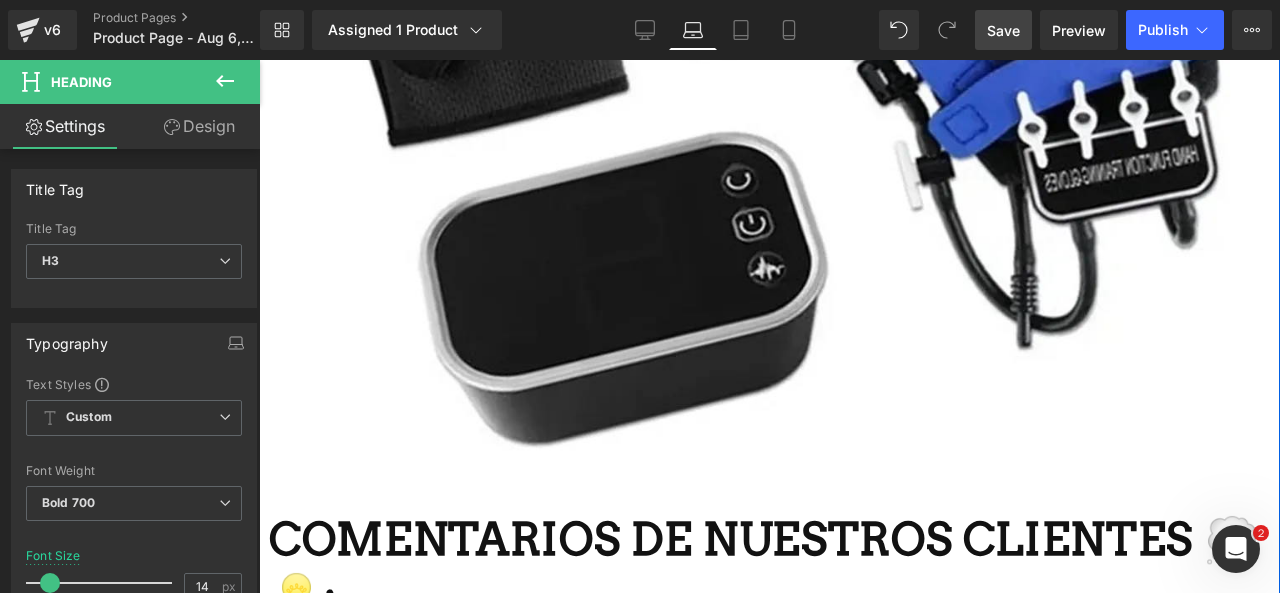 click at bounding box center (131, 831) 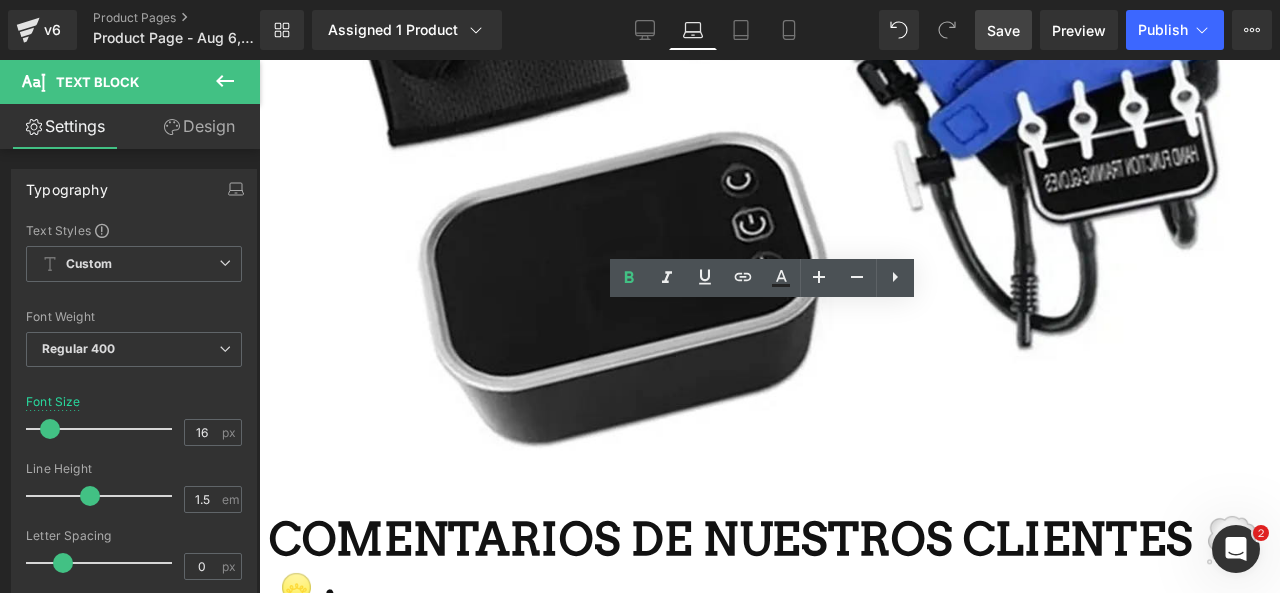 drag, startPoint x: 810, startPoint y: 430, endPoint x: 422, endPoint y: 324, distance: 402.21884 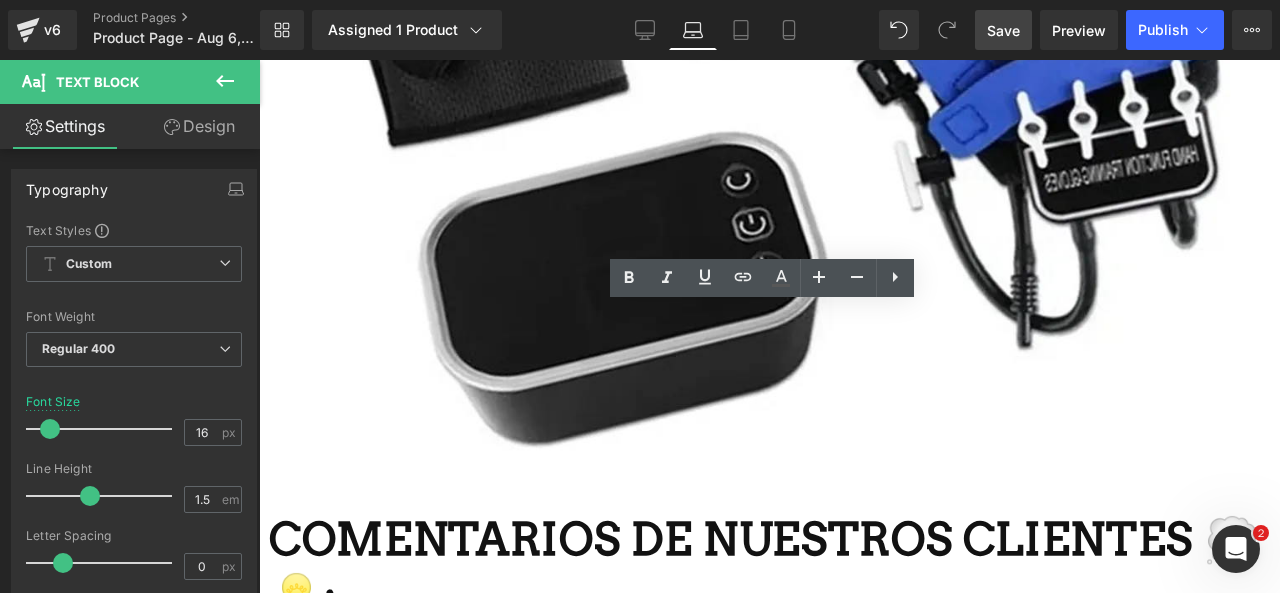 type 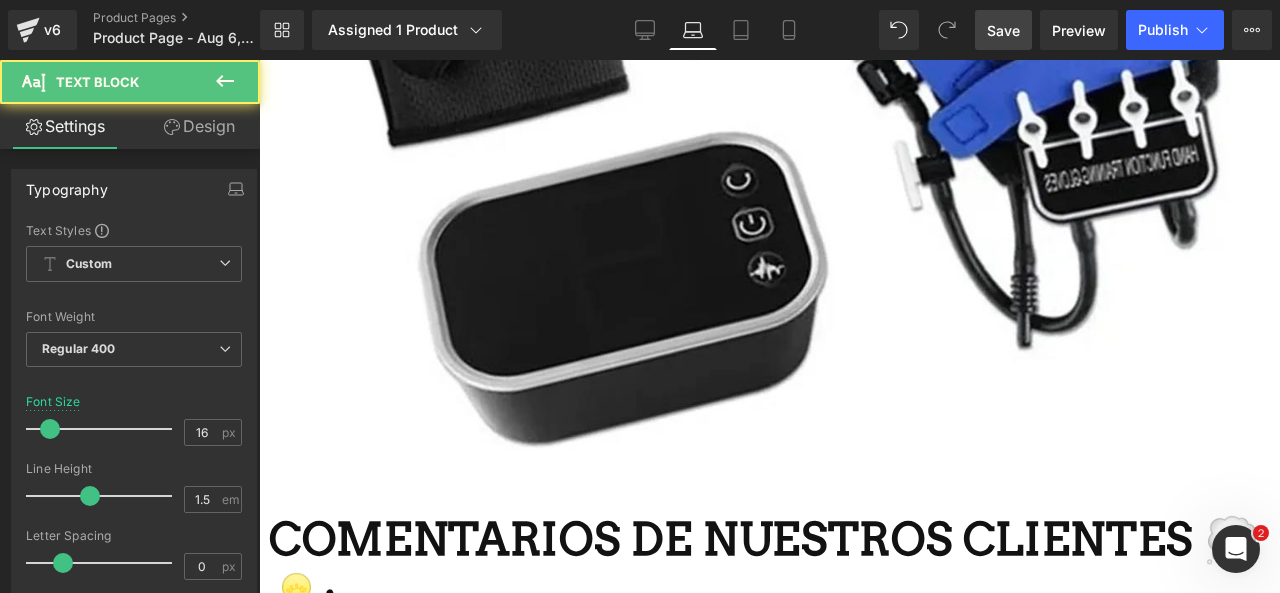 drag, startPoint x: 414, startPoint y: 343, endPoint x: 430, endPoint y: 335, distance: 17.888544 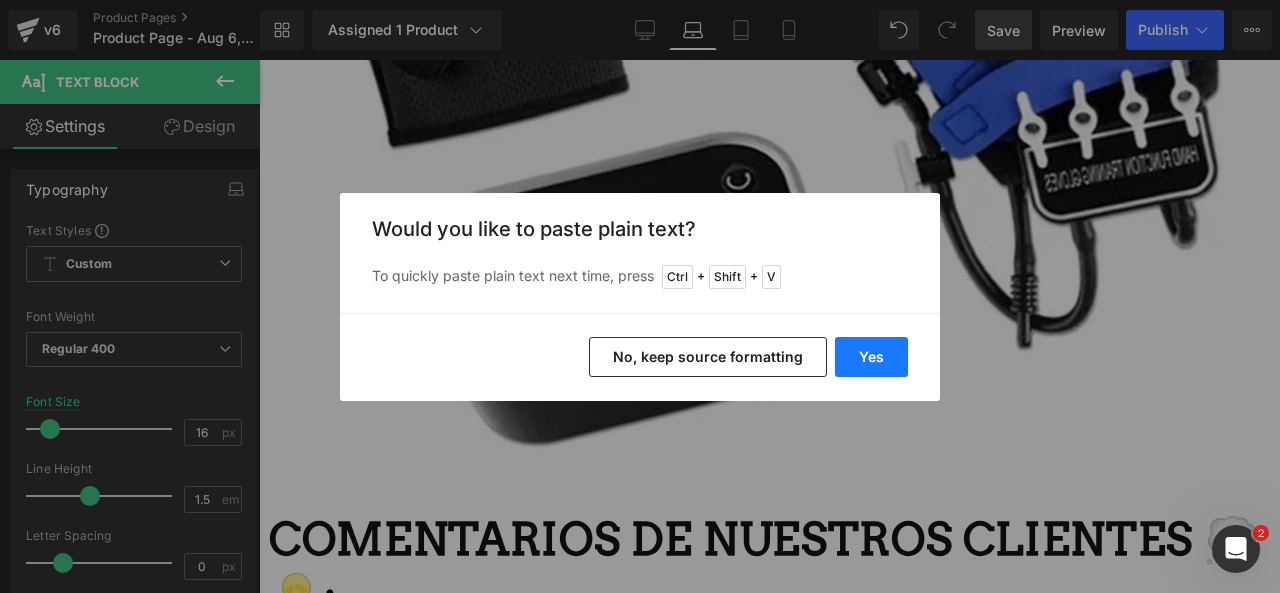 click on "Yes" at bounding box center (871, 357) 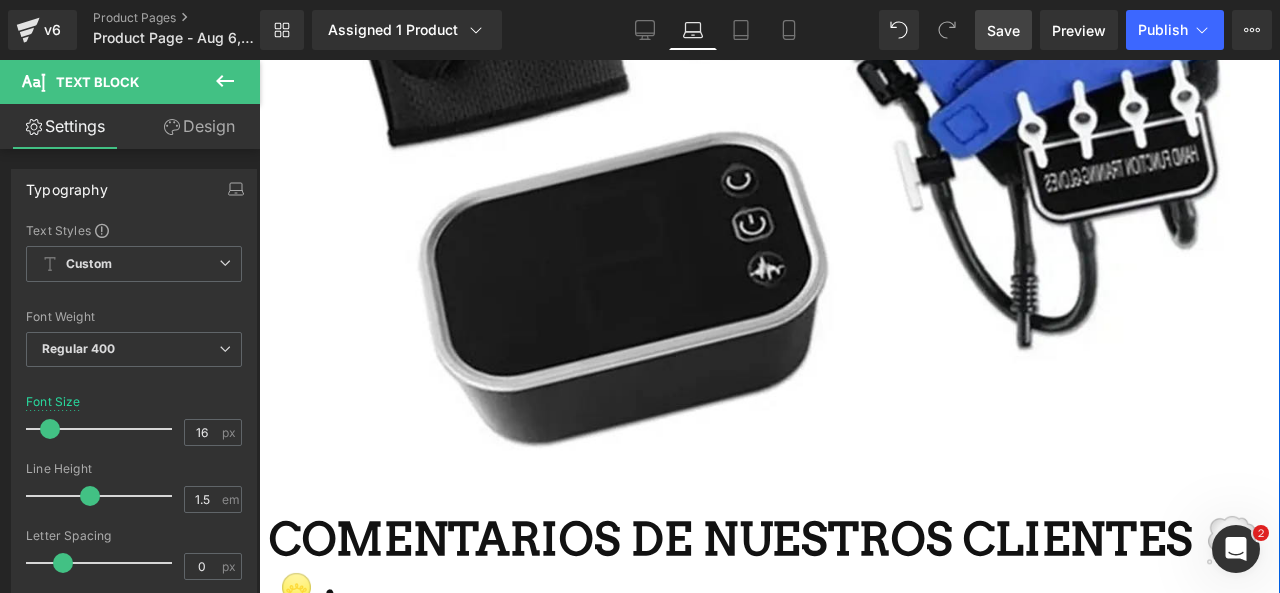 click 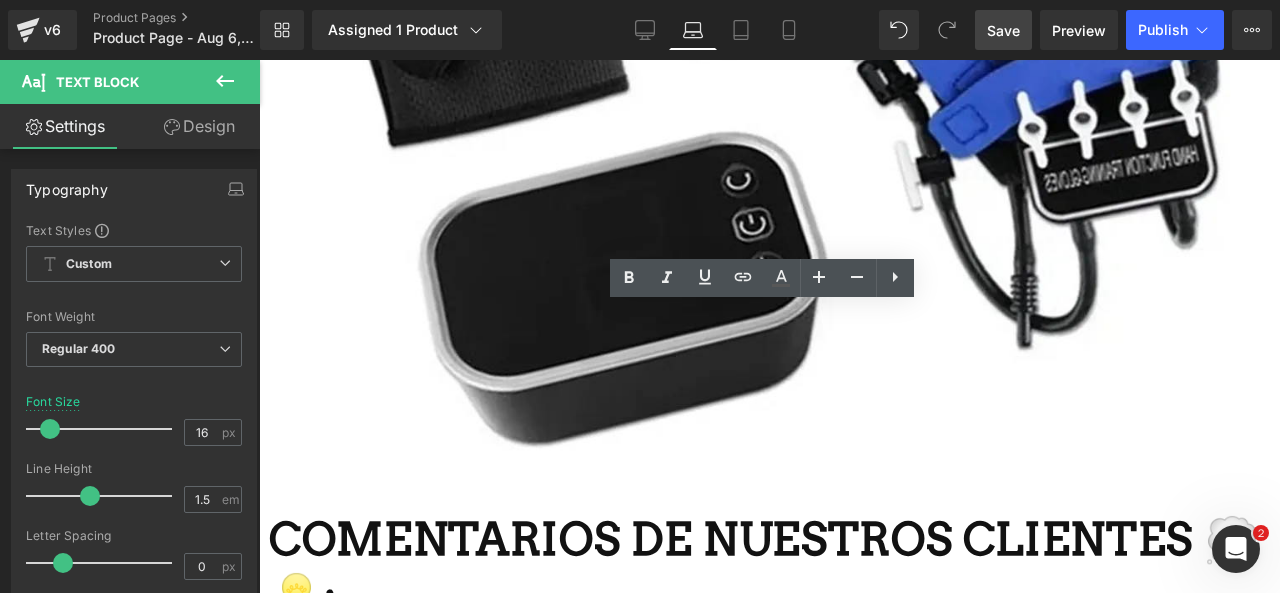 drag, startPoint x: 432, startPoint y: 359, endPoint x: 587, endPoint y: 357, distance: 155.01291 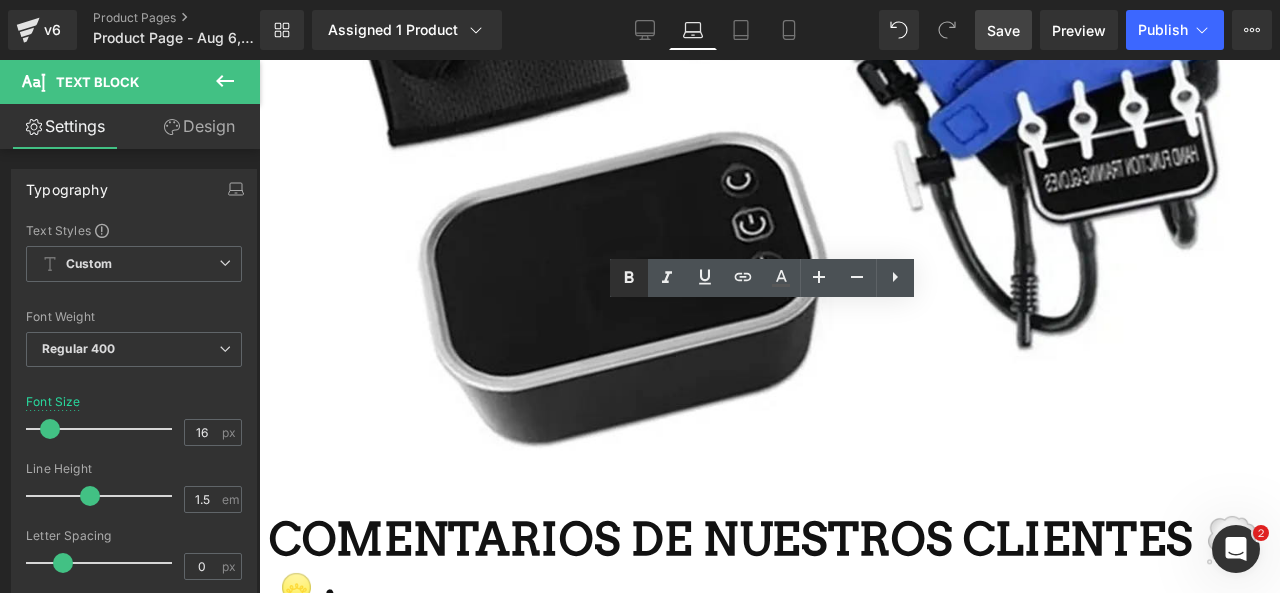 click 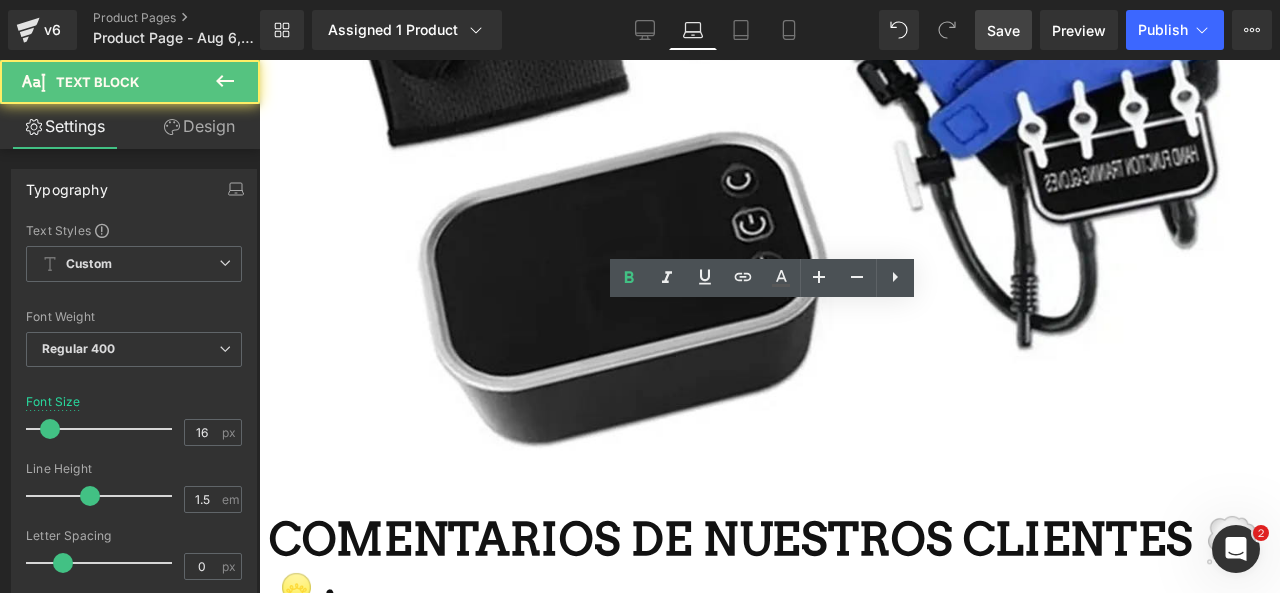 drag, startPoint x: 770, startPoint y: 375, endPoint x: 862, endPoint y: 380, distance: 92.13577 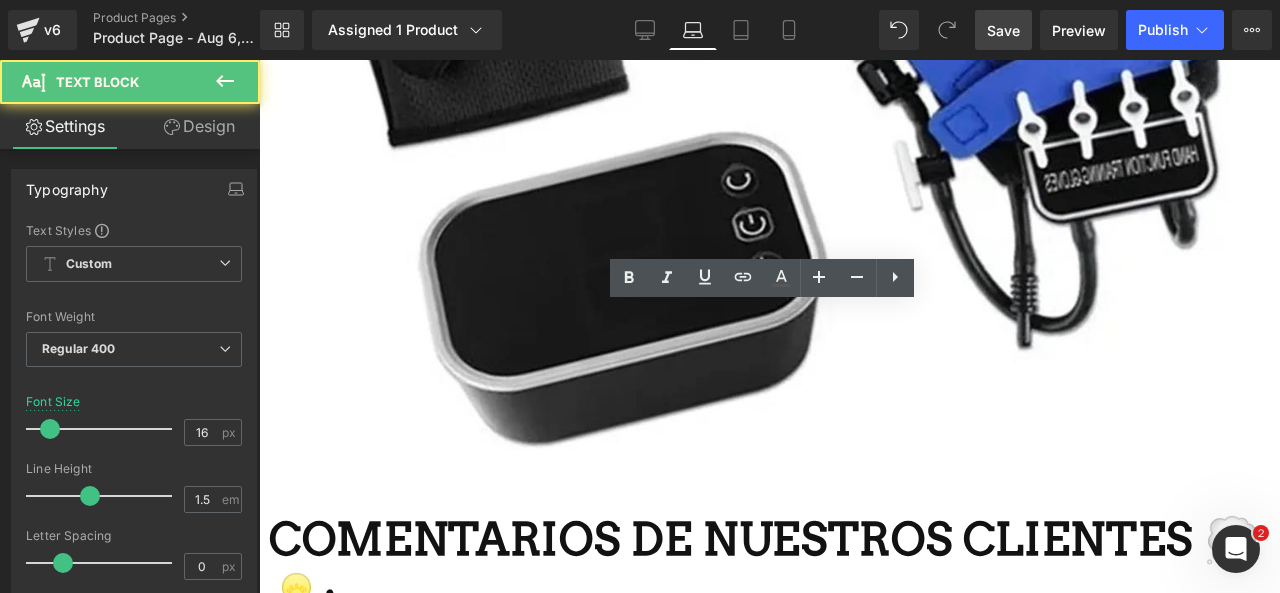 click on "" La neta está bien chido , me ayudó un buen con los calambres en la mano. Lo uso diario y ya hasta mi fuerza va de regreso. ¡Recomendado!"" at bounding box center [99, 899] 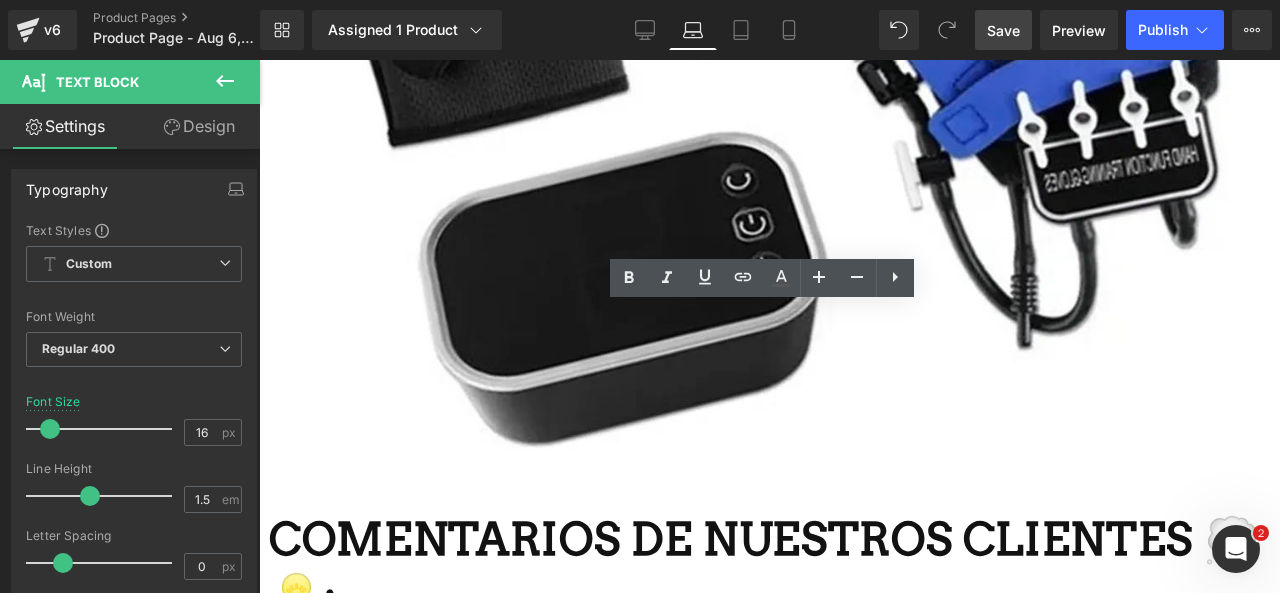 drag, startPoint x: 876, startPoint y: 379, endPoint x: 790, endPoint y: 385, distance: 86.209045 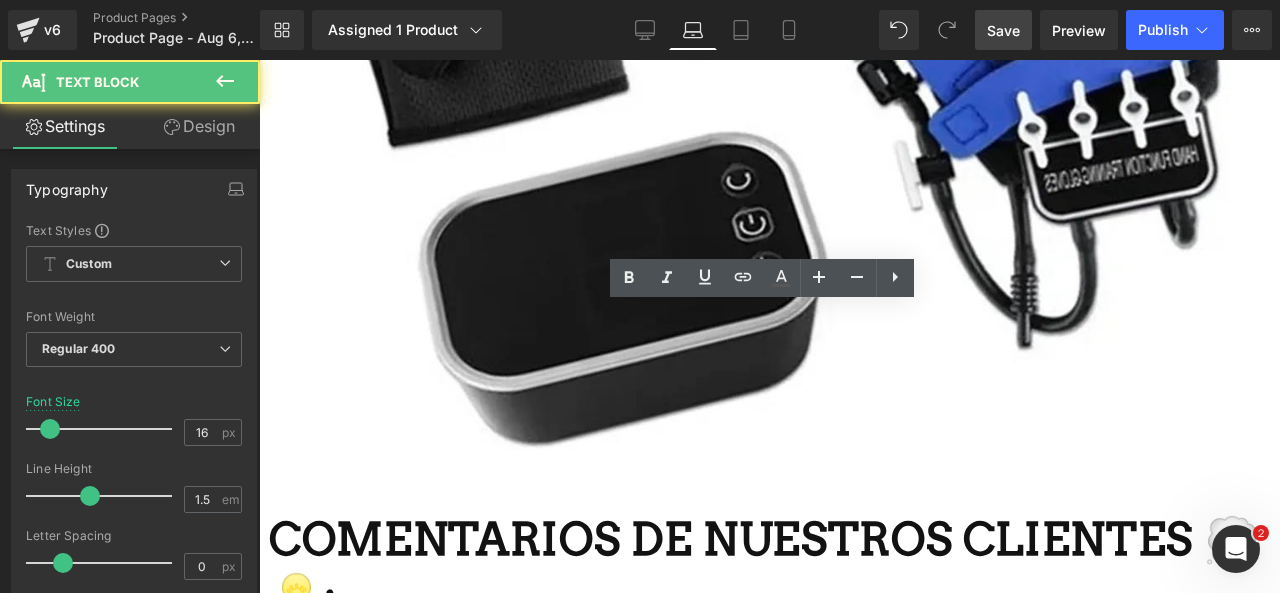 click on "" La neta está bien chido , me ayudó un buen con los calambres en la mano. Lo uso diario y ya hasta mi fuerza va de regreso. ¡Recomendado!"" at bounding box center [99, 899] 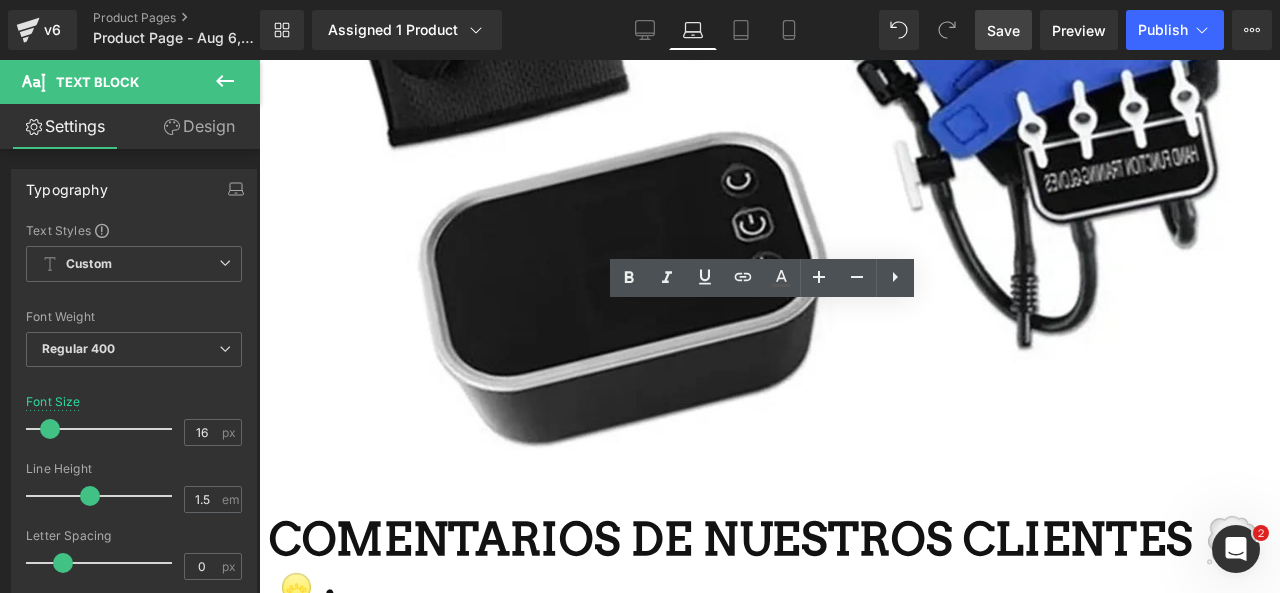 drag, startPoint x: 774, startPoint y: 383, endPoint x: 875, endPoint y: 380, distance: 101.04455 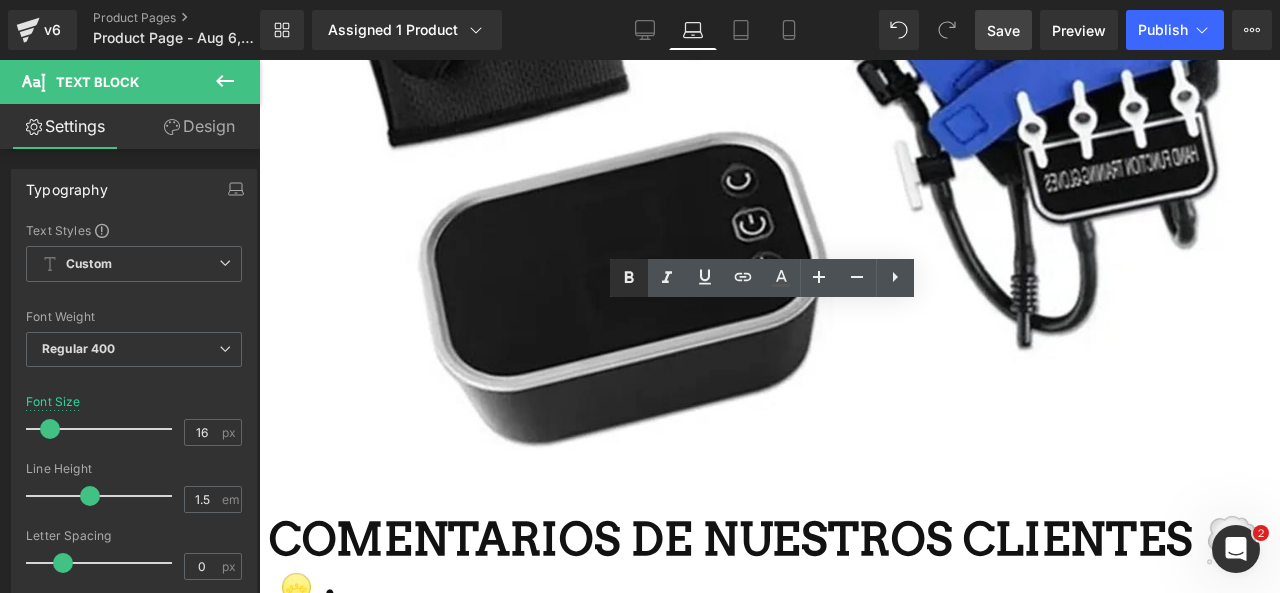 click at bounding box center [629, 278] 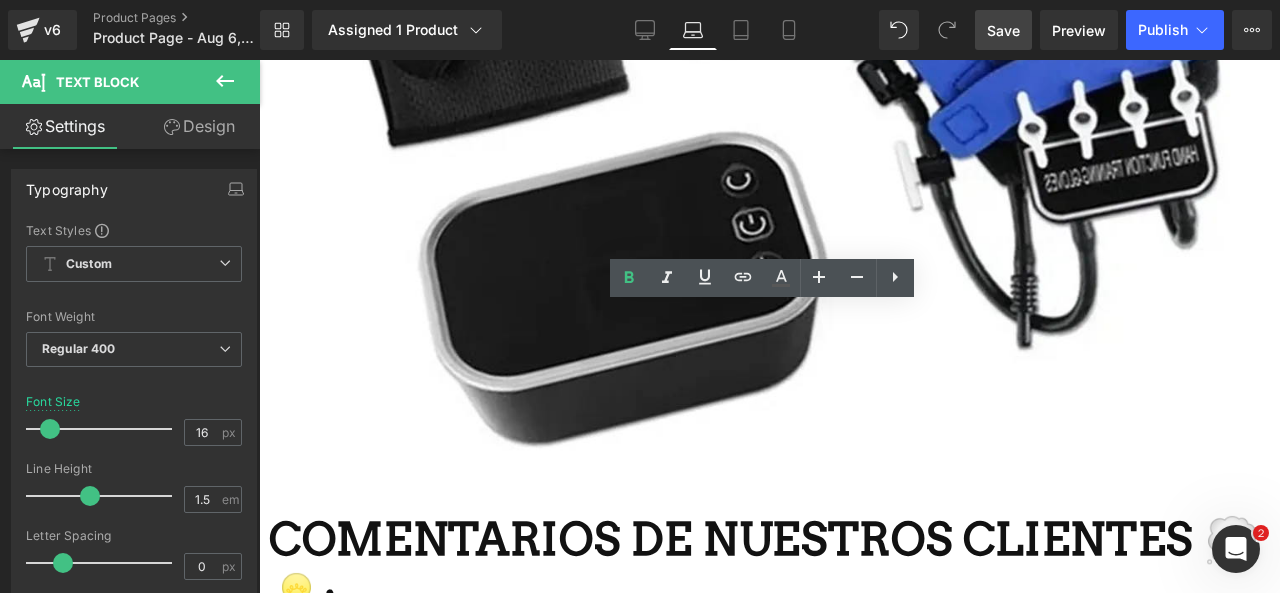 drag, startPoint x: 624, startPoint y: 355, endPoint x: 916, endPoint y: 349, distance: 292.06165 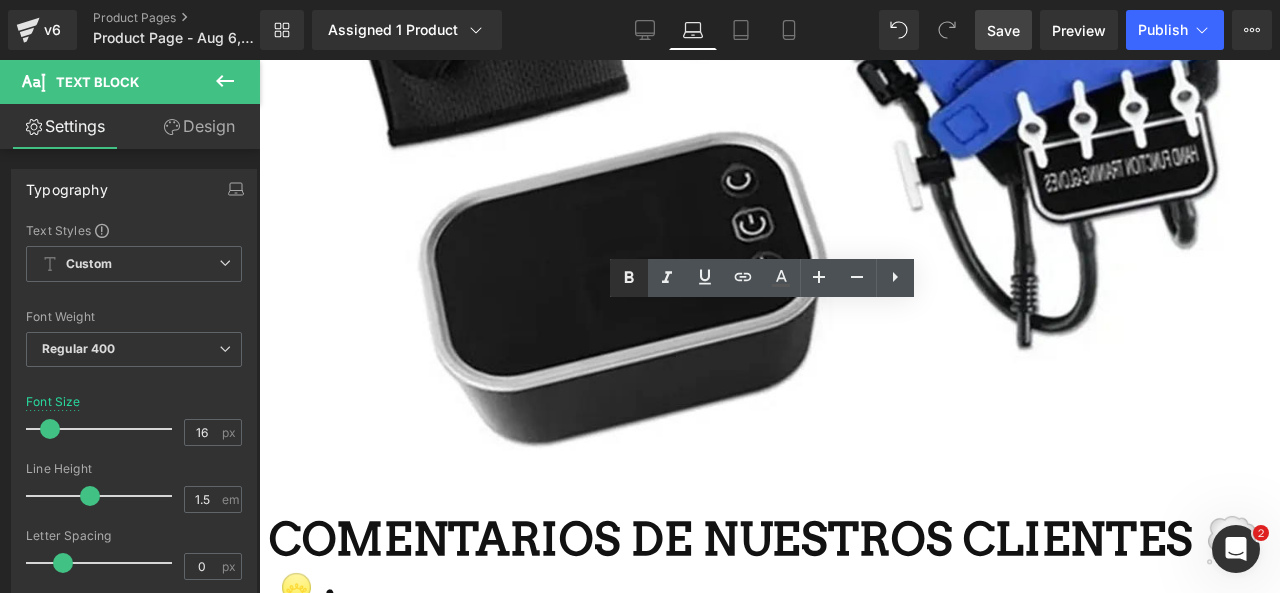 click 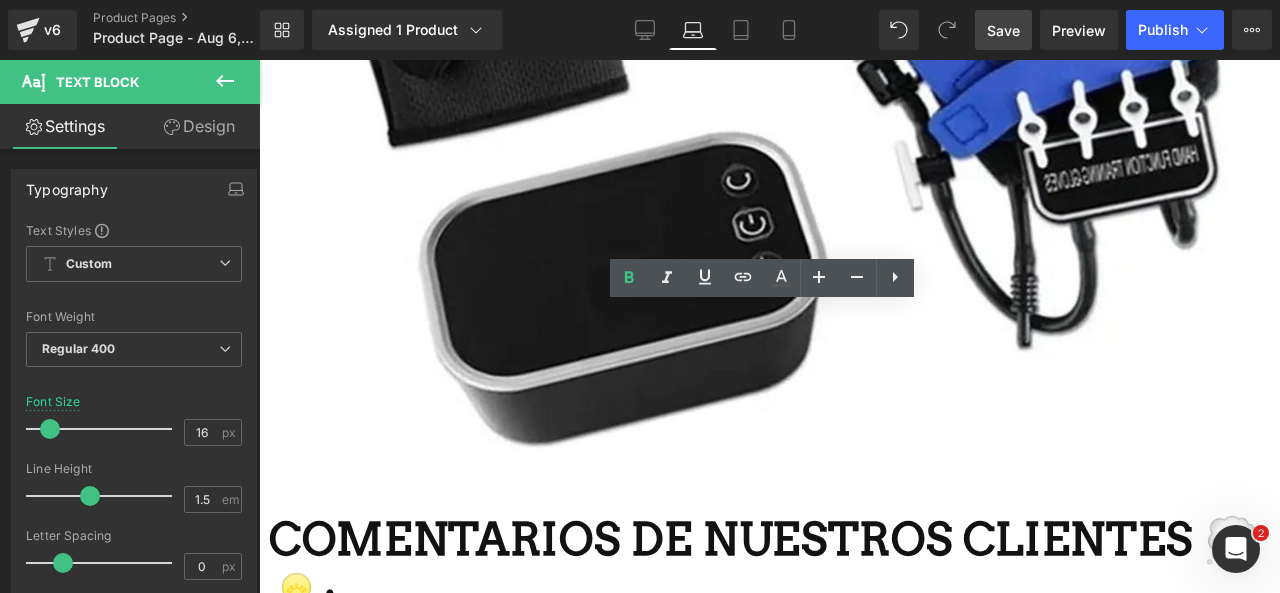 click at bounding box center (147, 778) 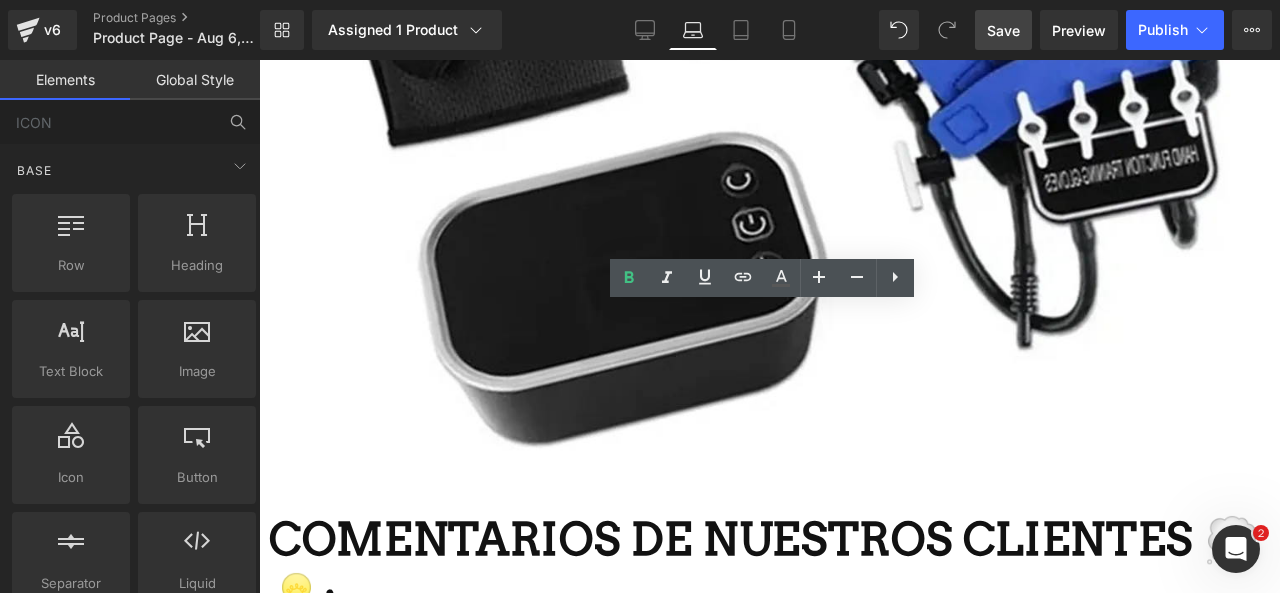 click at bounding box center [244, 765] 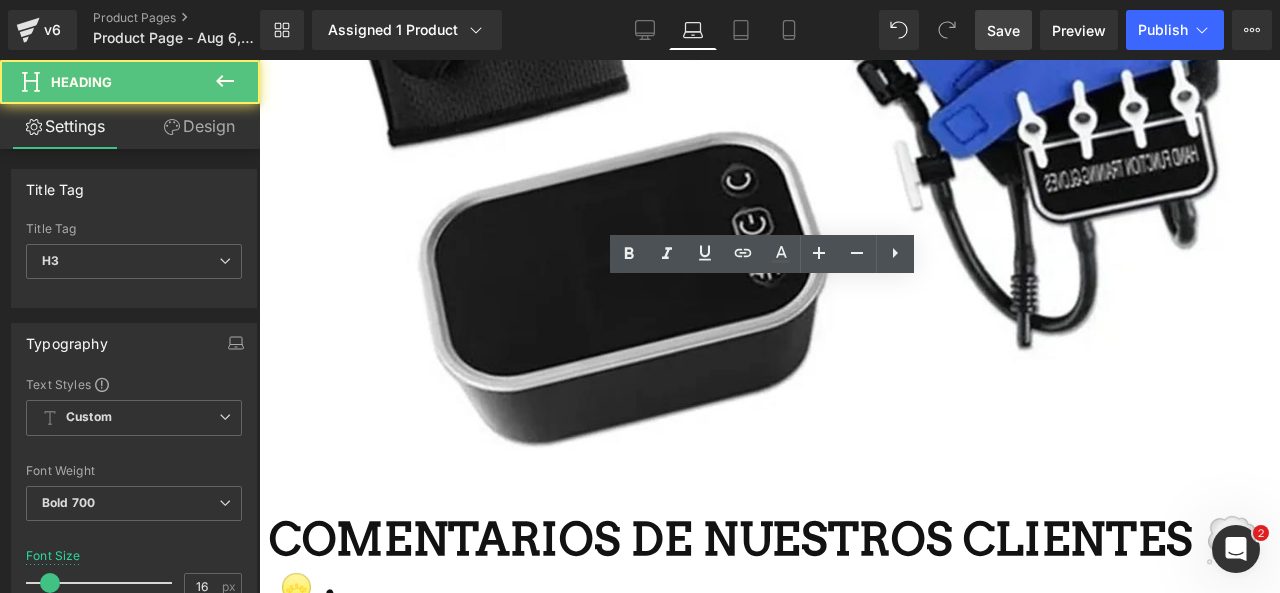 click on "Chocolate makes Life sweeter!" at bounding box center [99, 824] 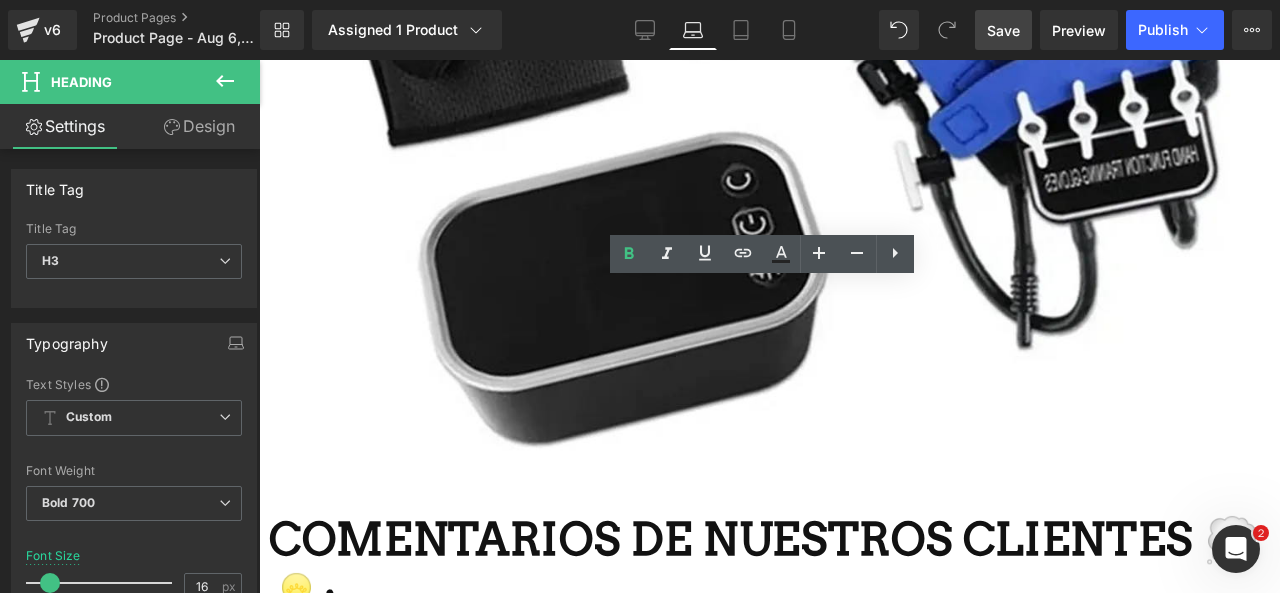 drag, startPoint x: 960, startPoint y: 289, endPoint x: 620, endPoint y: 296, distance: 340.07205 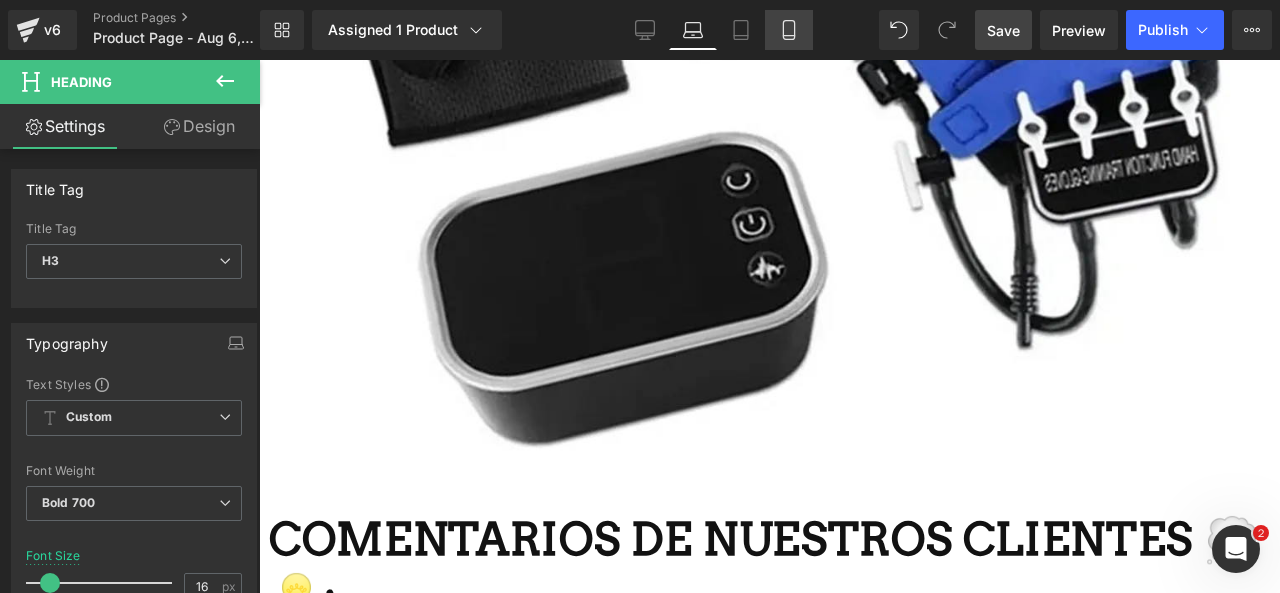 click on "Mobile" at bounding box center (789, 30) 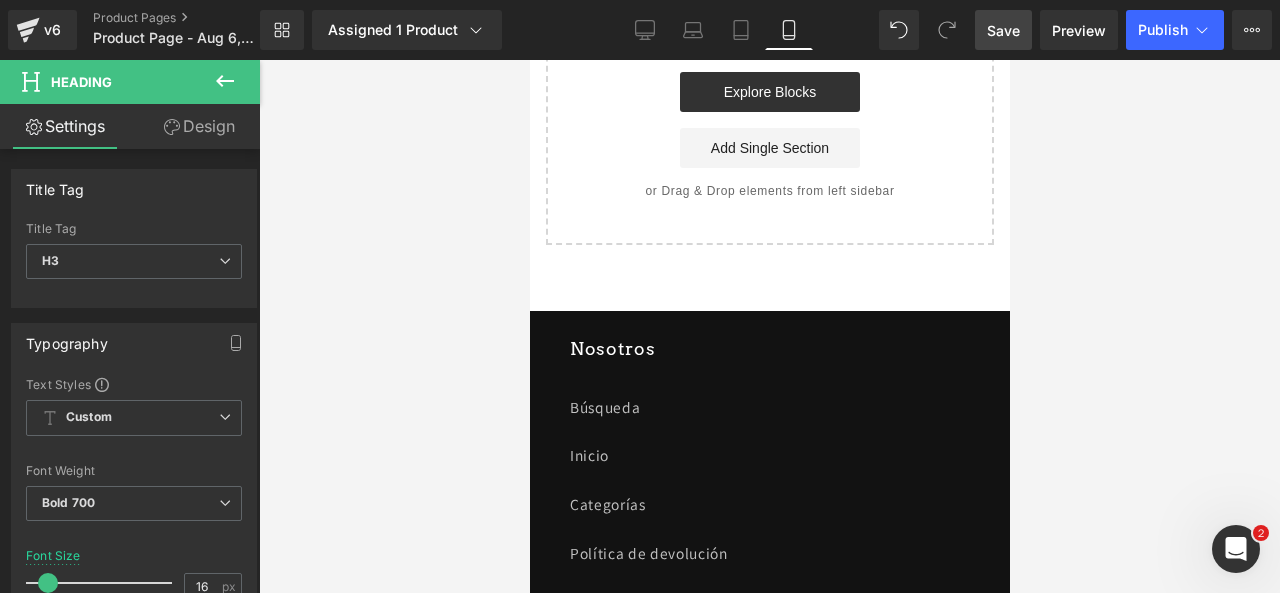 scroll, scrollTop: 4548, scrollLeft: 0, axis: vertical 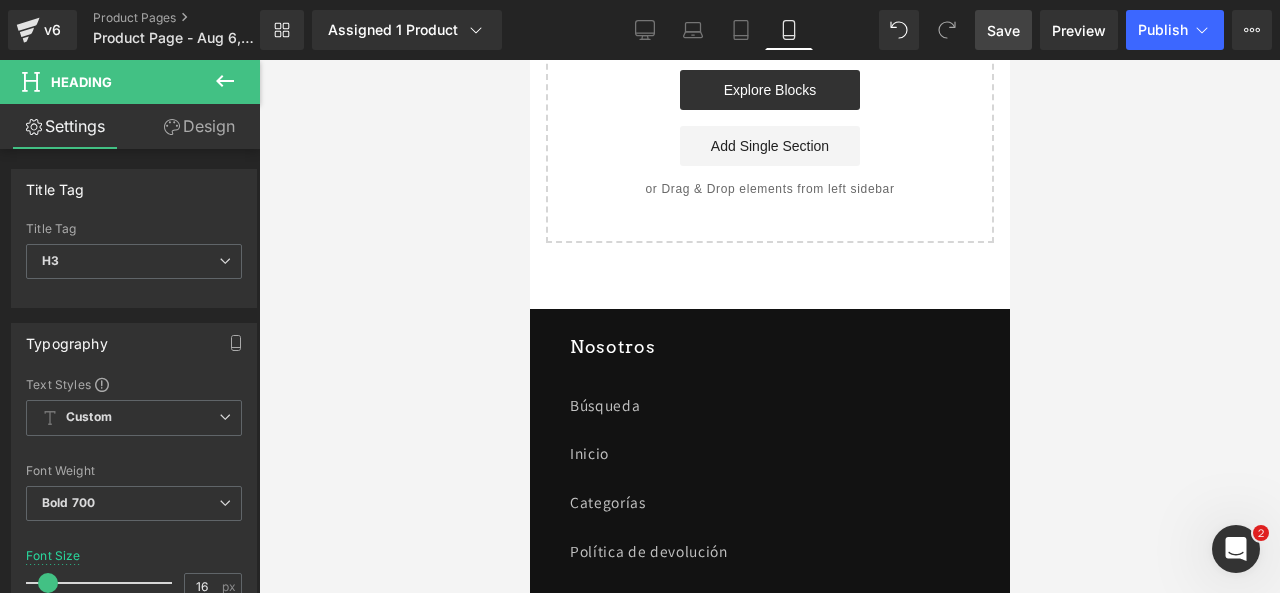 click at bounding box center (769, 326) 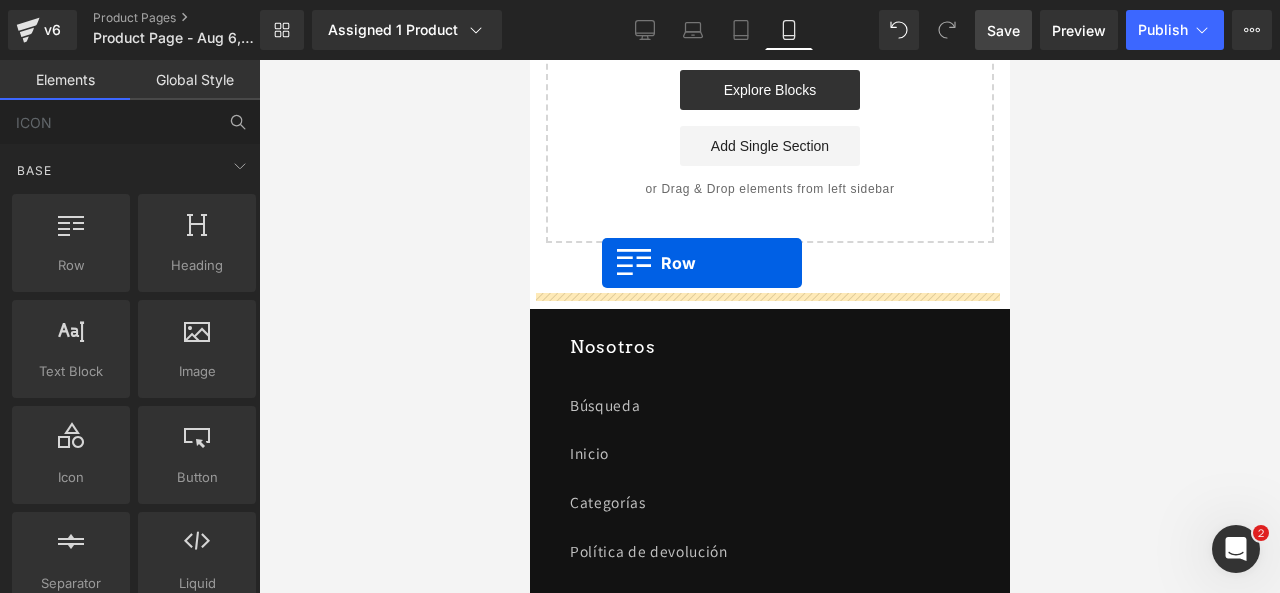 drag, startPoint x: 604, startPoint y: 327, endPoint x: 601, endPoint y: 263, distance: 64.070274 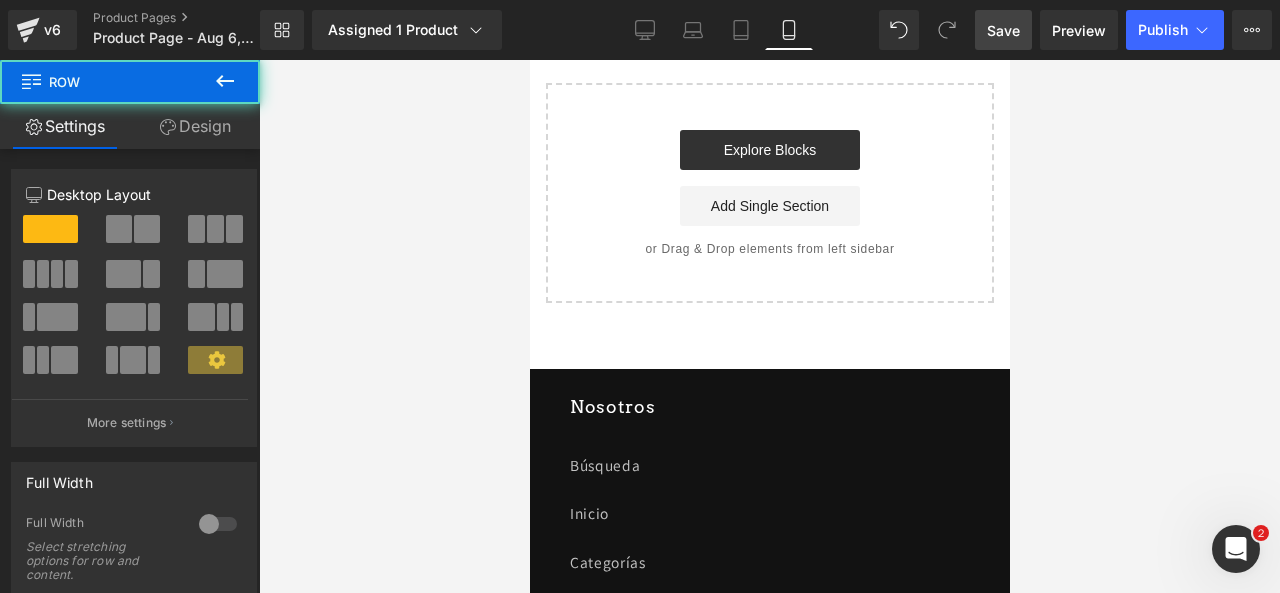 click at bounding box center [225, 82] 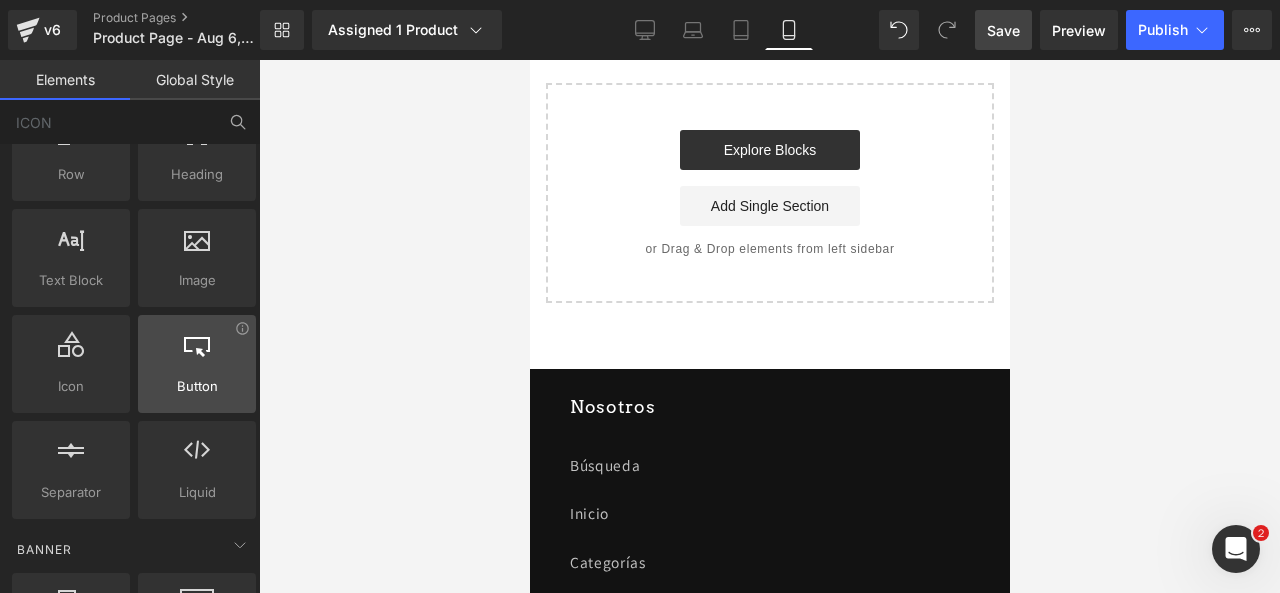 scroll, scrollTop: 92, scrollLeft: 0, axis: vertical 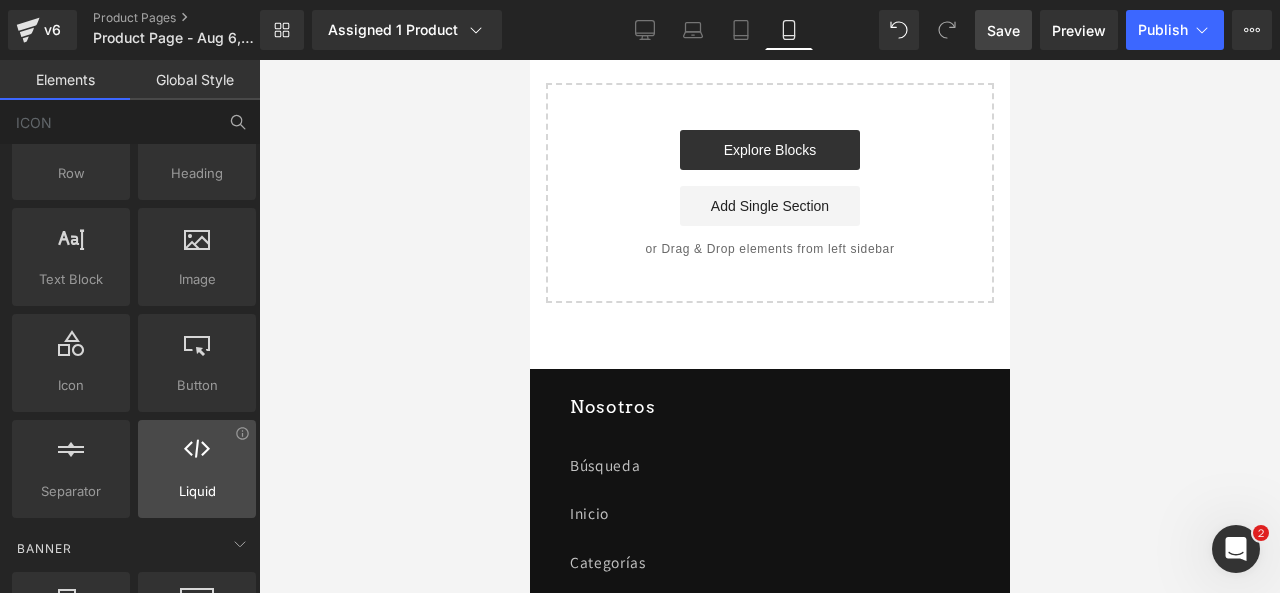 click at bounding box center [197, 458] 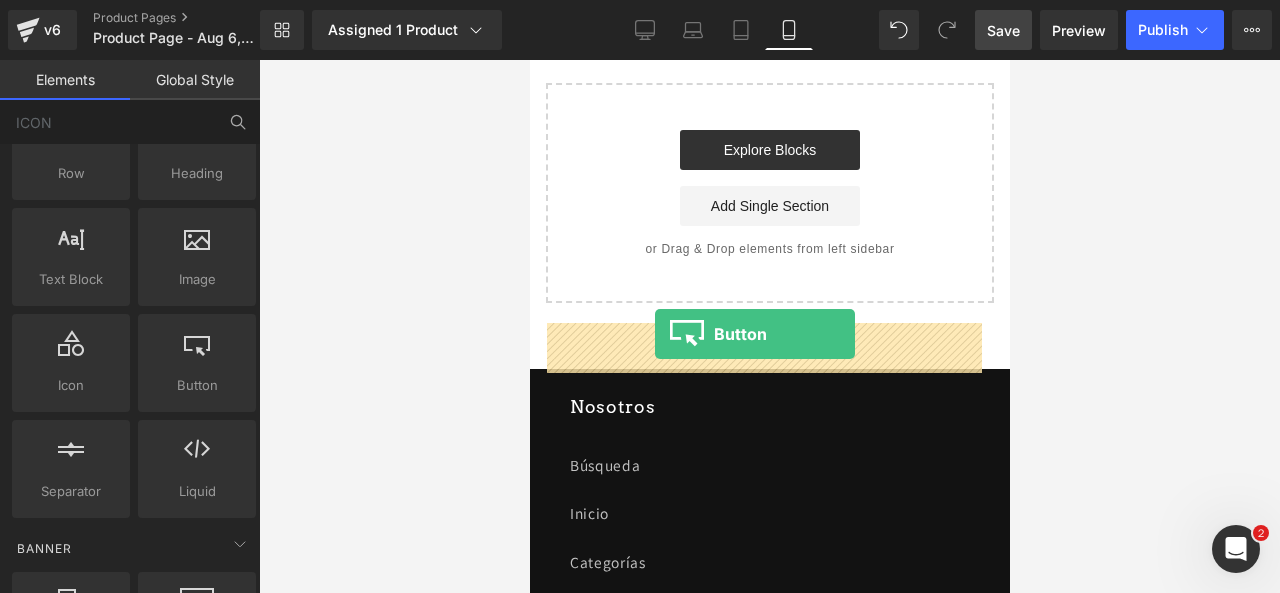 drag, startPoint x: 730, startPoint y: 436, endPoint x: 654, endPoint y: 334, distance: 127.20063 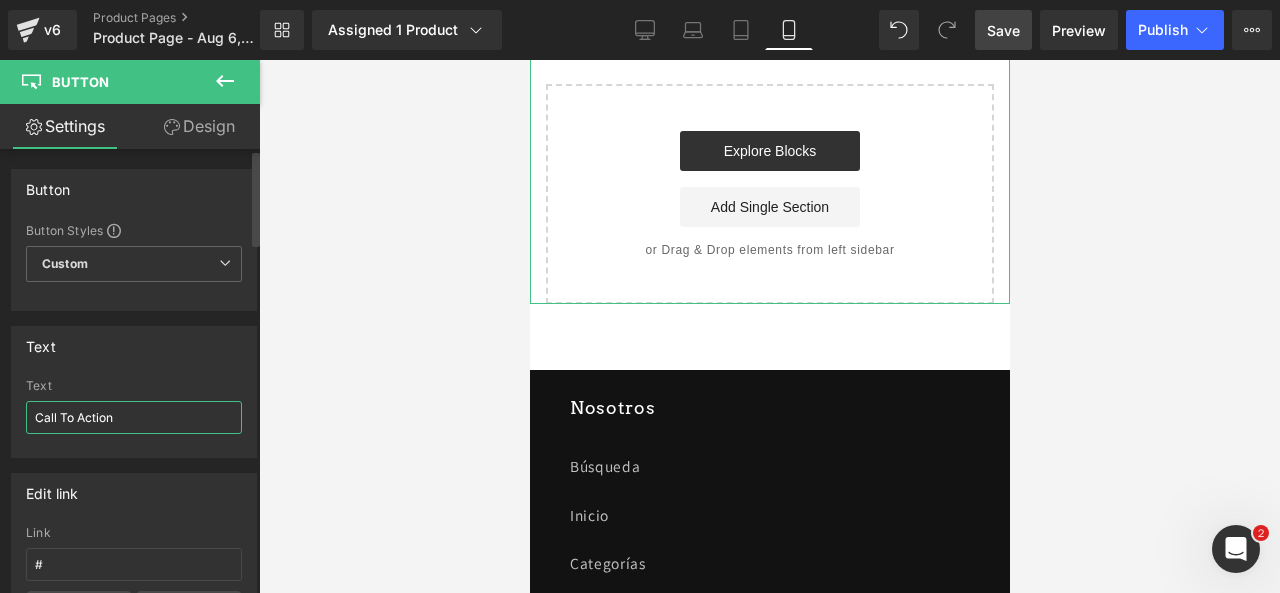 click on "Call To Action" at bounding box center (134, 417) 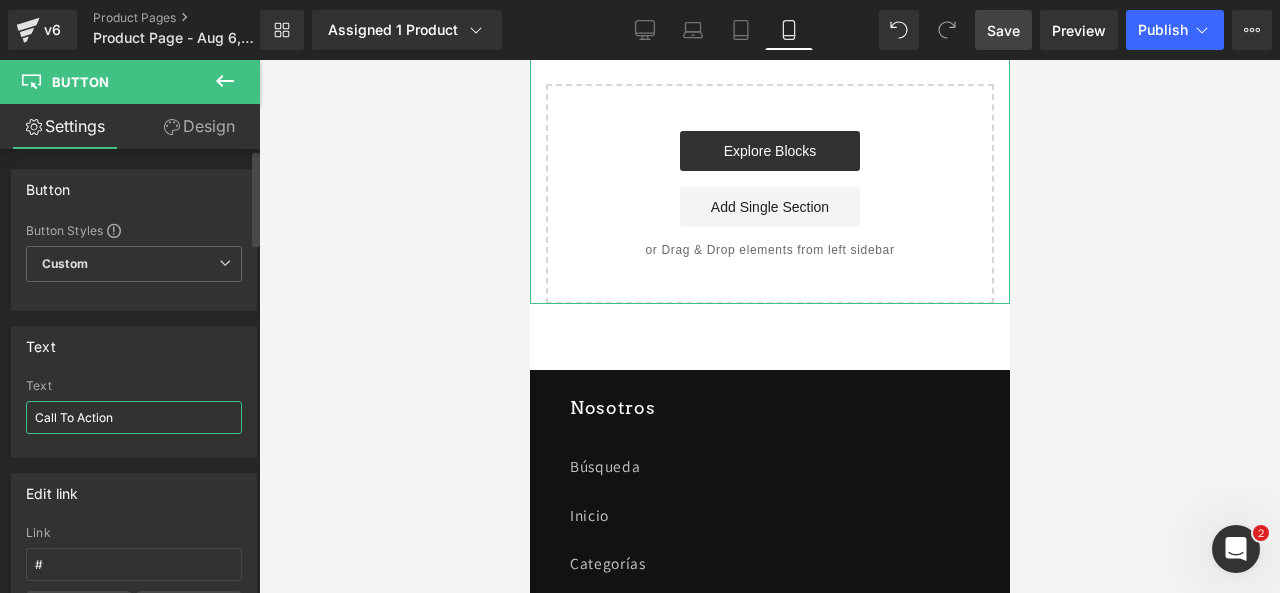click on "Call To Action" at bounding box center [134, 417] 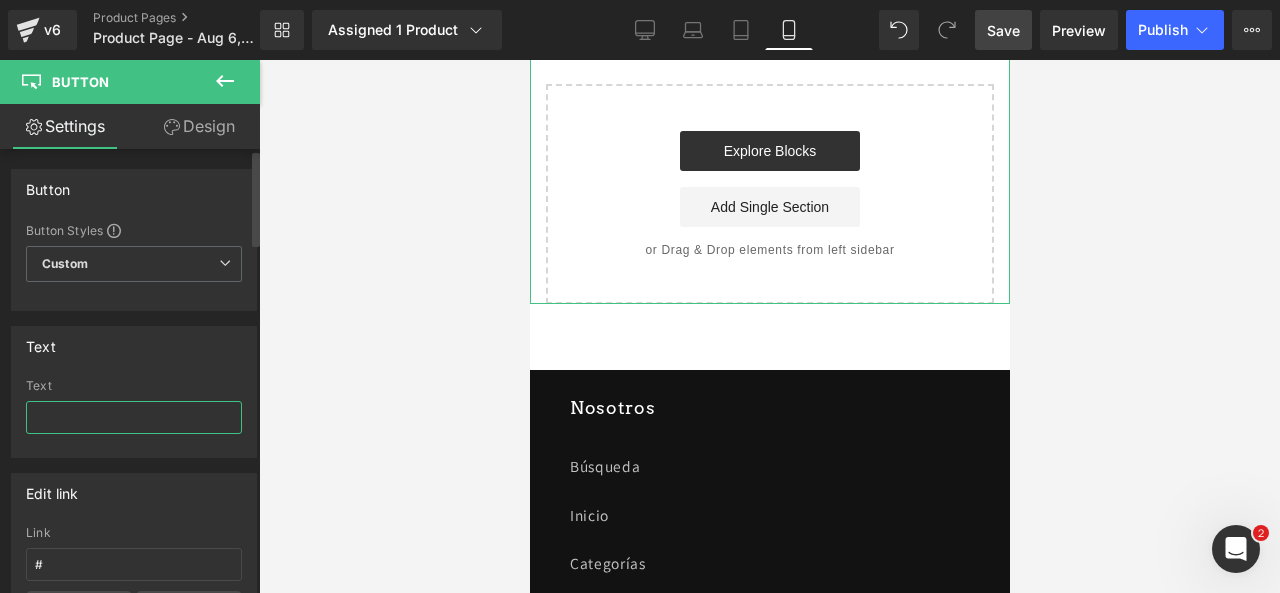 type on "!" 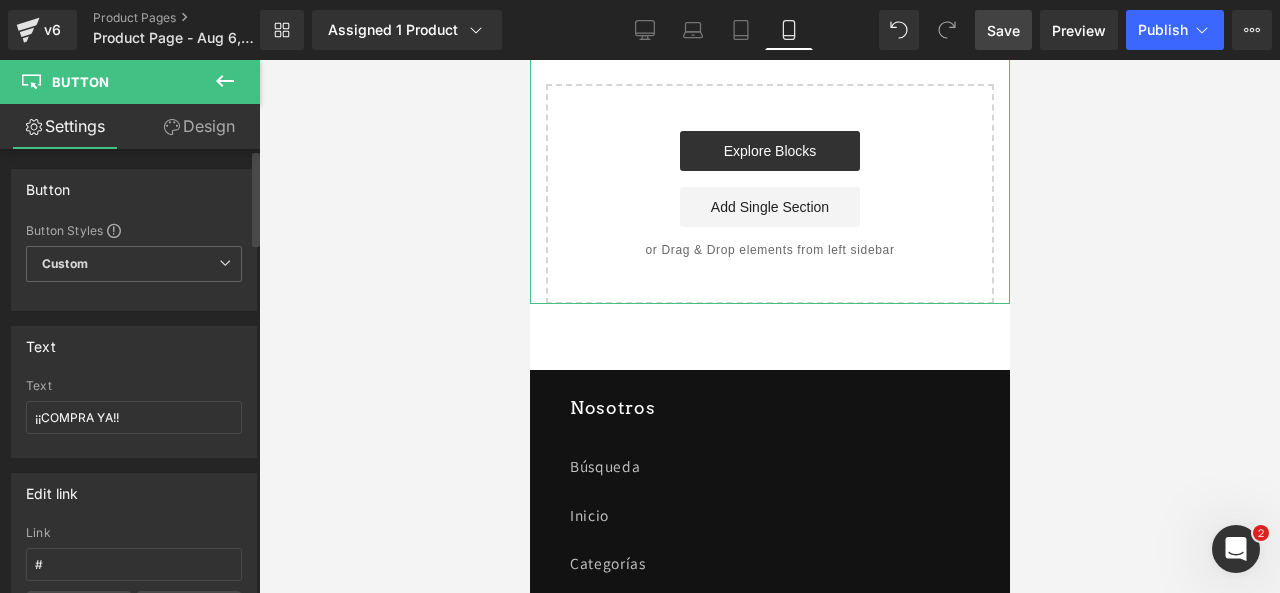 click on "Text ¡¡COMPRA YA!!" at bounding box center [134, 418] 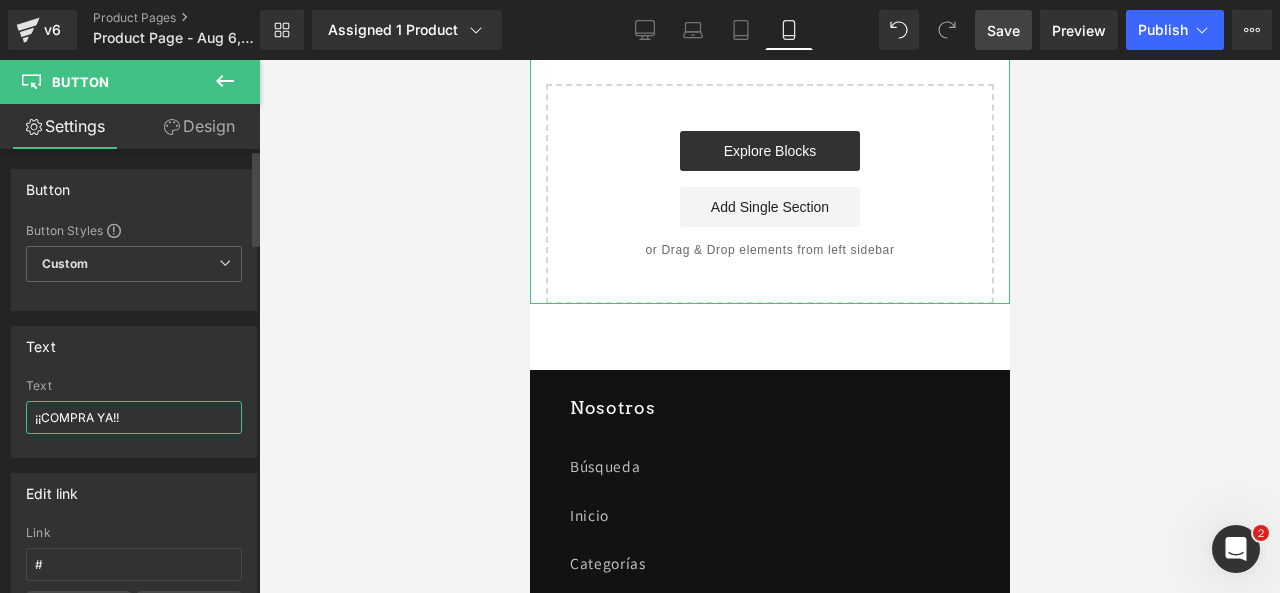 click on "¡¡COMPRA YA!!" at bounding box center (134, 417) 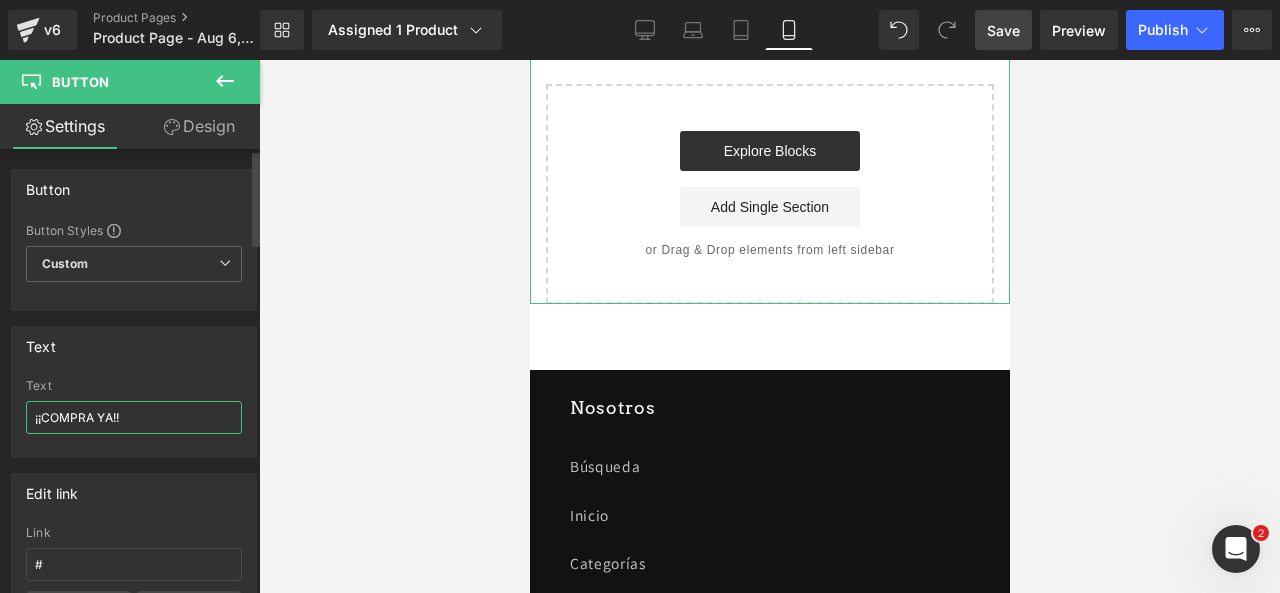 paste on "🤩🔥" 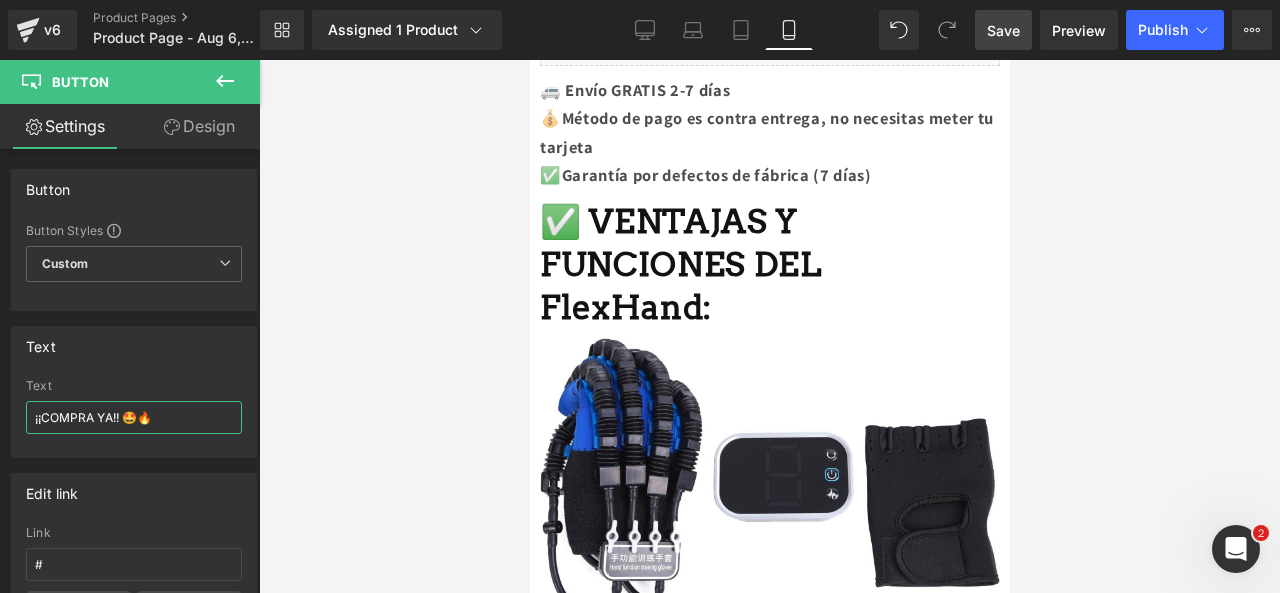 scroll, scrollTop: 1316, scrollLeft: 0, axis: vertical 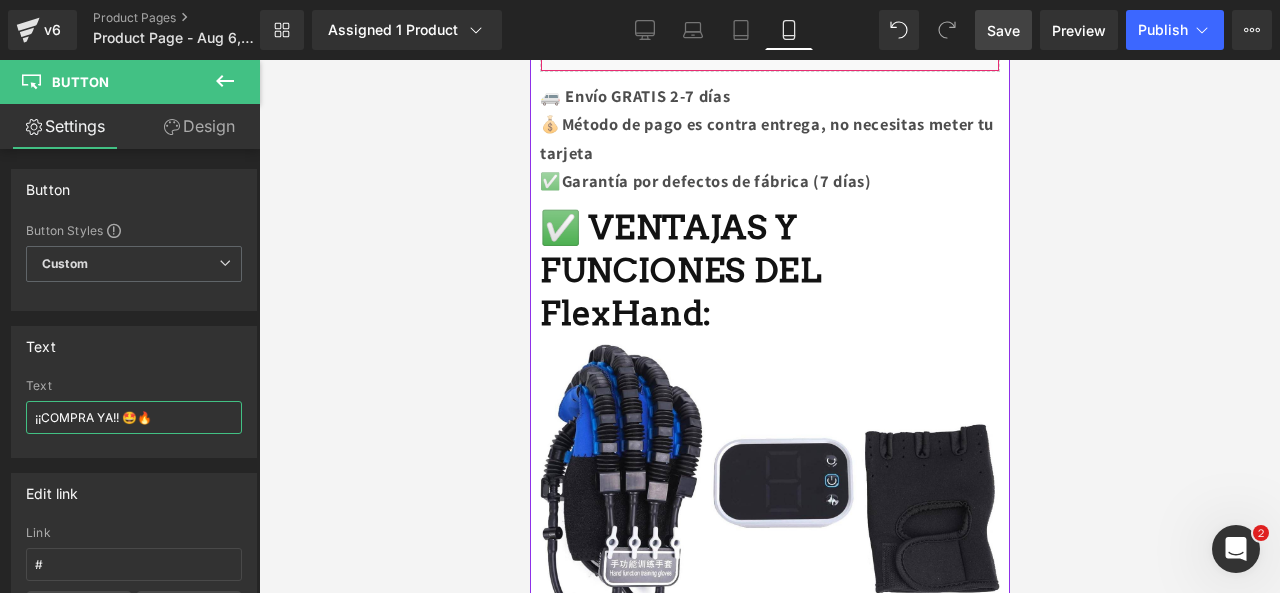 click on "Liquid" at bounding box center (769, 47) 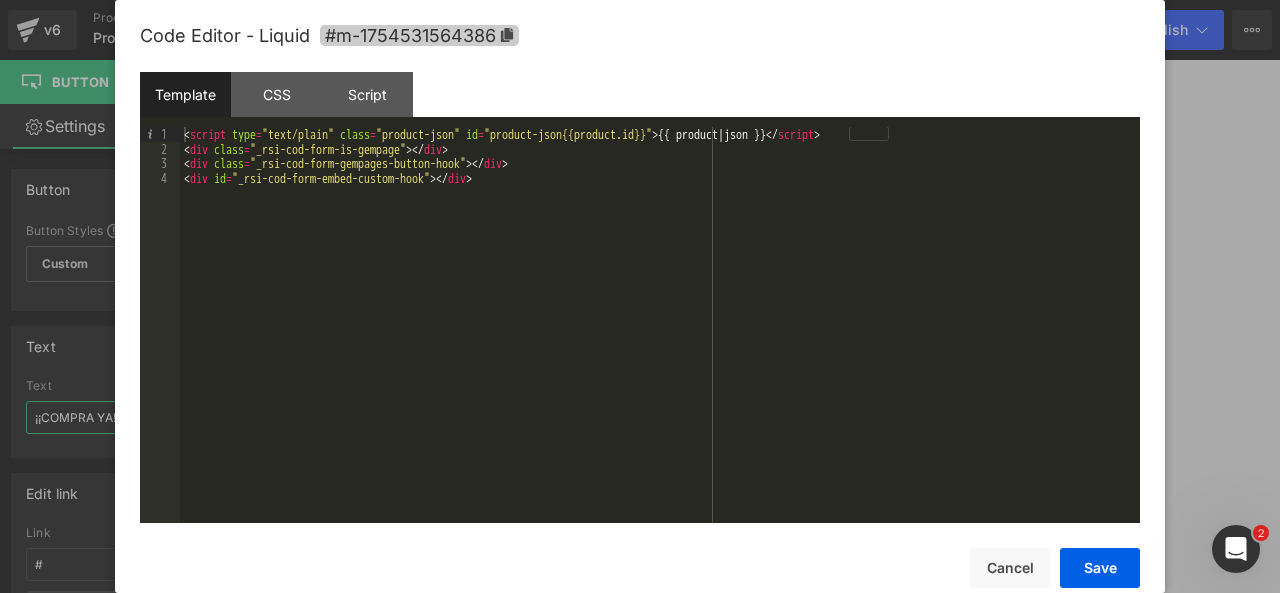 click 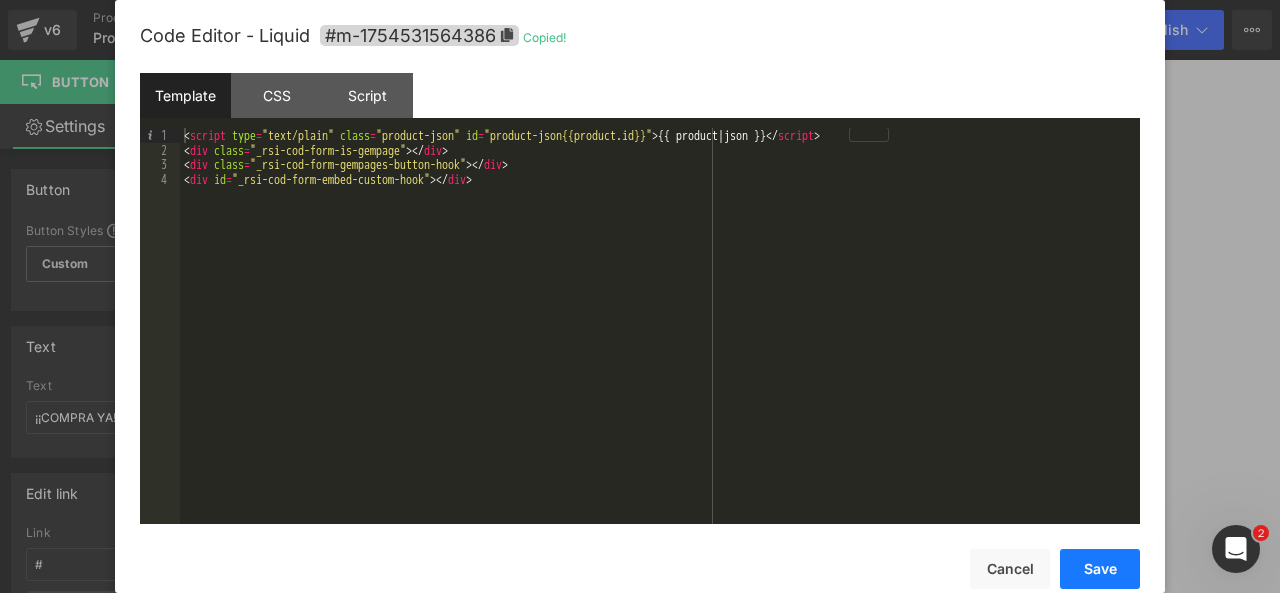click on "Save" at bounding box center (1100, 569) 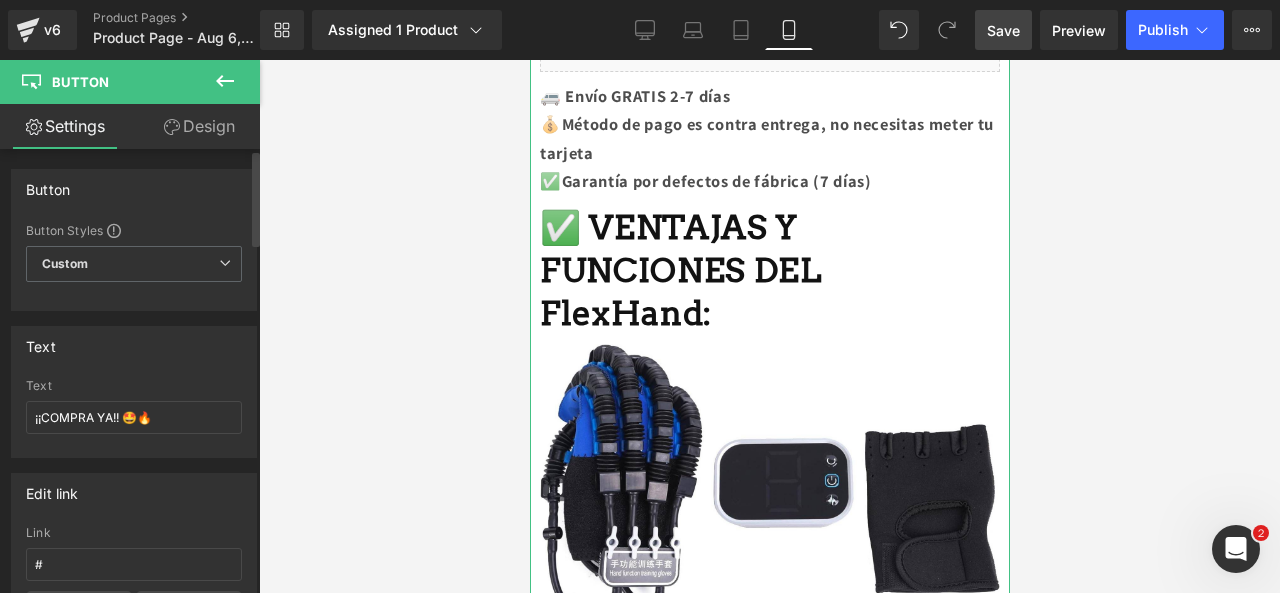 click on "Link #" at bounding box center (134, 558) 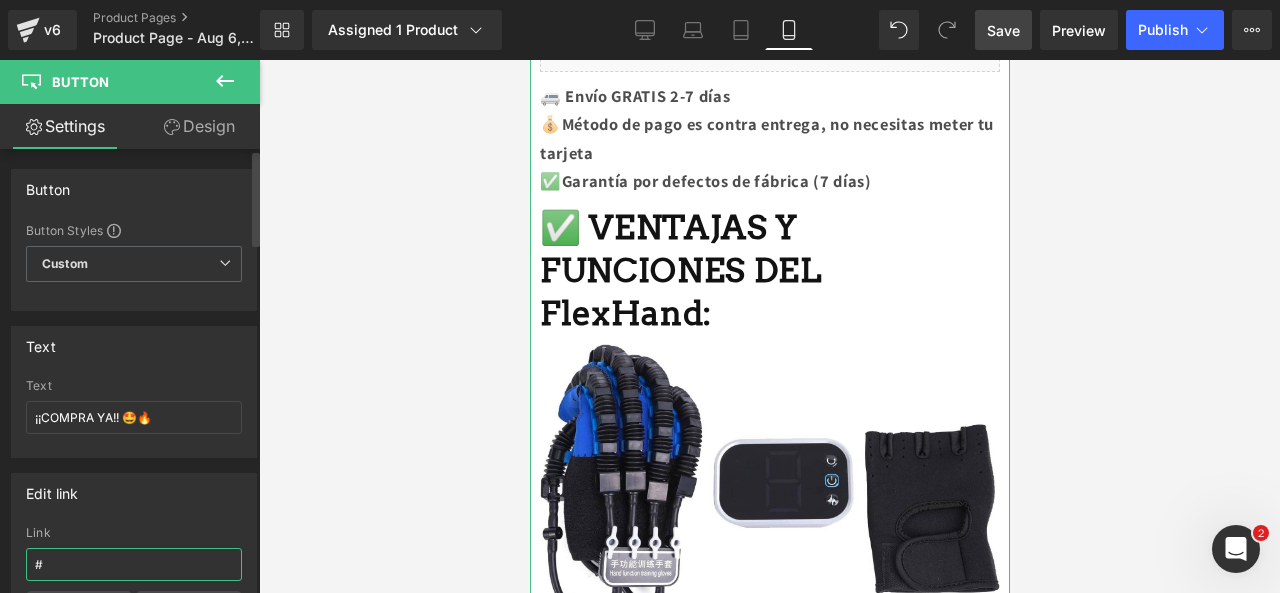 click on "#" at bounding box center [134, 564] 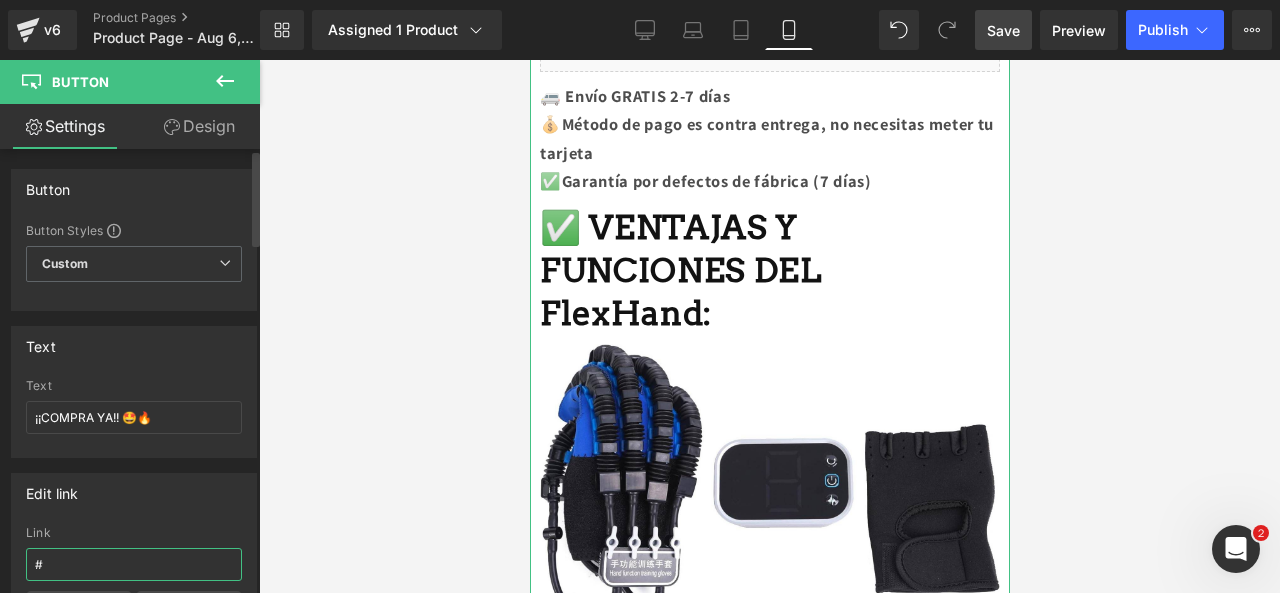 paste on "#m-1754531564386" 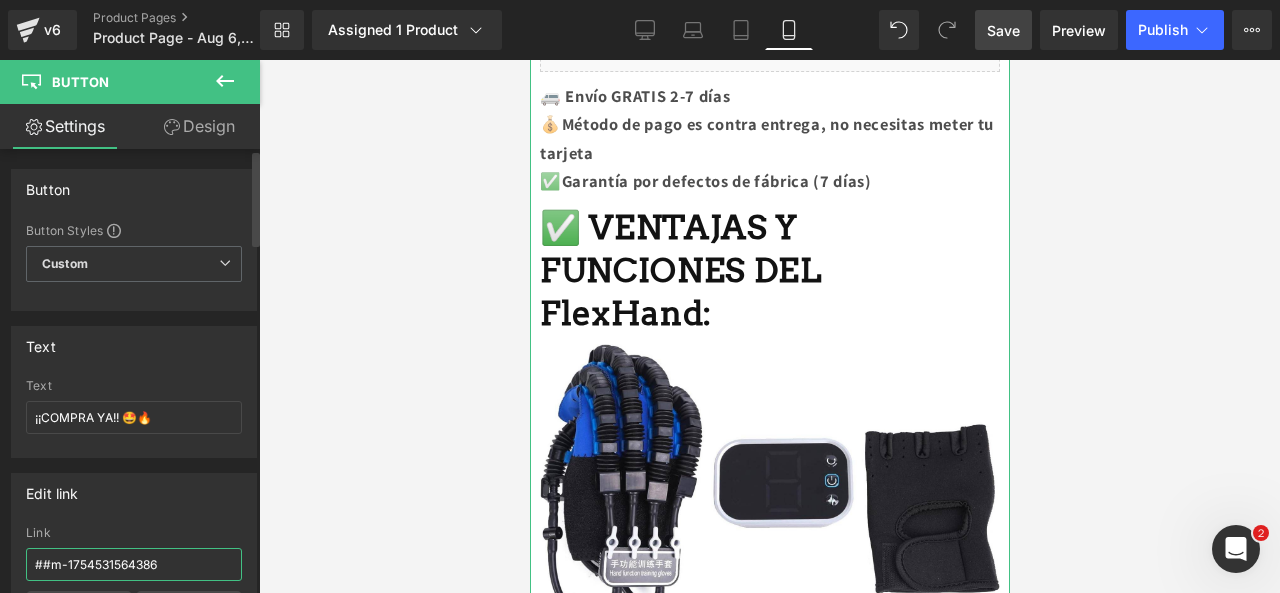 click on "##m-1754531564386" at bounding box center [134, 564] 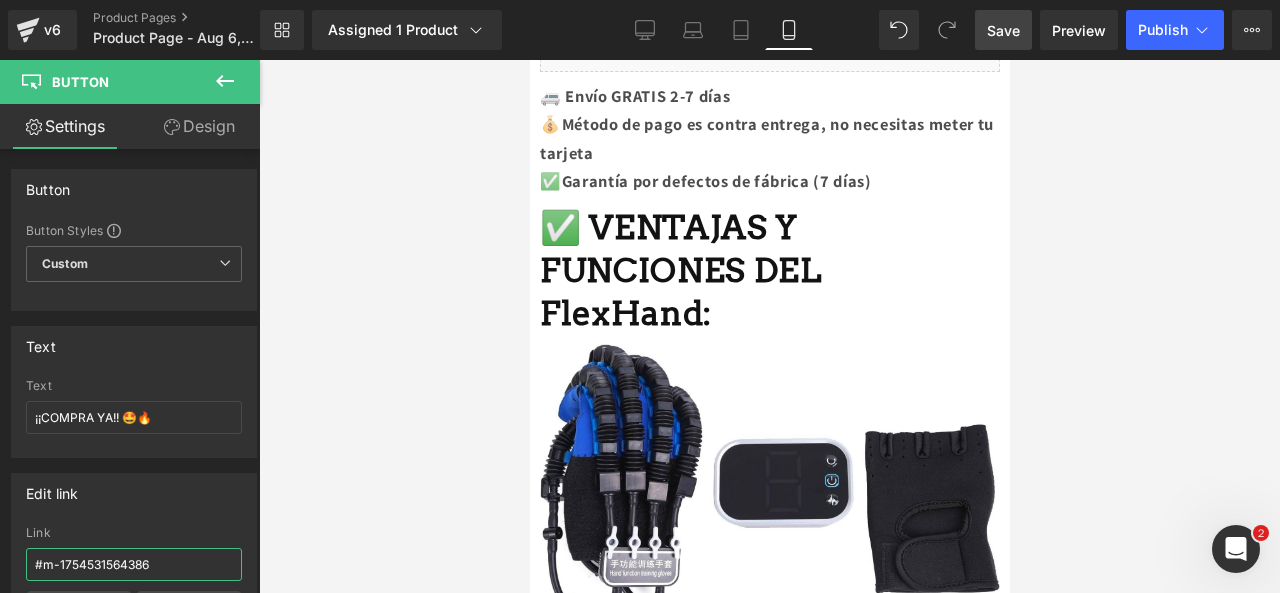 type on "#m-1754531564386" 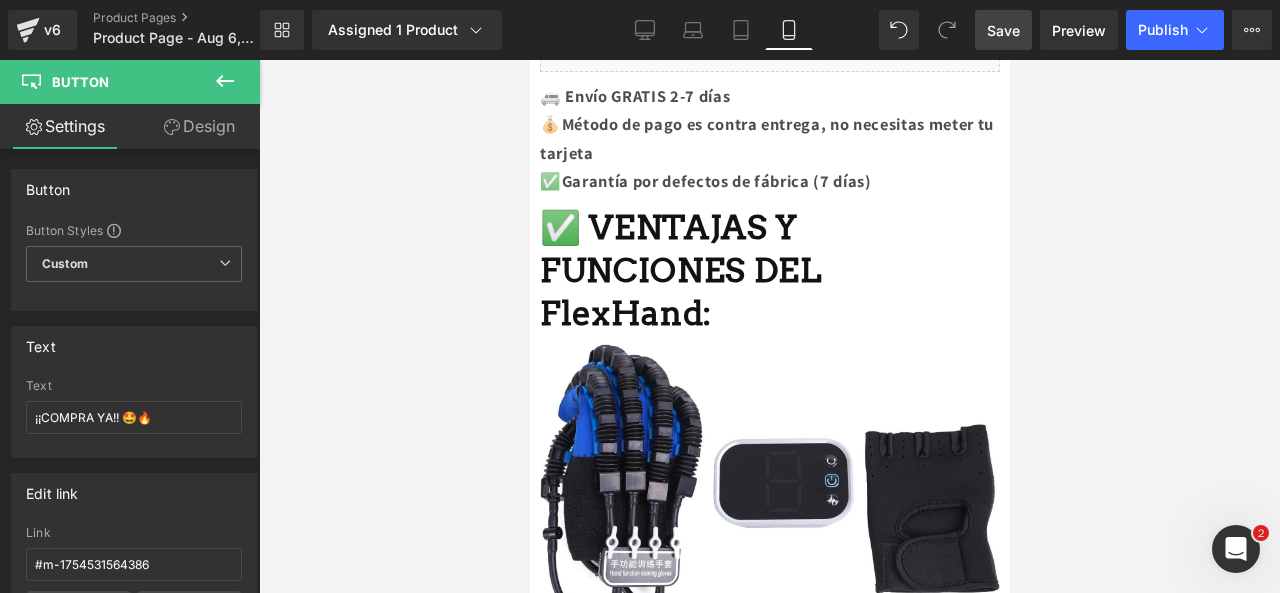 click 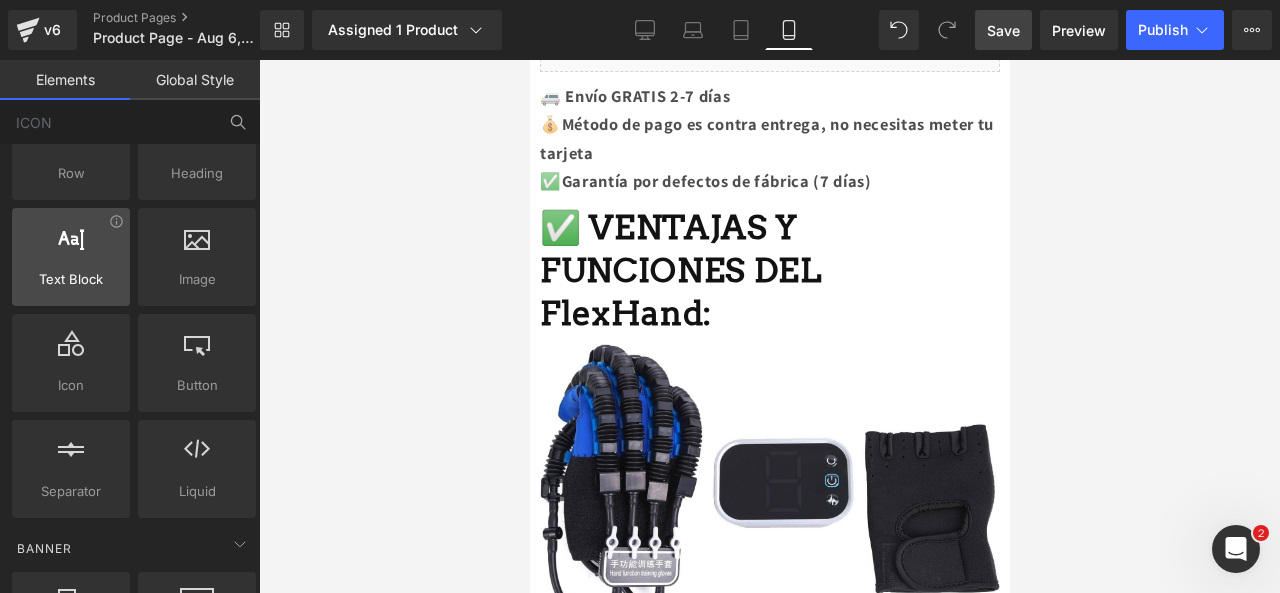 scroll, scrollTop: 0, scrollLeft: 0, axis: both 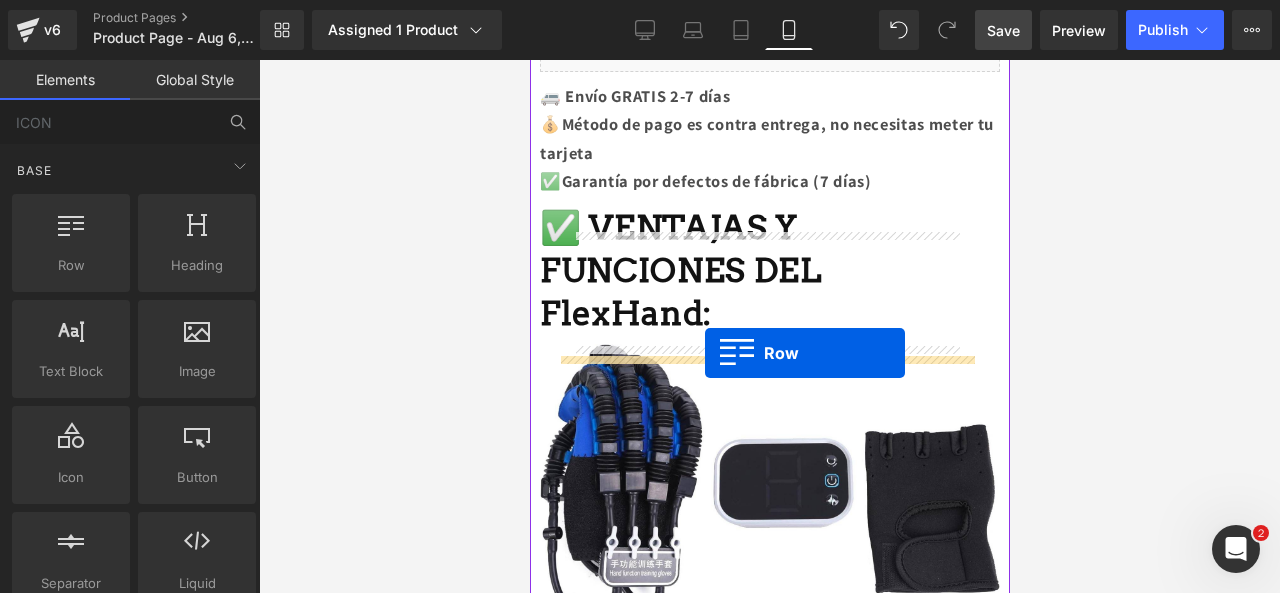 drag, startPoint x: 626, startPoint y: 285, endPoint x: 704, endPoint y: 353, distance: 103.47947 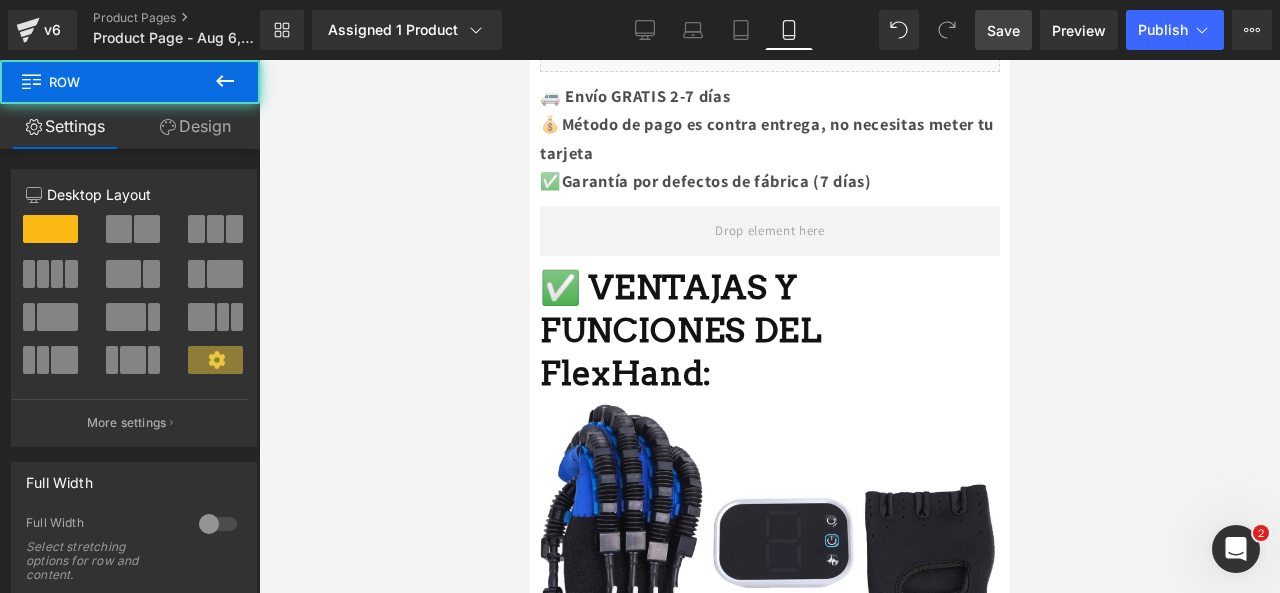 click 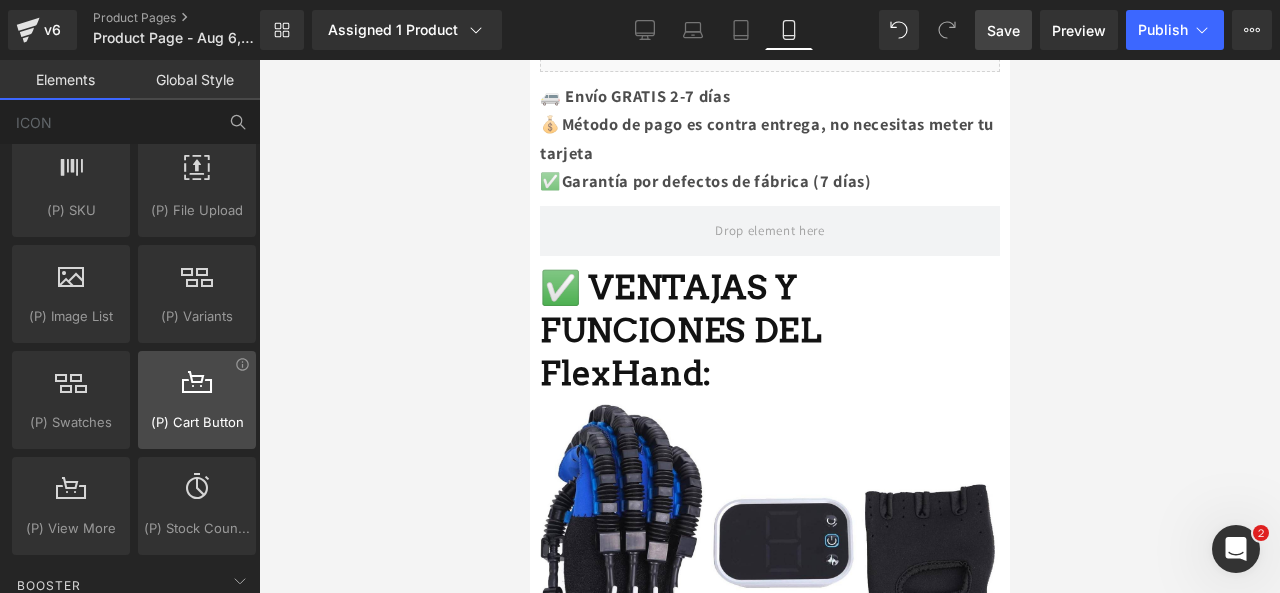 scroll, scrollTop: 2286, scrollLeft: 0, axis: vertical 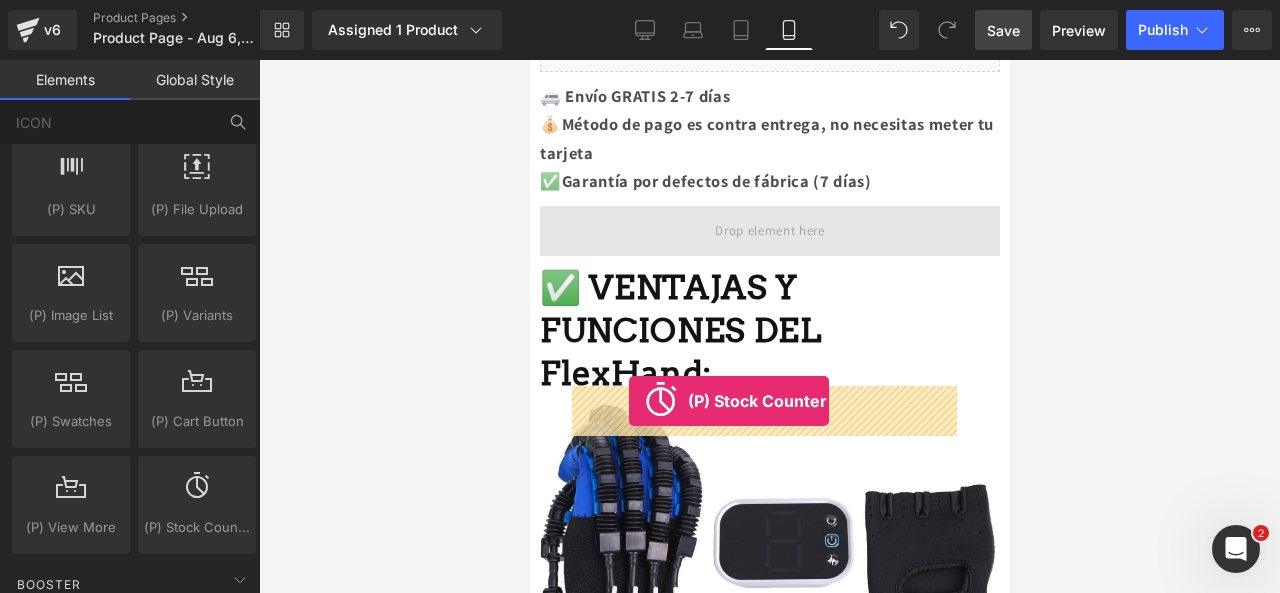 drag, startPoint x: 732, startPoint y: 557, endPoint x: 628, endPoint y: 401, distance: 187.48866 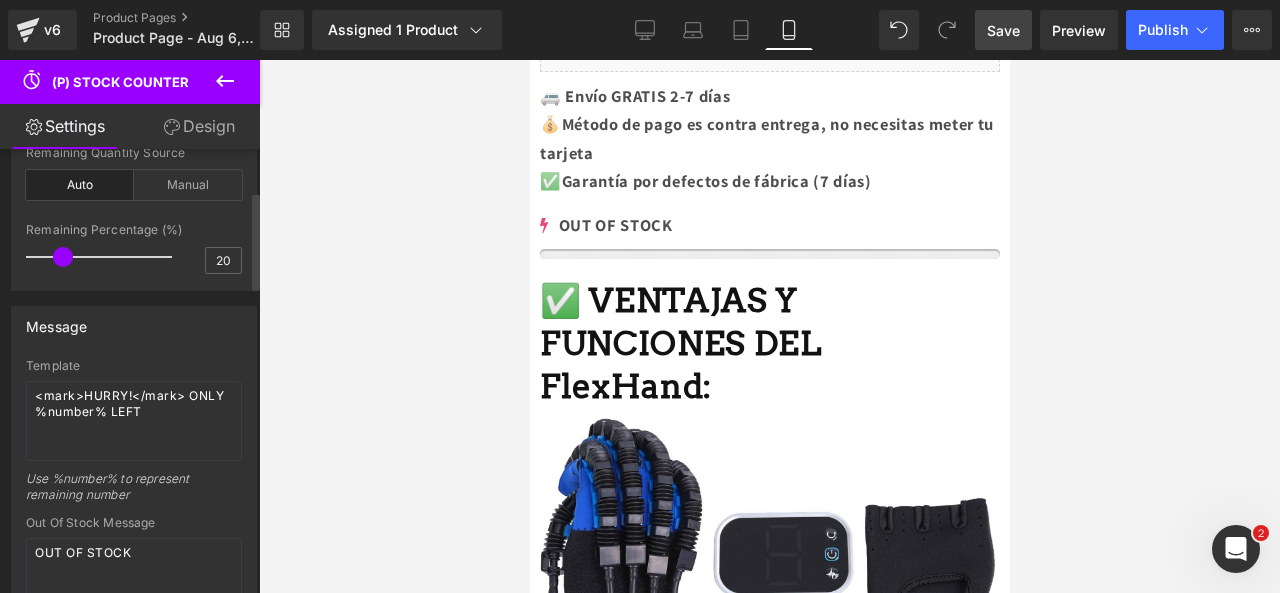 scroll, scrollTop: 191, scrollLeft: 0, axis: vertical 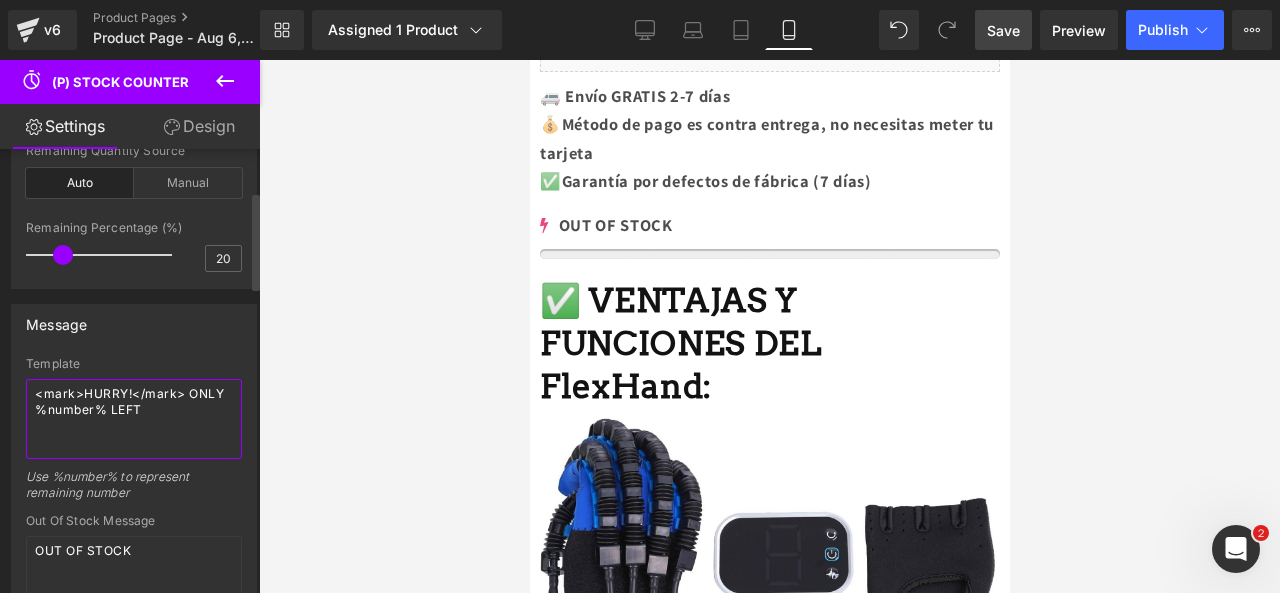 drag, startPoint x: 151, startPoint y: 405, endPoint x: 7, endPoint y: 376, distance: 146.89111 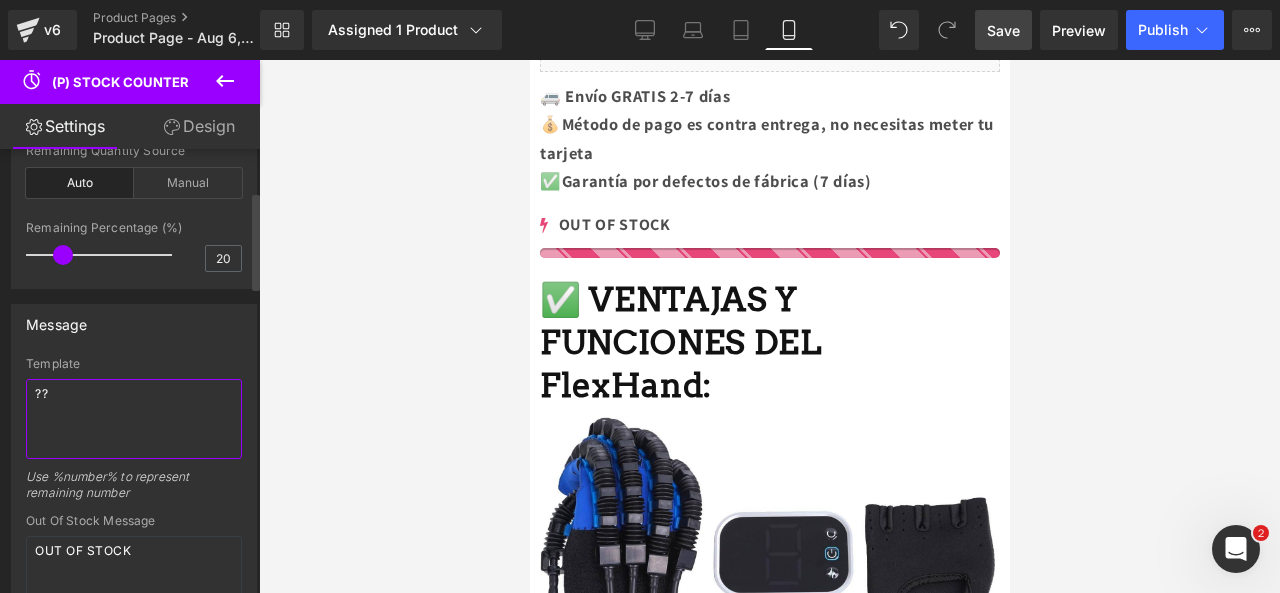 type on "?" 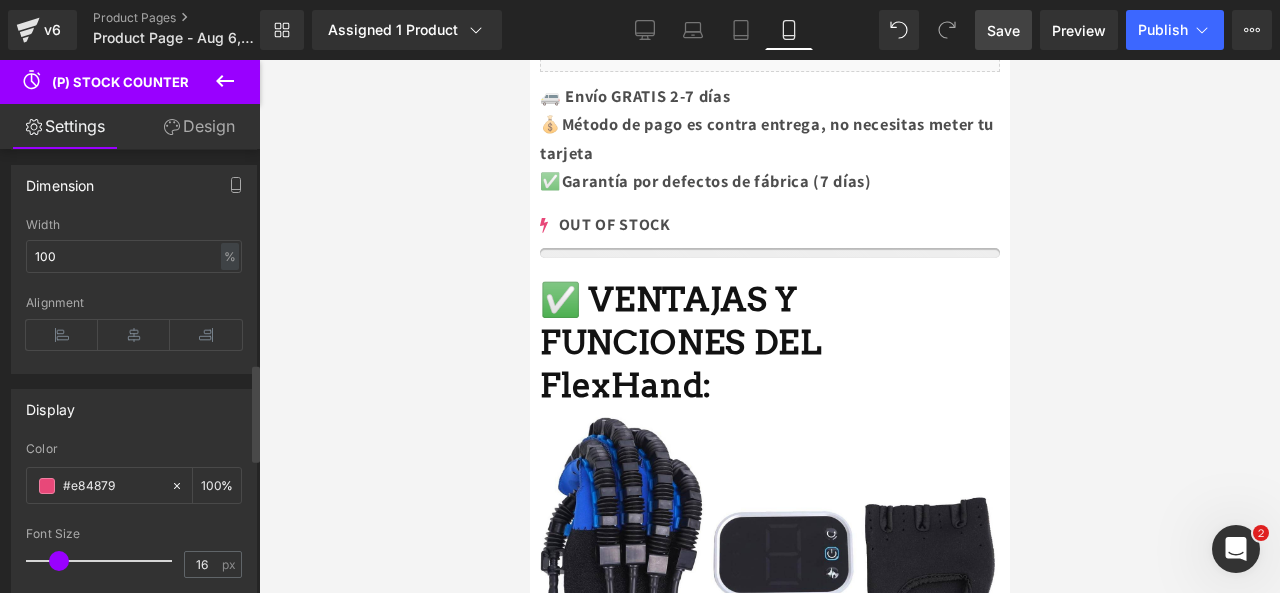 scroll, scrollTop: 978, scrollLeft: 0, axis: vertical 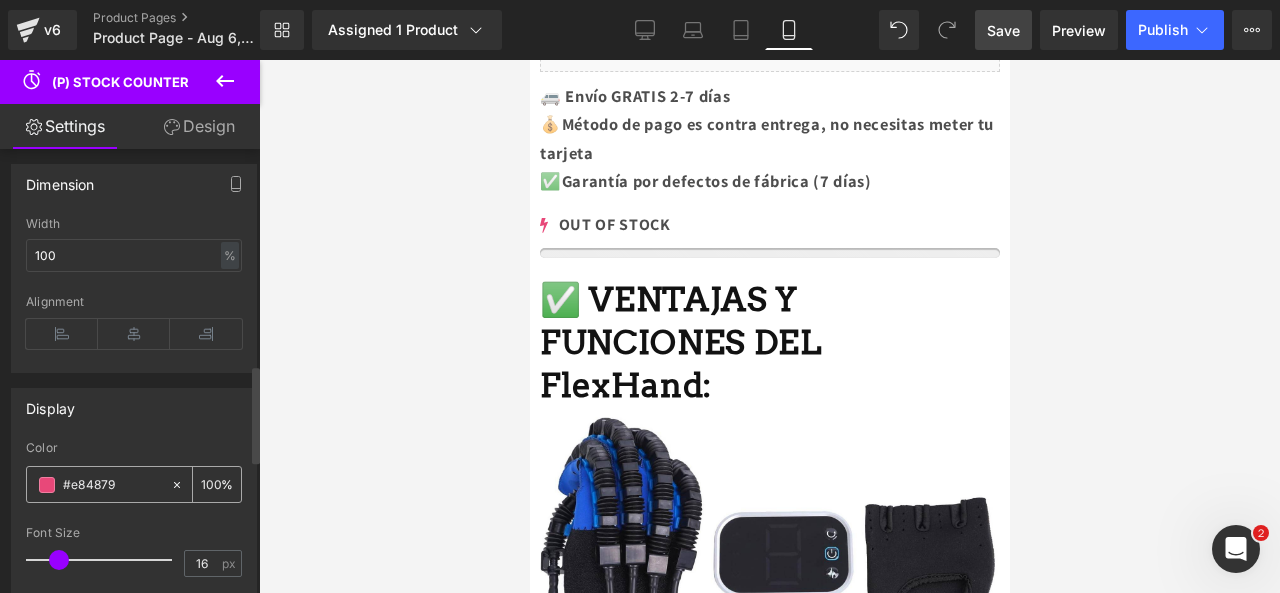 type on "¡¡CORRE!! SOLO QUEDAN 13" 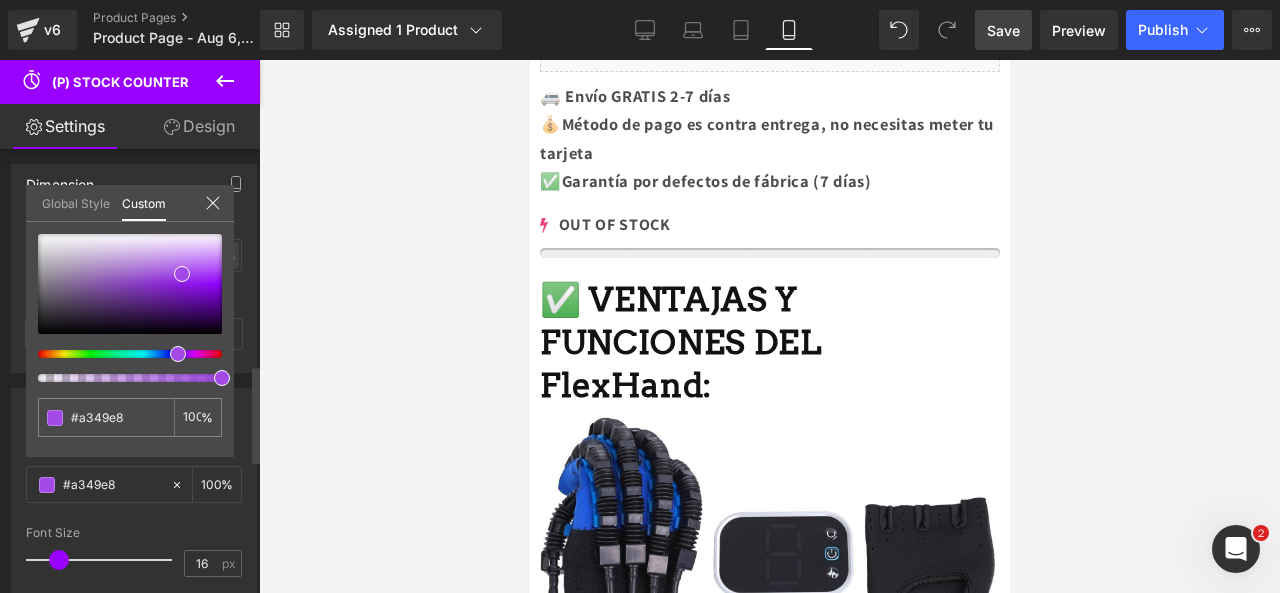 click at bounding box center (122, 354) 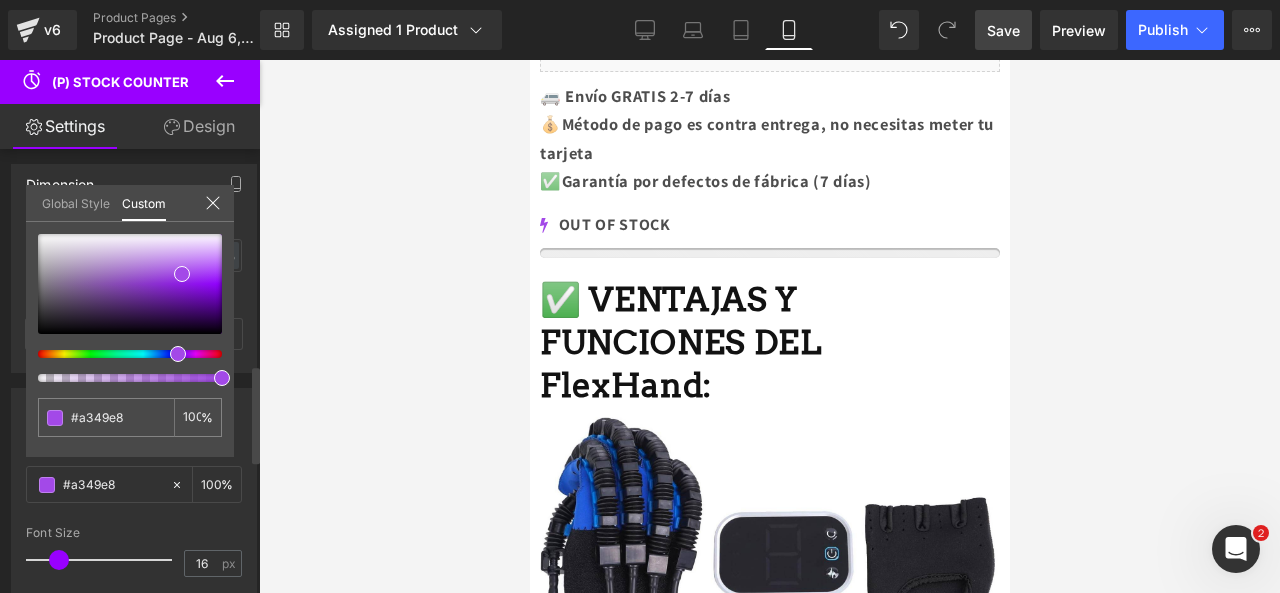 click 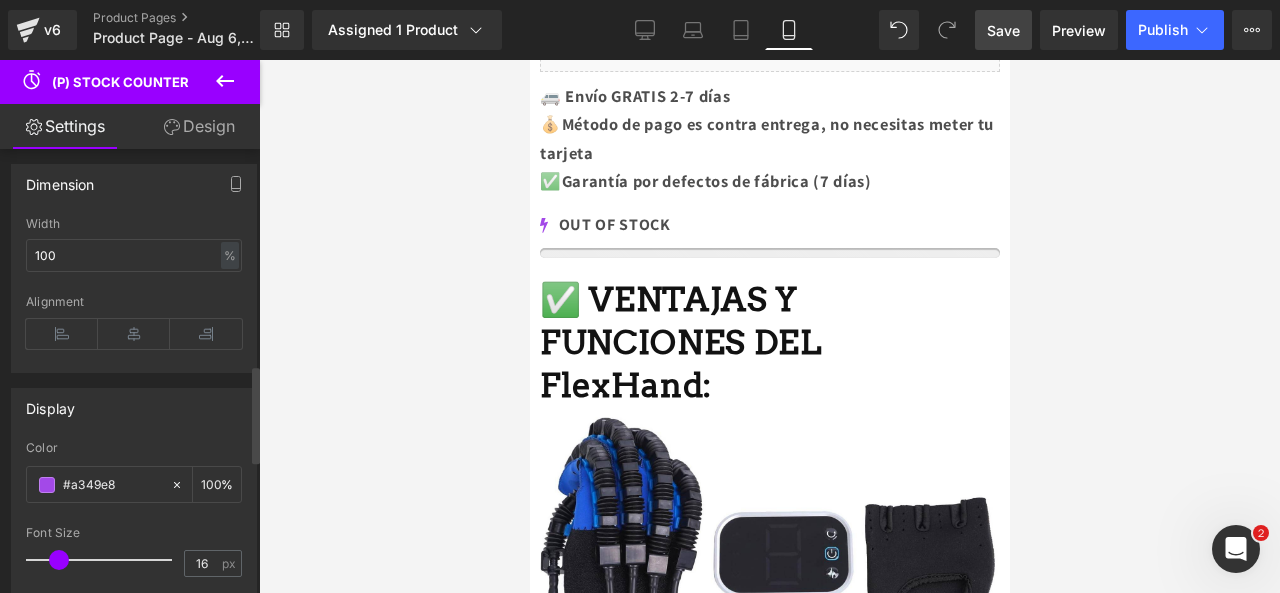 click 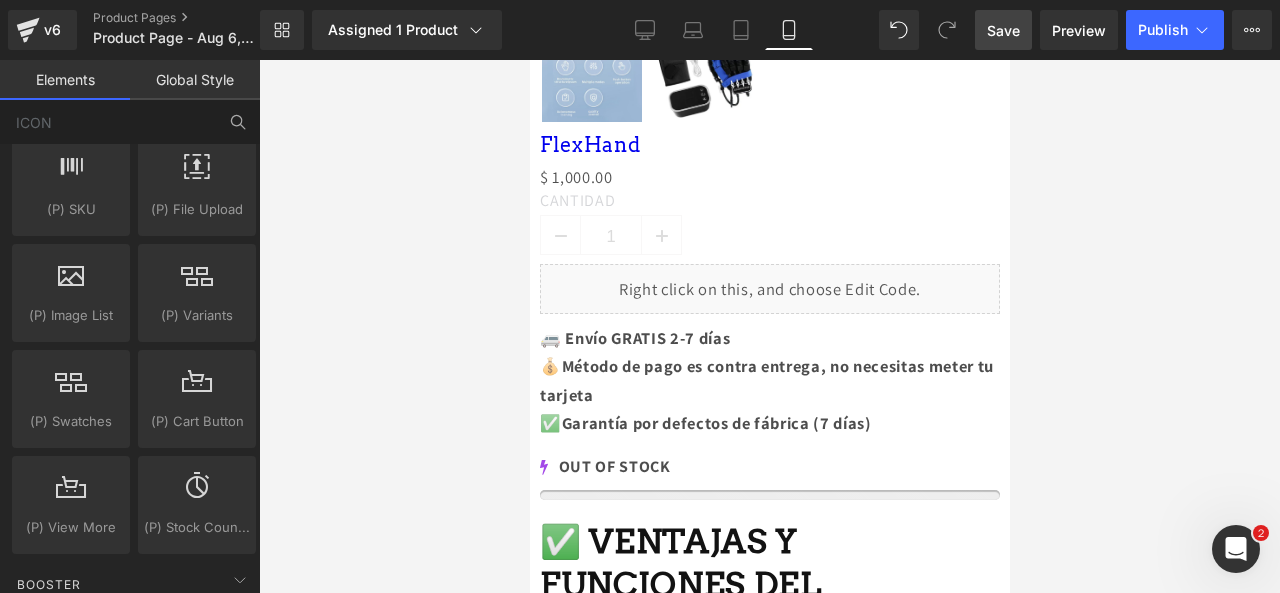 scroll, scrollTop: 1078, scrollLeft: 0, axis: vertical 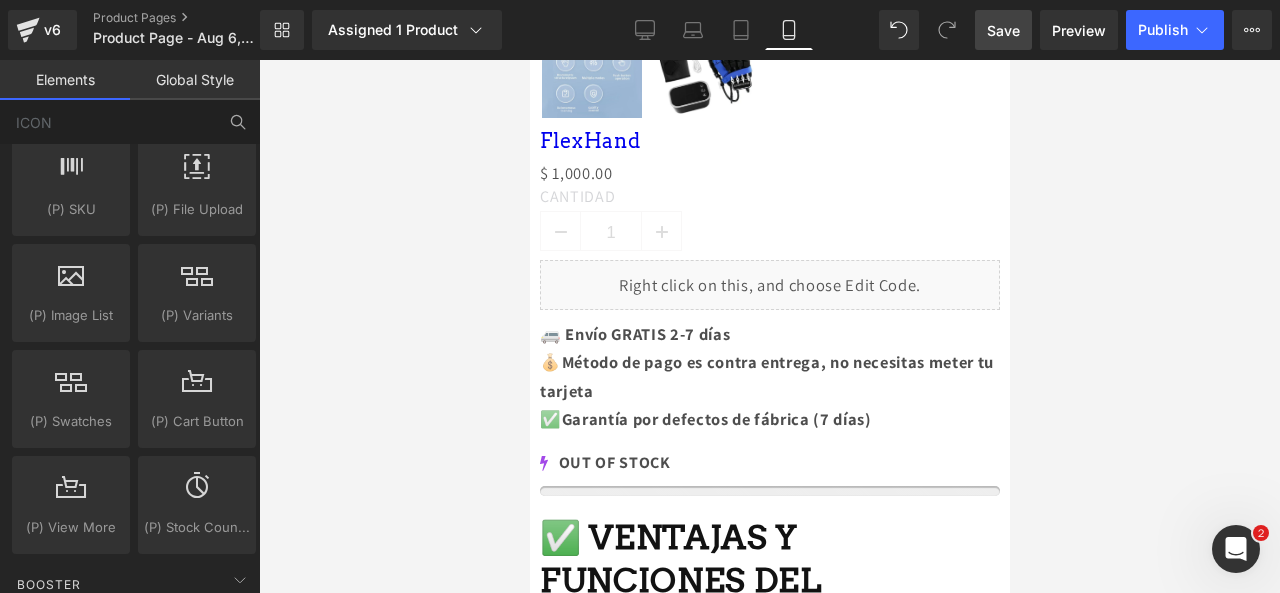 click on "Save" at bounding box center (1003, 30) 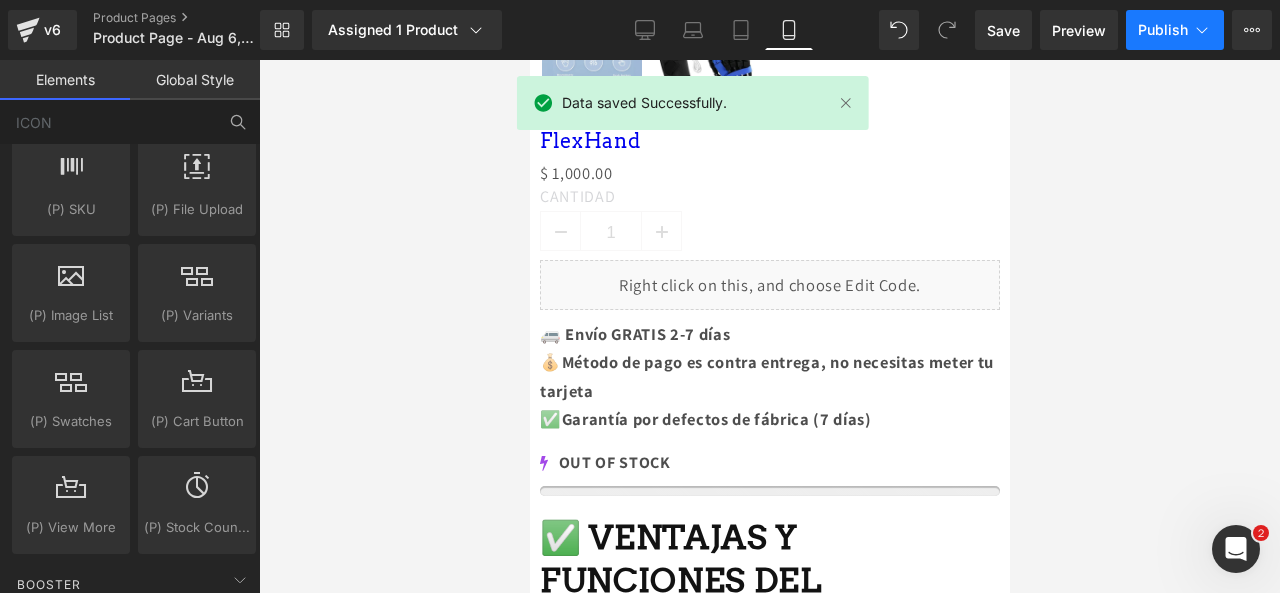 click on "Publish" at bounding box center [1163, 30] 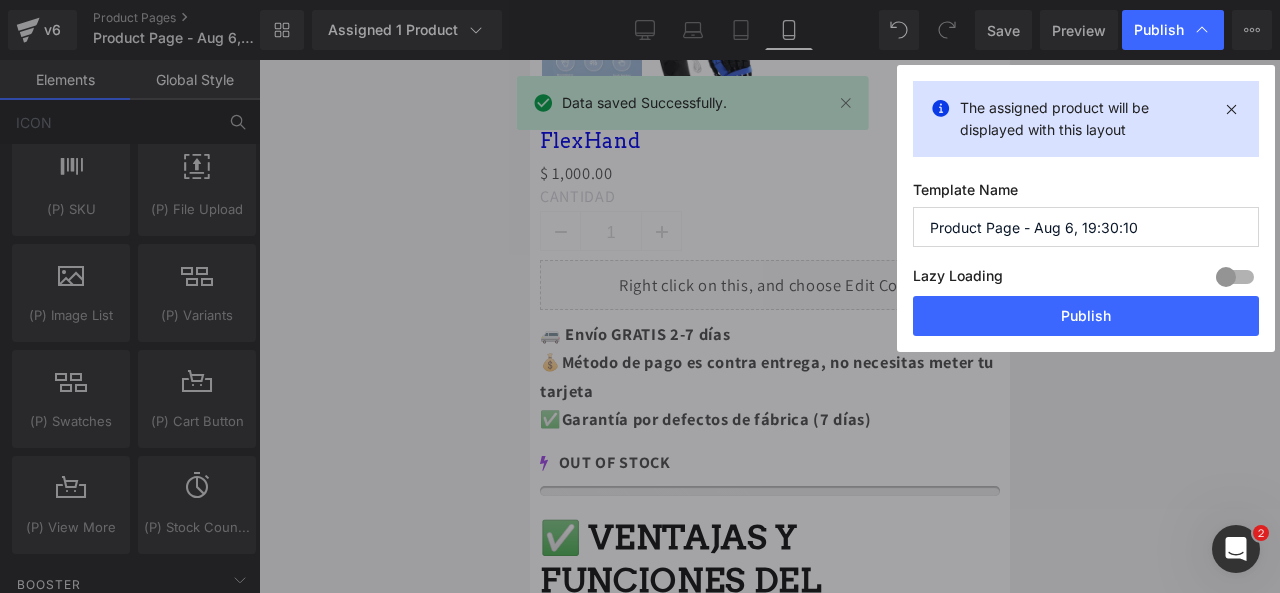click on "Product Page - Aug 6, 19:30:10" at bounding box center (1086, 227) 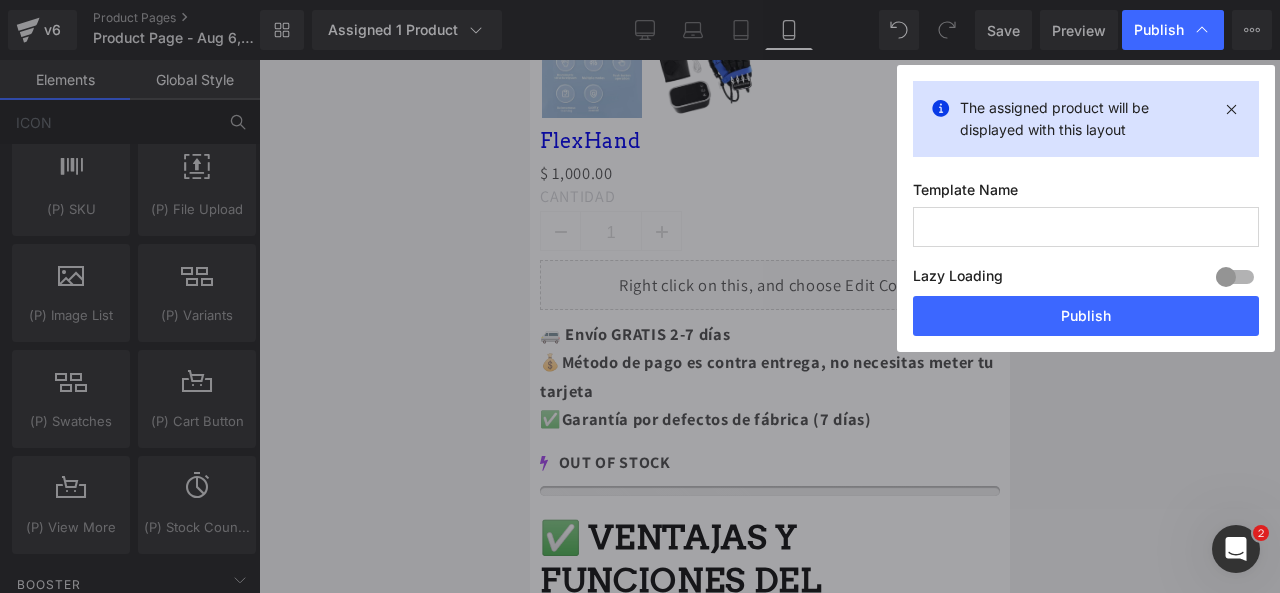 type on "d" 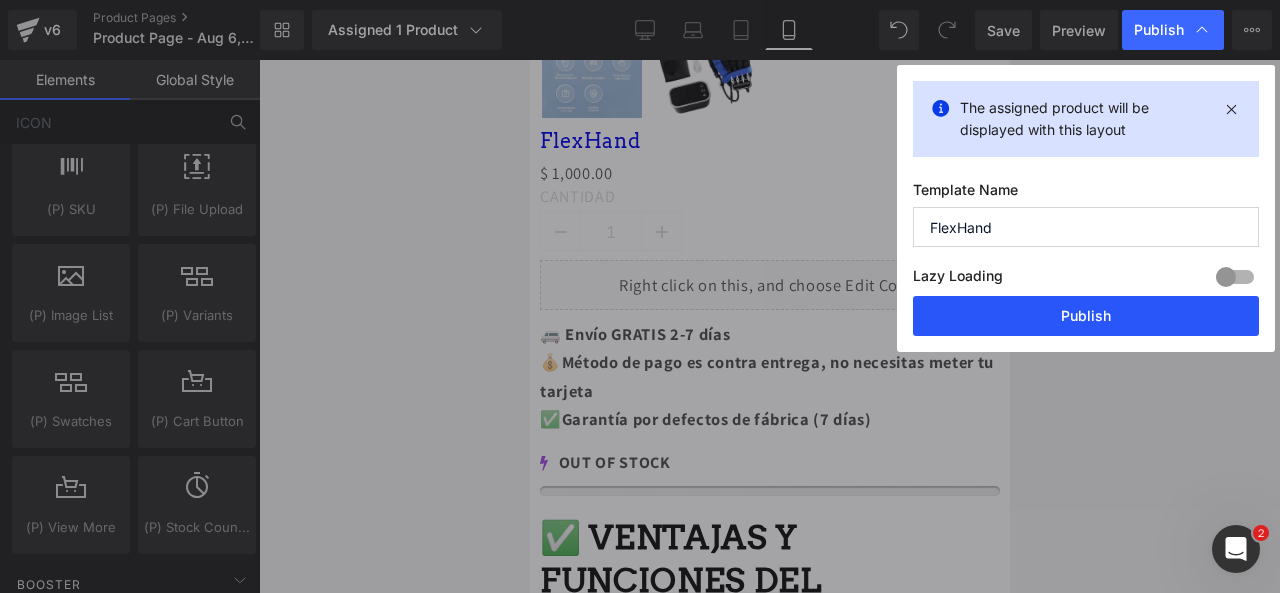 type on "FlexHand" 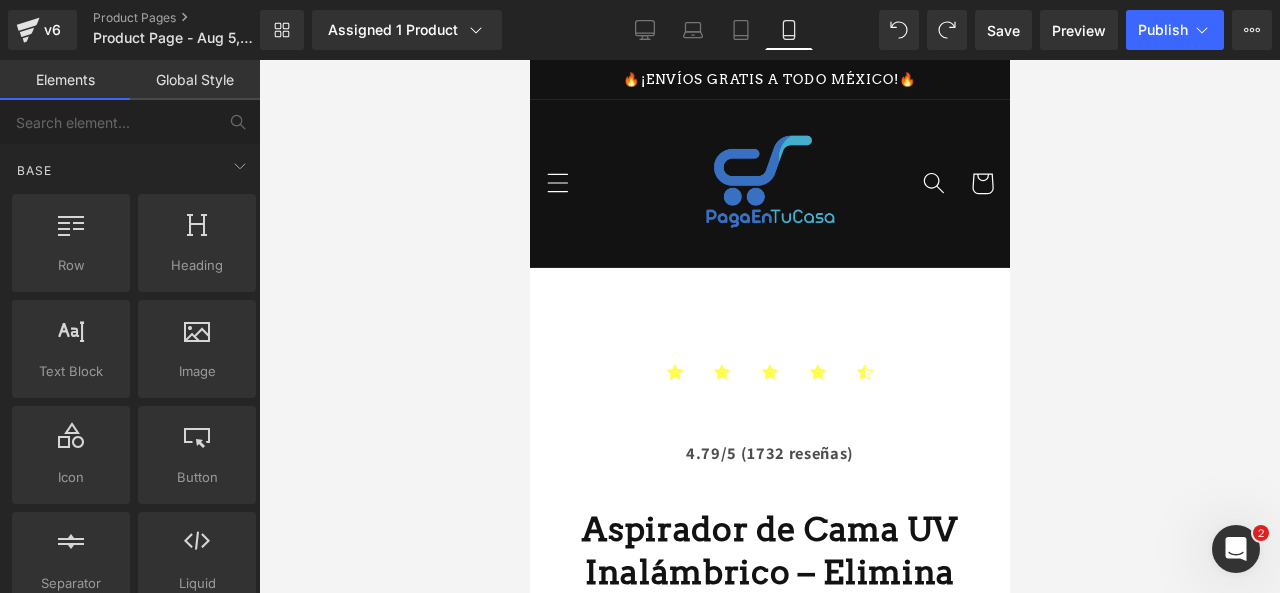 scroll, scrollTop: 3589, scrollLeft: 0, axis: vertical 